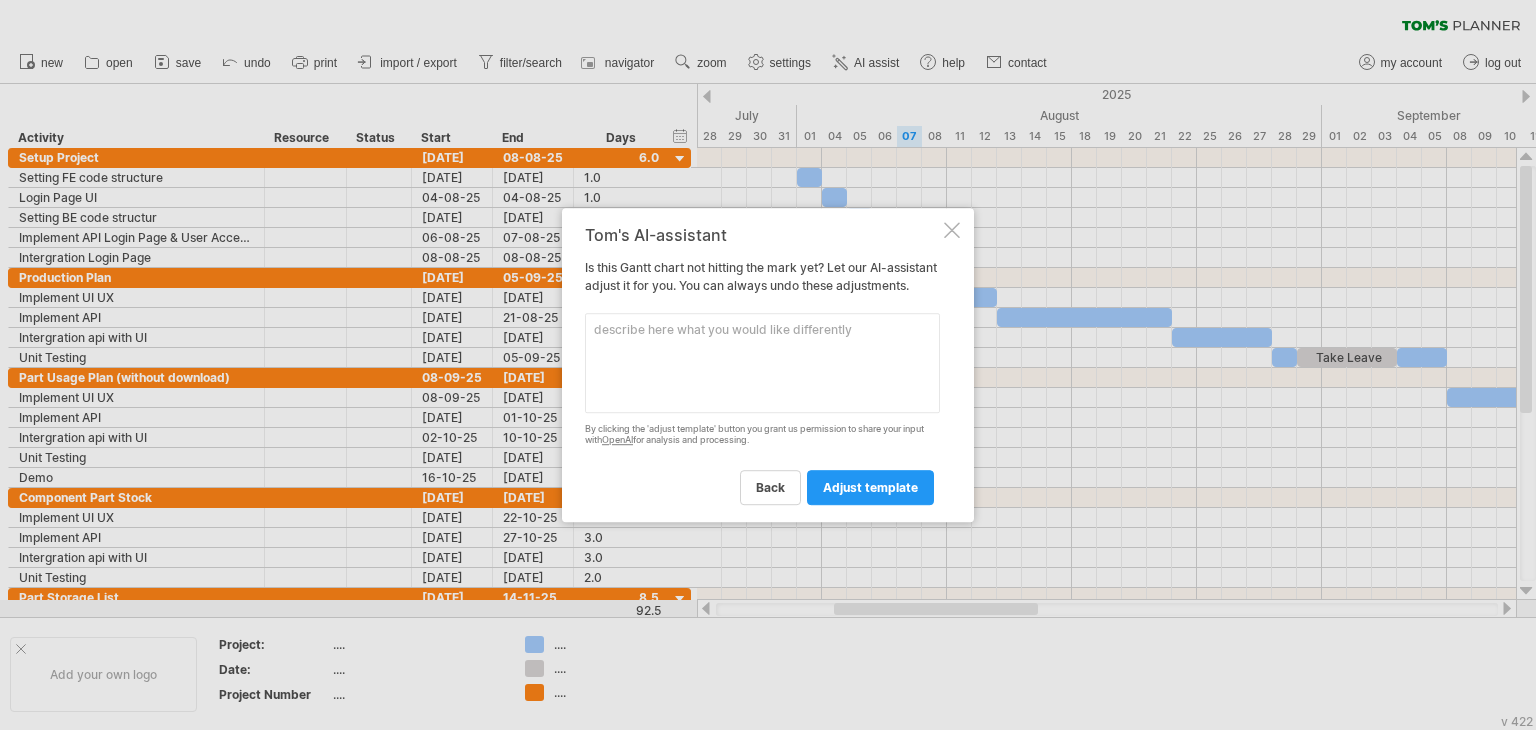 scroll, scrollTop: 0, scrollLeft: 0, axis: both 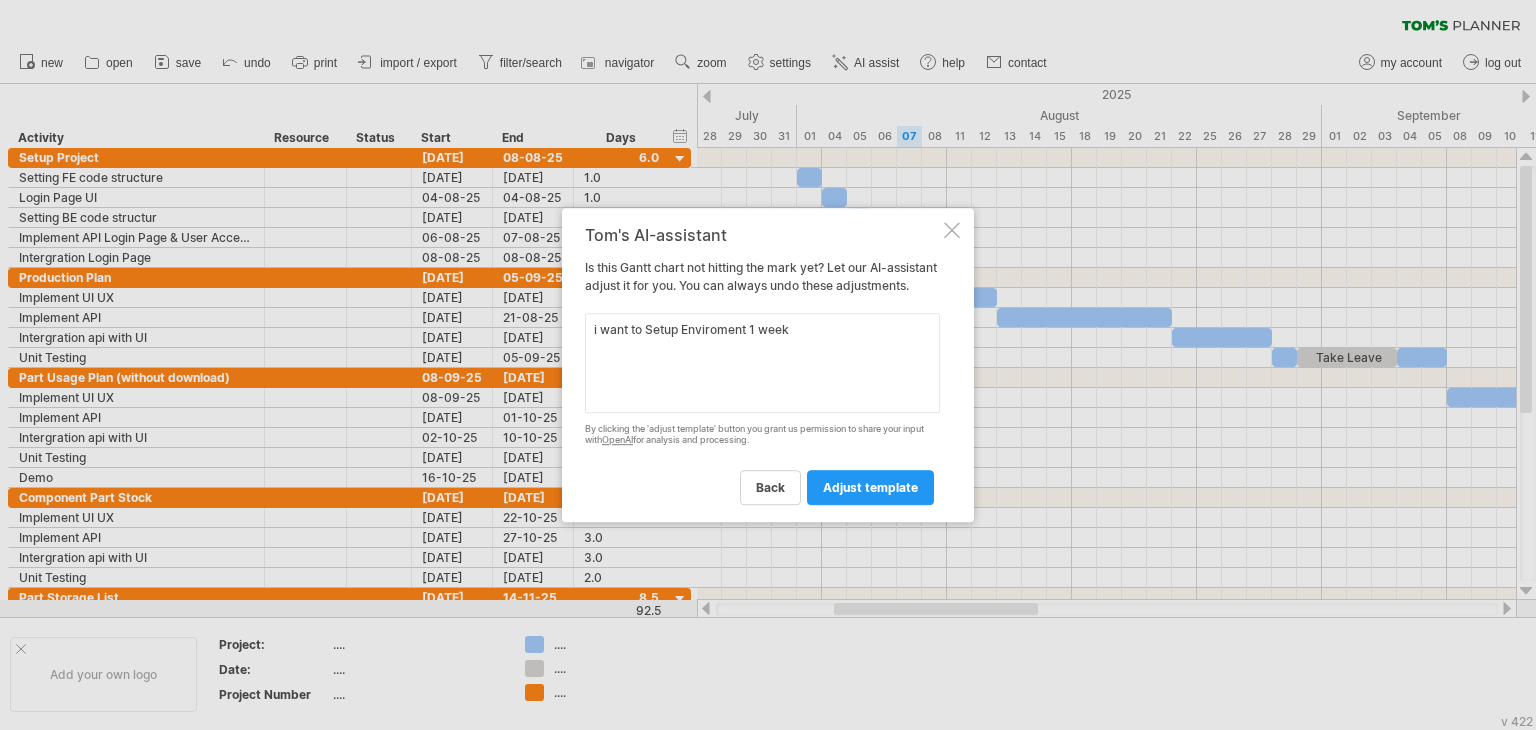 click on "i want to Setup Enviroment 1 week" at bounding box center [762, 363] 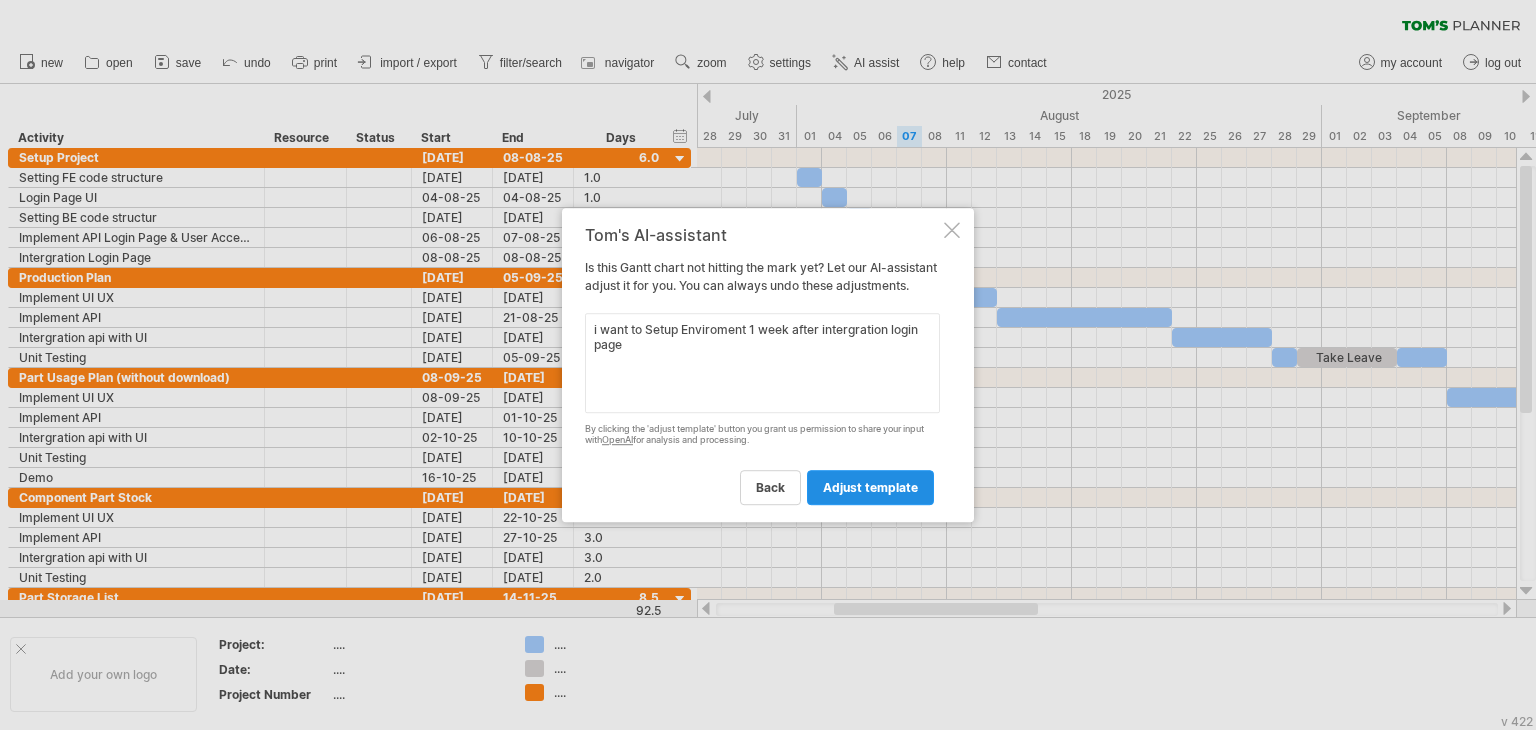 type on "i want to Setup Enviroment 1 week after intergration login page" 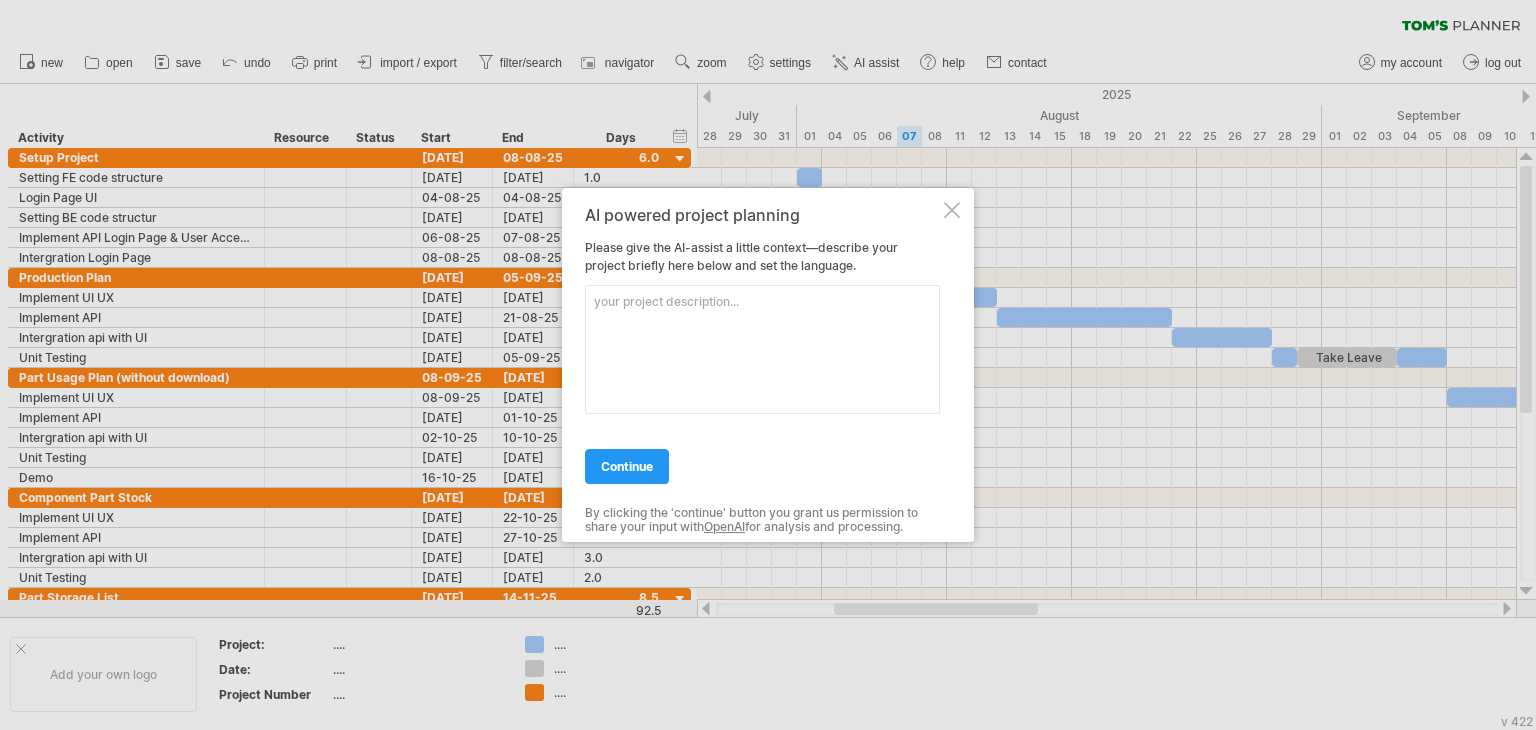 click at bounding box center [762, 349] 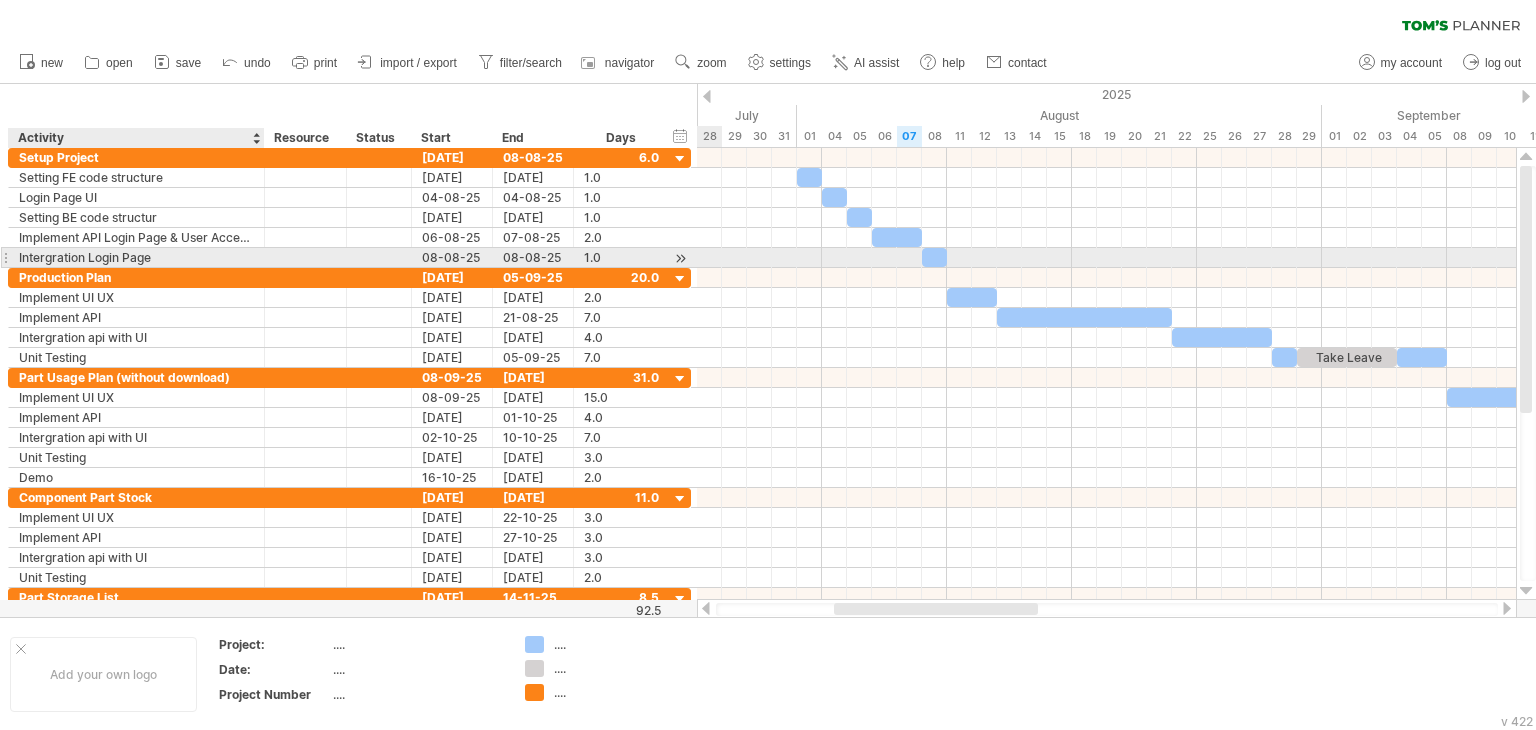 click on "Intergration Login Page" at bounding box center (136, 257) 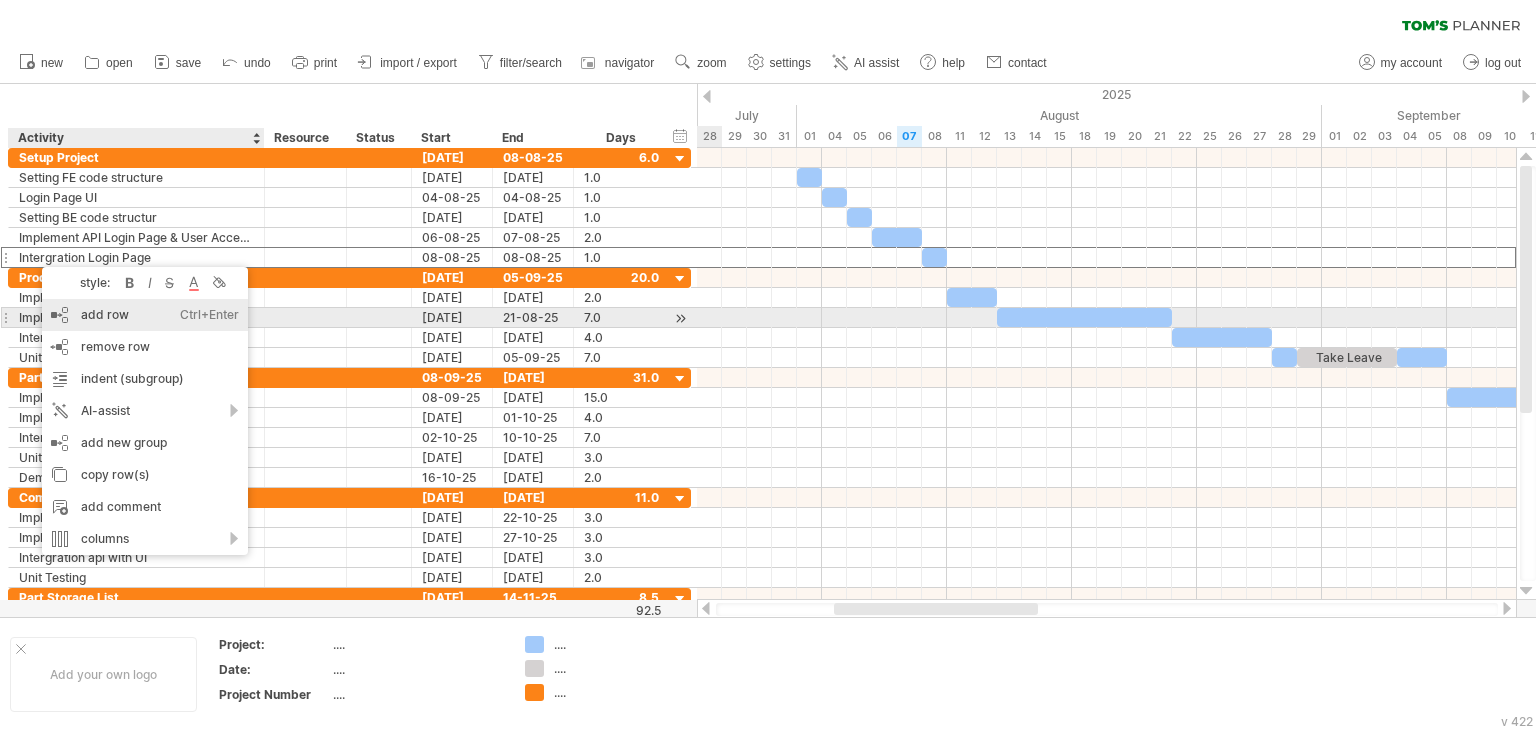 click on "add row Ctrl+Enter Cmd+Enter" at bounding box center [145, 315] 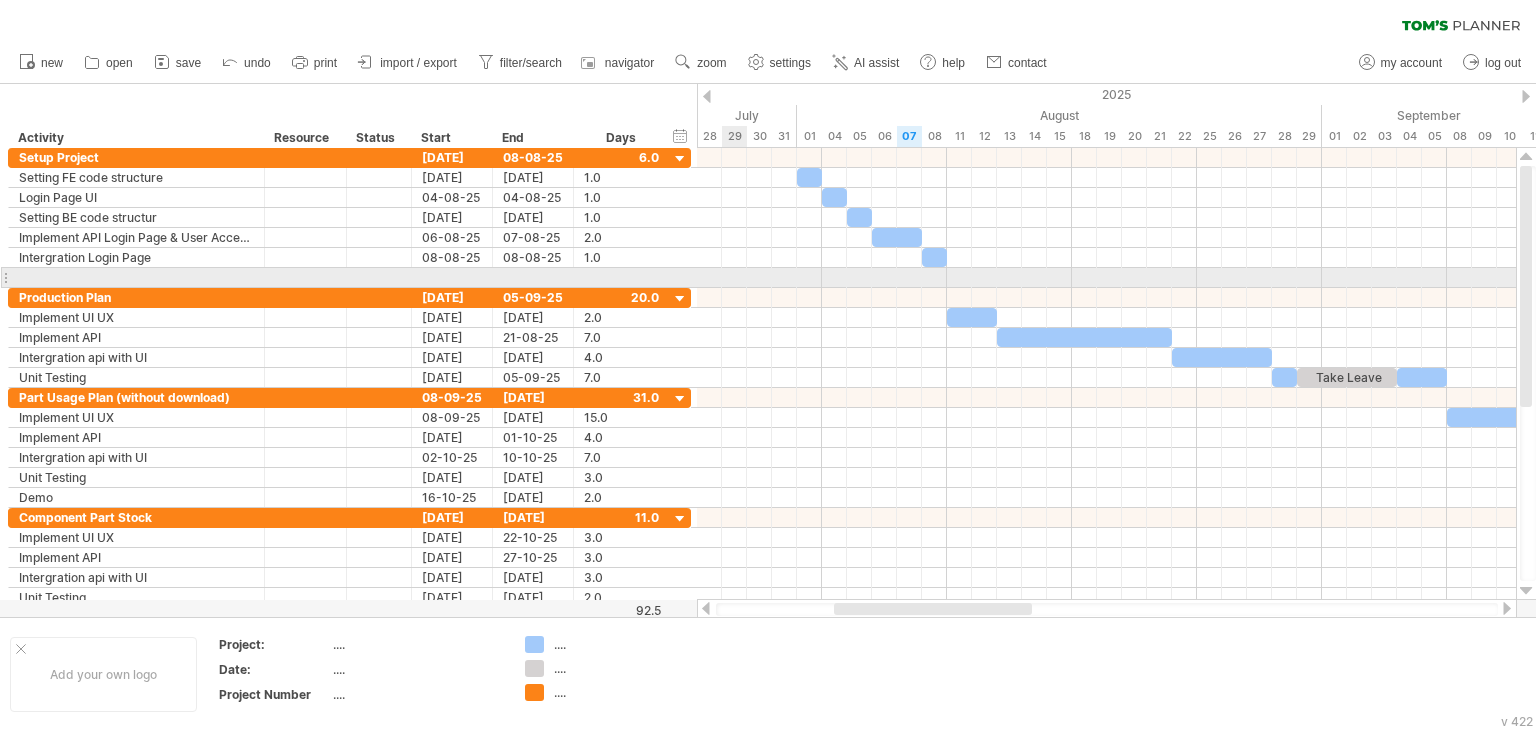 click at bounding box center [137, 277] 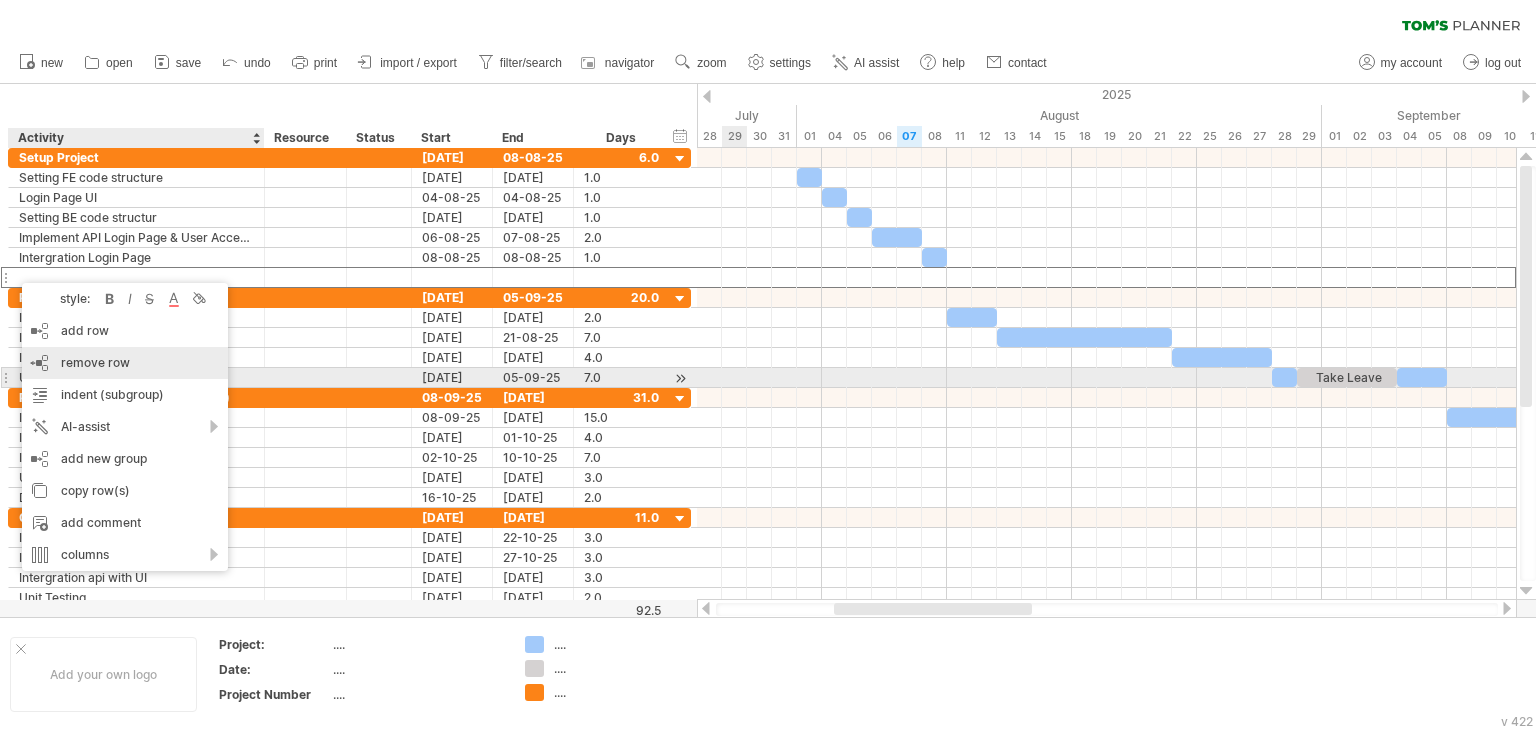 click on "remove row remove selected rows" at bounding box center (125, 363) 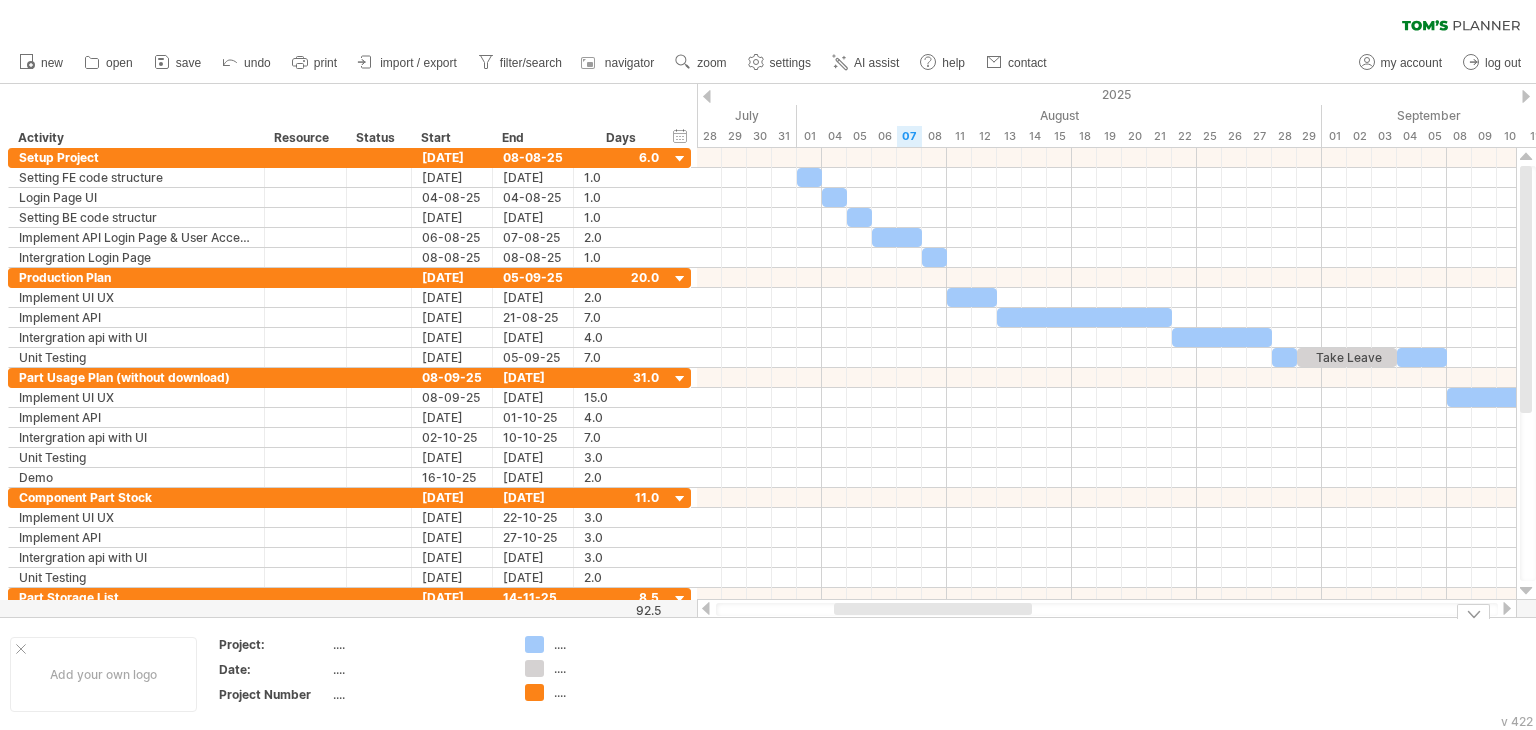 click on "Project: .... Date: .... Project Number ...." at bounding box center (50000, 674) 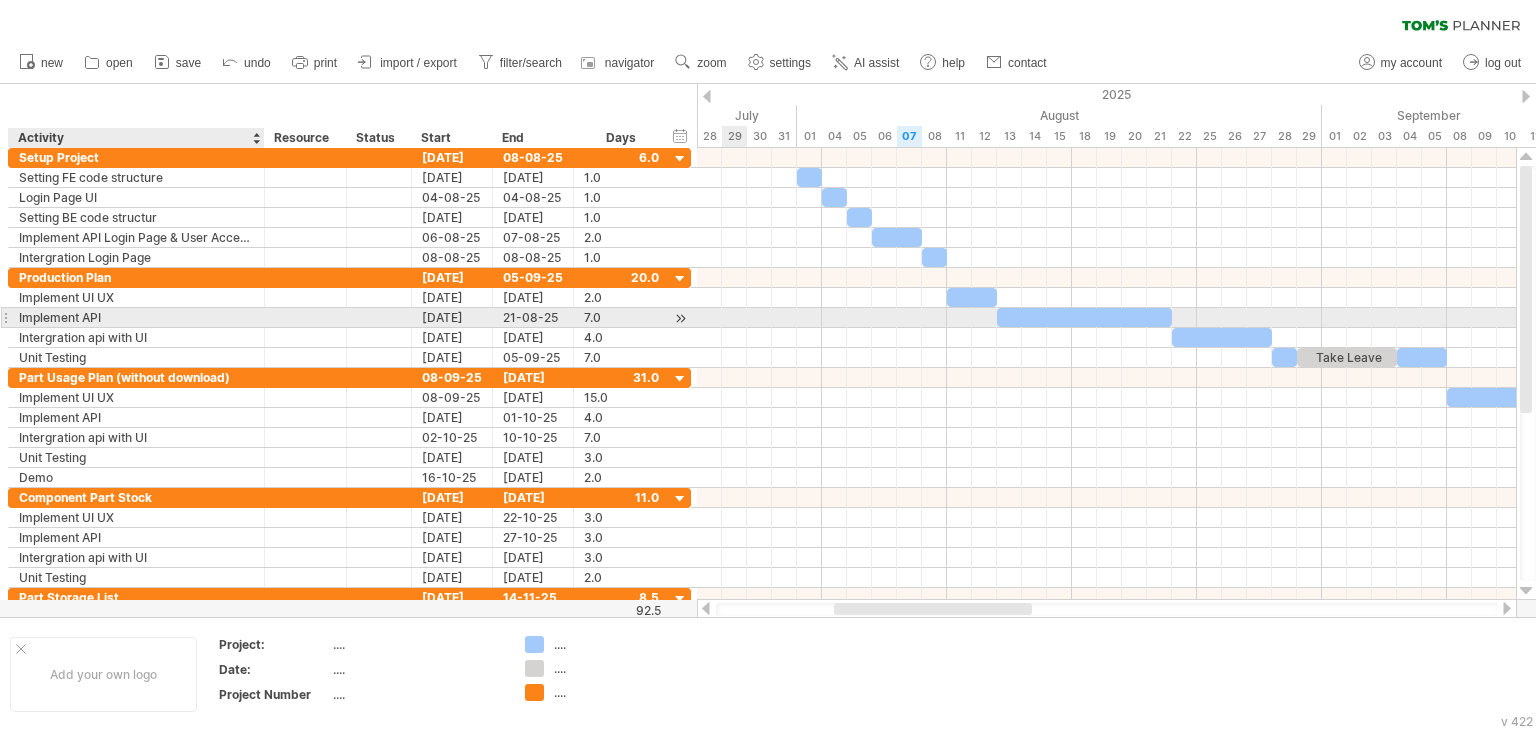 click on "Implement API" at bounding box center (136, 317) 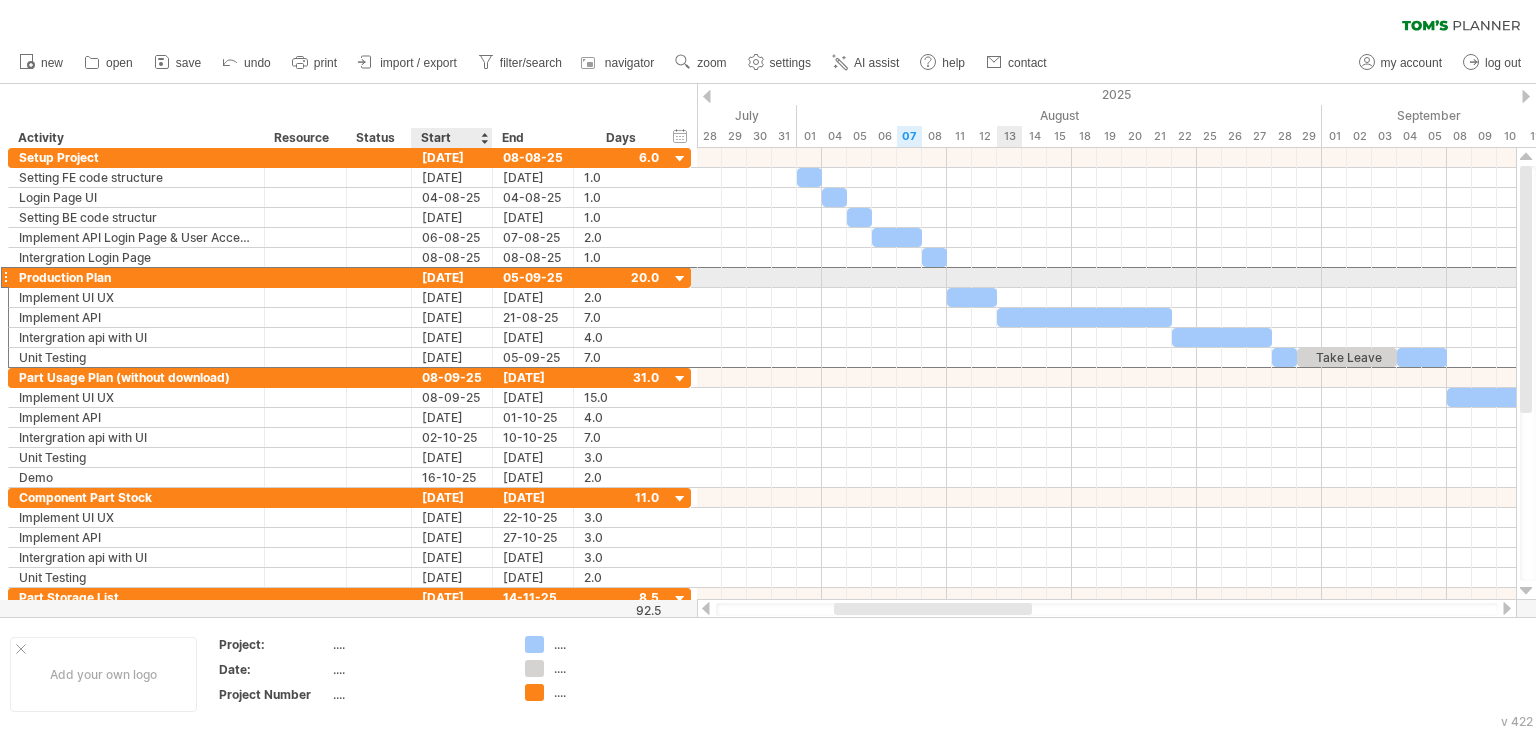click on "[DATE]" at bounding box center (452, 277) 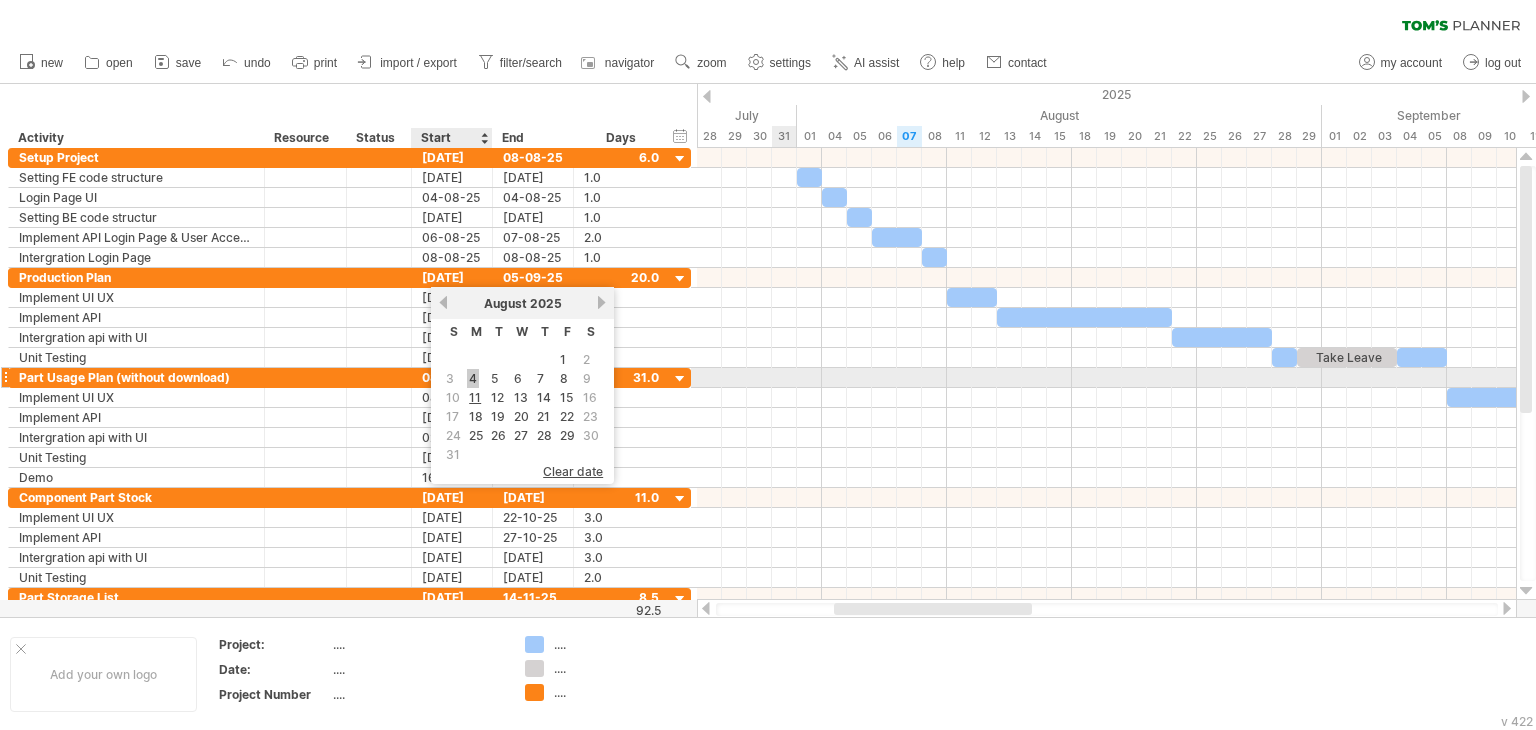 click on "4" at bounding box center [473, 378] 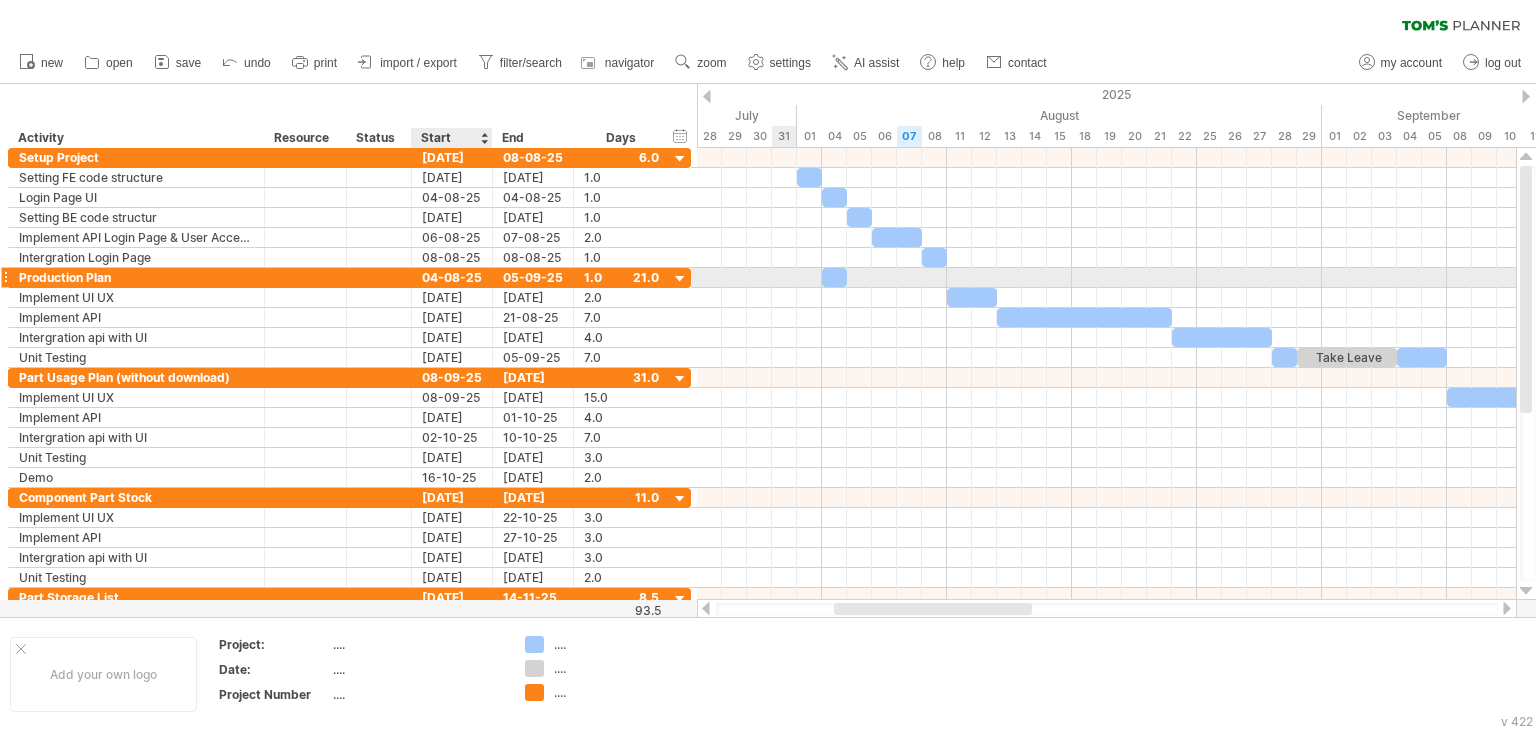 click on "04-08-25" at bounding box center (452, 277) 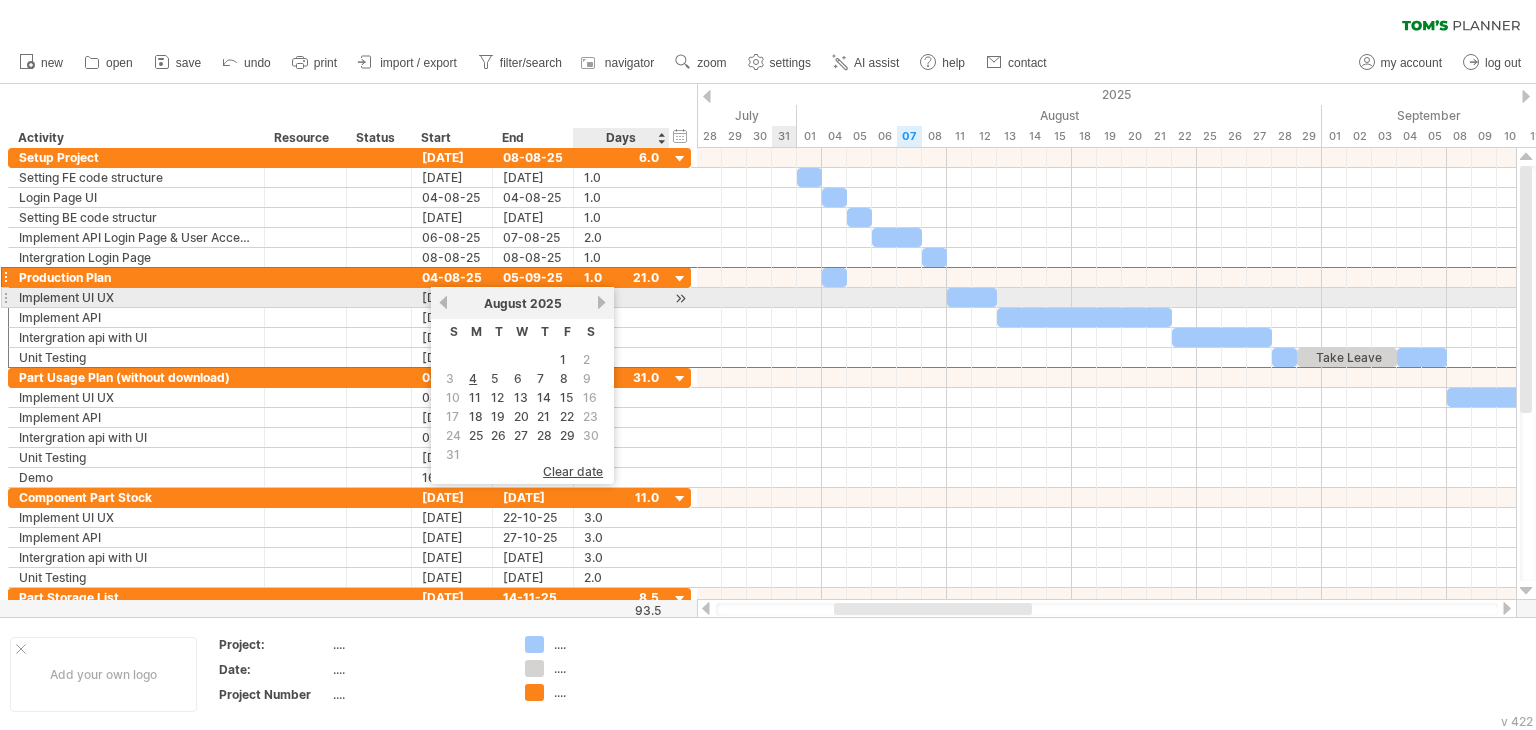 click on "August   2025" at bounding box center (522, 303) 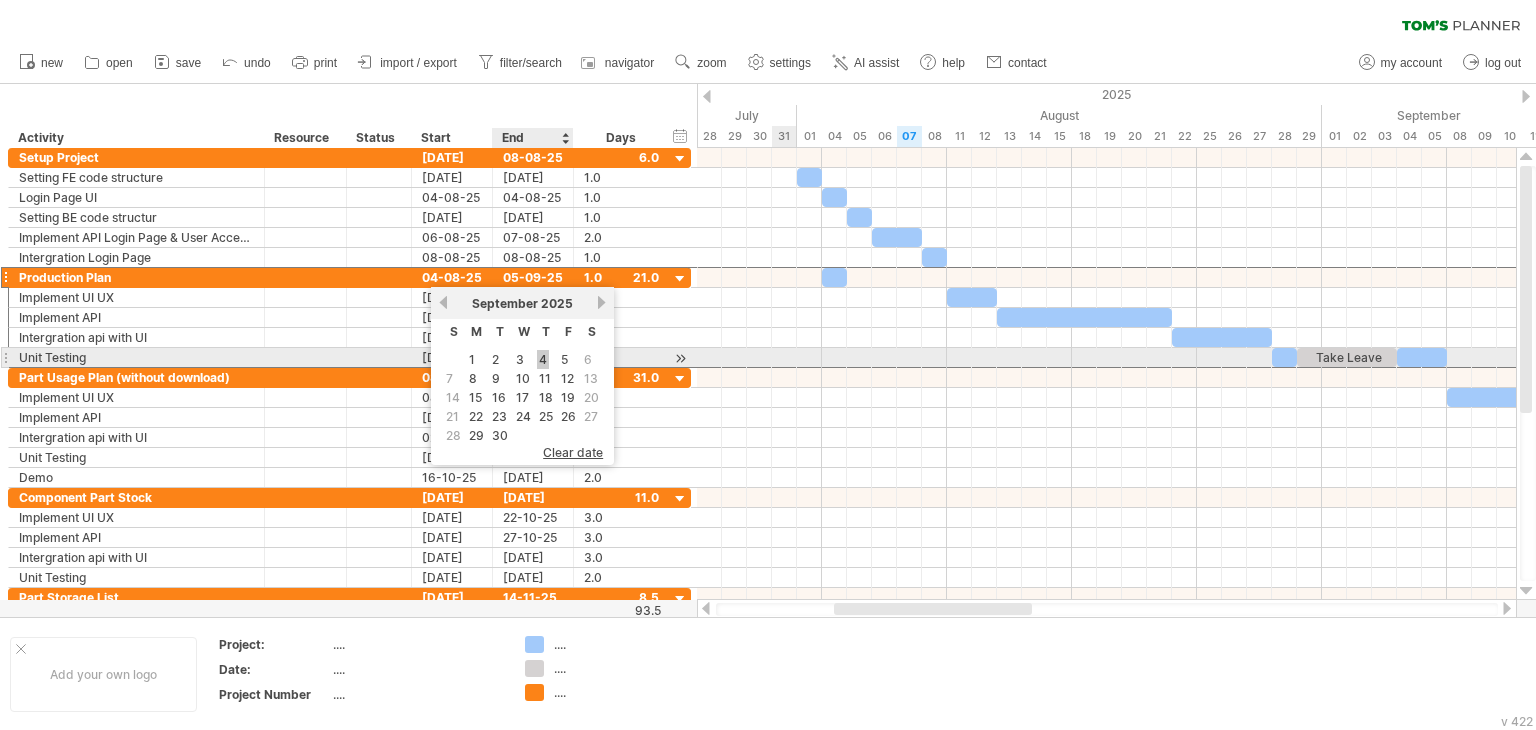 click on "4" at bounding box center (543, 359) 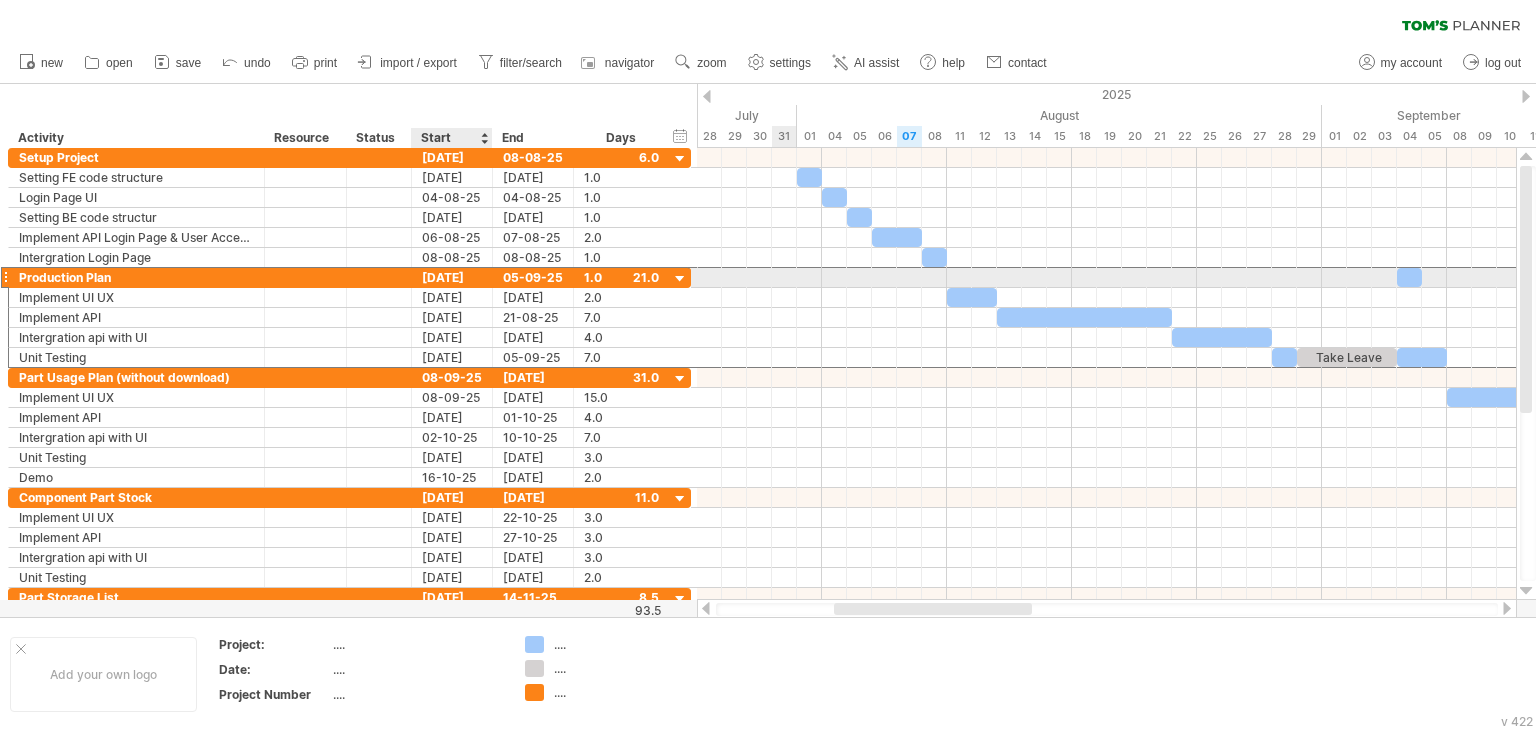 click on "[DATE]" at bounding box center [452, 277] 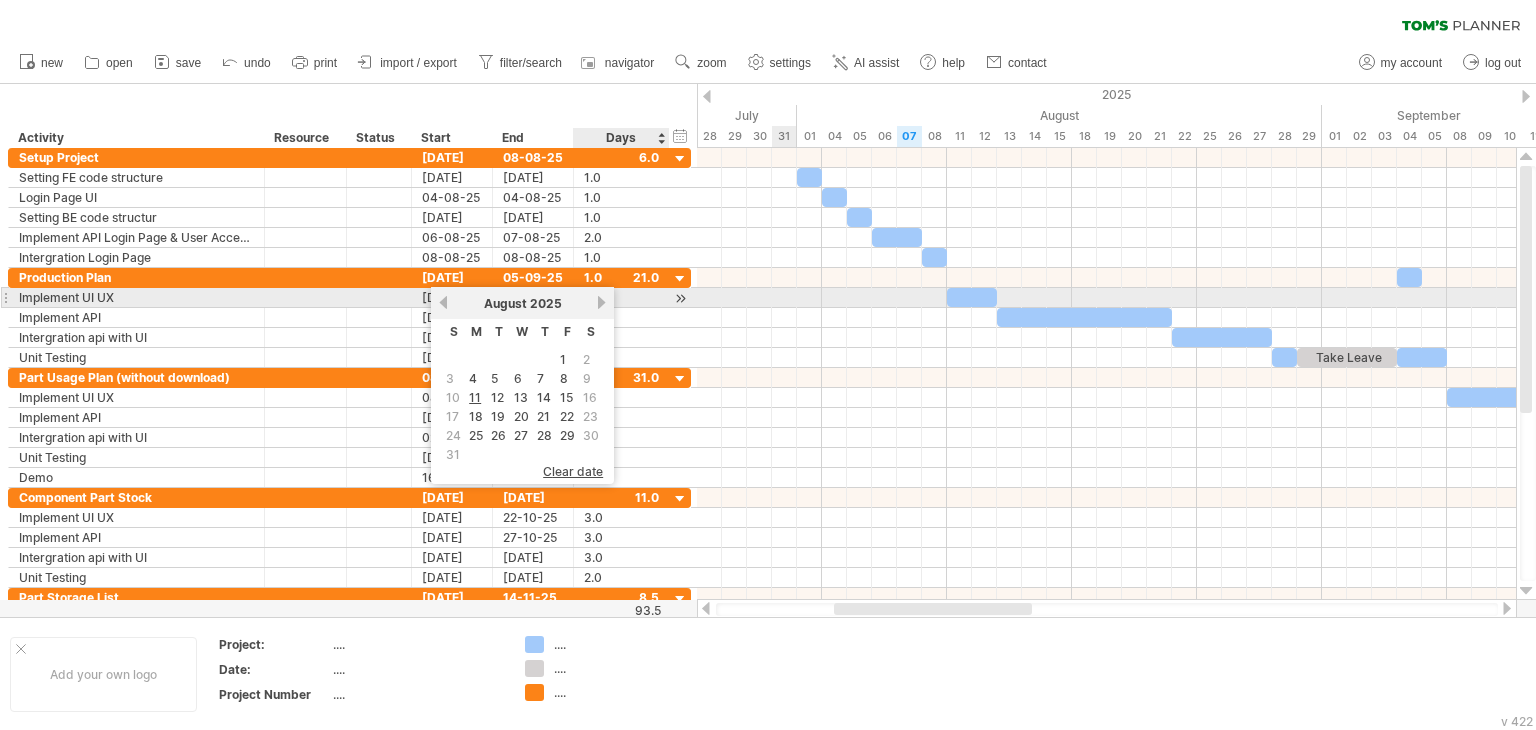 click on "next" at bounding box center (601, 302) 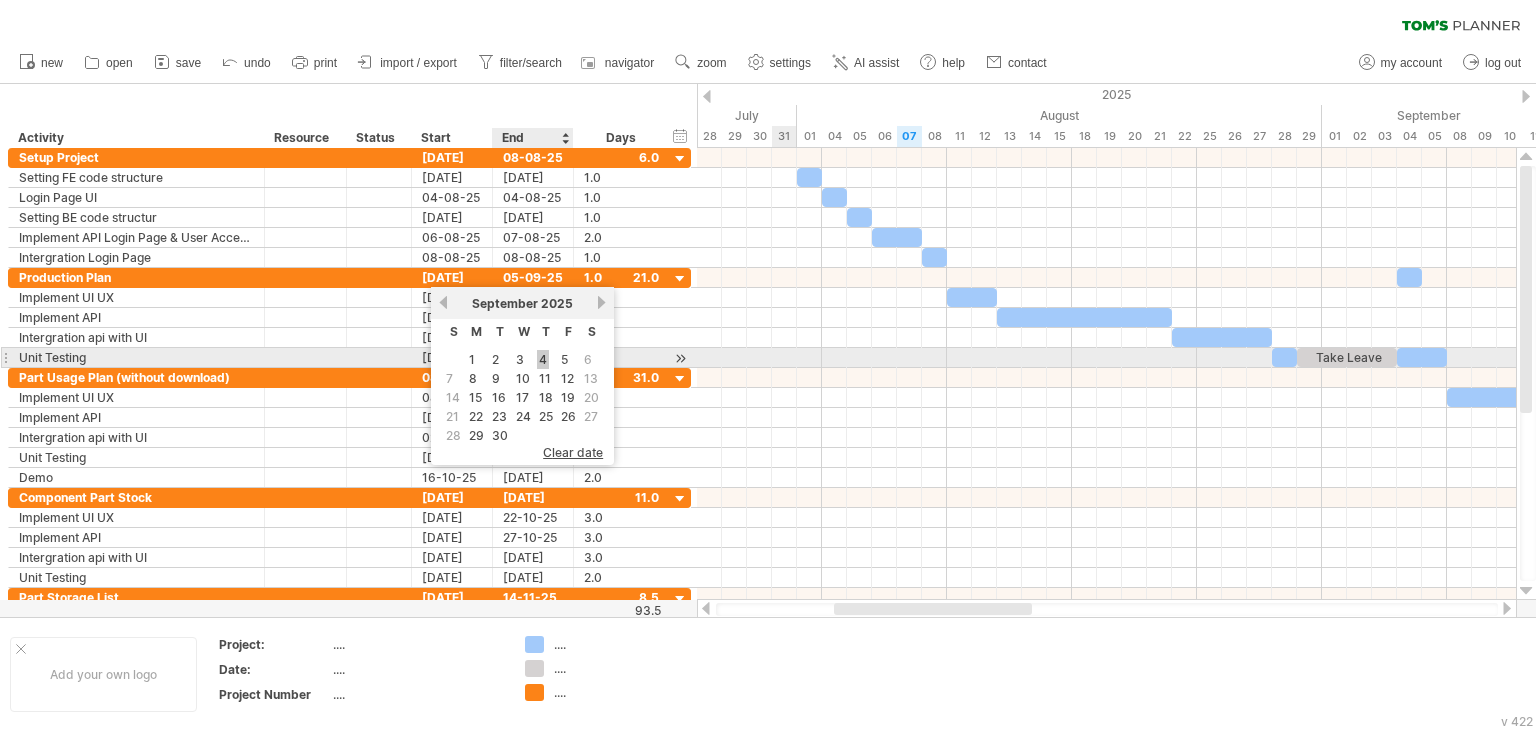 click on "4" at bounding box center [543, 359] 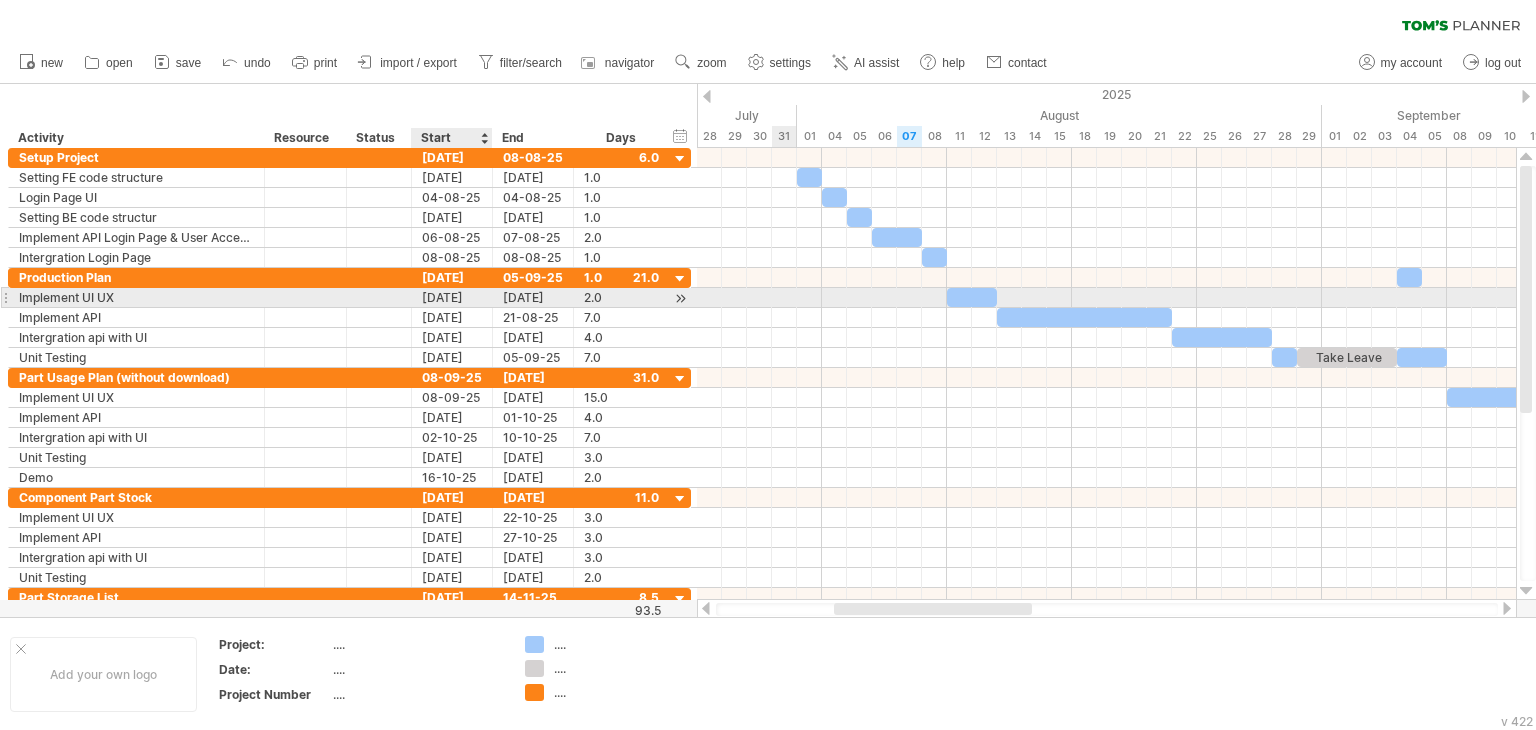 click on "[DATE]" at bounding box center [452, 297] 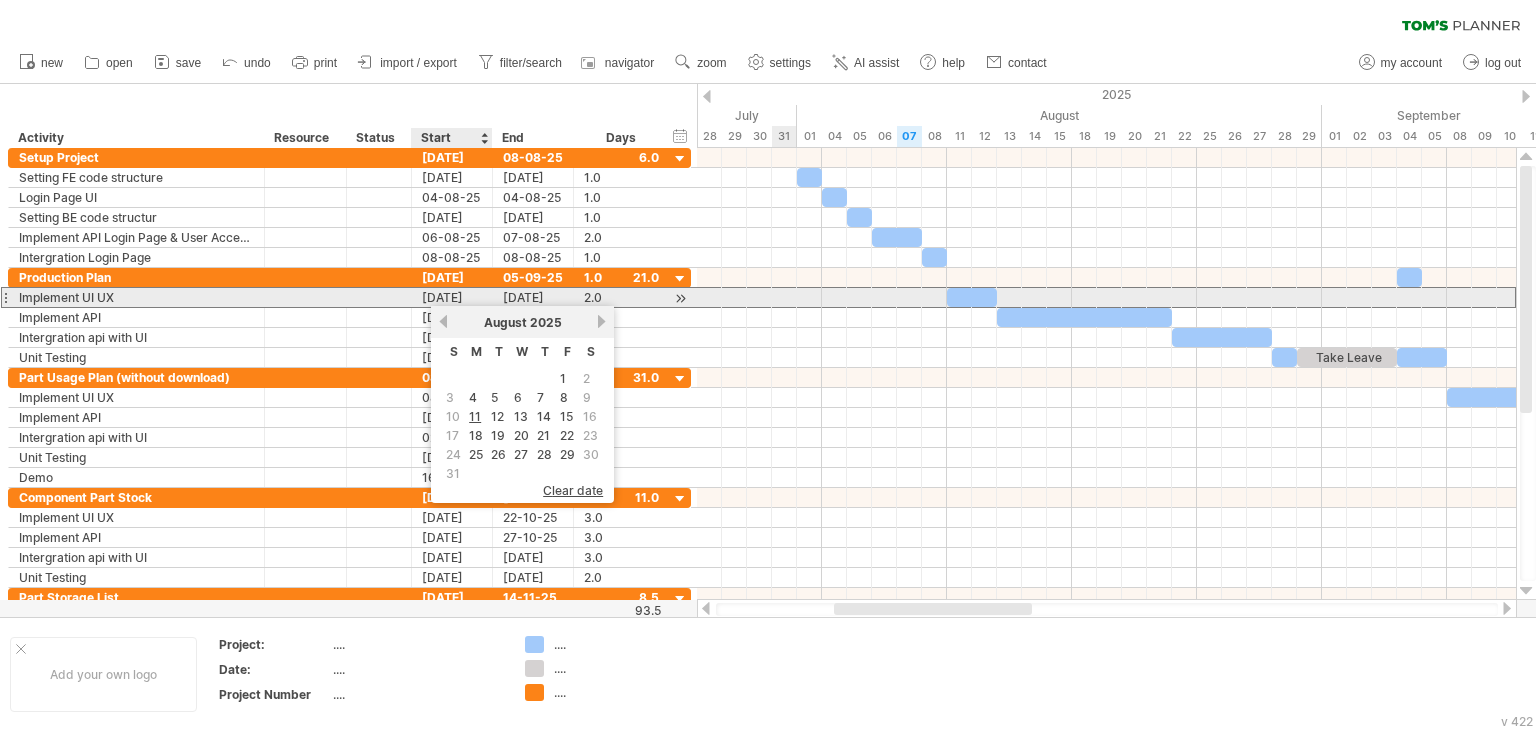 click on "[DATE]" at bounding box center (452, 297) 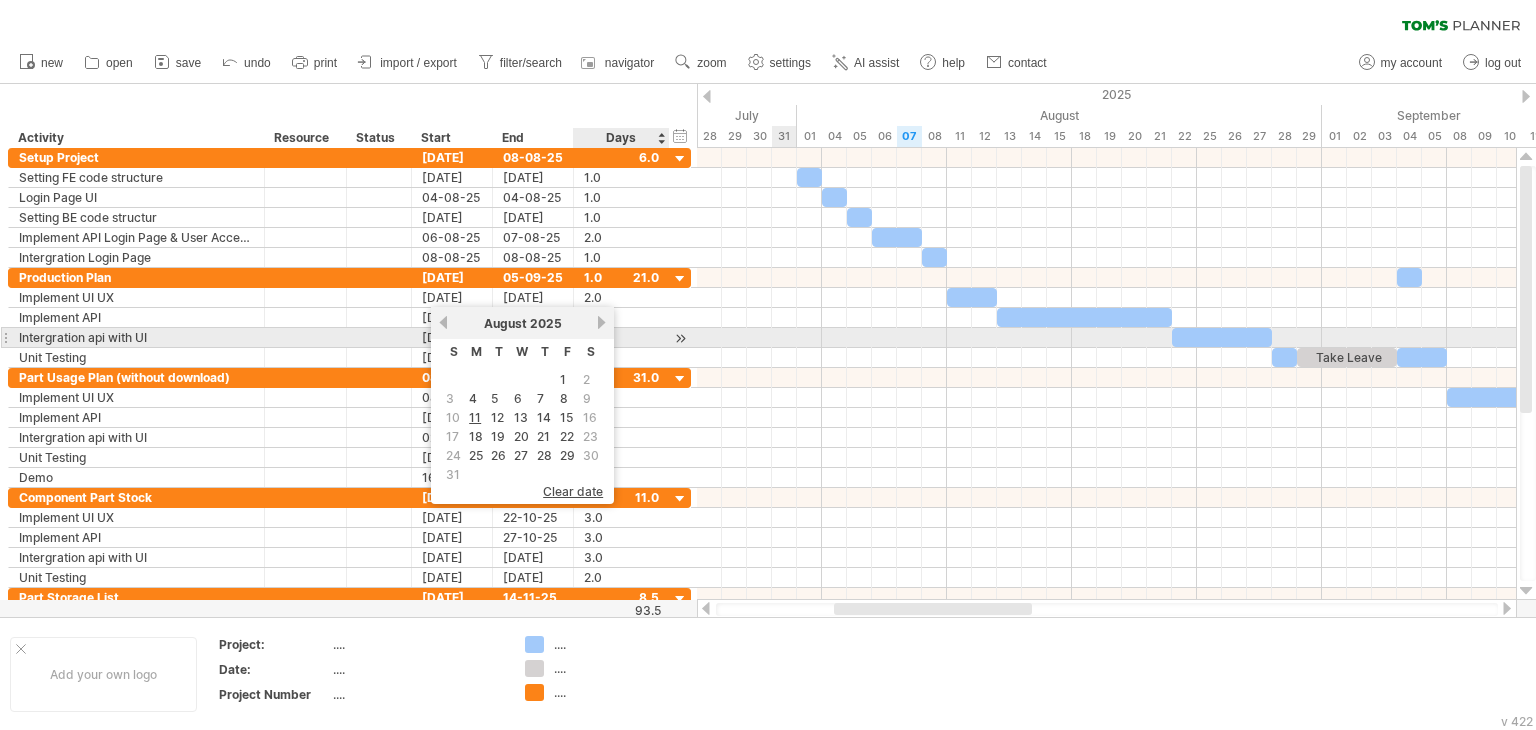 click on "next" at bounding box center (601, 322) 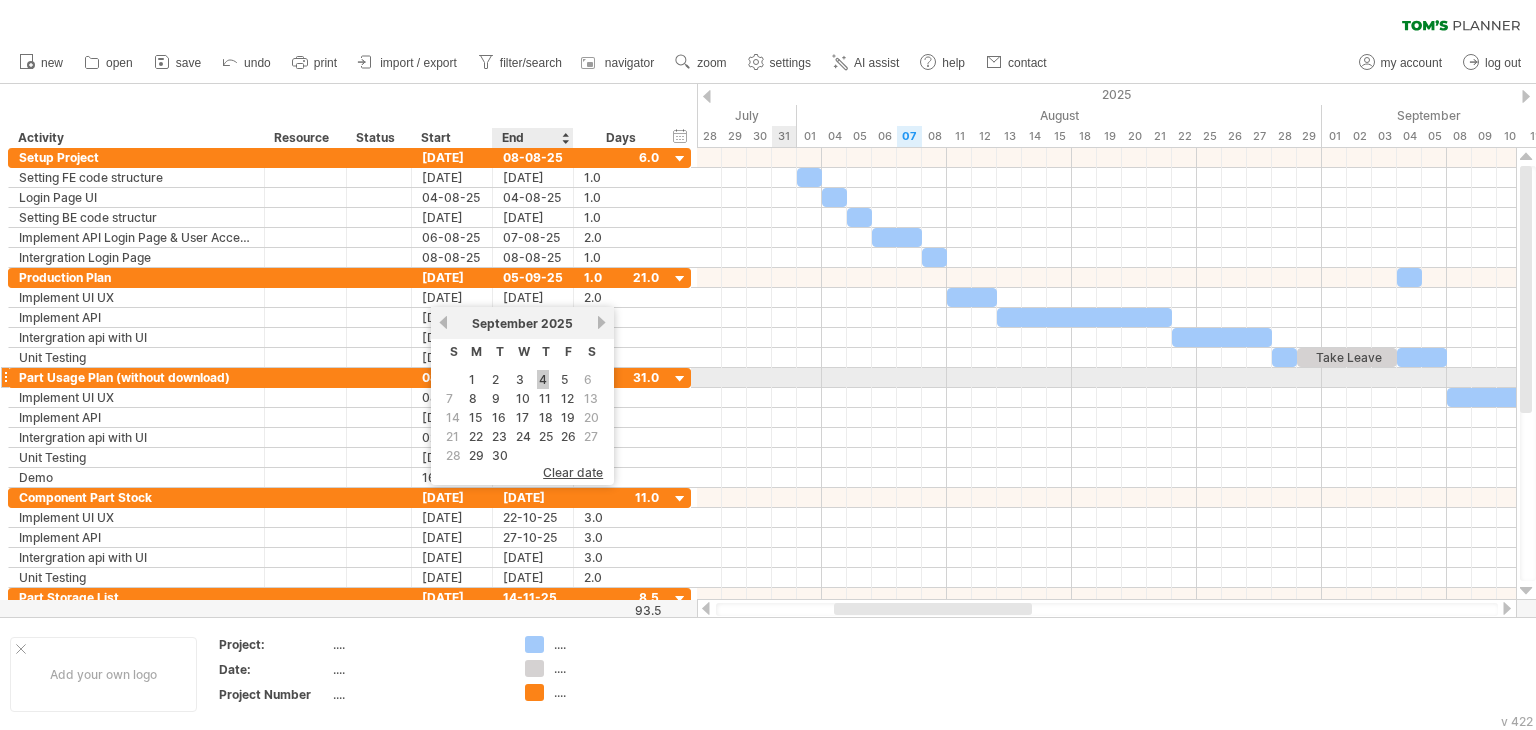 click on "4" at bounding box center (543, 379) 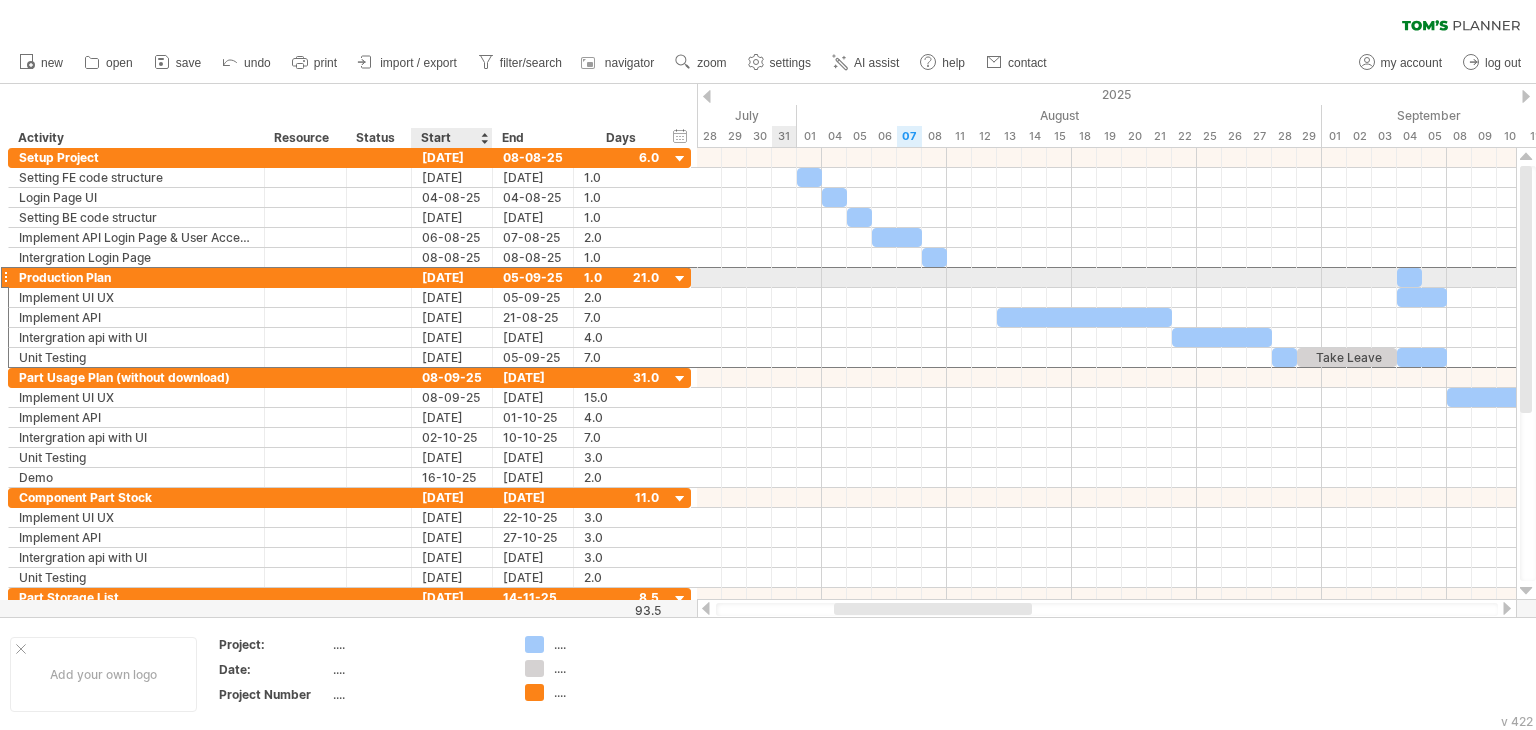 click on "[DATE]" at bounding box center (452, 277) 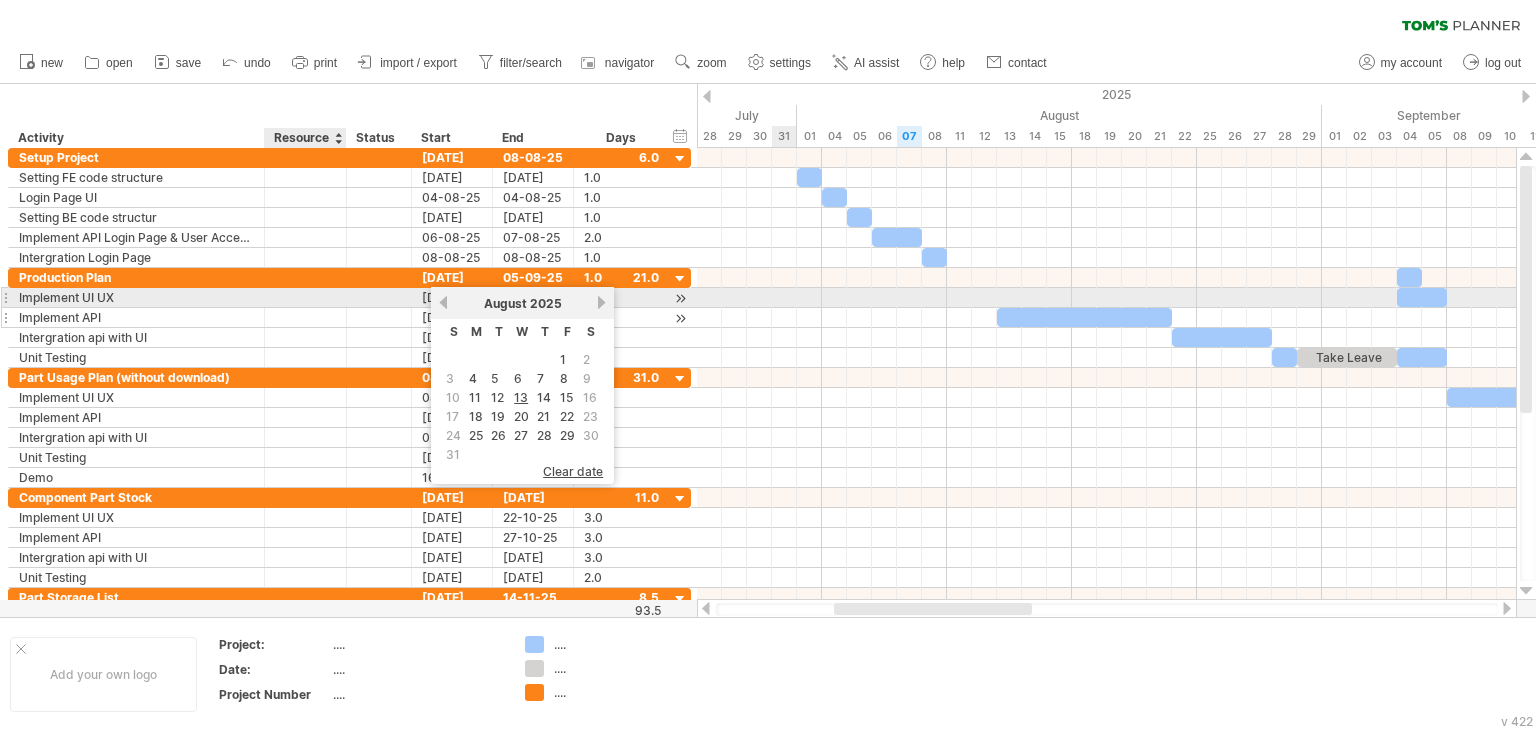 click at bounding box center [344, 318] 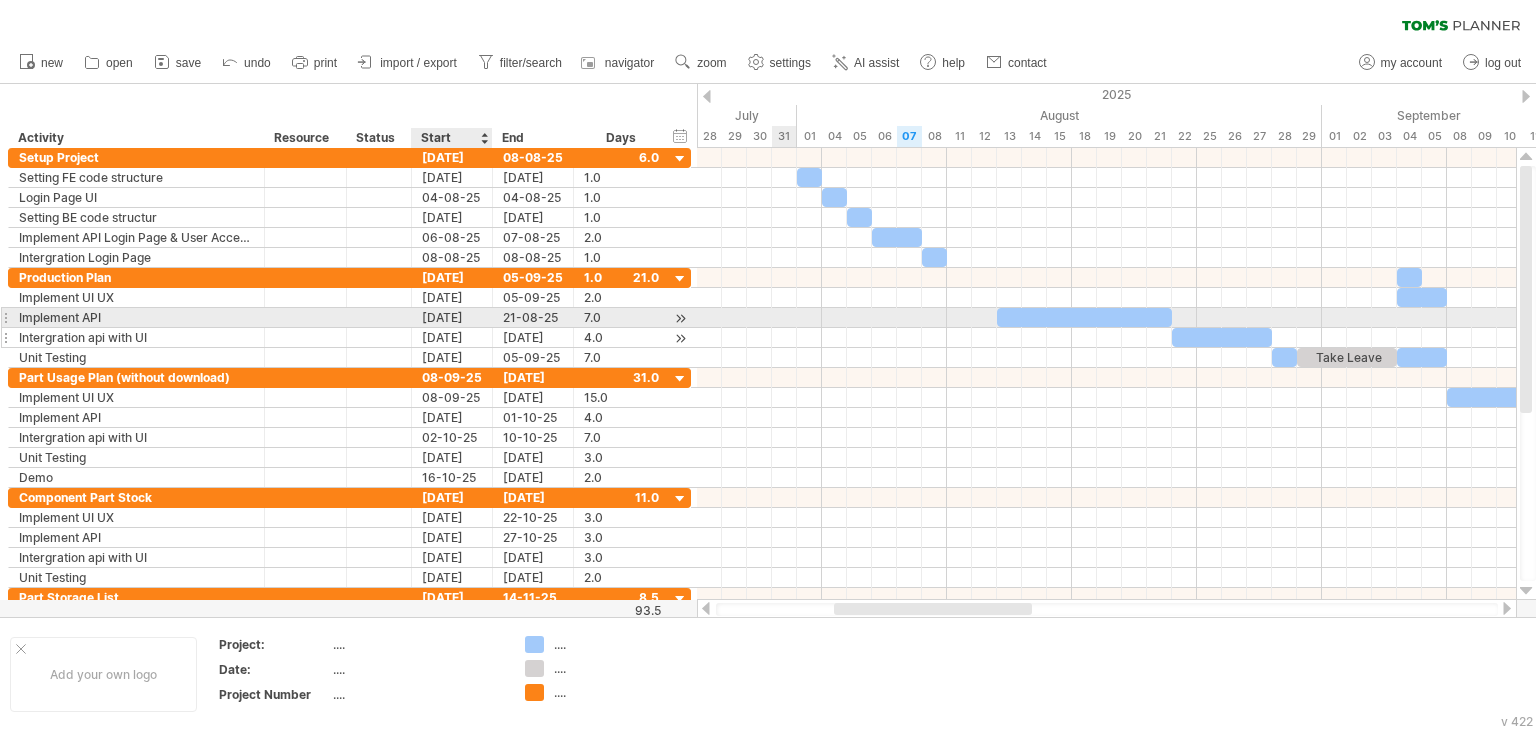 click on "[DATE]" at bounding box center [452, 337] 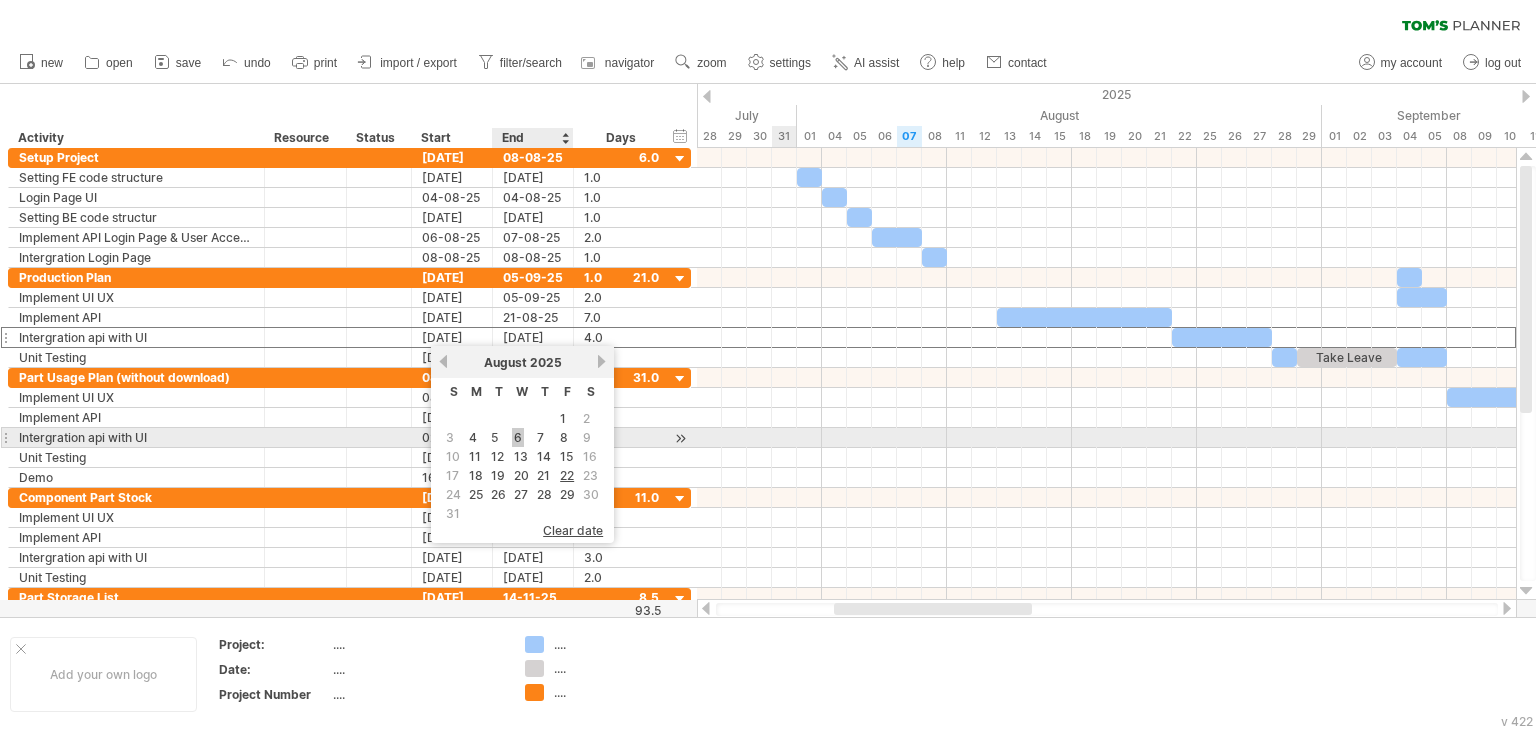 click on "6" at bounding box center (518, 437) 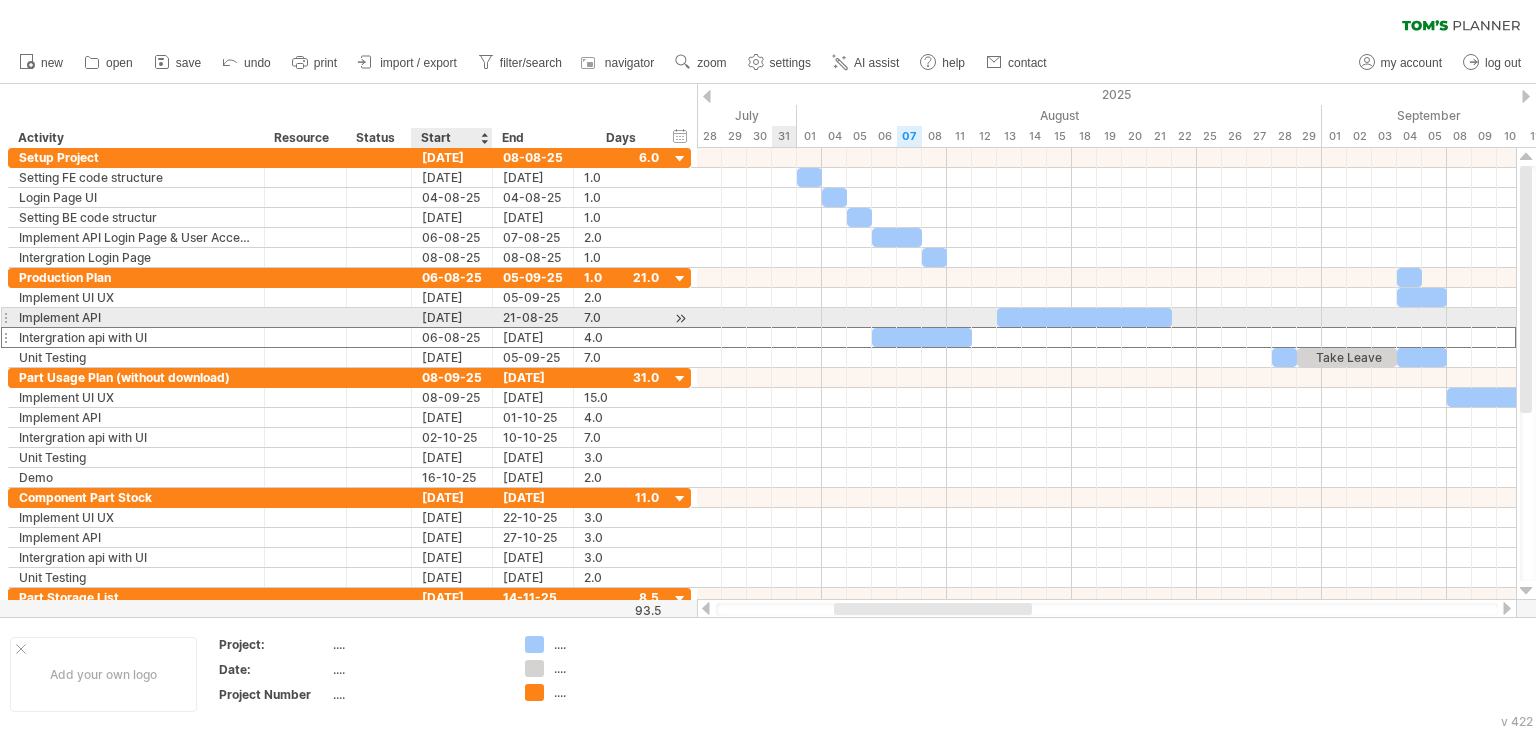 click on "[DATE]" at bounding box center (452, 317) 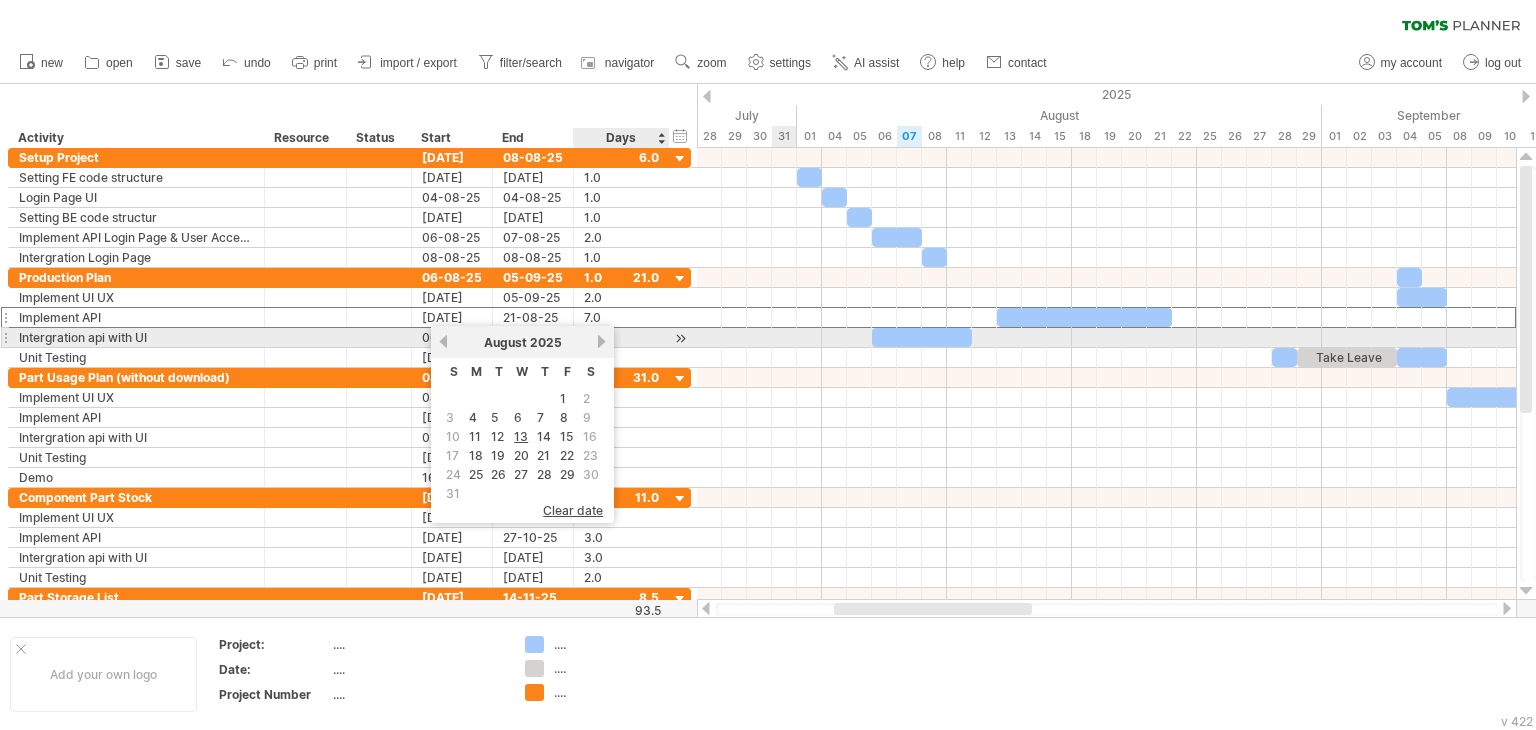 click on "next" at bounding box center (601, 341) 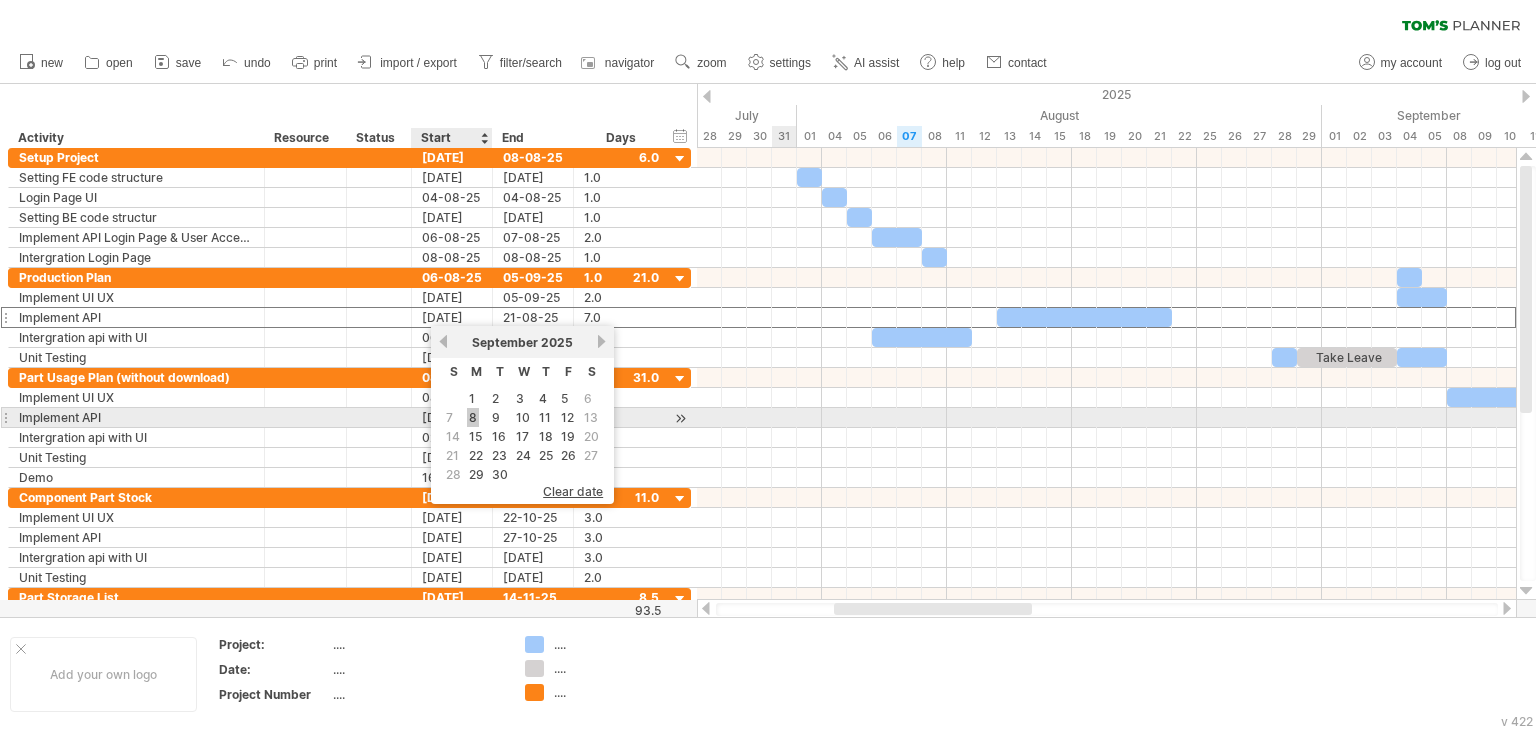click on "8" at bounding box center [473, 417] 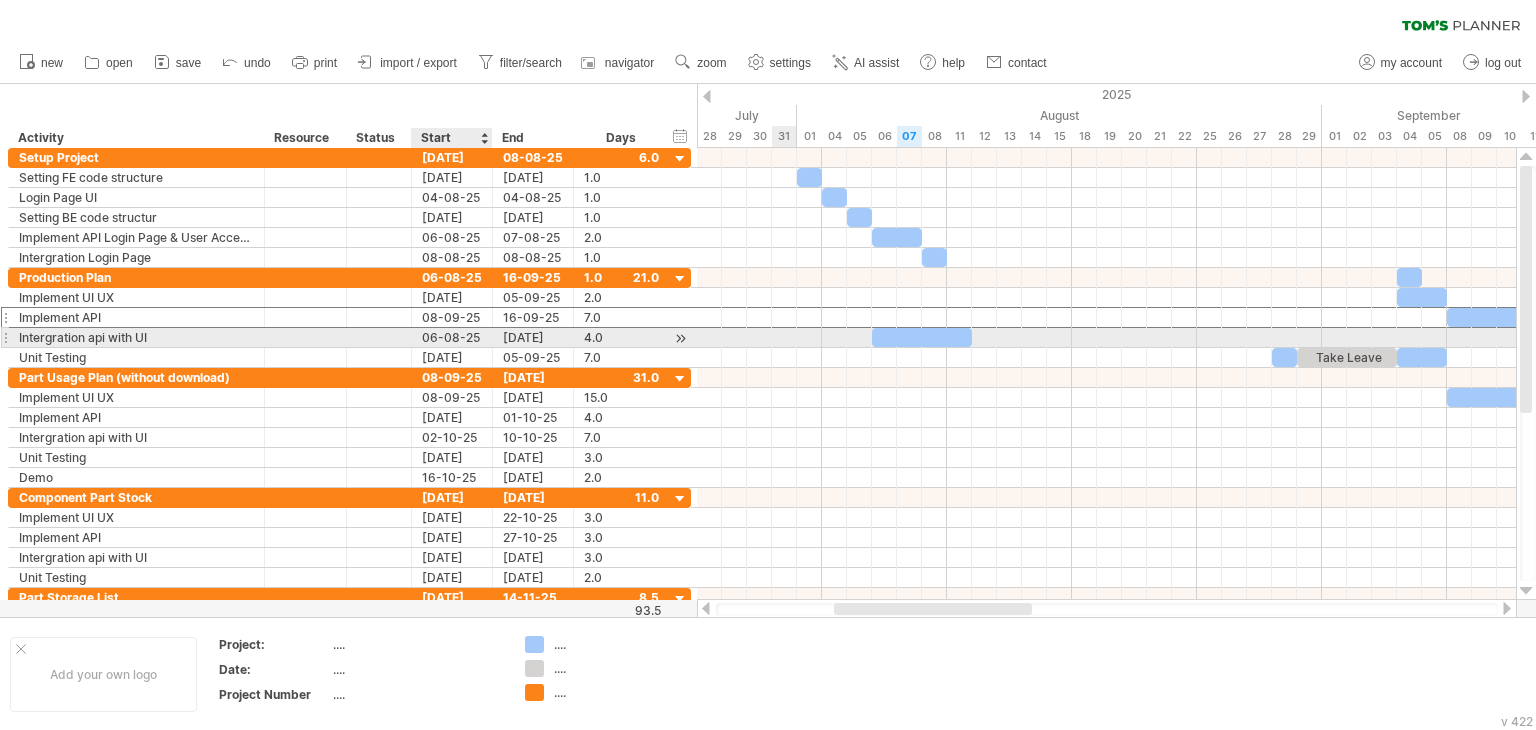 click on "06-08-25" at bounding box center [452, 337] 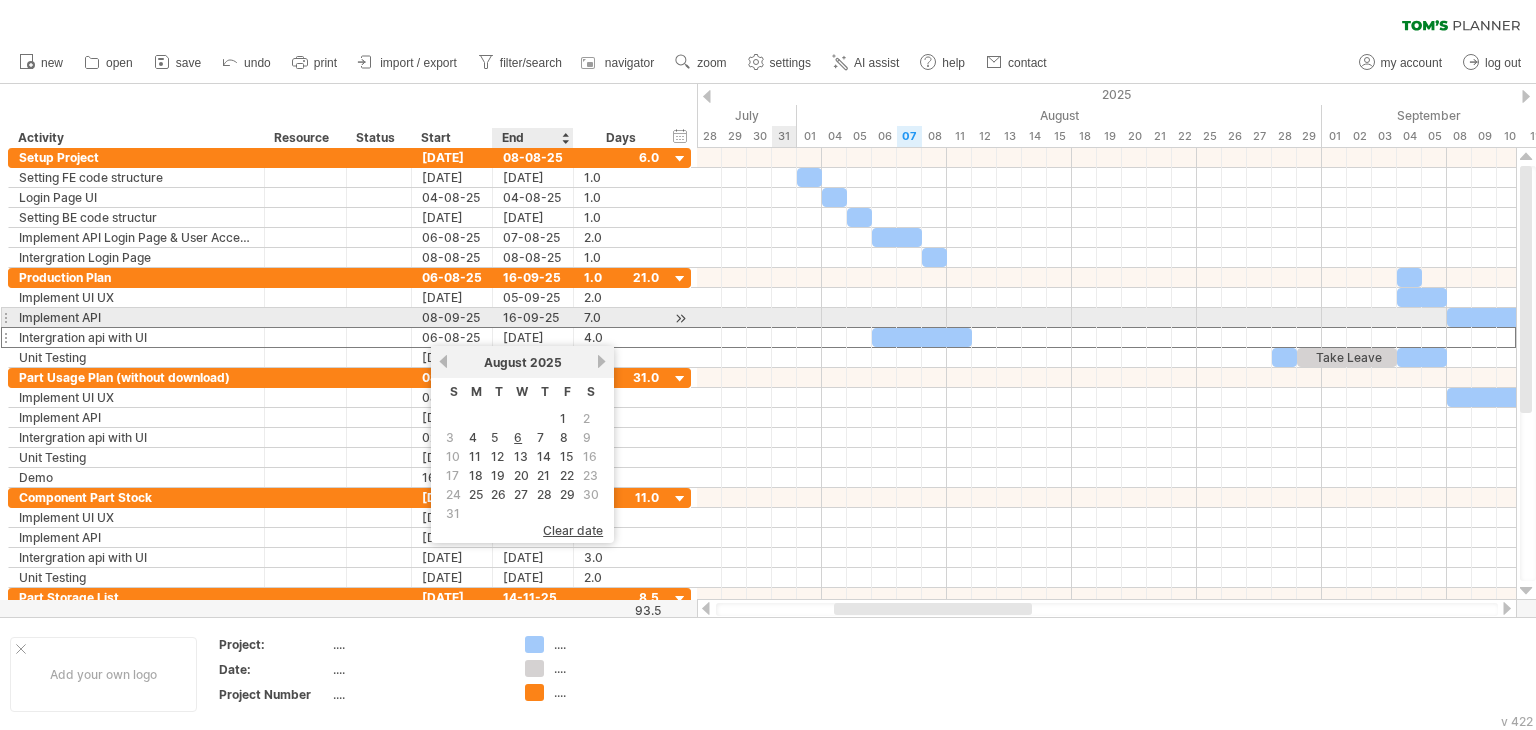 click on "16-09-25" at bounding box center [533, 317] 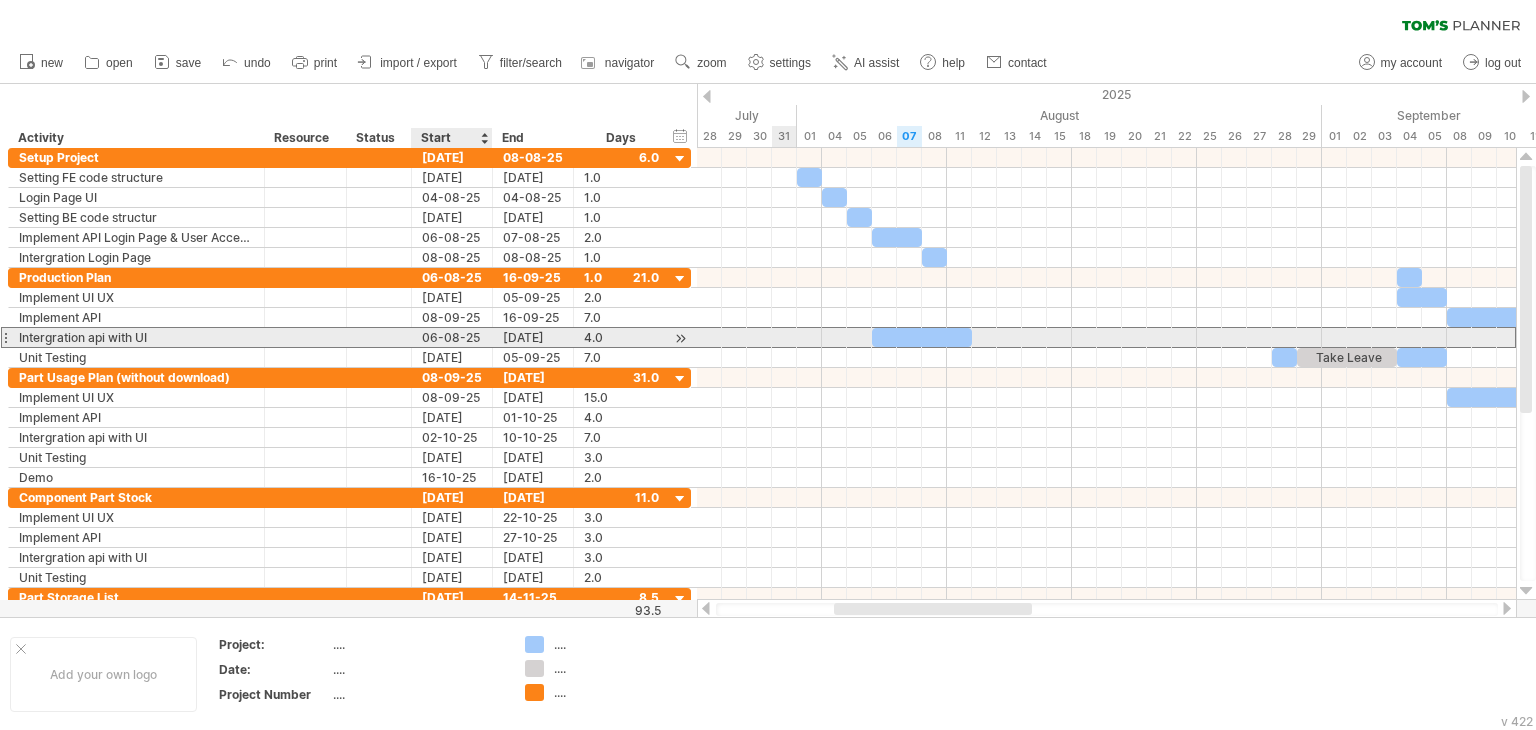 click on "06-08-25" at bounding box center (452, 337) 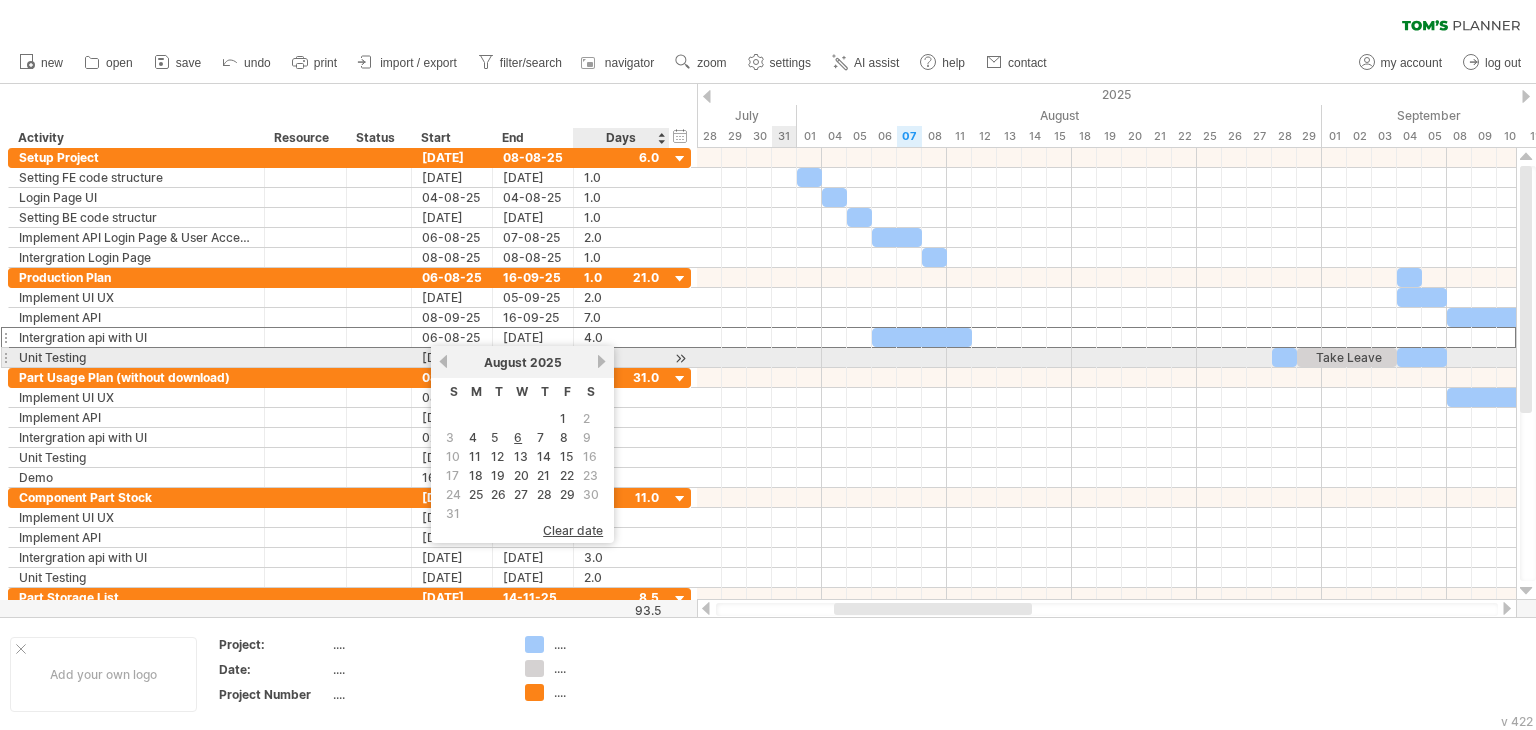 click on "next" at bounding box center [601, 361] 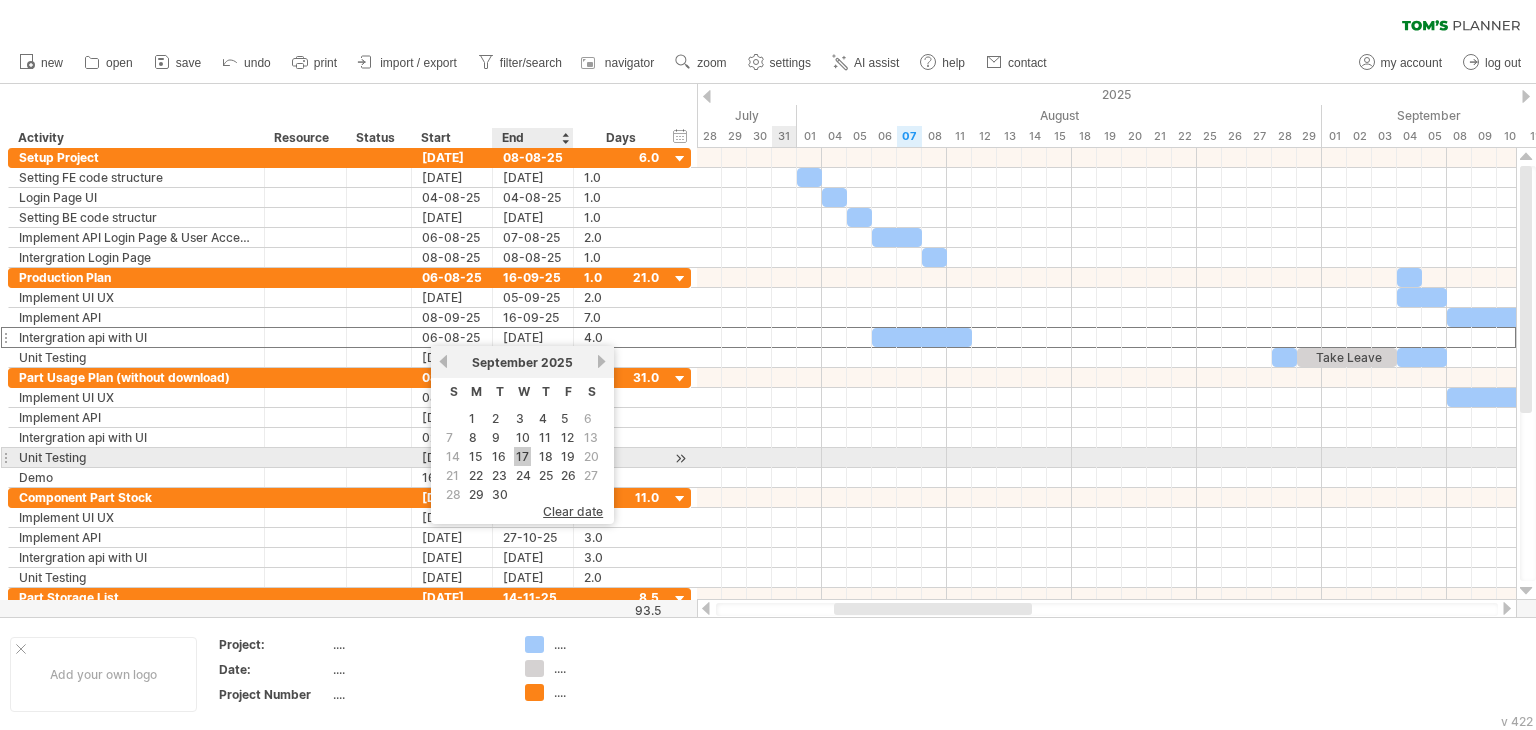 click on "17" at bounding box center (522, 456) 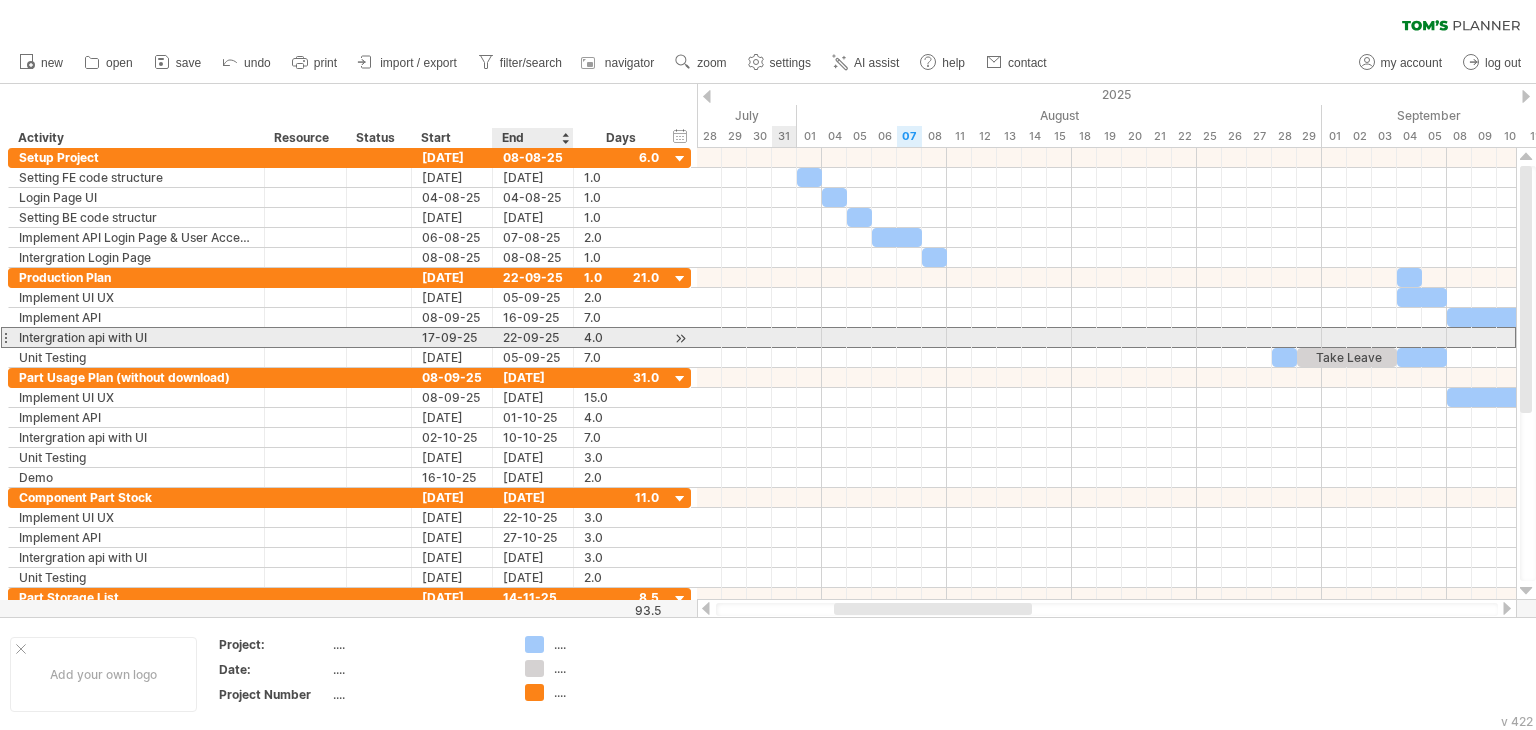 click on "22-09-25" at bounding box center [533, 337] 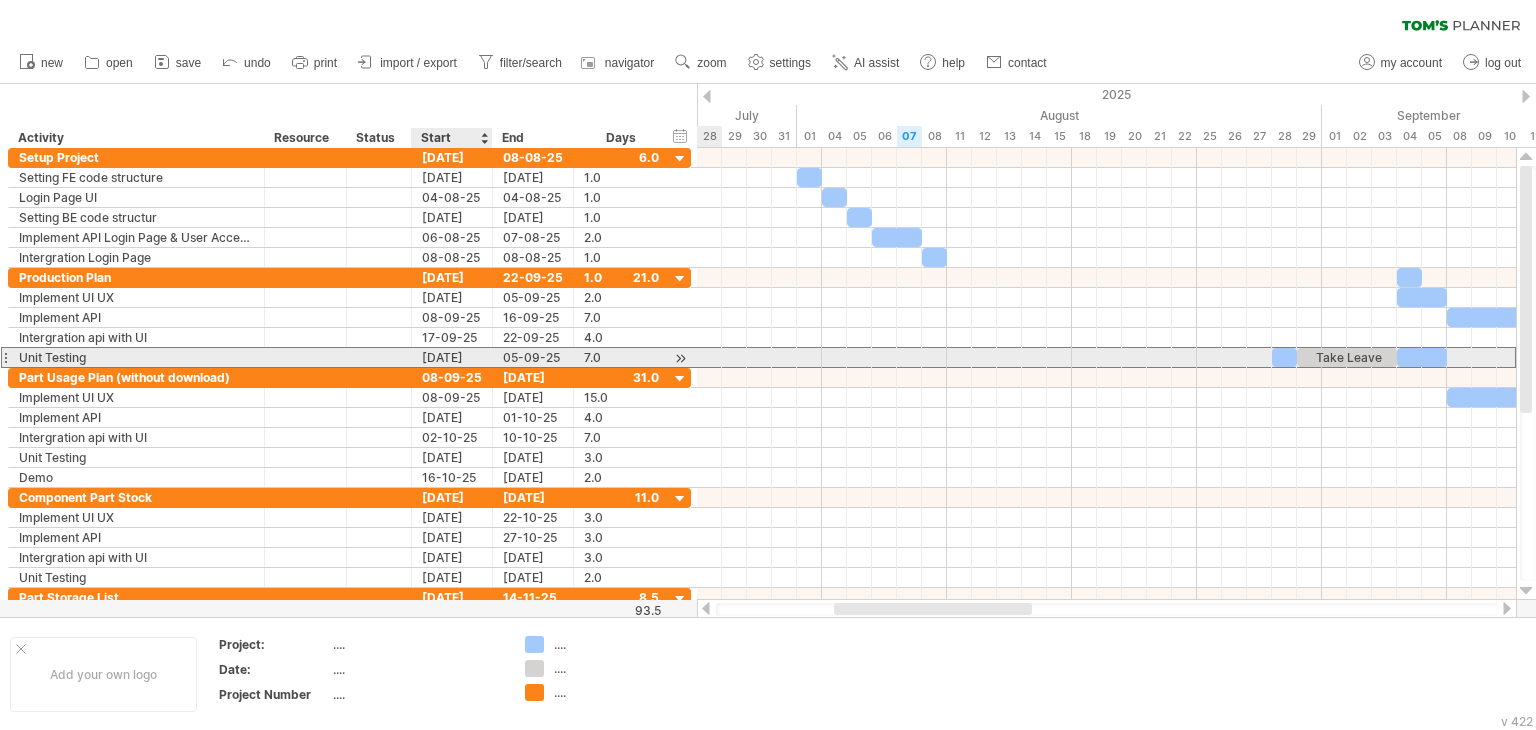 click on "[DATE]" at bounding box center [452, 357] 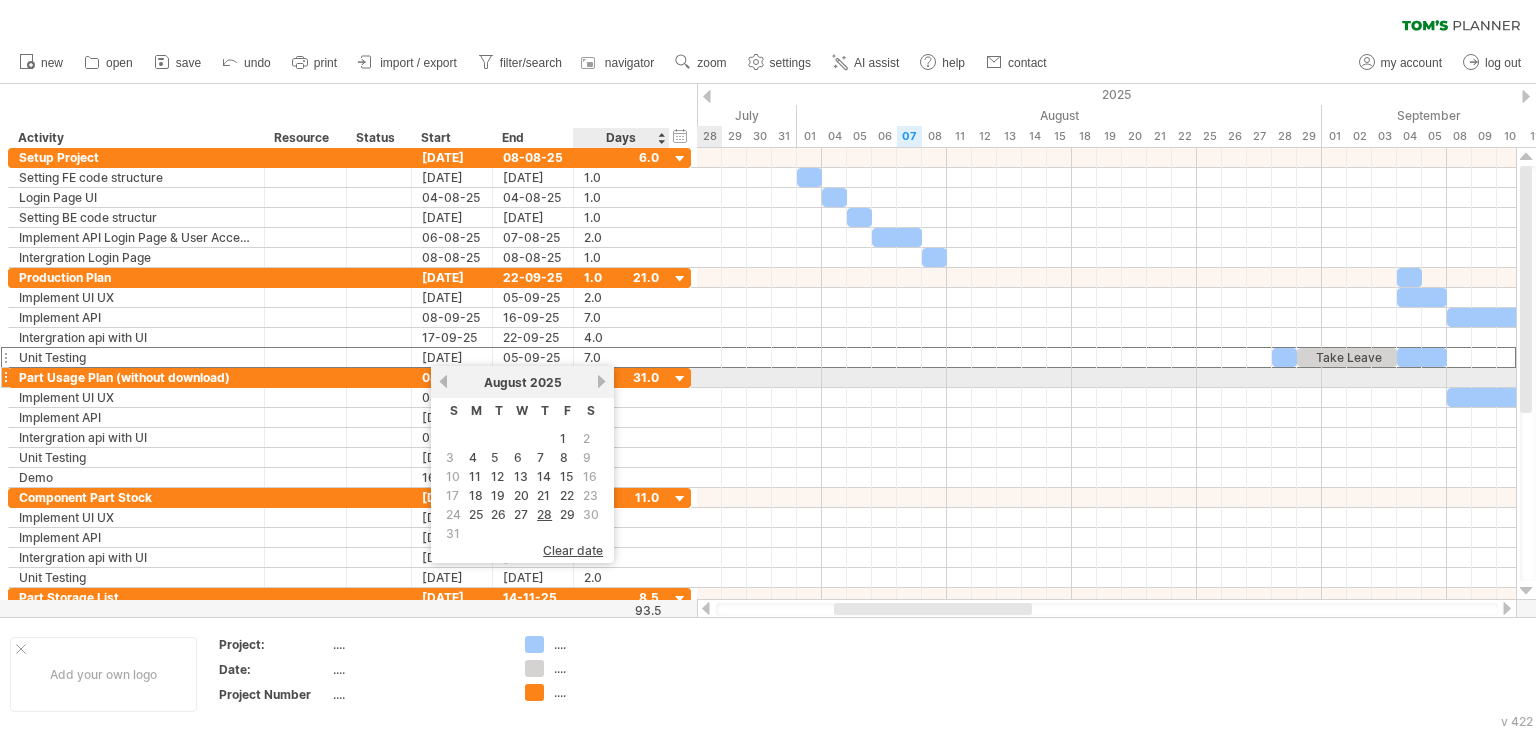 click on "August   2025" at bounding box center (522, 382) 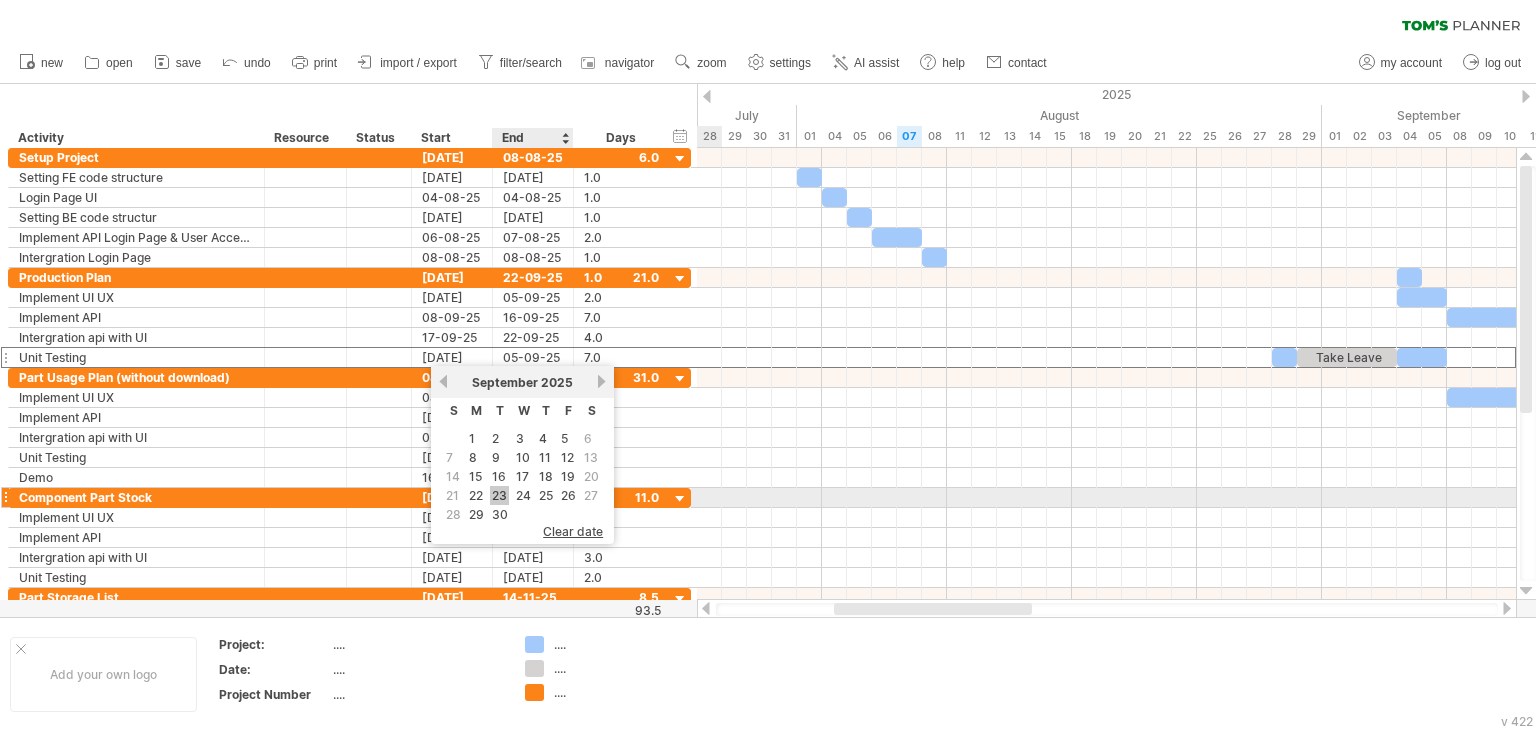 click on "23" at bounding box center [499, 495] 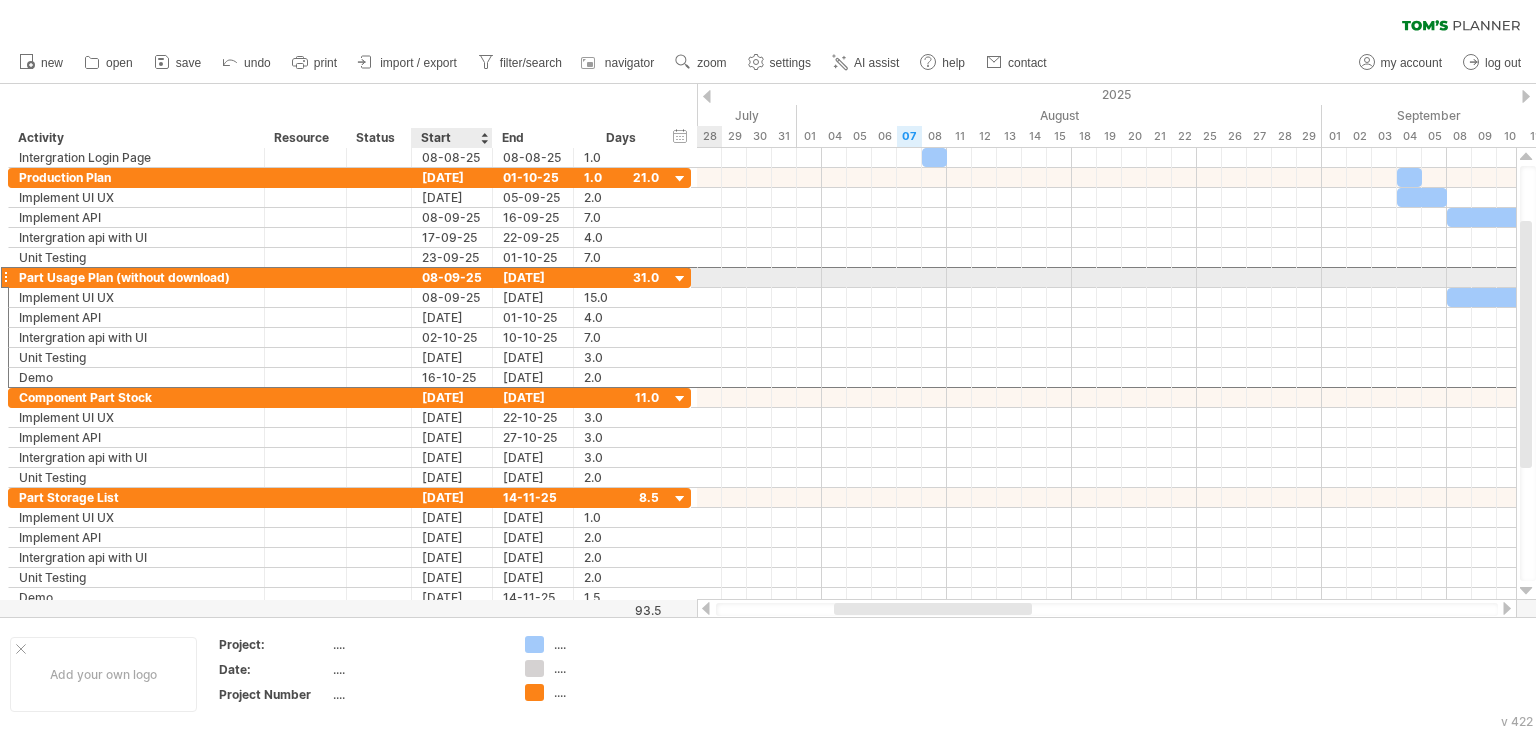 click on "08-09-25" at bounding box center [452, 277] 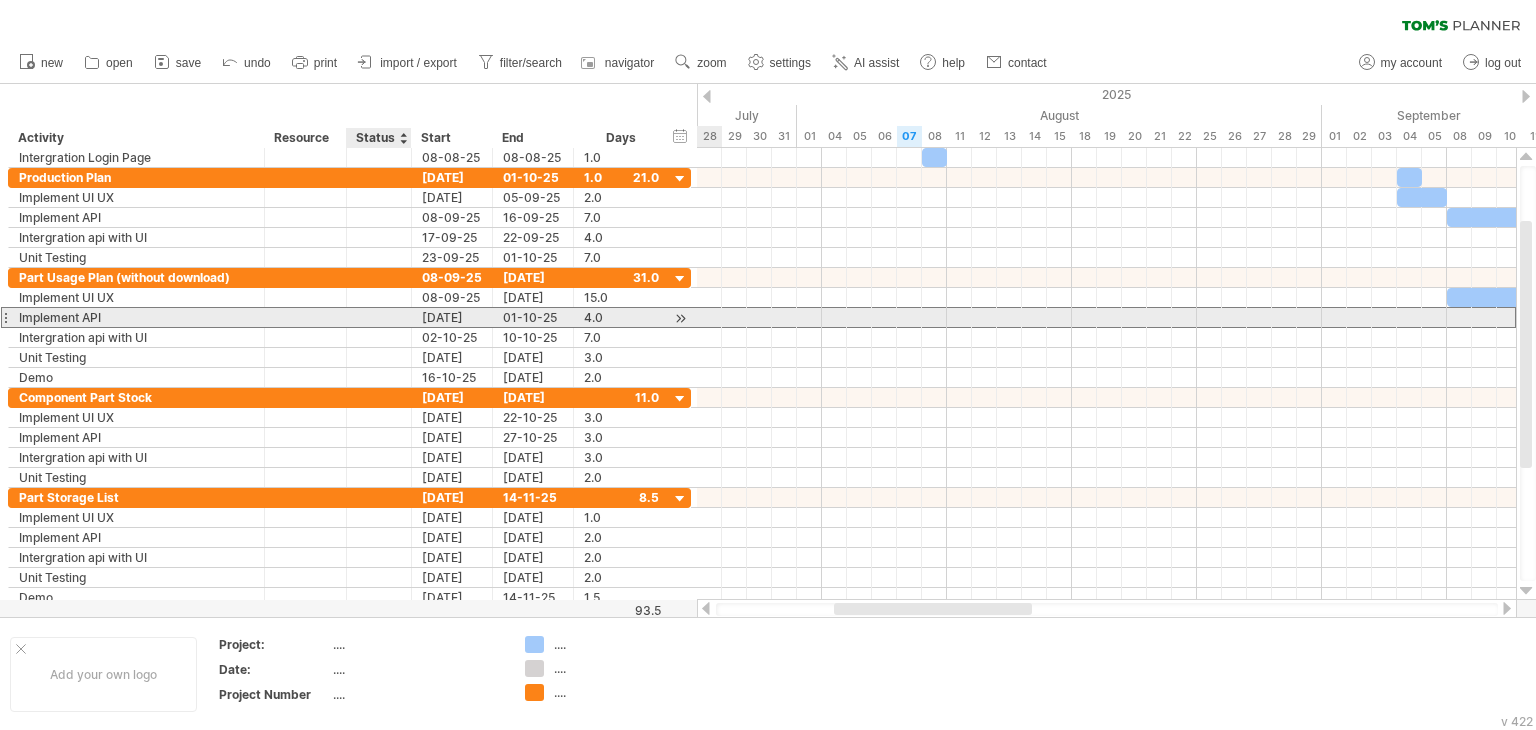 click at bounding box center (379, 317) 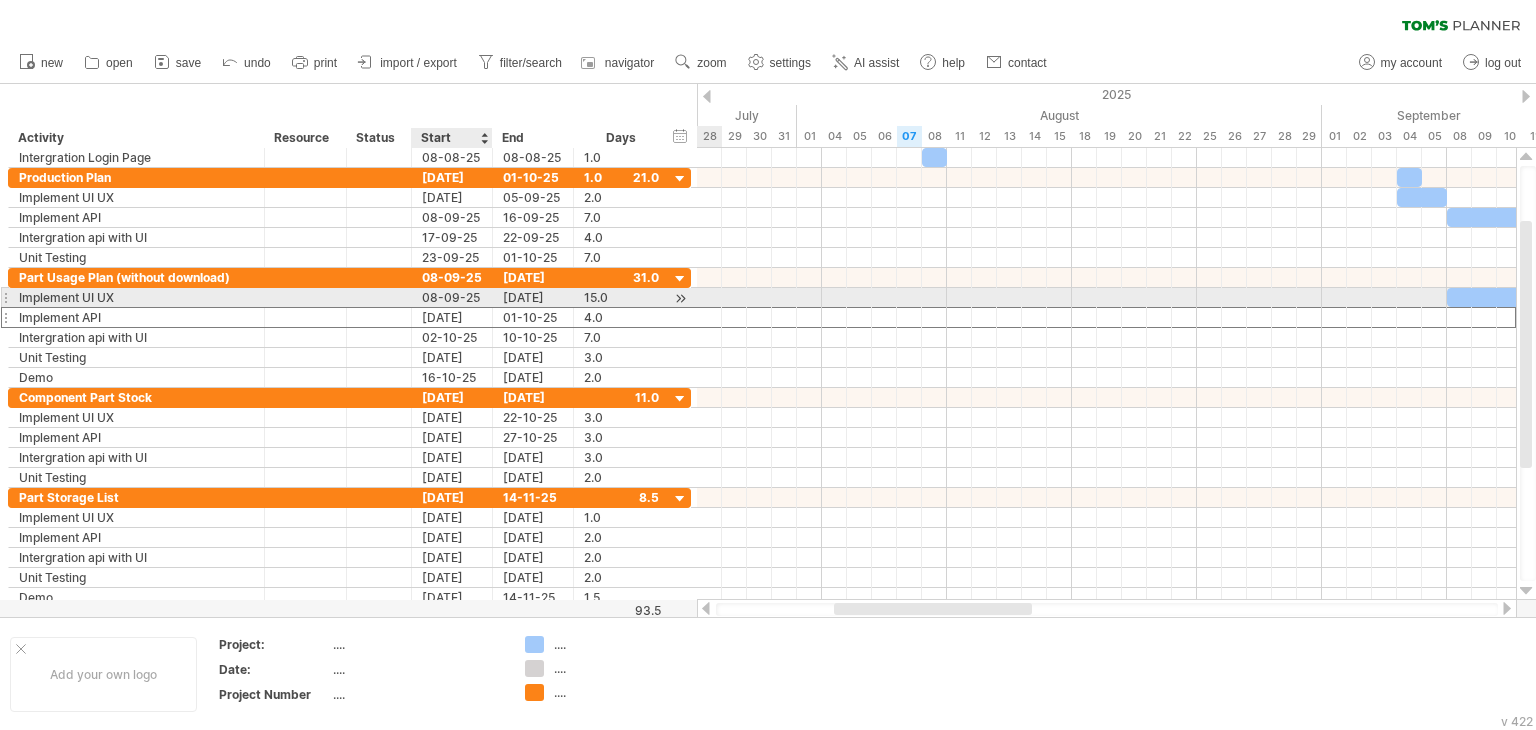 click on "08-09-25" at bounding box center (452, 297) 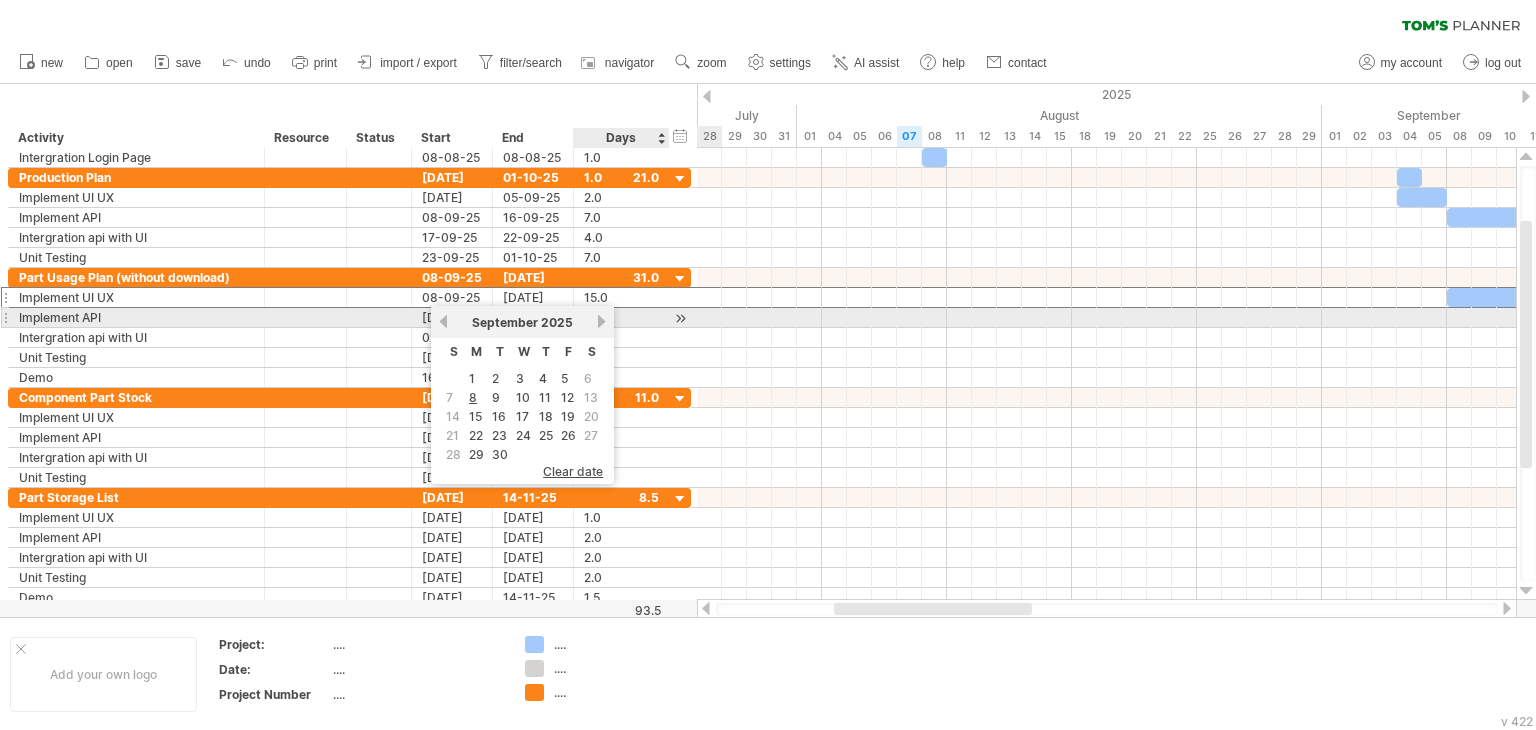 click on "[MONTH] 2025" at bounding box center [522, 322] 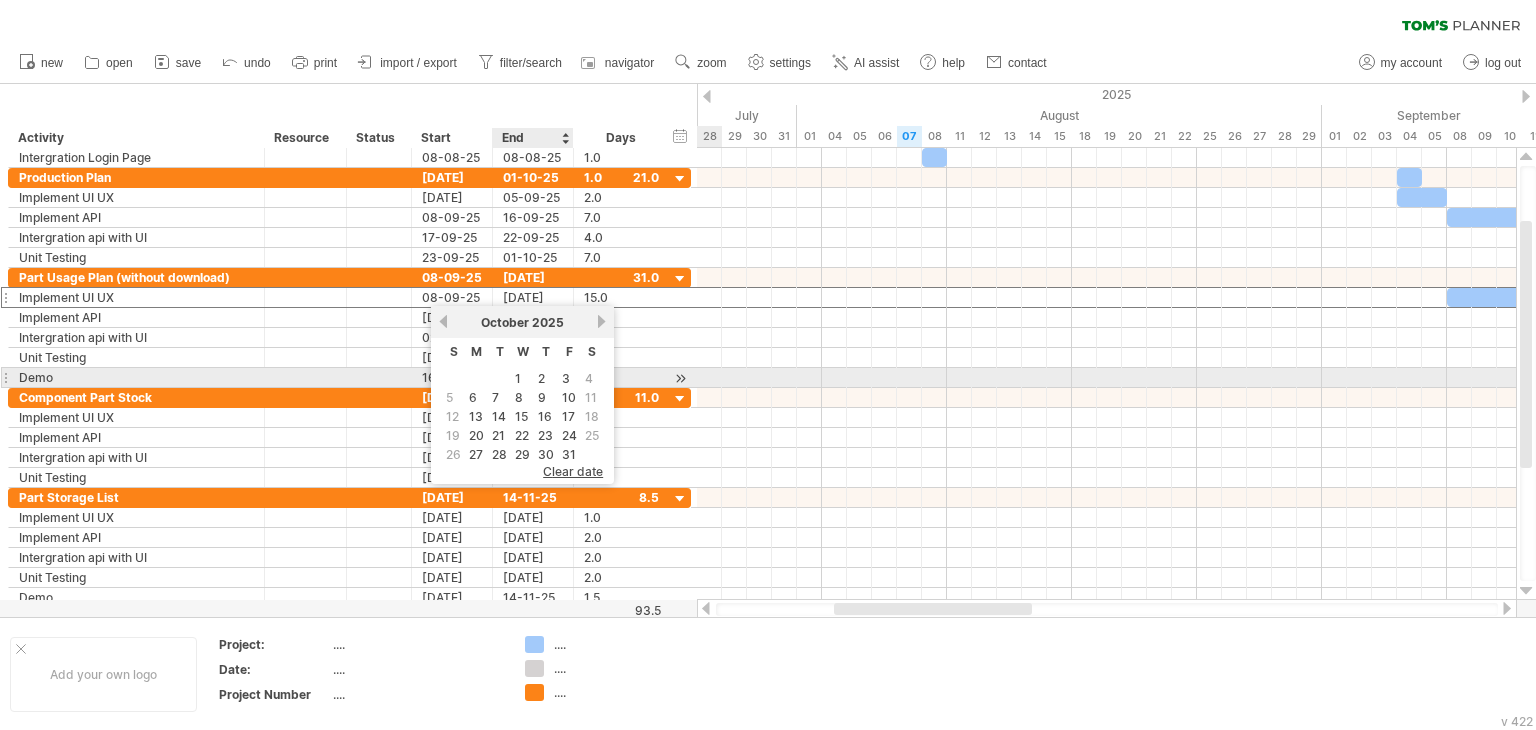 click on "1" at bounding box center (522, 378) 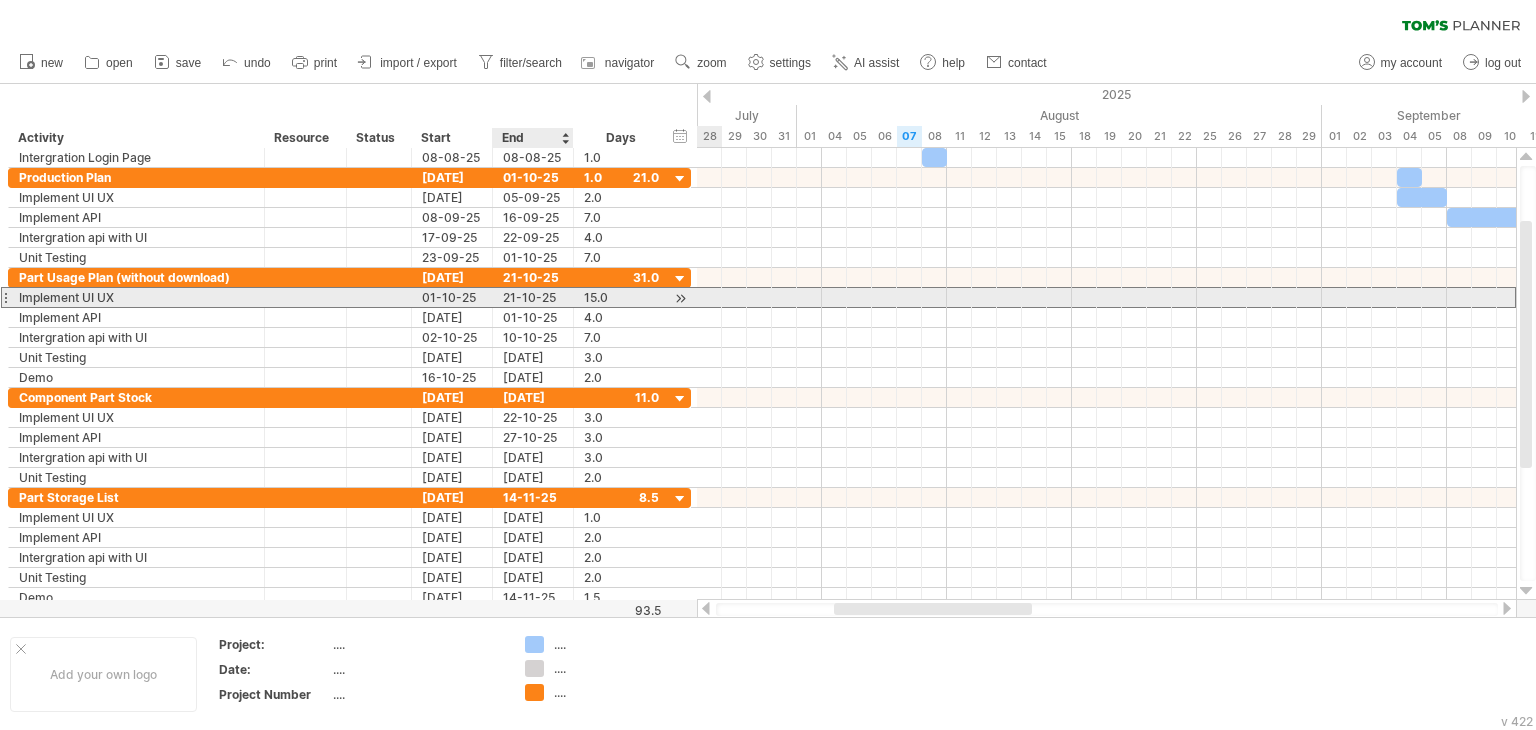 click on "21-10-25" at bounding box center (533, 297) 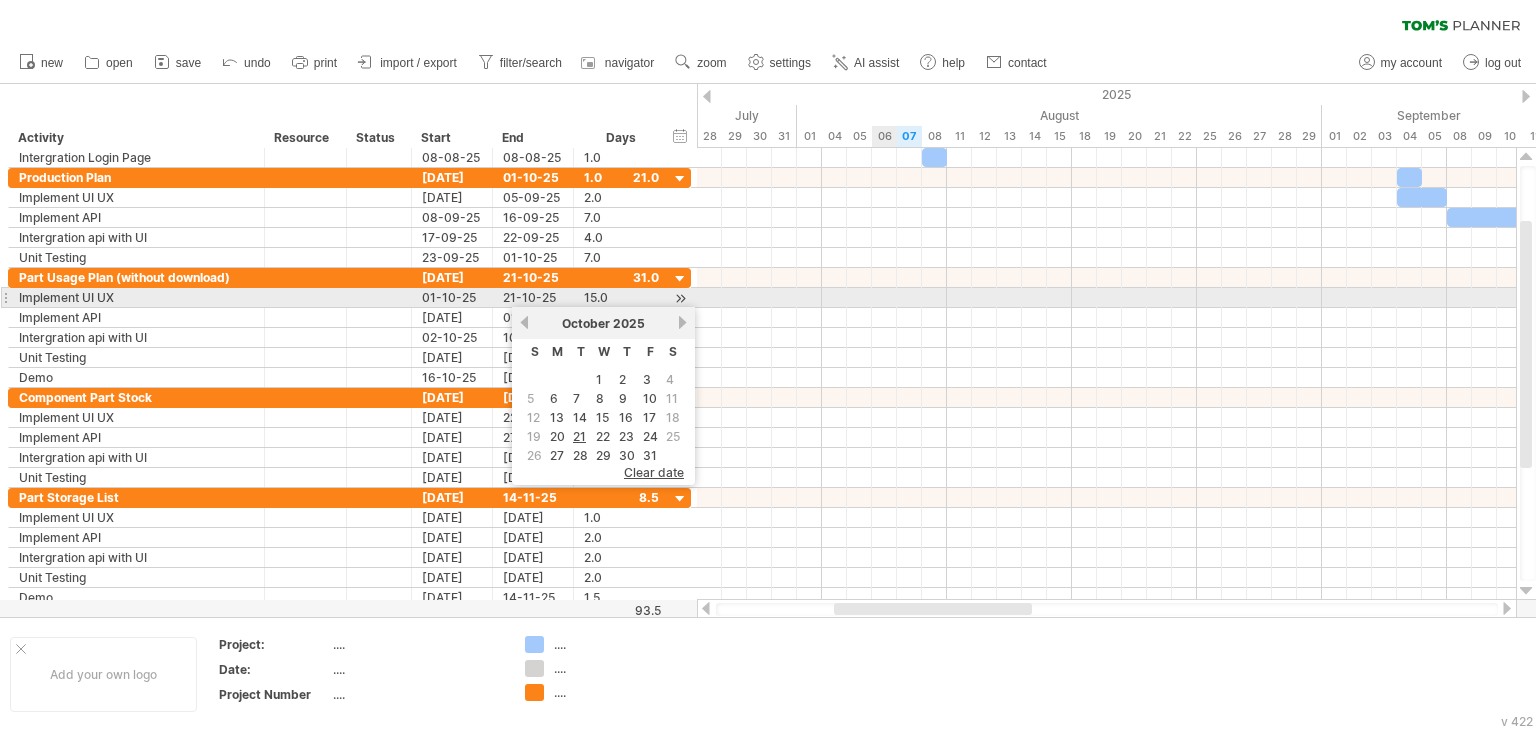 click at bounding box center [1106, 298] 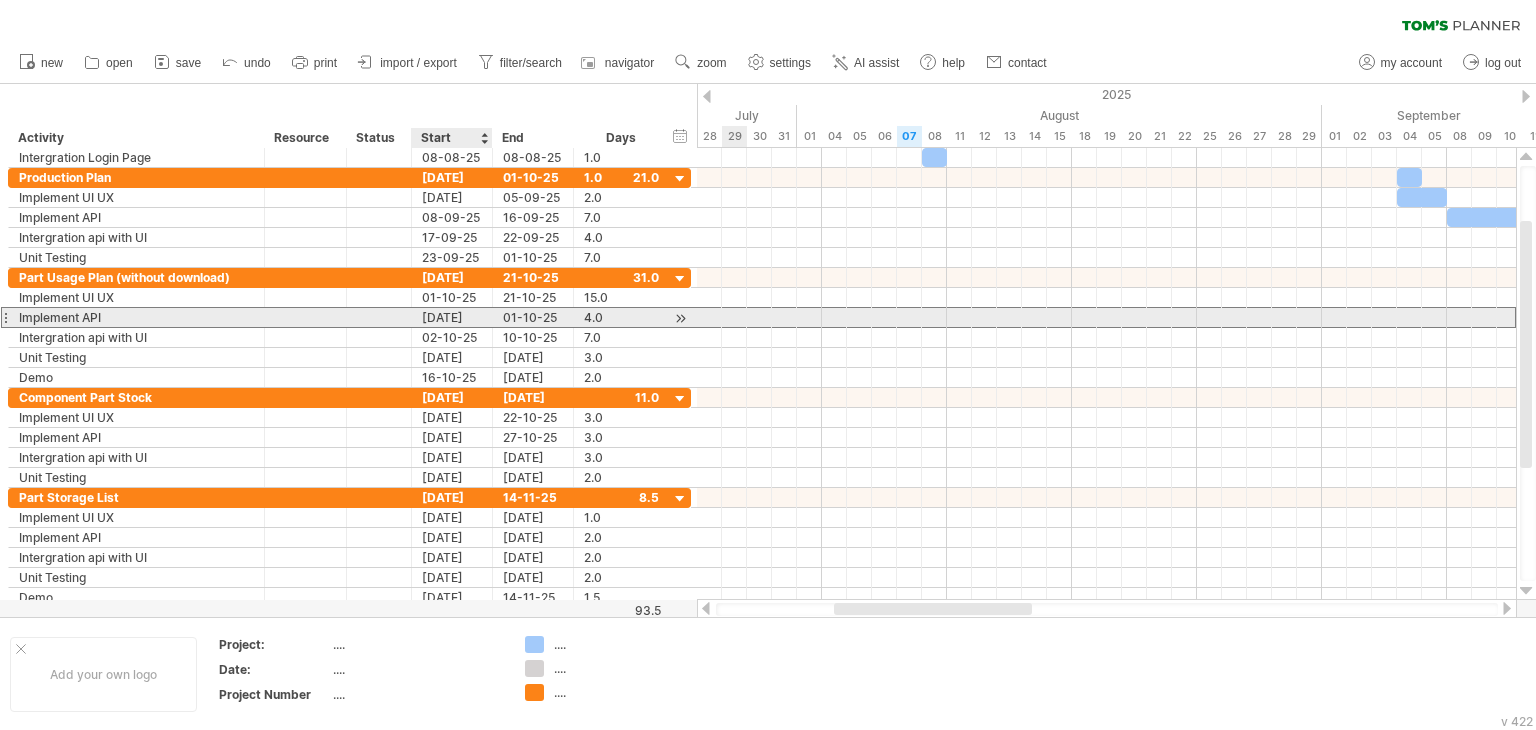 click on "[DATE]" at bounding box center (452, 317) 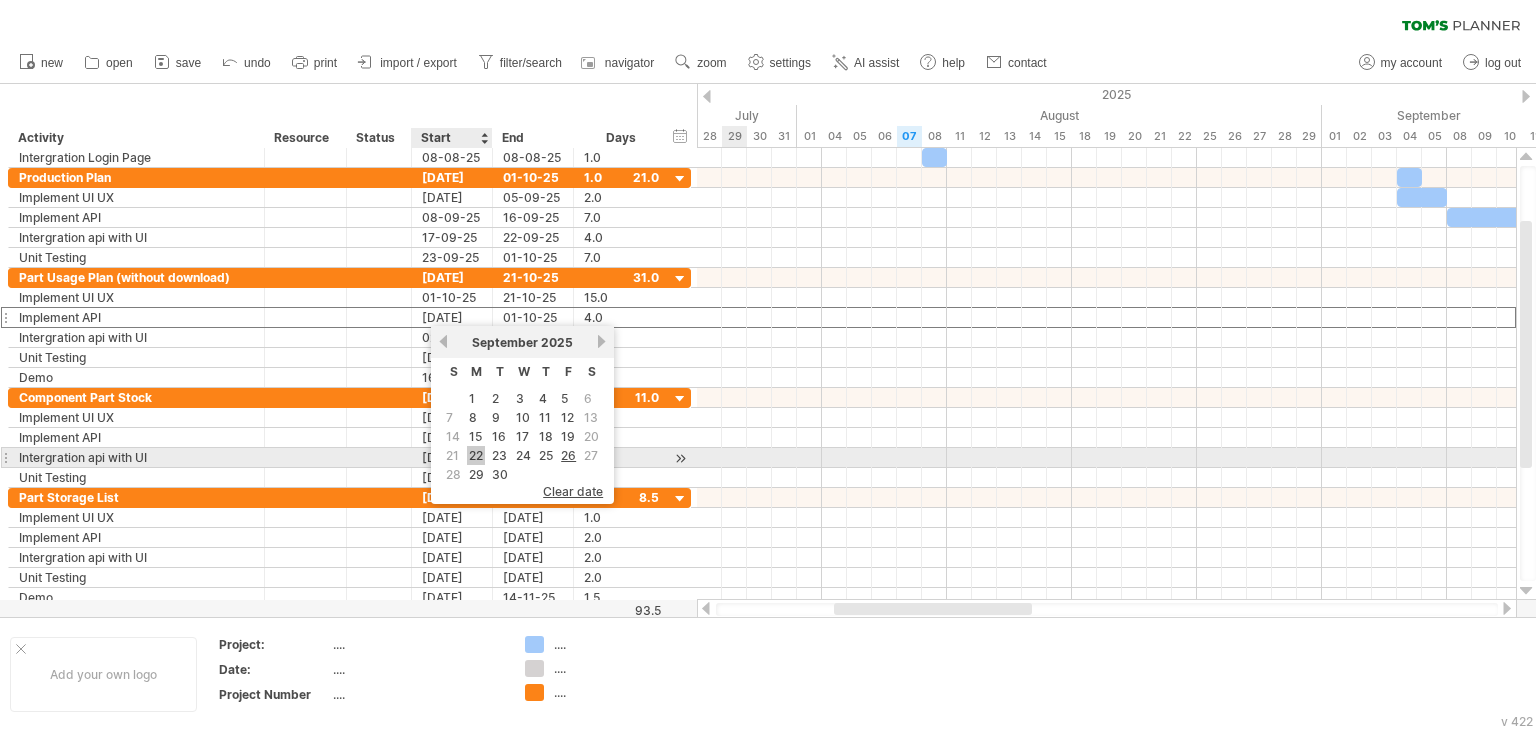 click on "22" at bounding box center [476, 455] 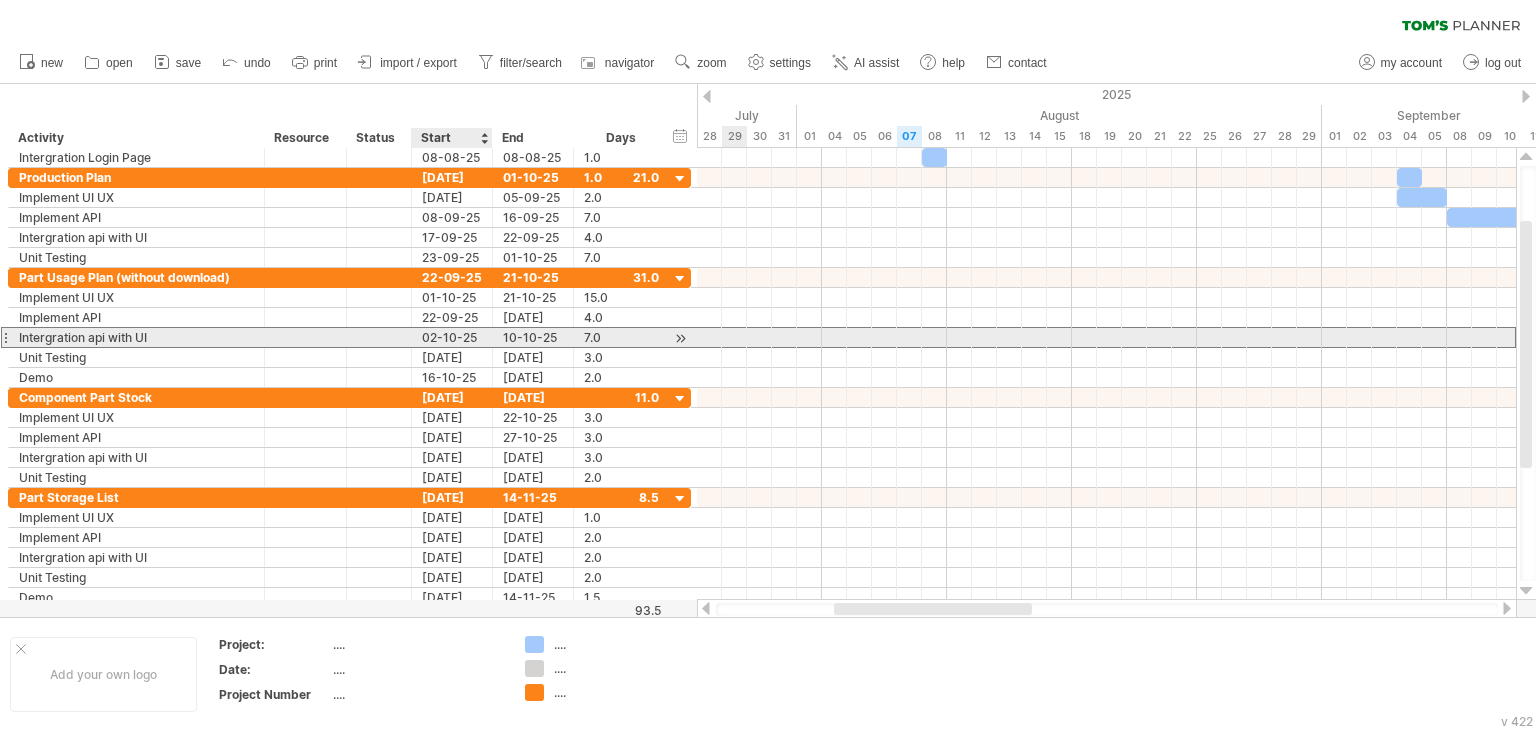 click on "02-10-25" at bounding box center [452, 337] 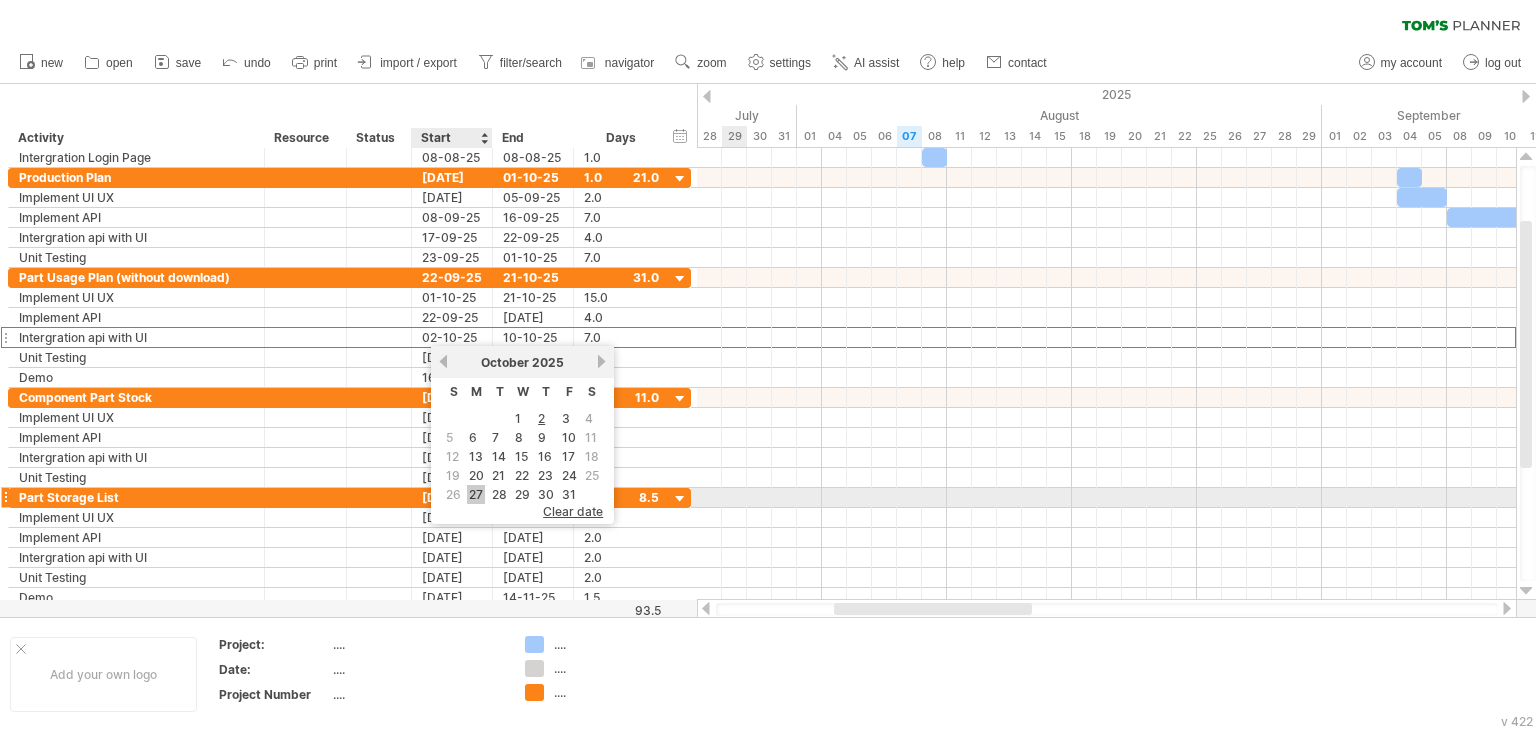 click on "27" at bounding box center [476, 494] 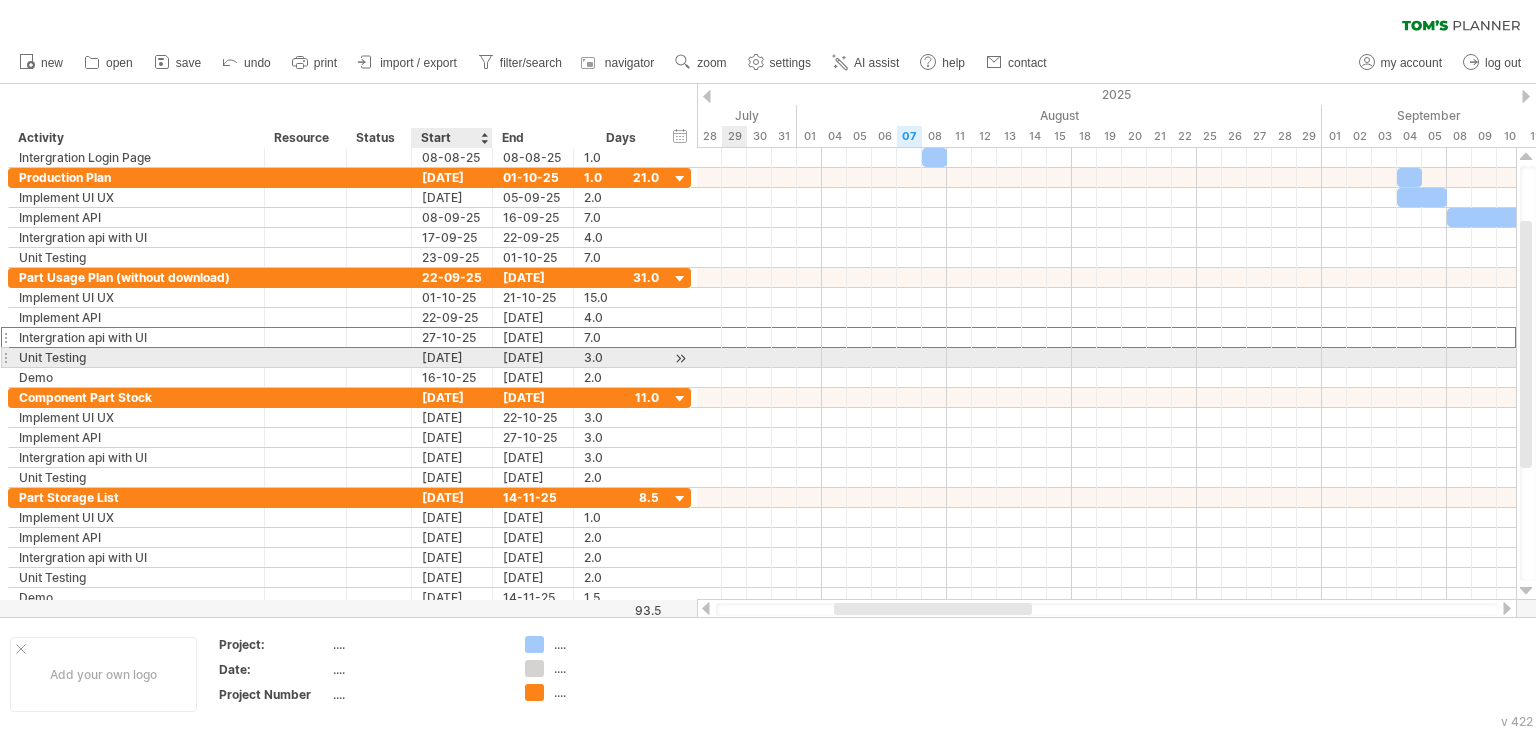 click on "[DATE]" at bounding box center (452, 357) 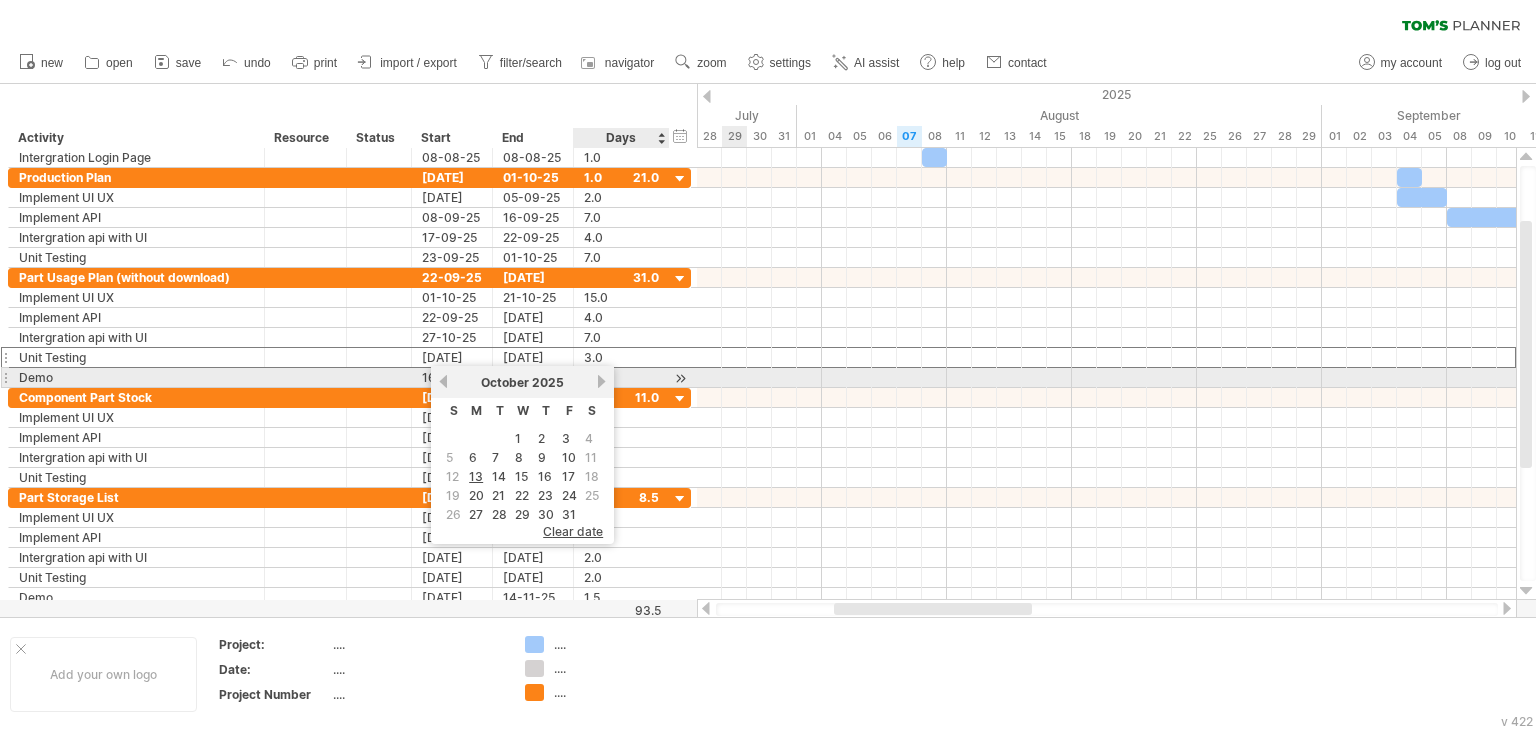 click on "[MONTH] 2025" at bounding box center [522, 382] 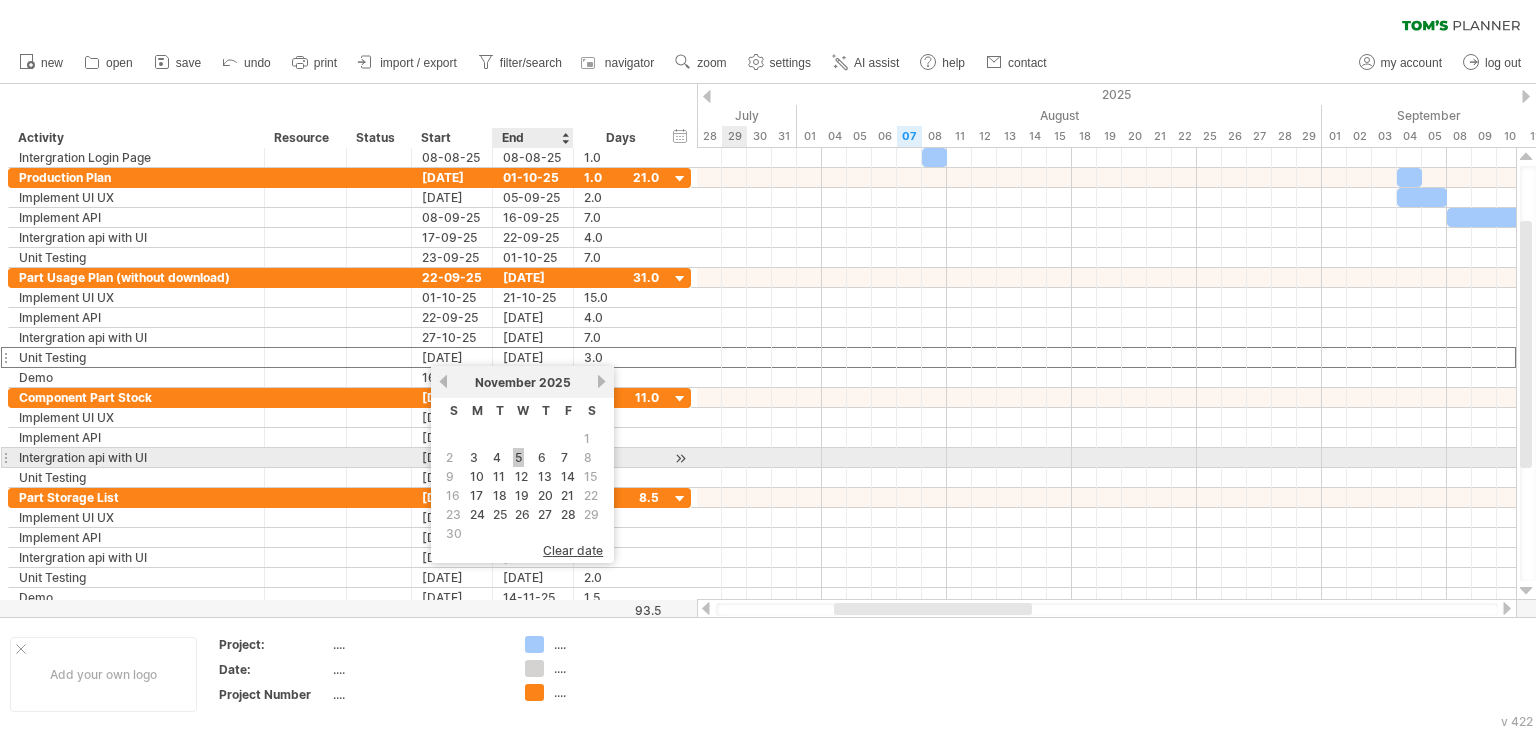 click on "5" at bounding box center [518, 457] 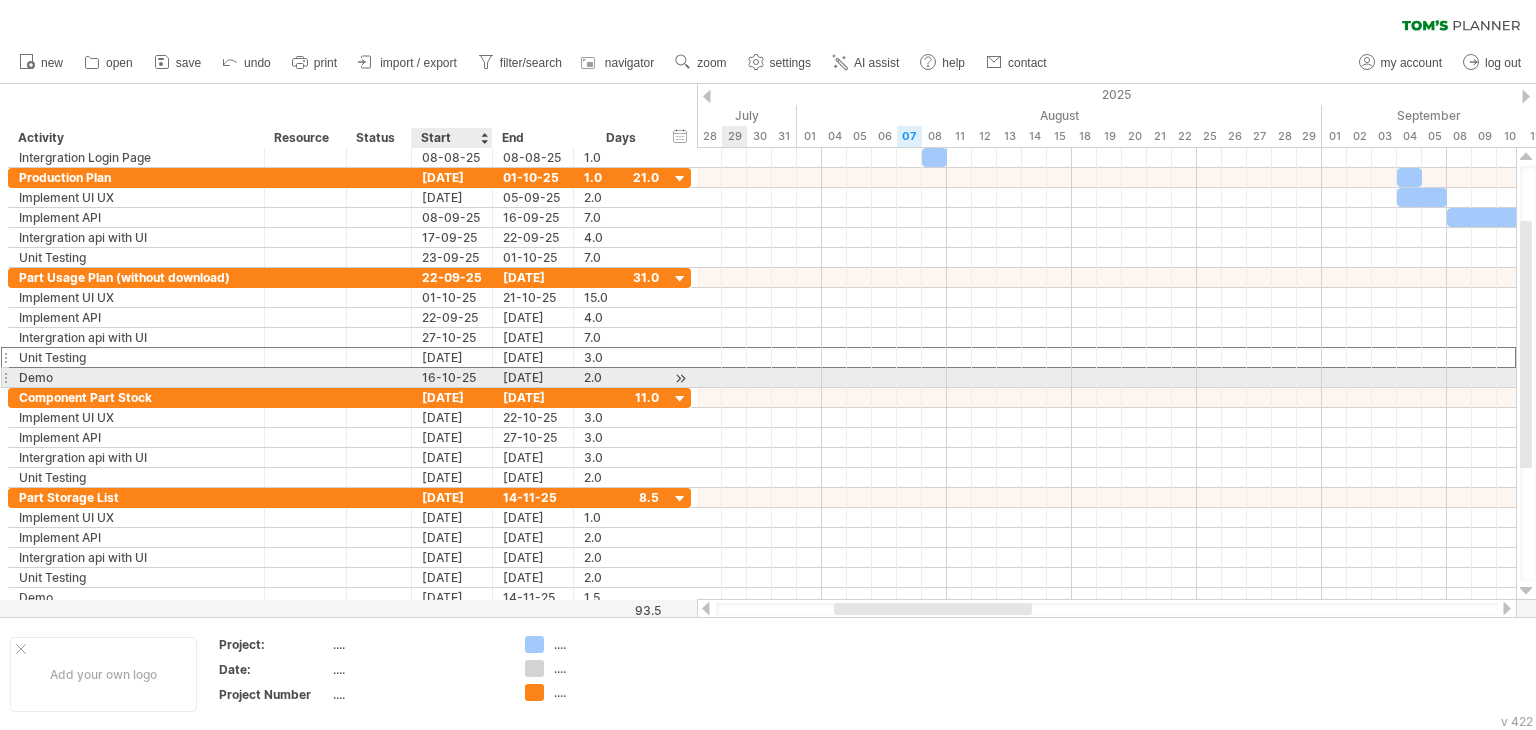 click on "16-10-25" at bounding box center (452, 377) 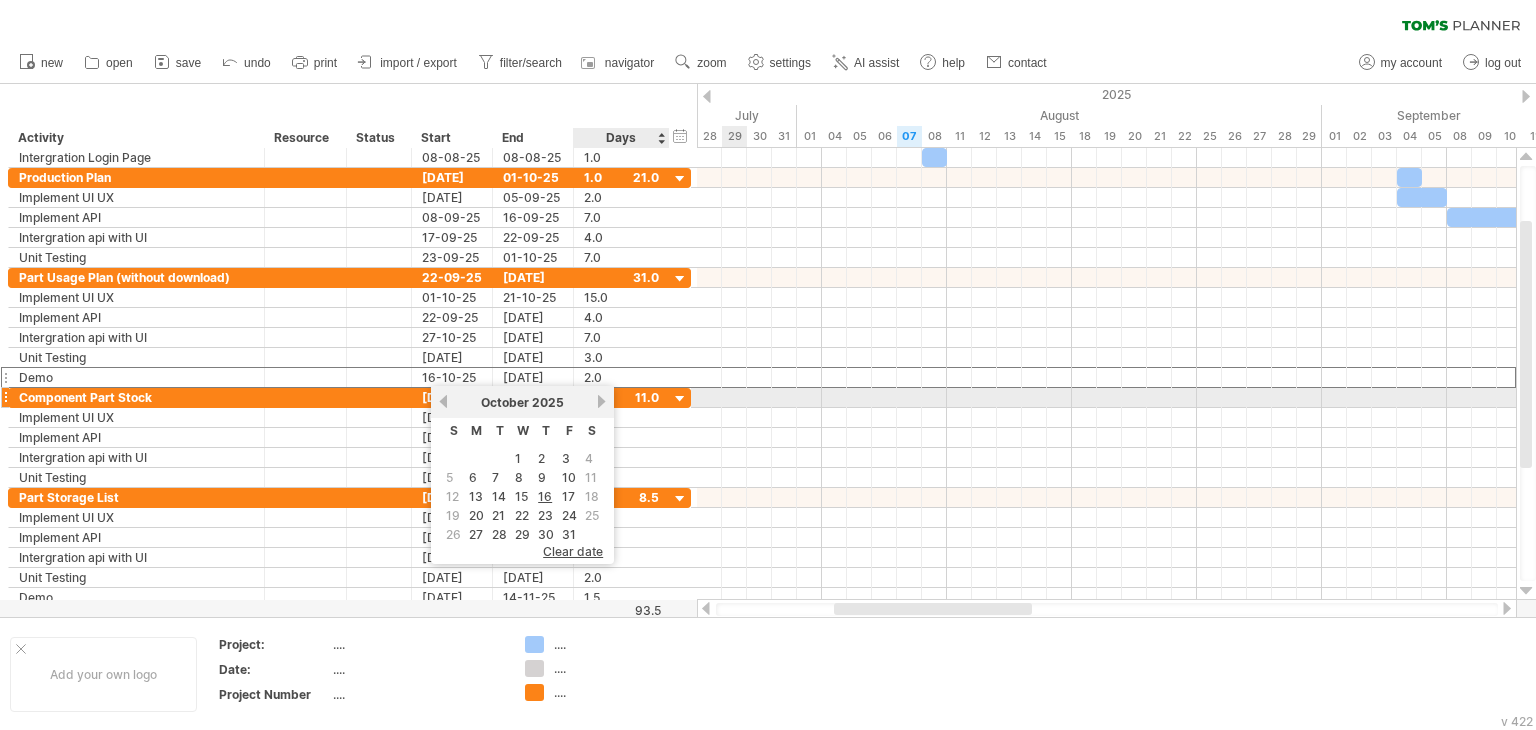 click on "[MONTH] 2025" at bounding box center [522, 402] 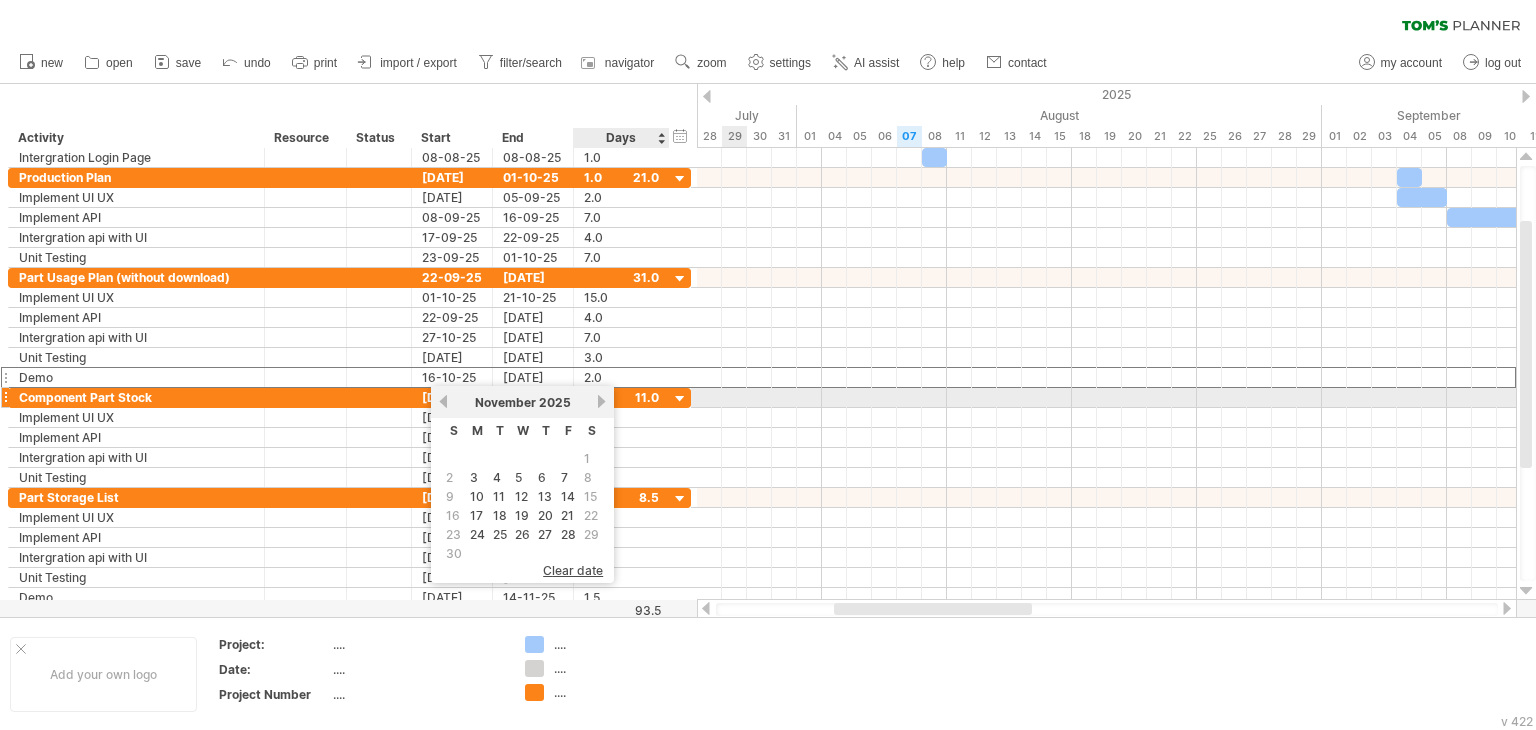 click on "next" at bounding box center (601, 401) 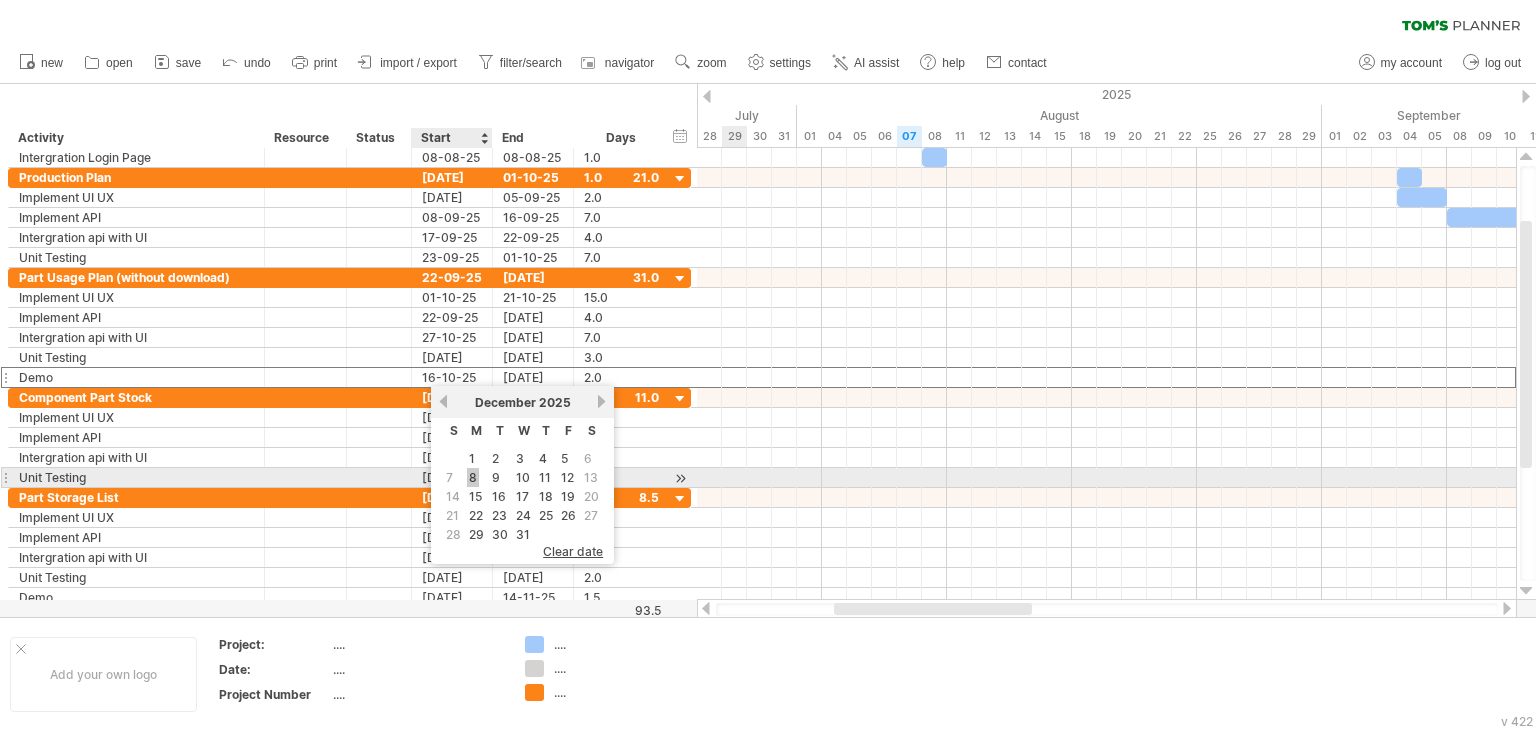 click on "8" at bounding box center [473, 477] 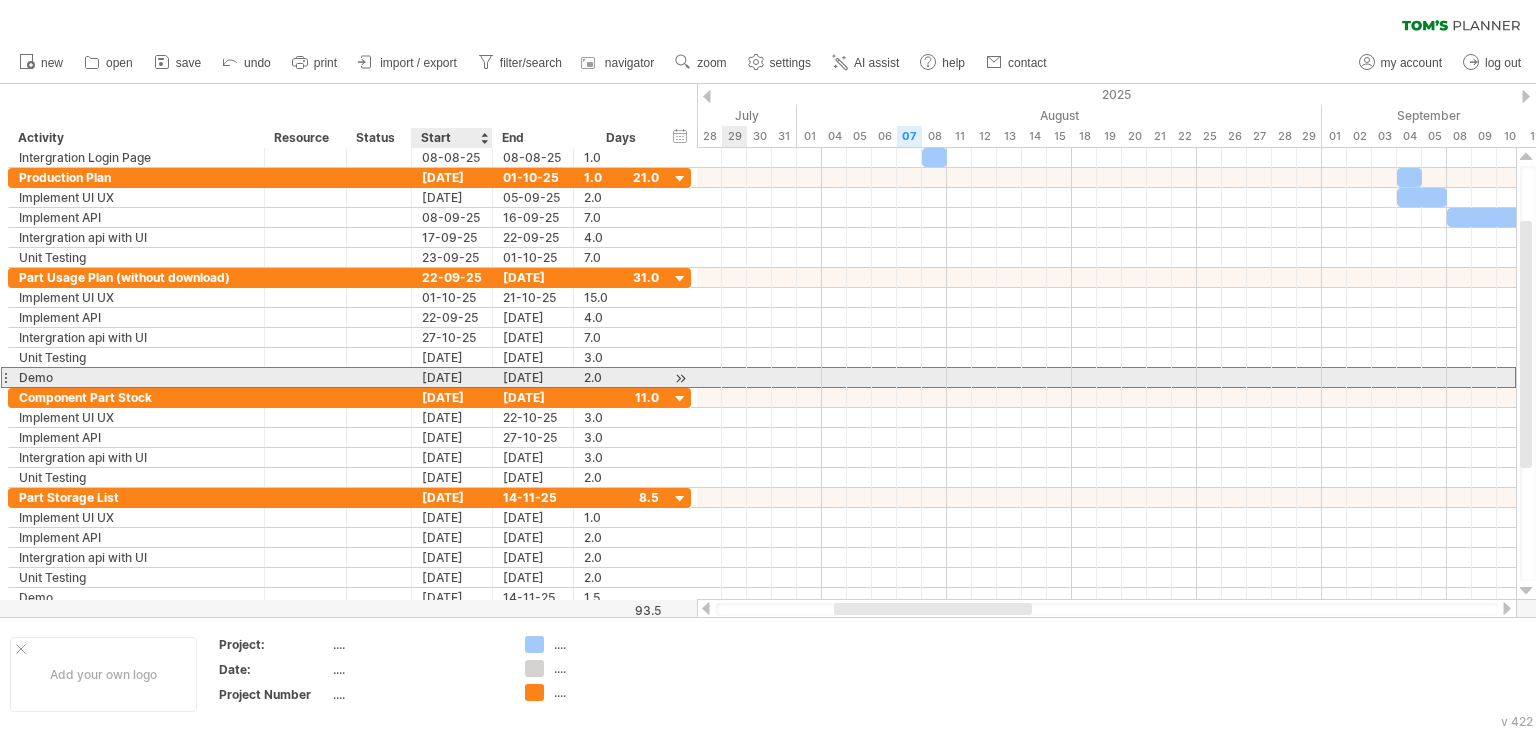click on "[DATE]" at bounding box center [452, 377] 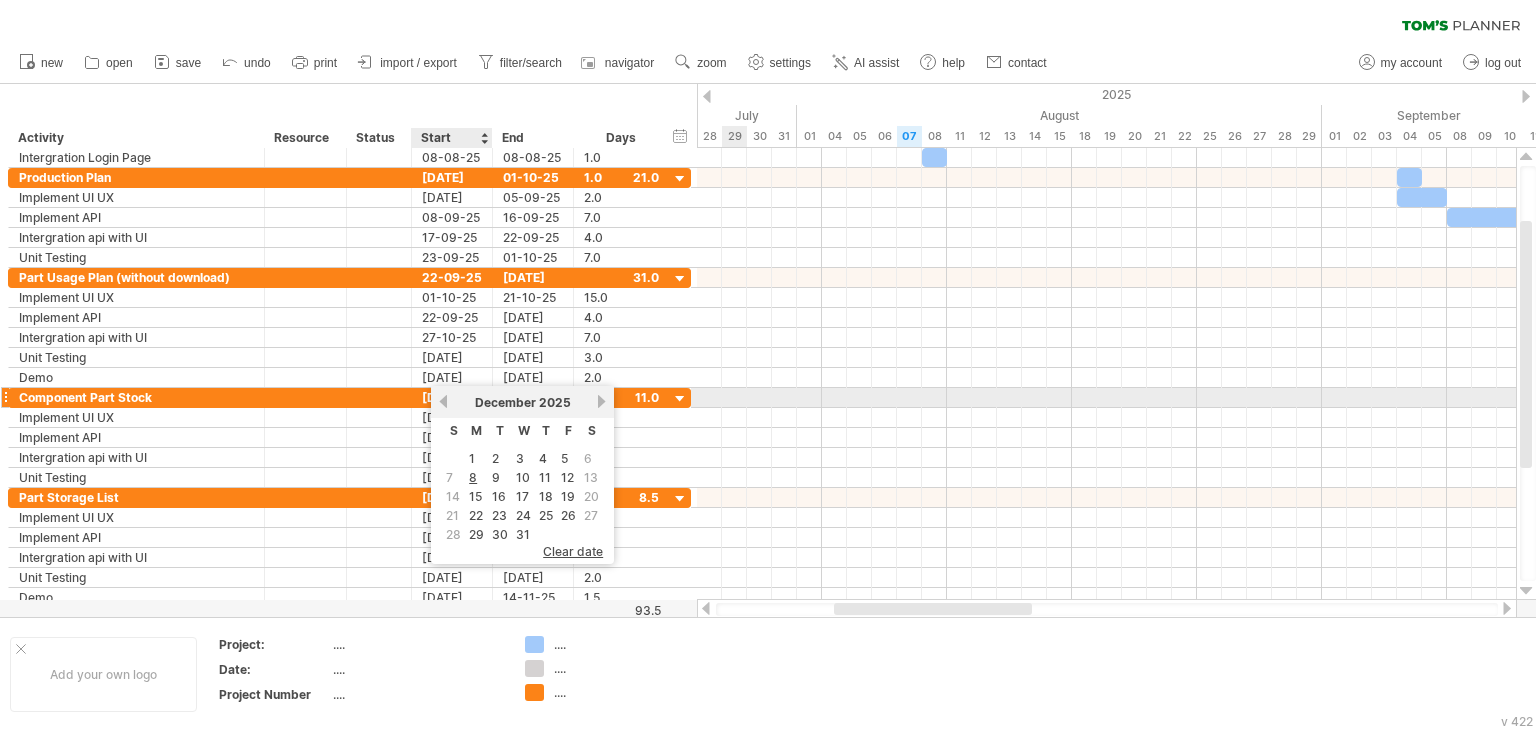 click on "previous" at bounding box center [443, 401] 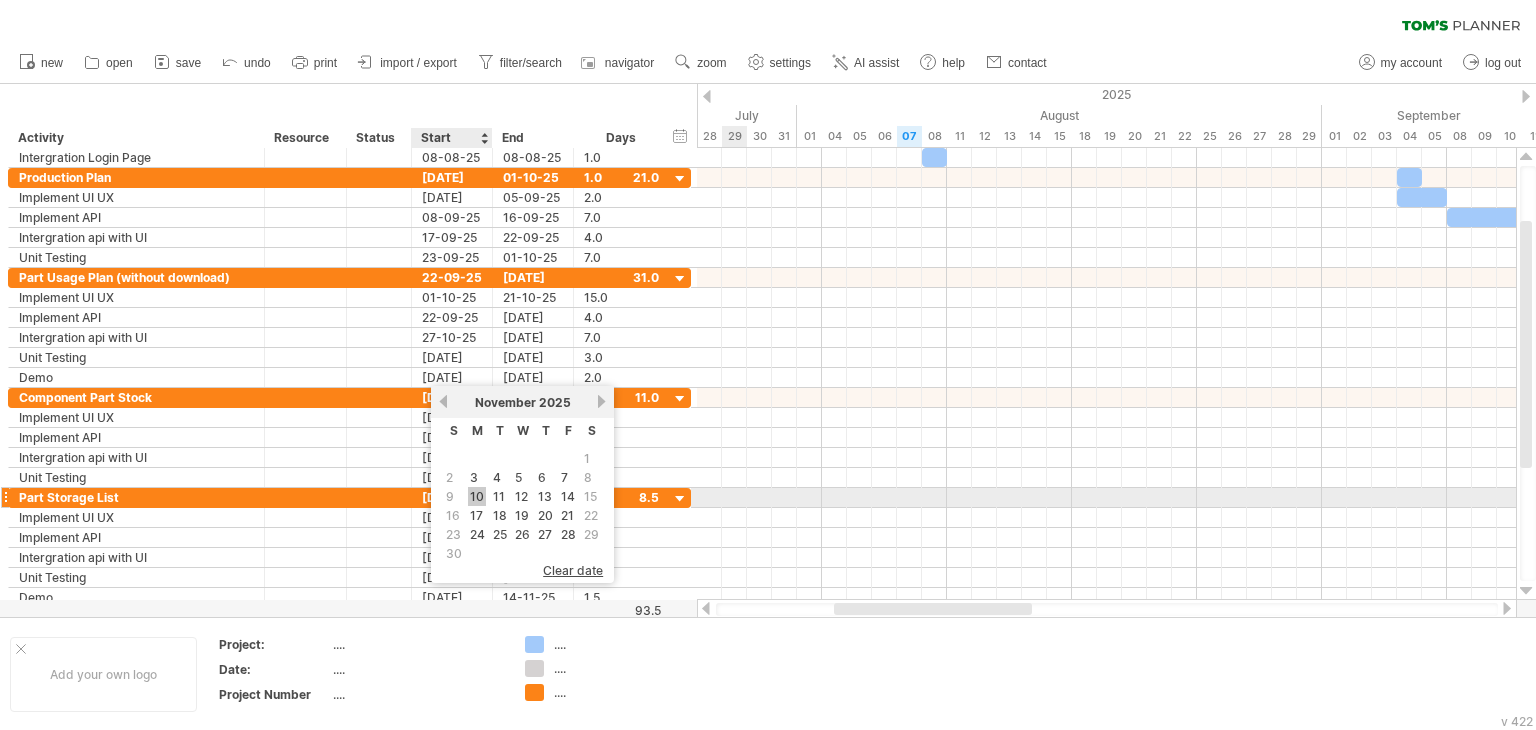 click on "10" at bounding box center [477, 496] 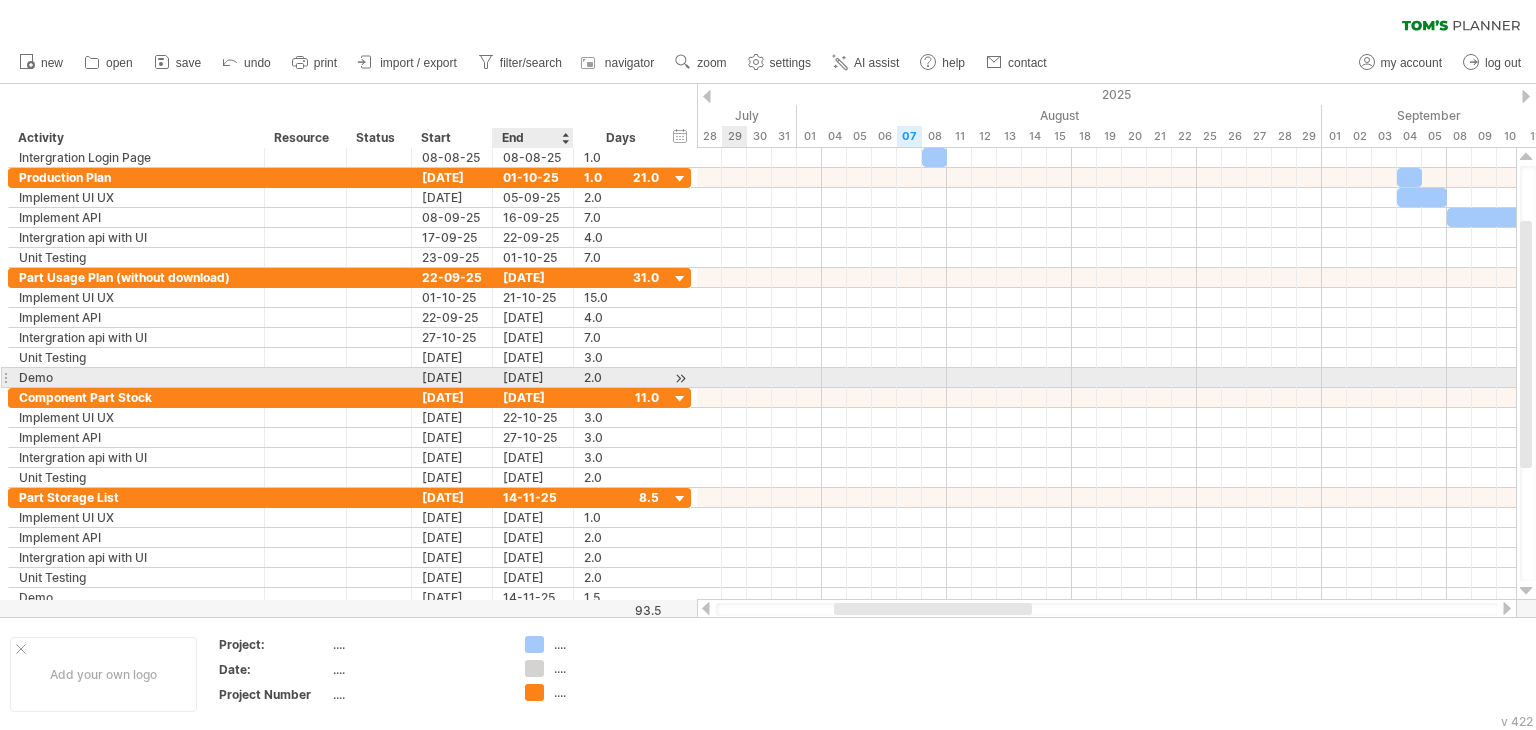 click on "[DATE]" at bounding box center (533, 377) 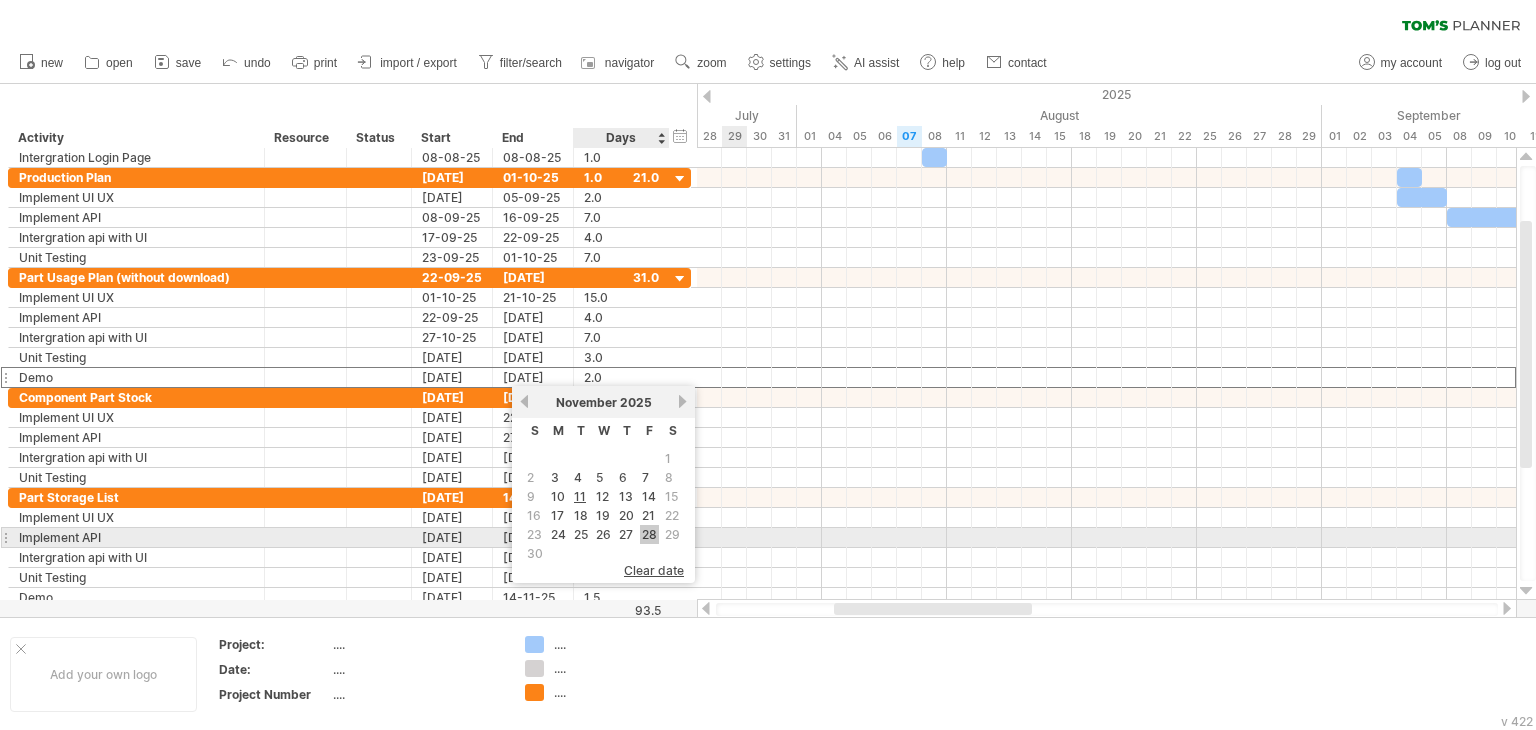 click on "28" at bounding box center [649, 534] 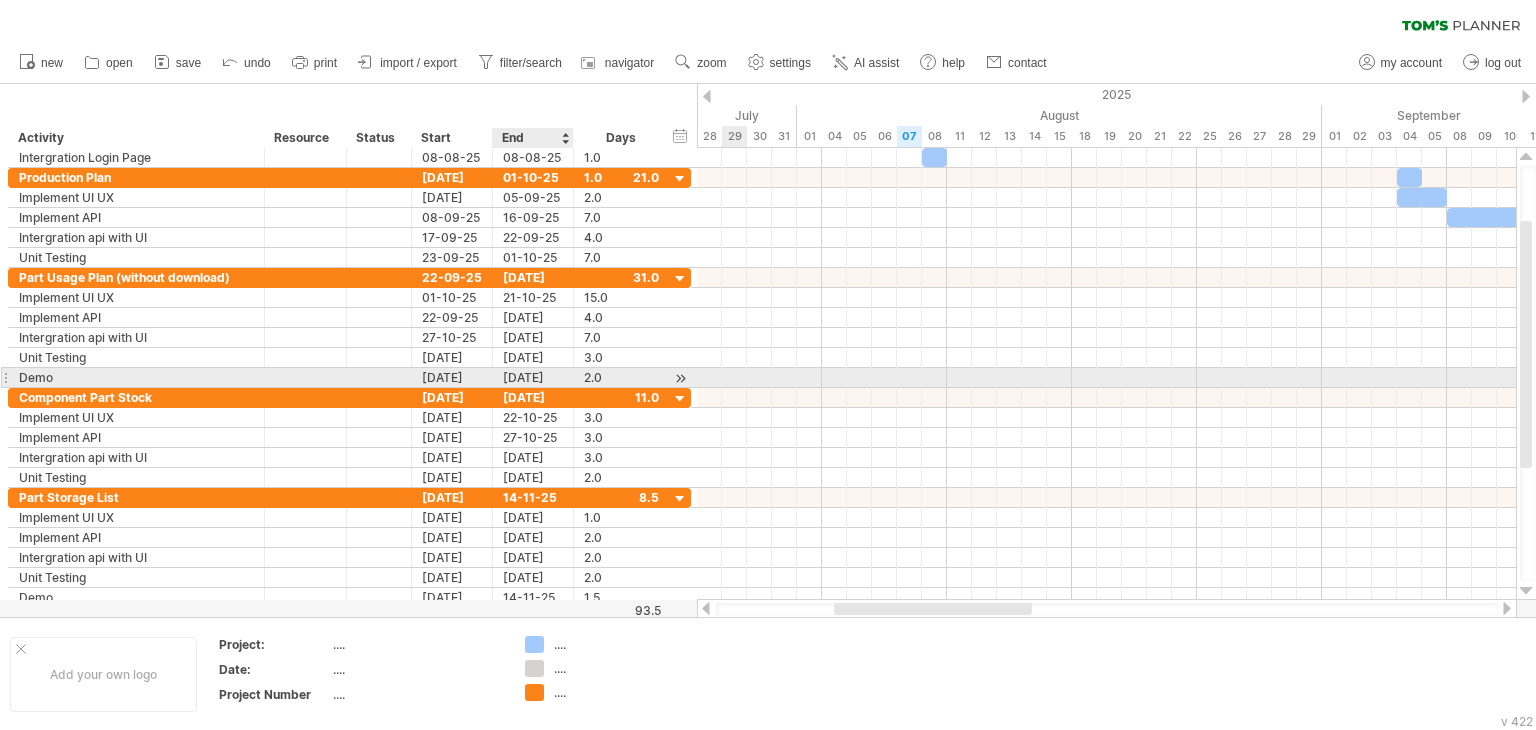 click on "[DATE]" at bounding box center [533, 377] 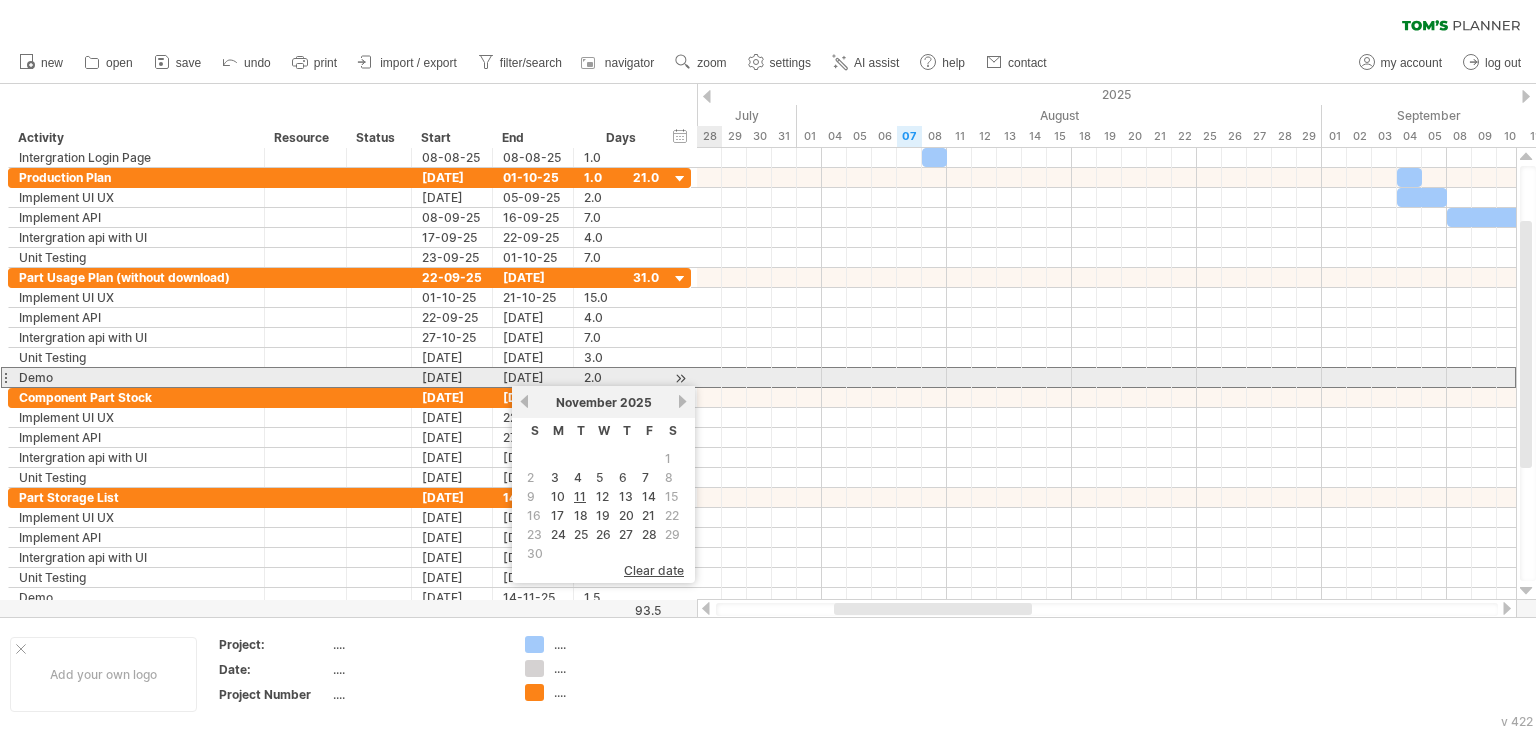 click at bounding box center [1106, 377] 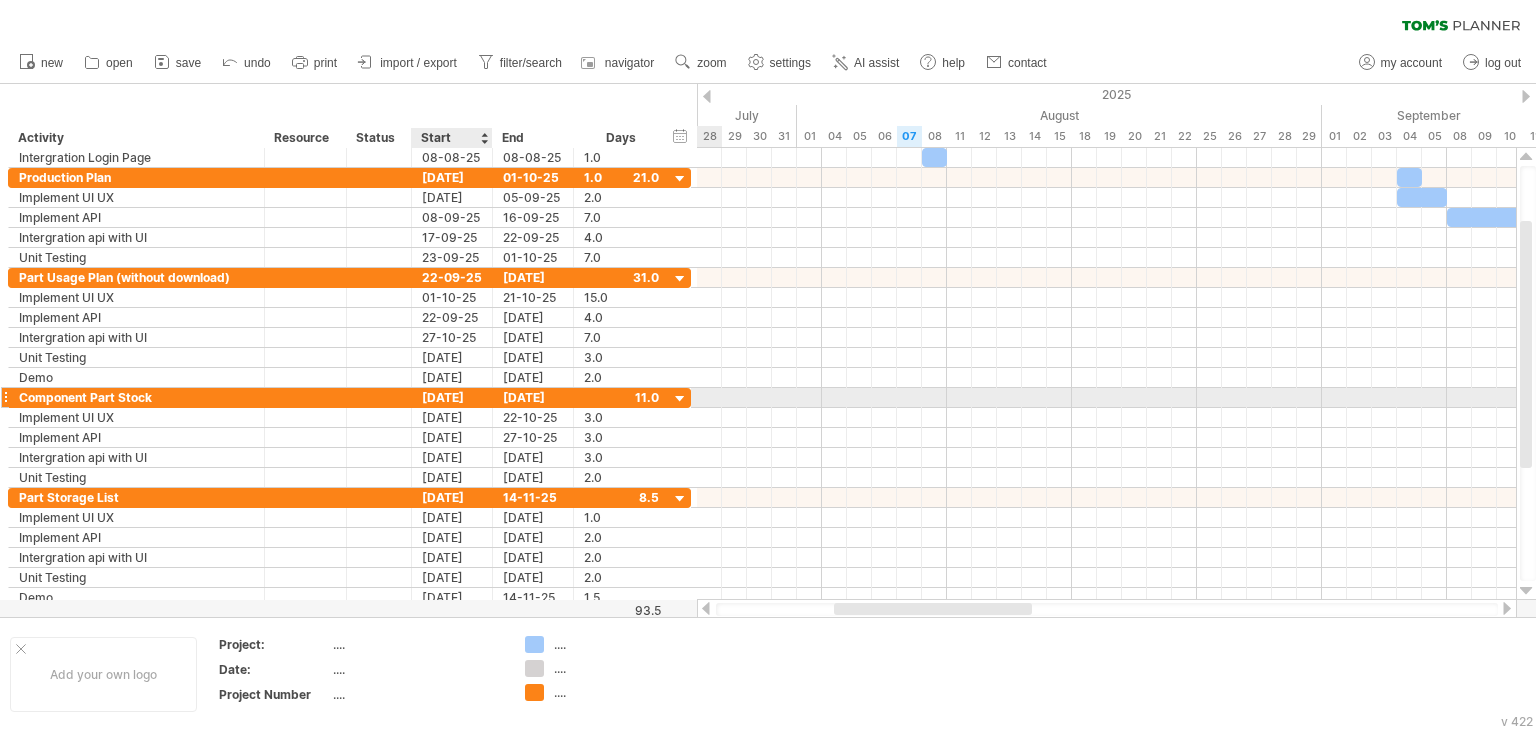 click on "[DATE]" at bounding box center [452, 397] 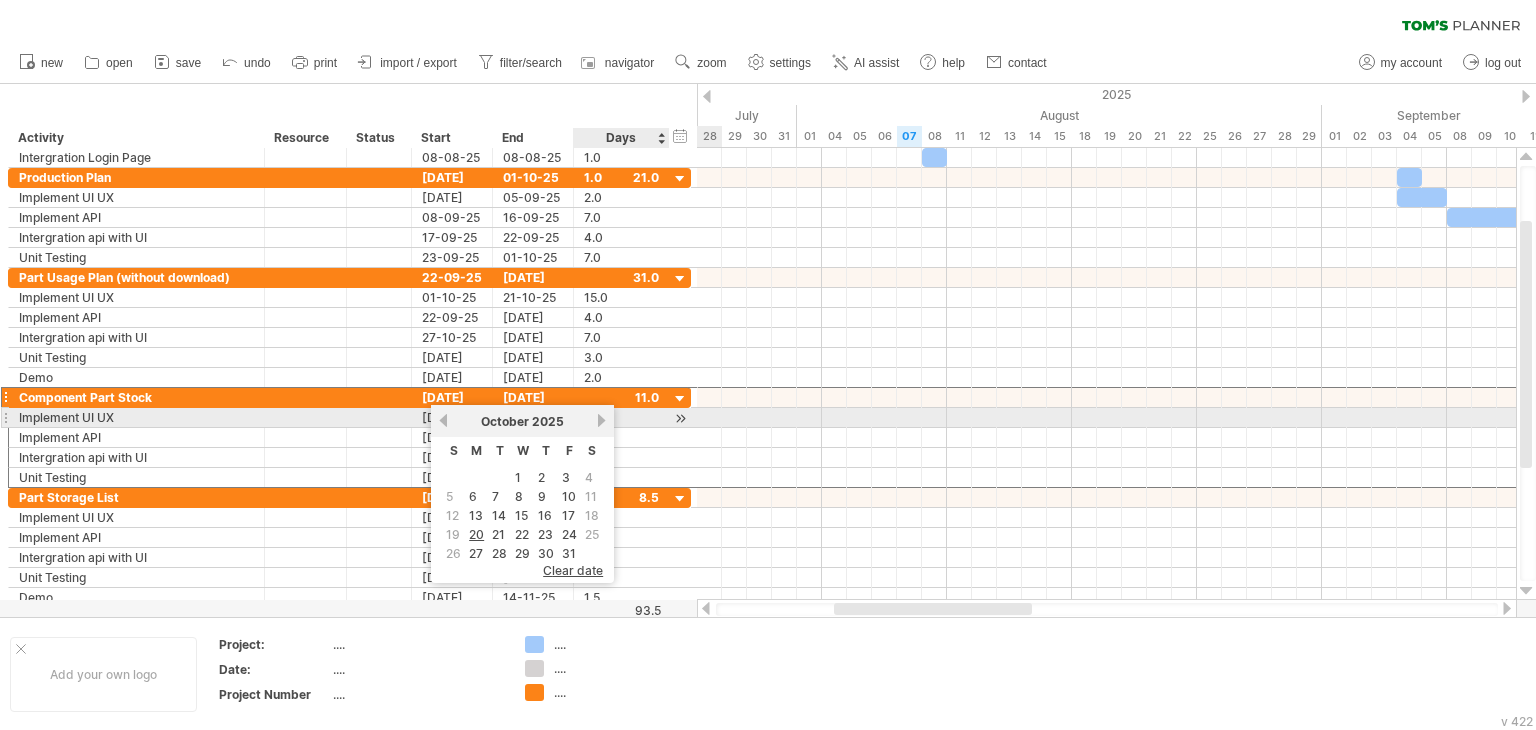 click on "next" at bounding box center [601, 420] 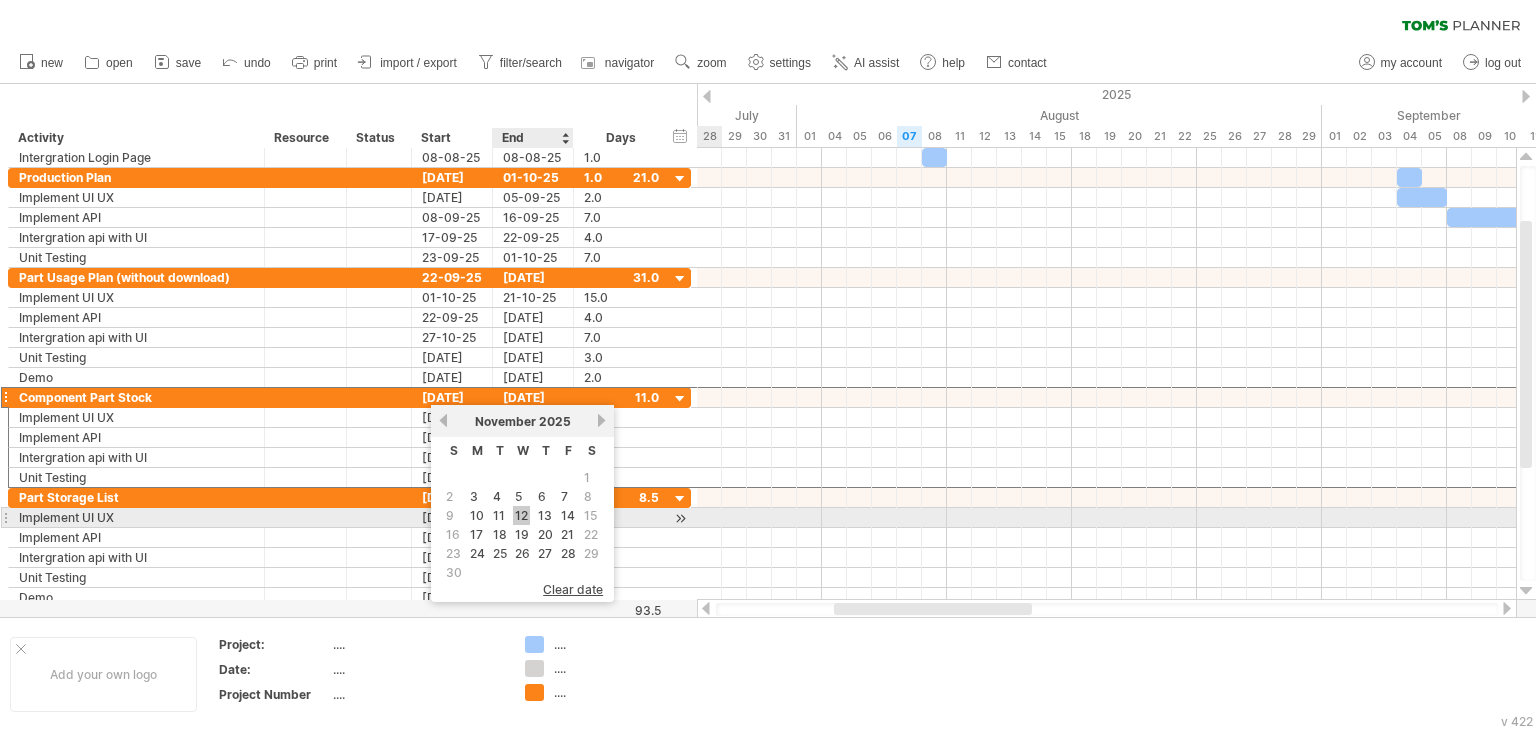 click on "12" at bounding box center (521, 515) 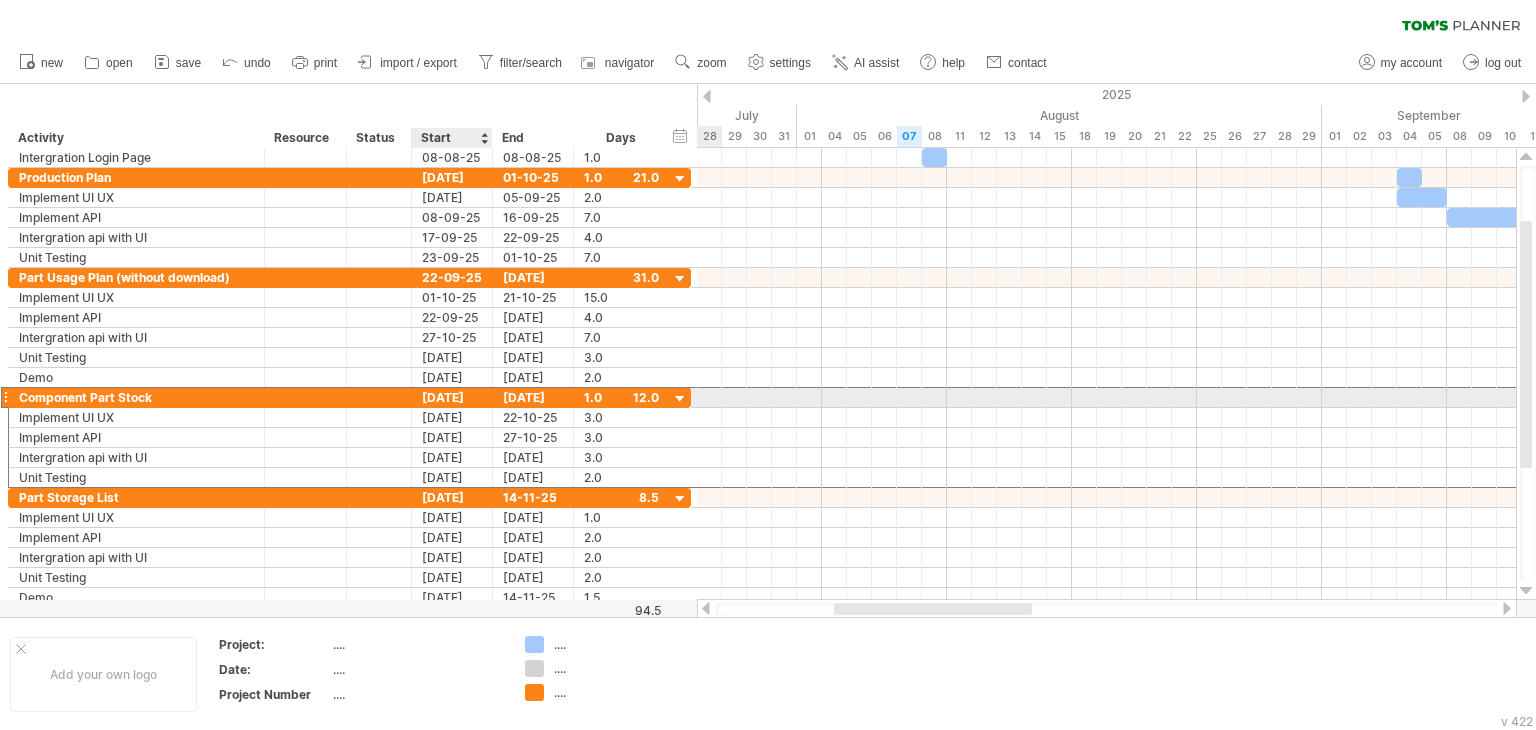 click on "[DATE]" at bounding box center (452, 397) 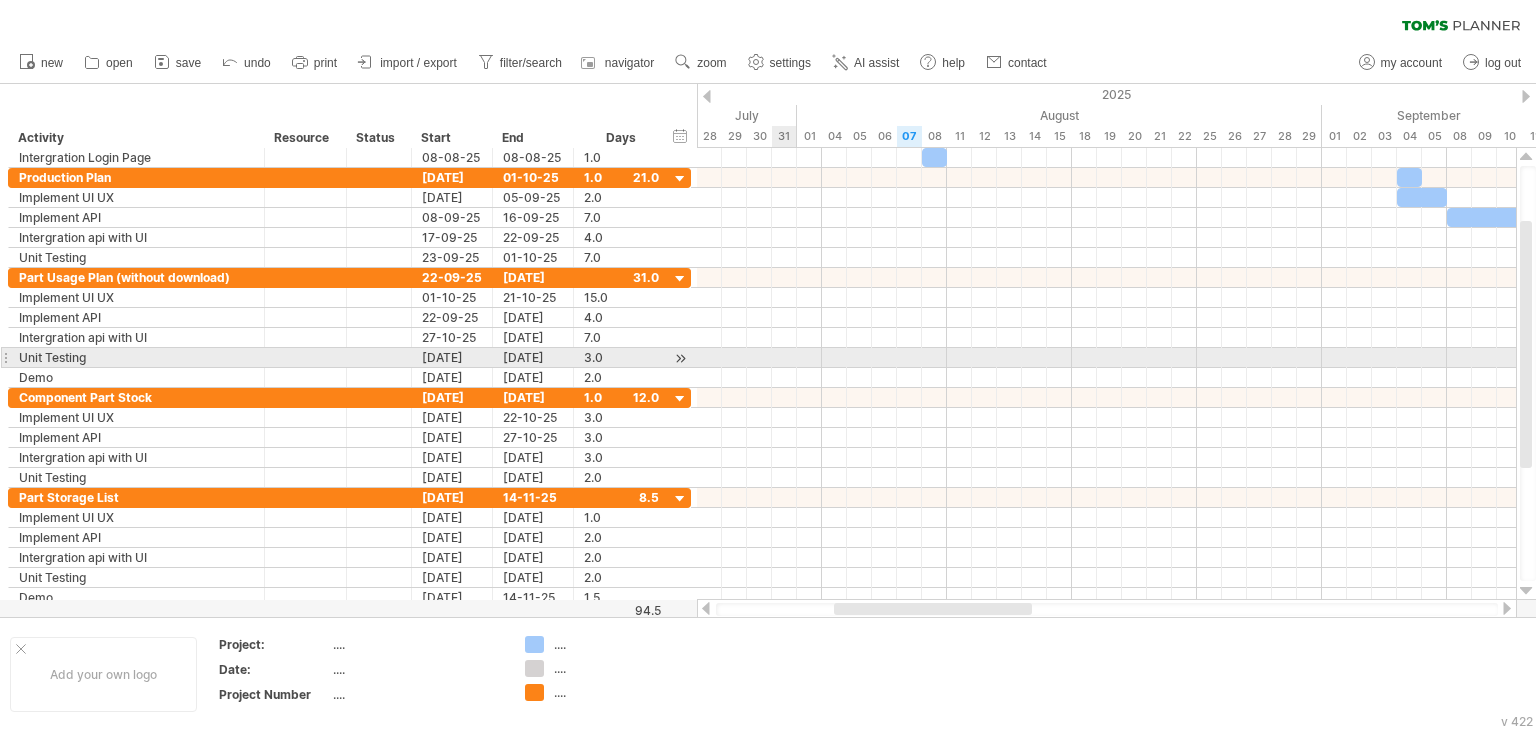 click at bounding box center (1106, 378) 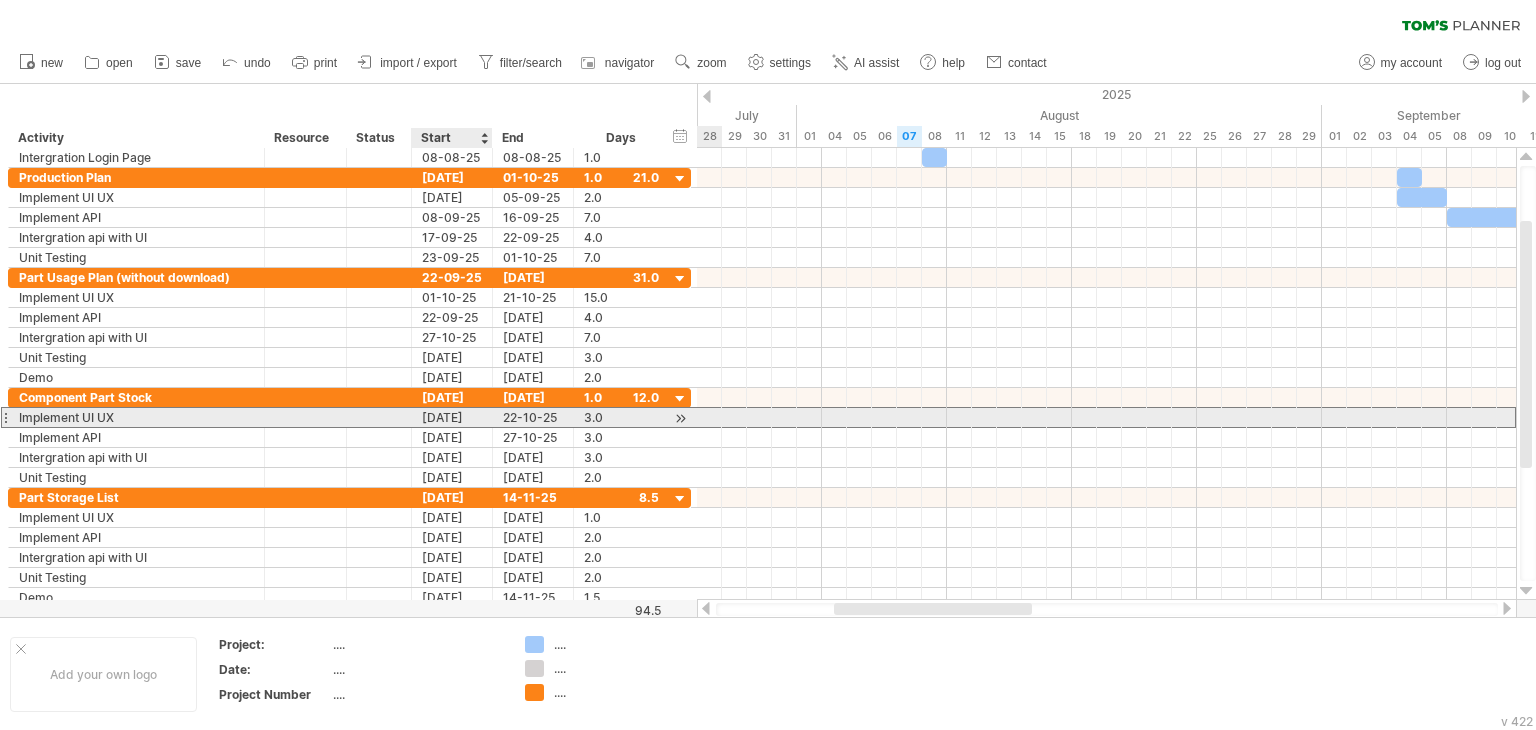 click on "[DATE]" at bounding box center (452, 417) 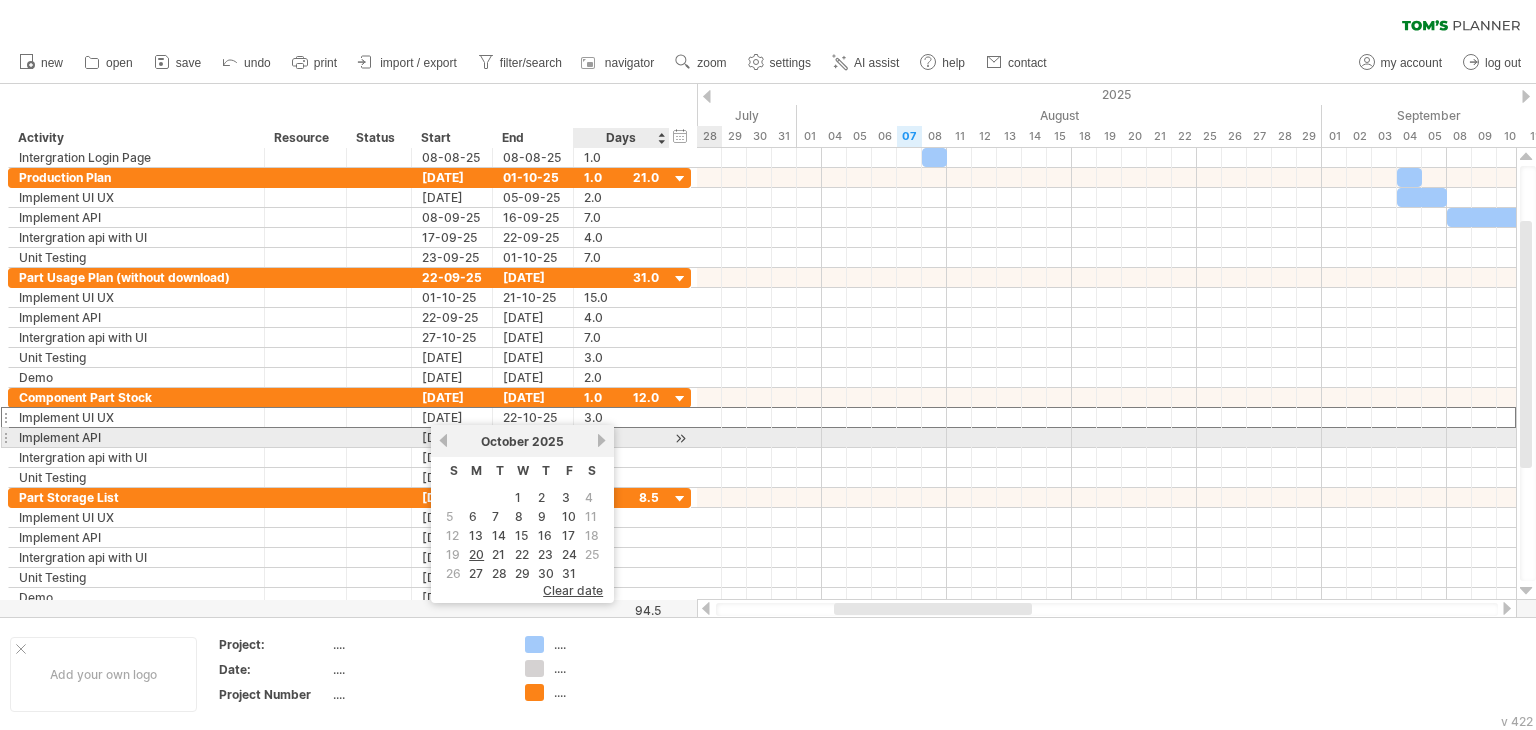click on "next" at bounding box center [601, 440] 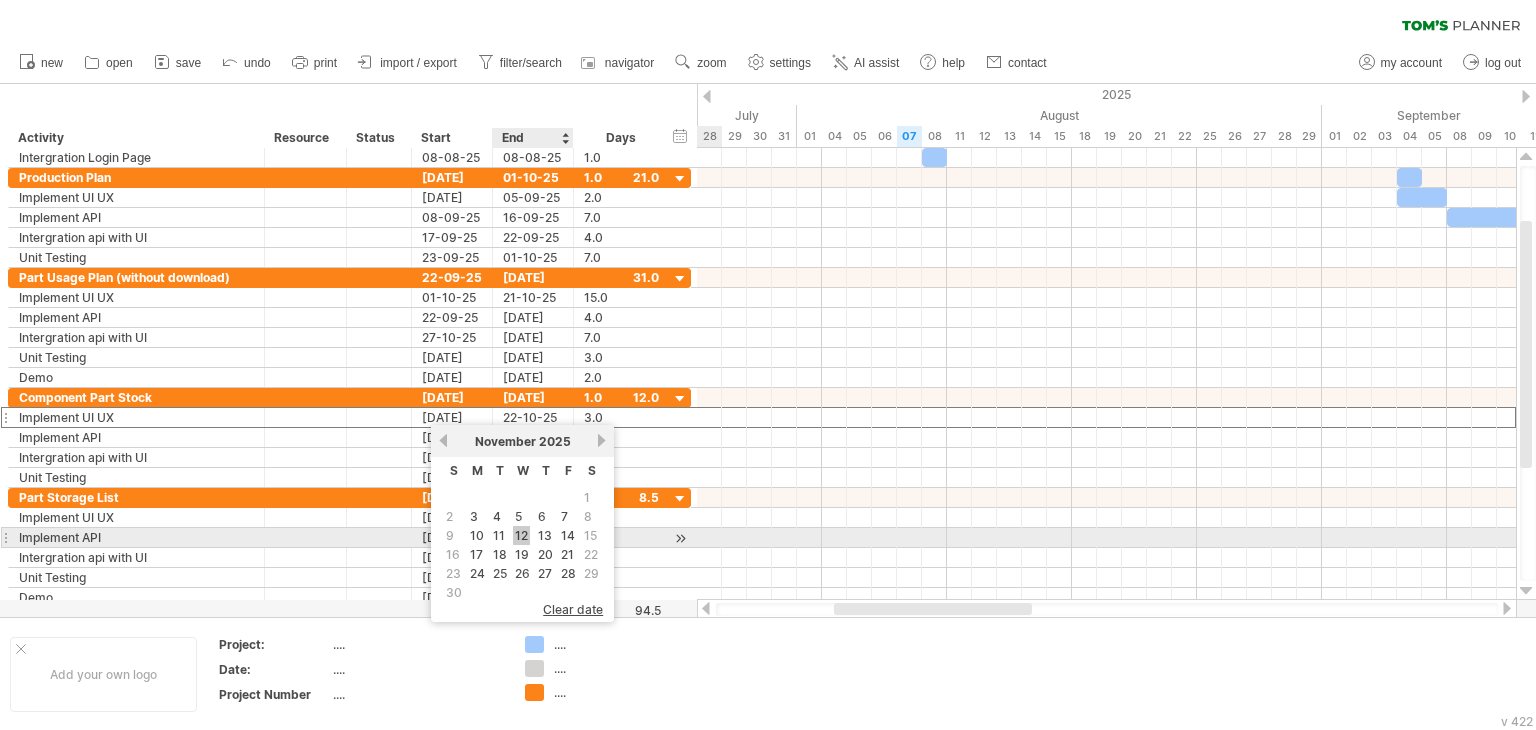 click on "12" at bounding box center [521, 535] 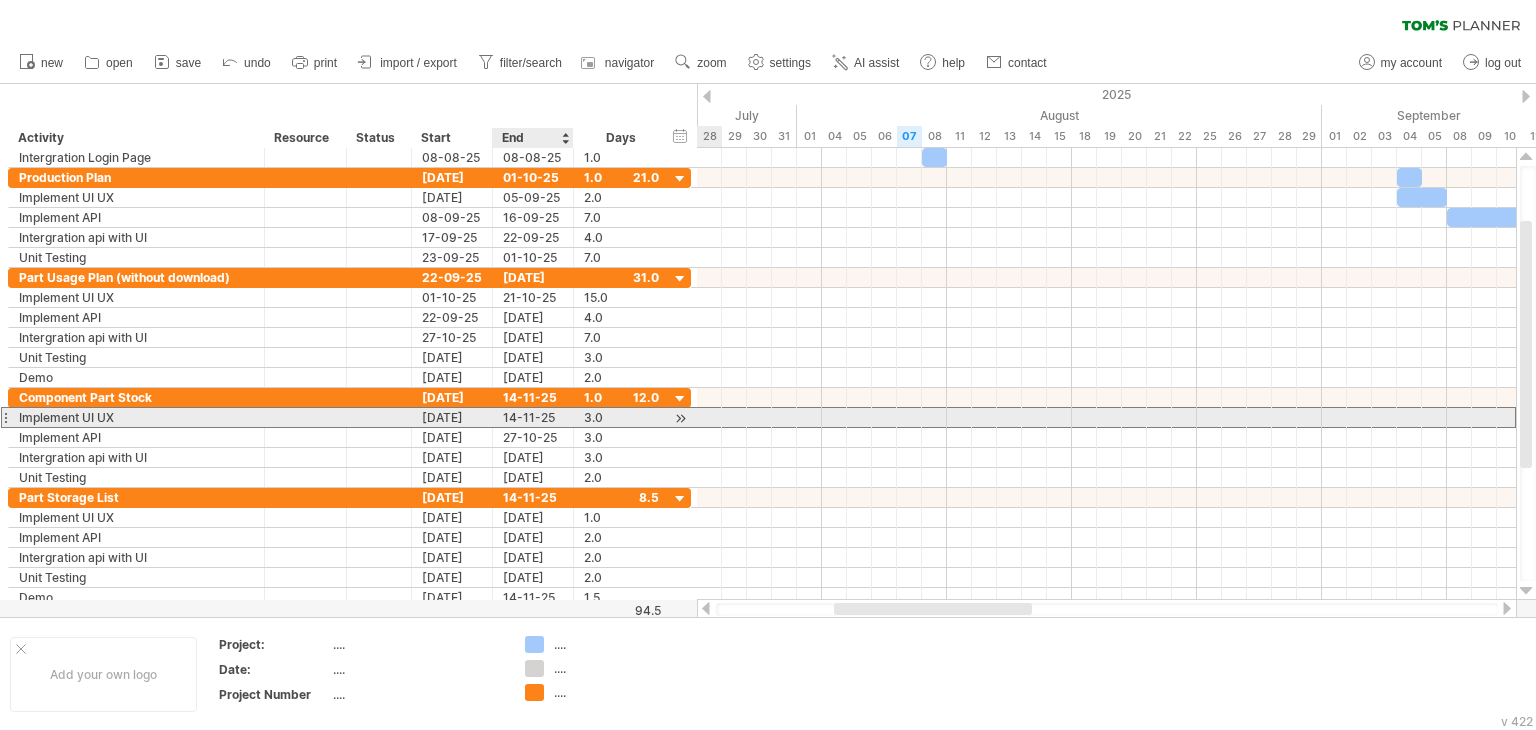 click on "14-11-25" at bounding box center [533, 417] 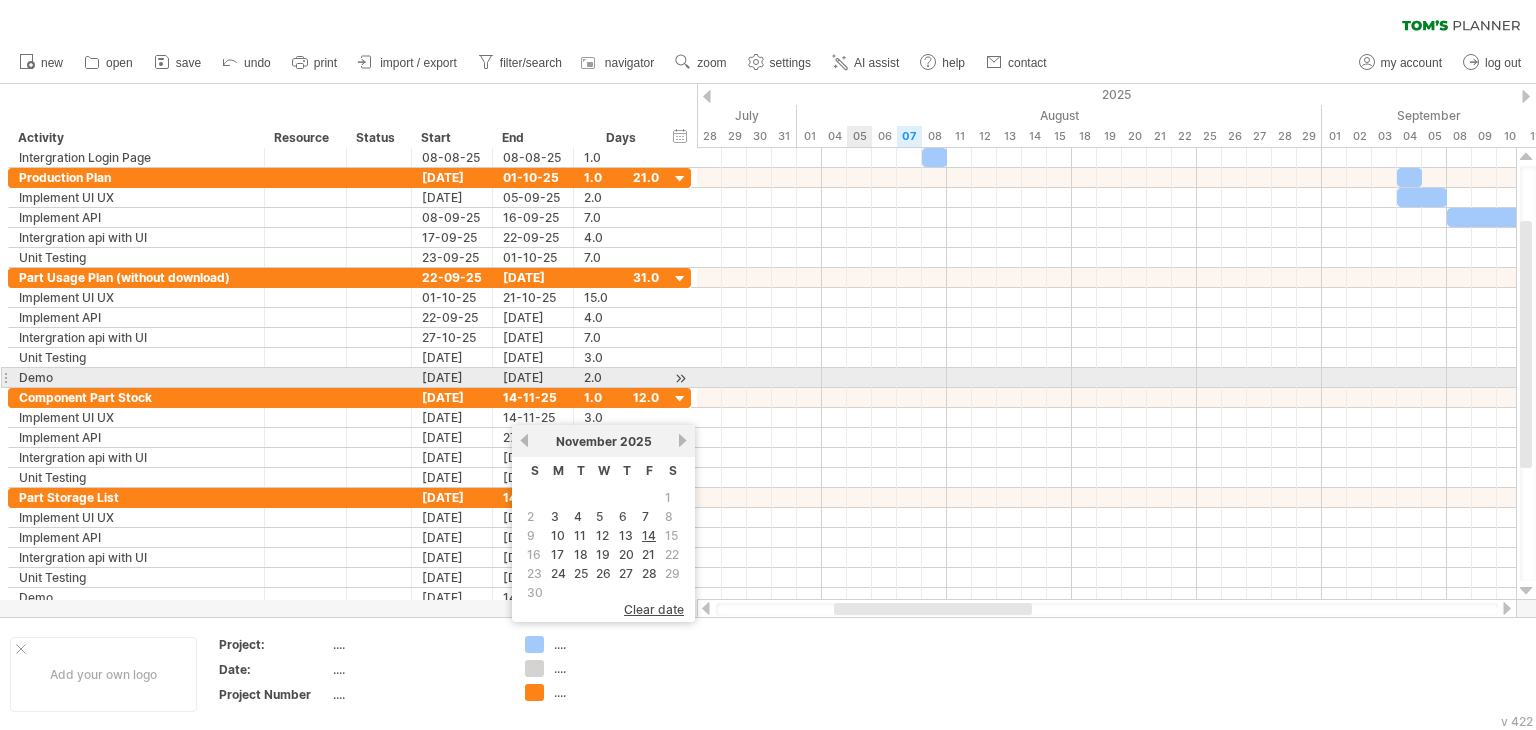 click at bounding box center [1106, 378] 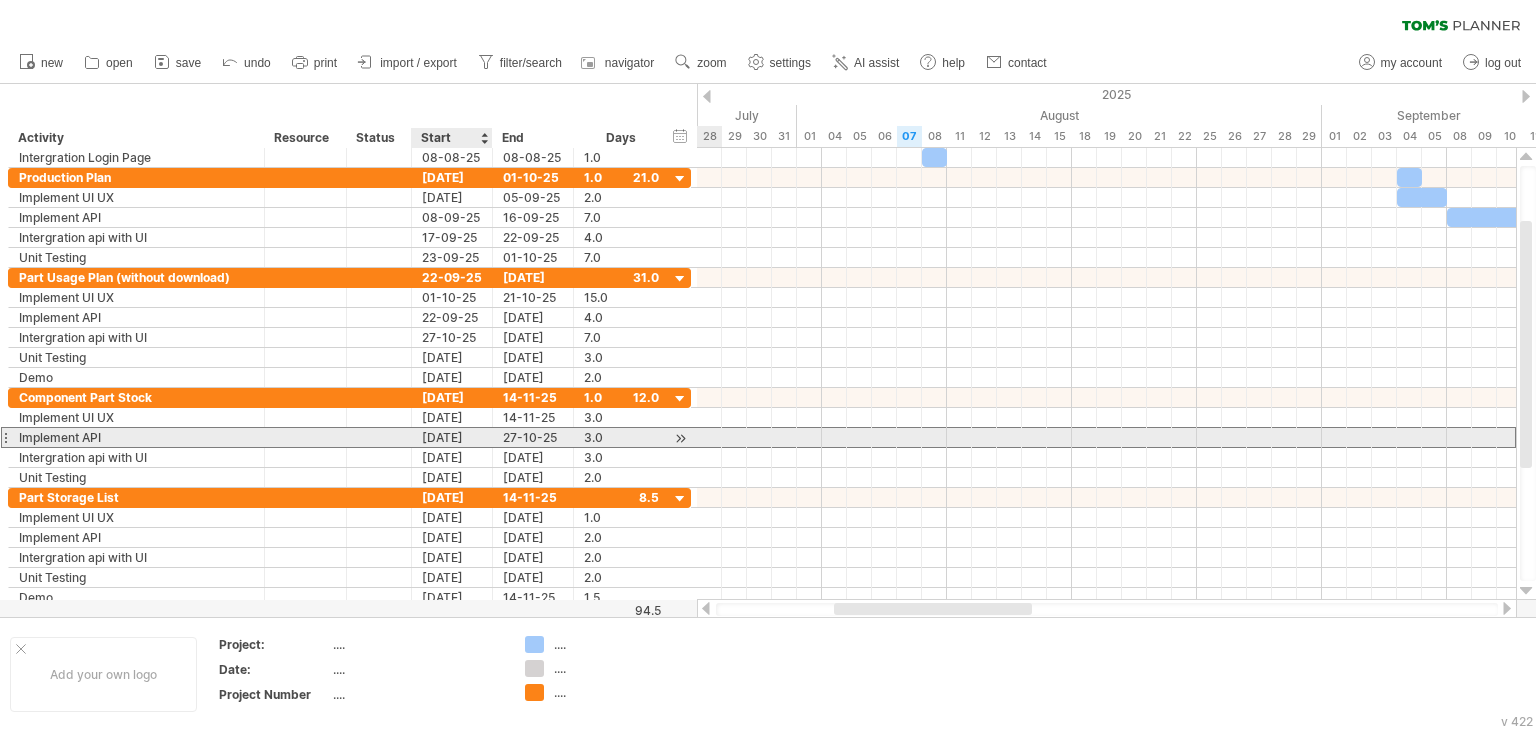 click on "[DATE]" at bounding box center (452, 437) 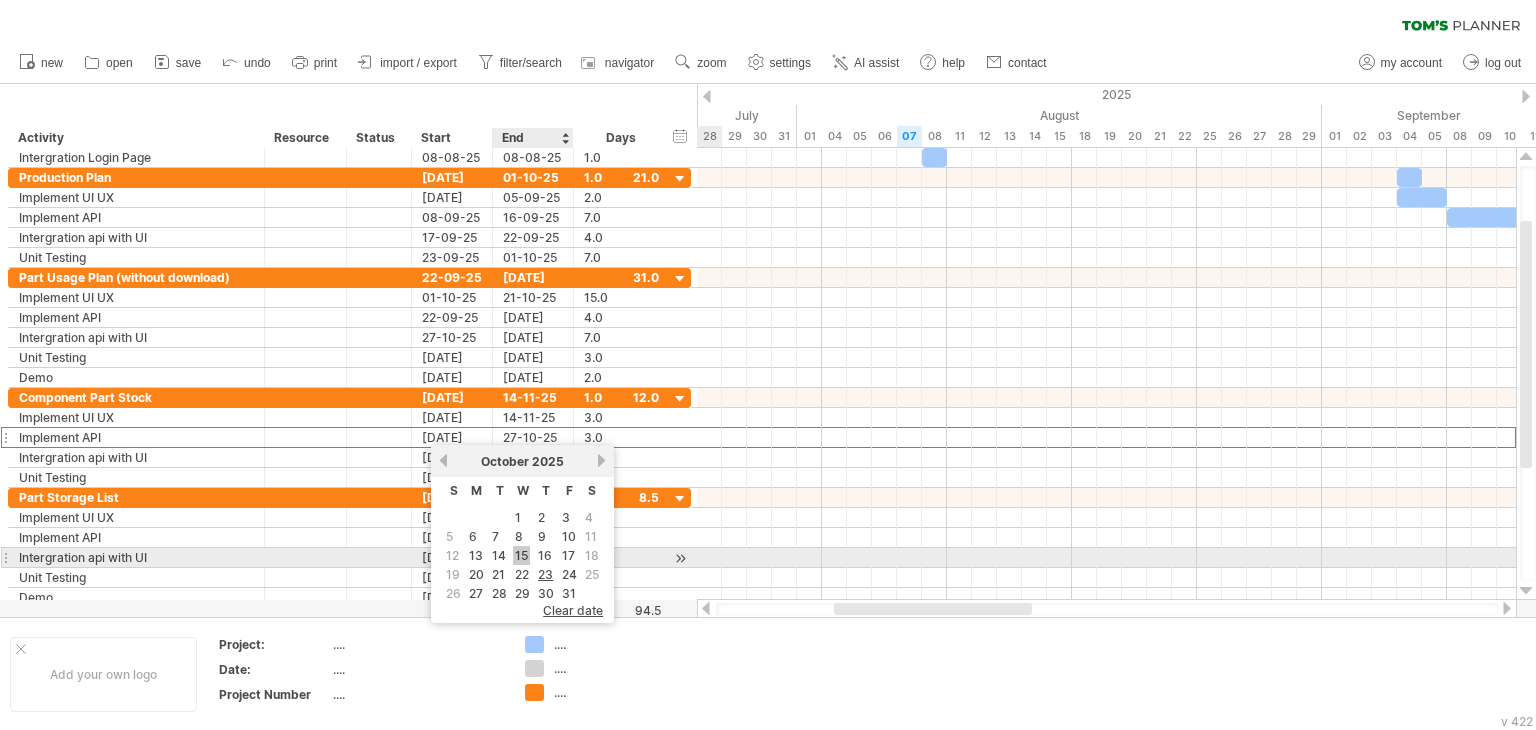 click on "15" at bounding box center (521, 555) 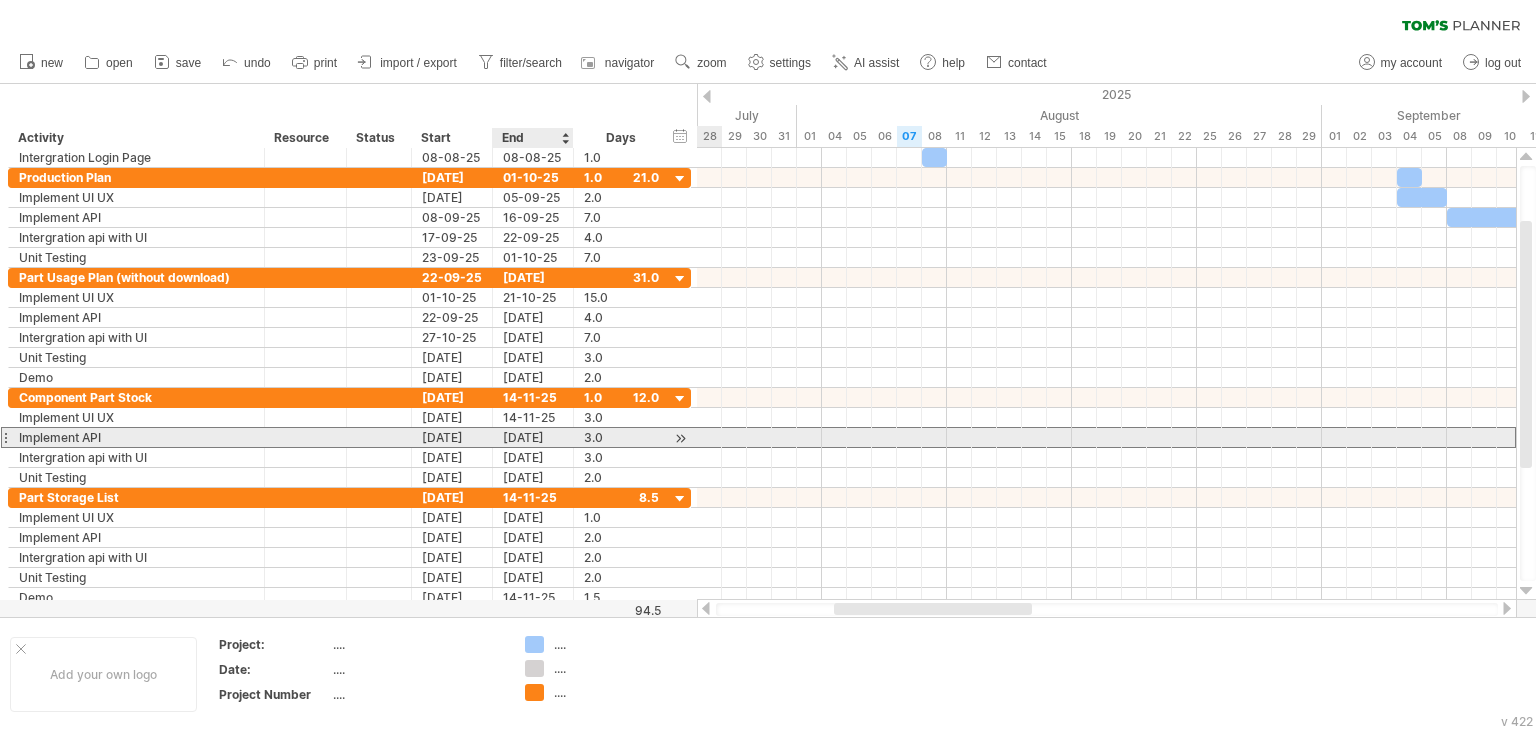 click on "[DATE]" at bounding box center (533, 437) 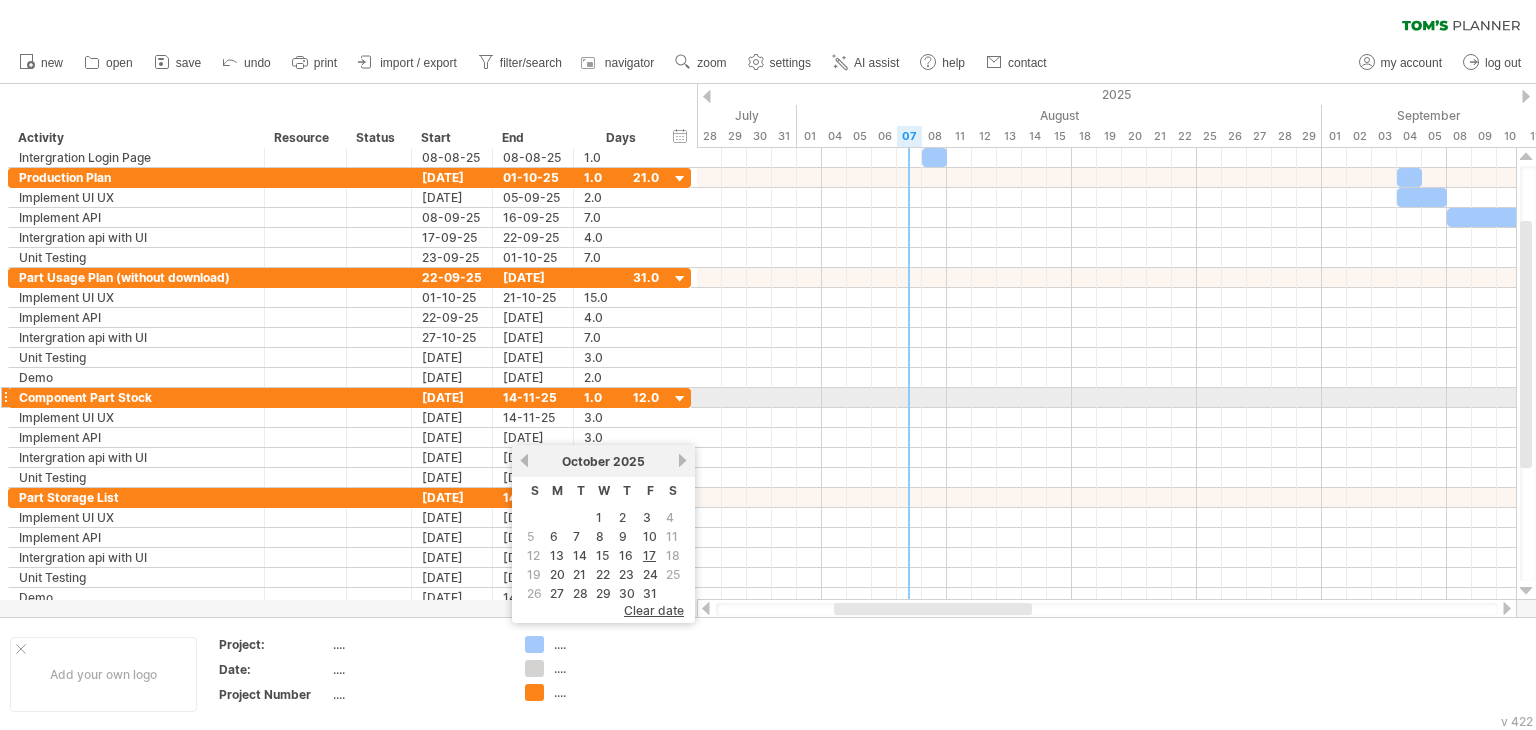 click at bounding box center (1106, 398) 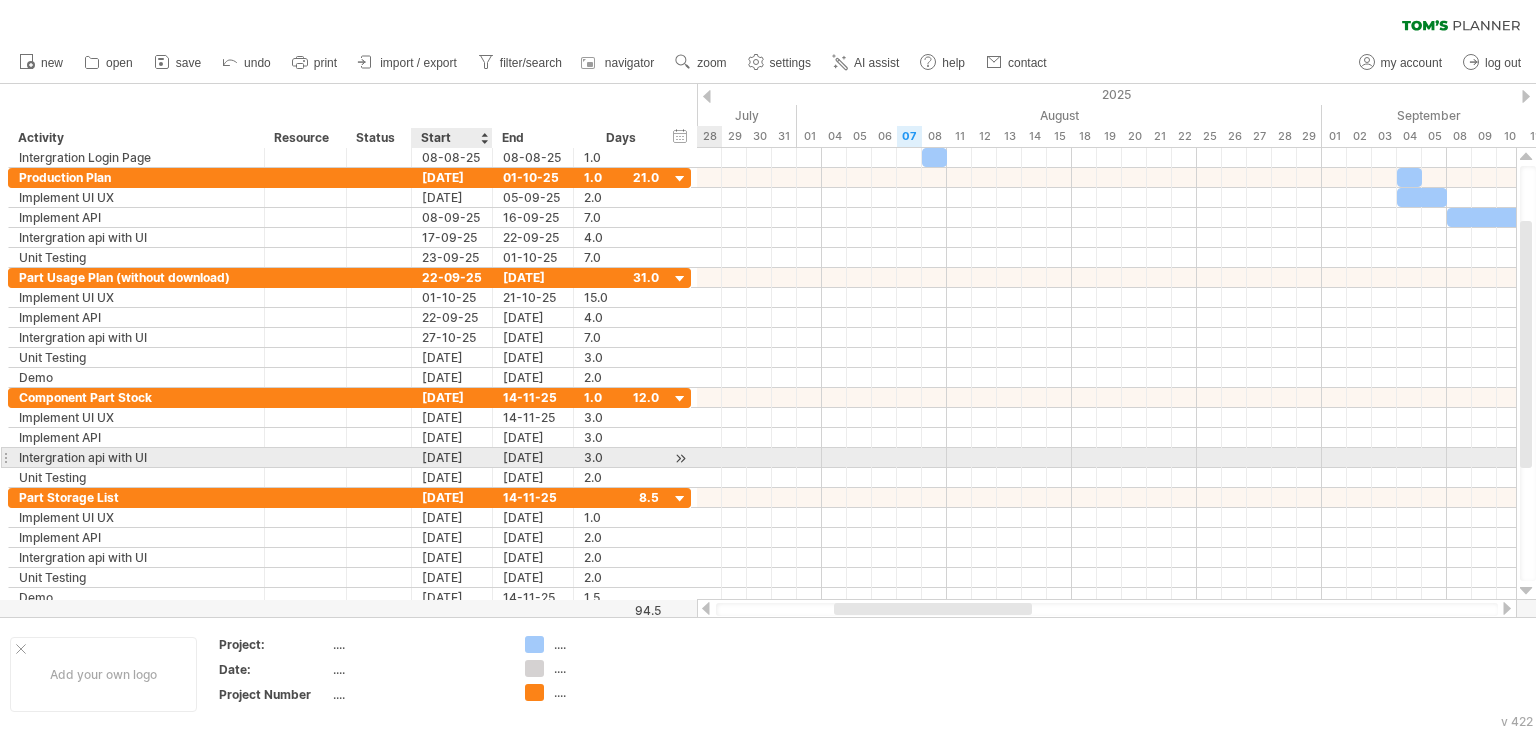 click on "[DATE]" at bounding box center (452, 457) 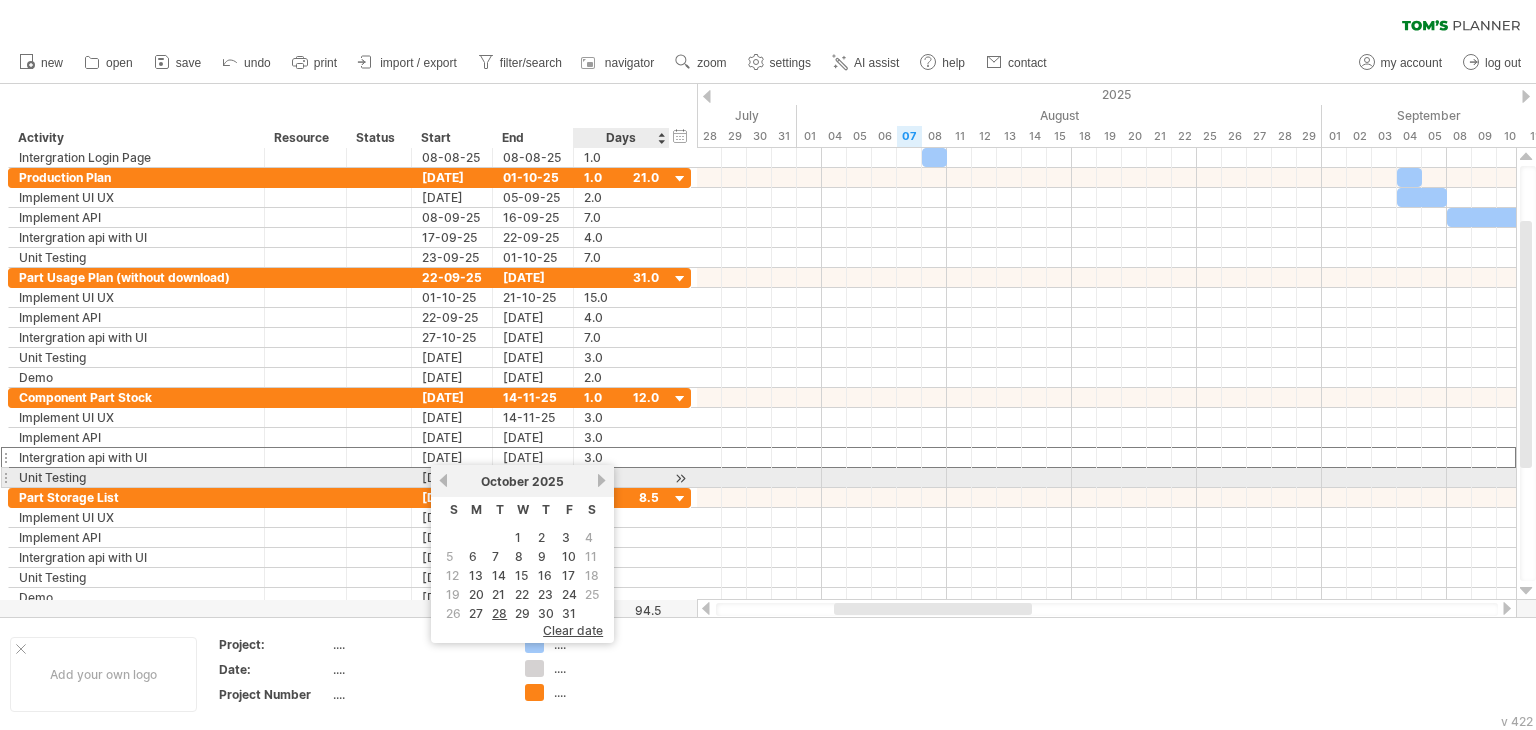 click on "next" at bounding box center (601, 480) 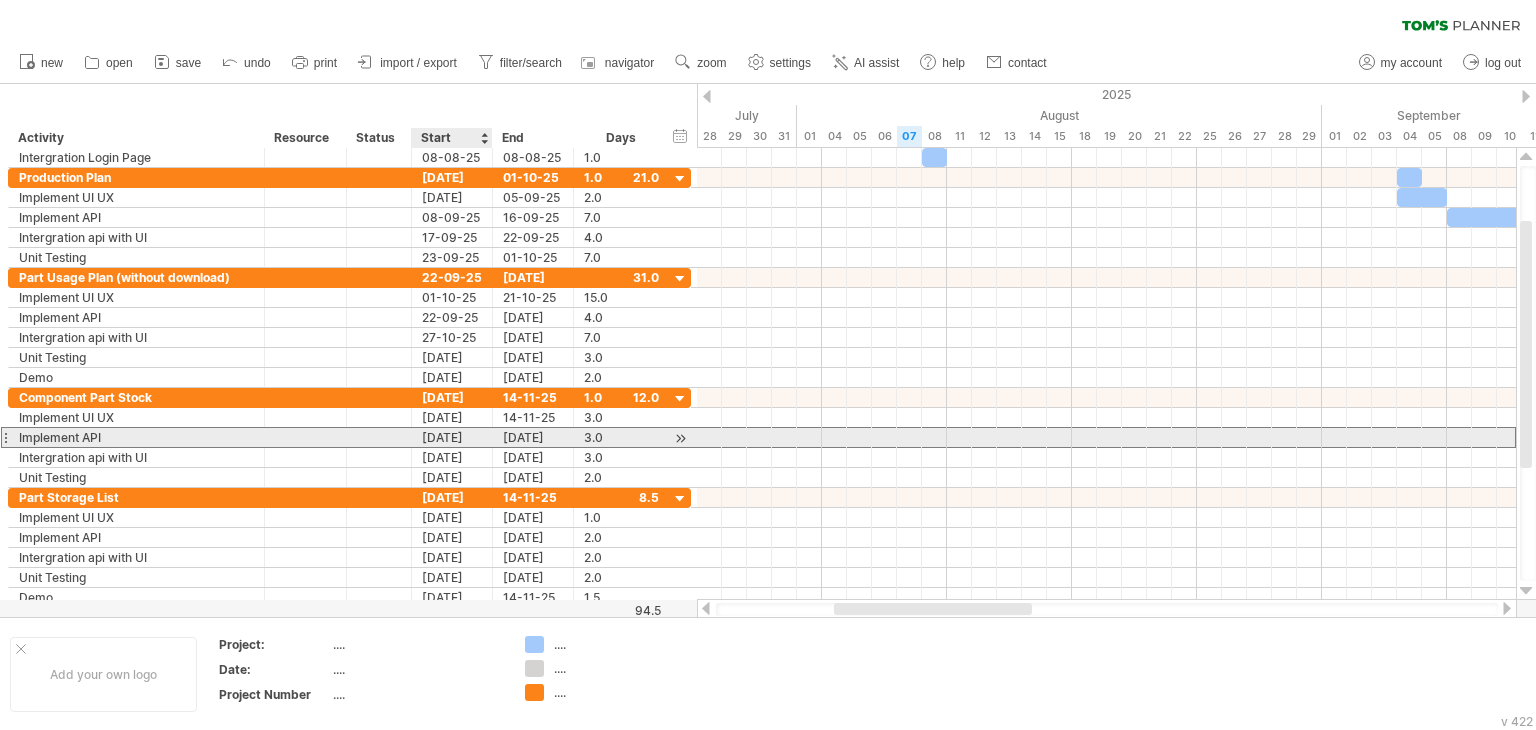 click on "[DATE]" at bounding box center (452, 437) 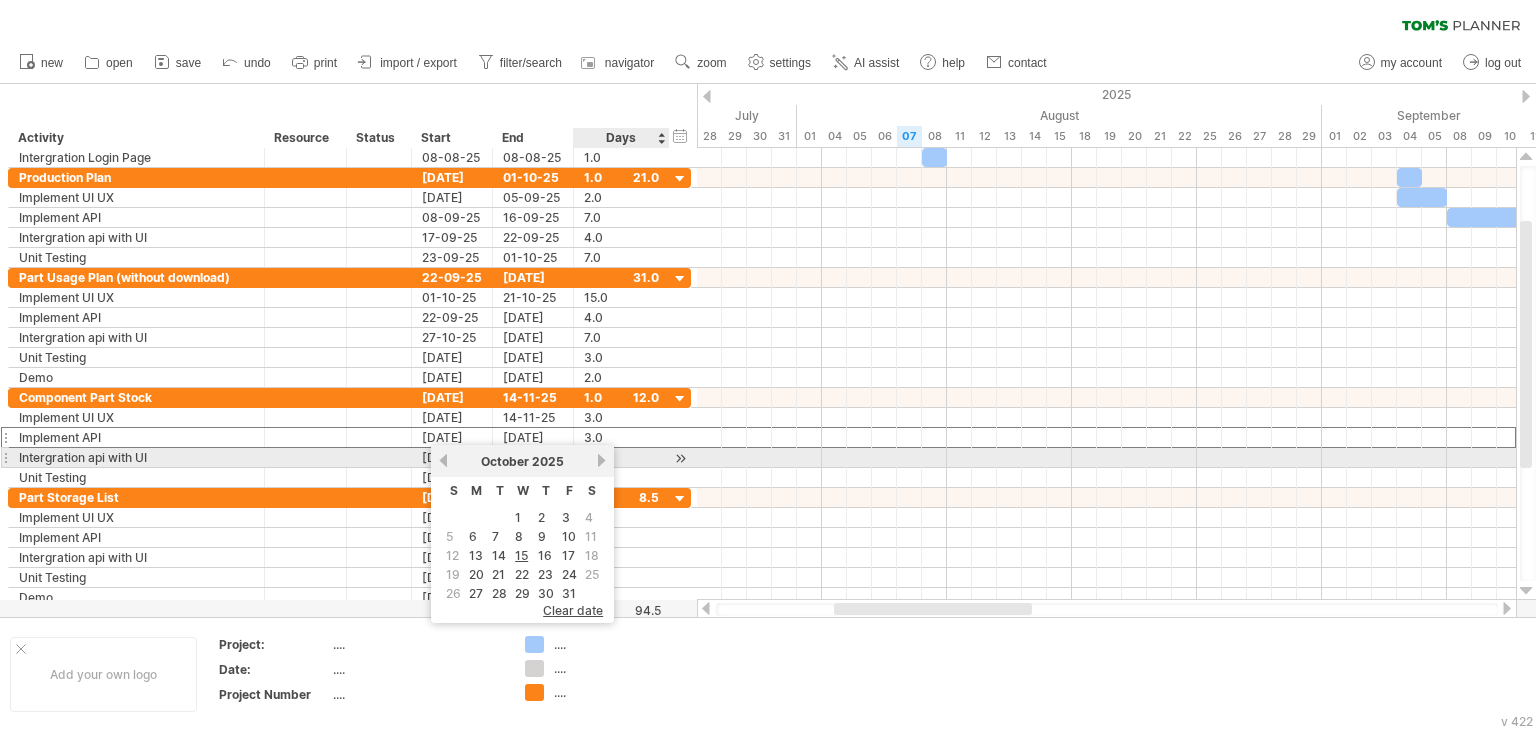click on "next" at bounding box center (601, 460) 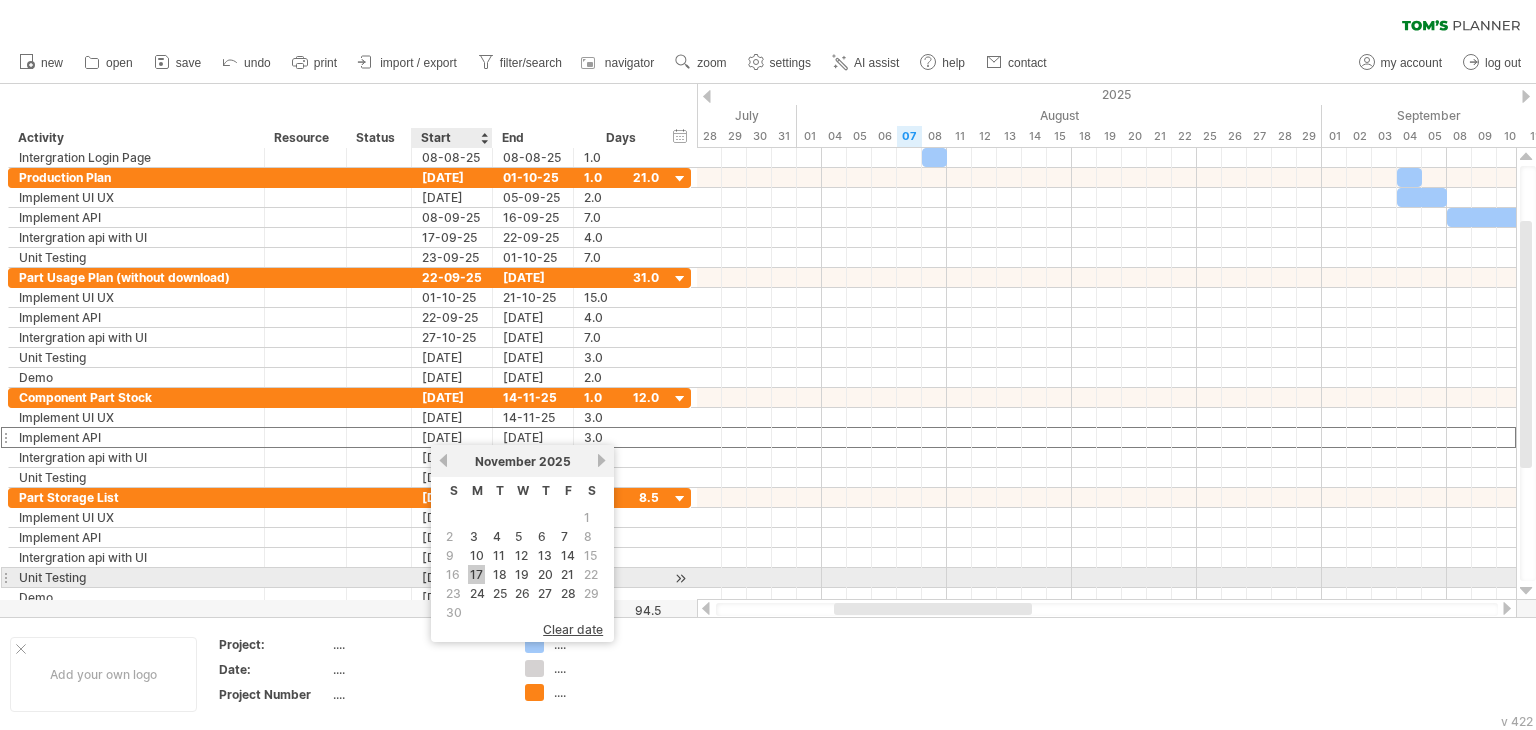click on "17" at bounding box center [476, 574] 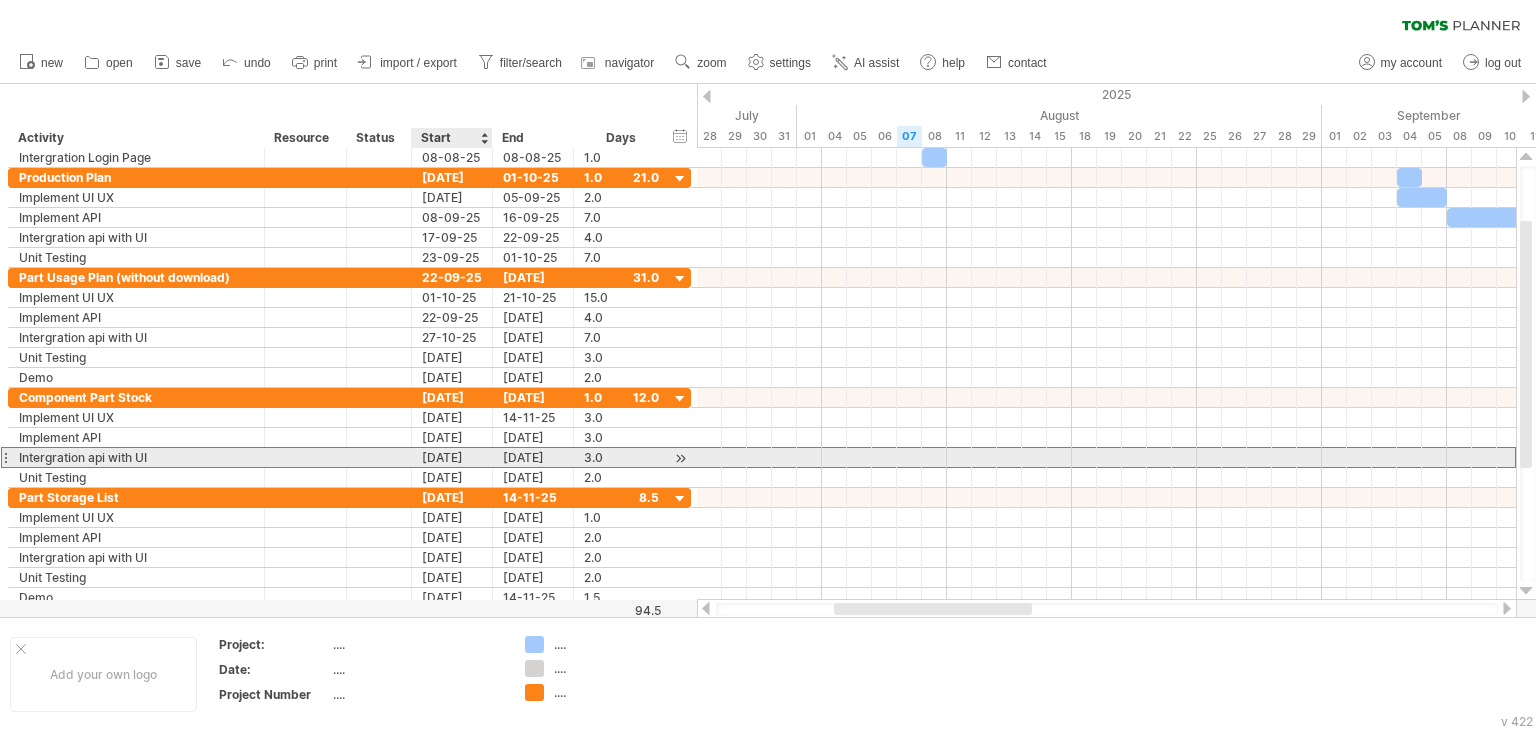 click on "[DATE]" at bounding box center [452, 457] 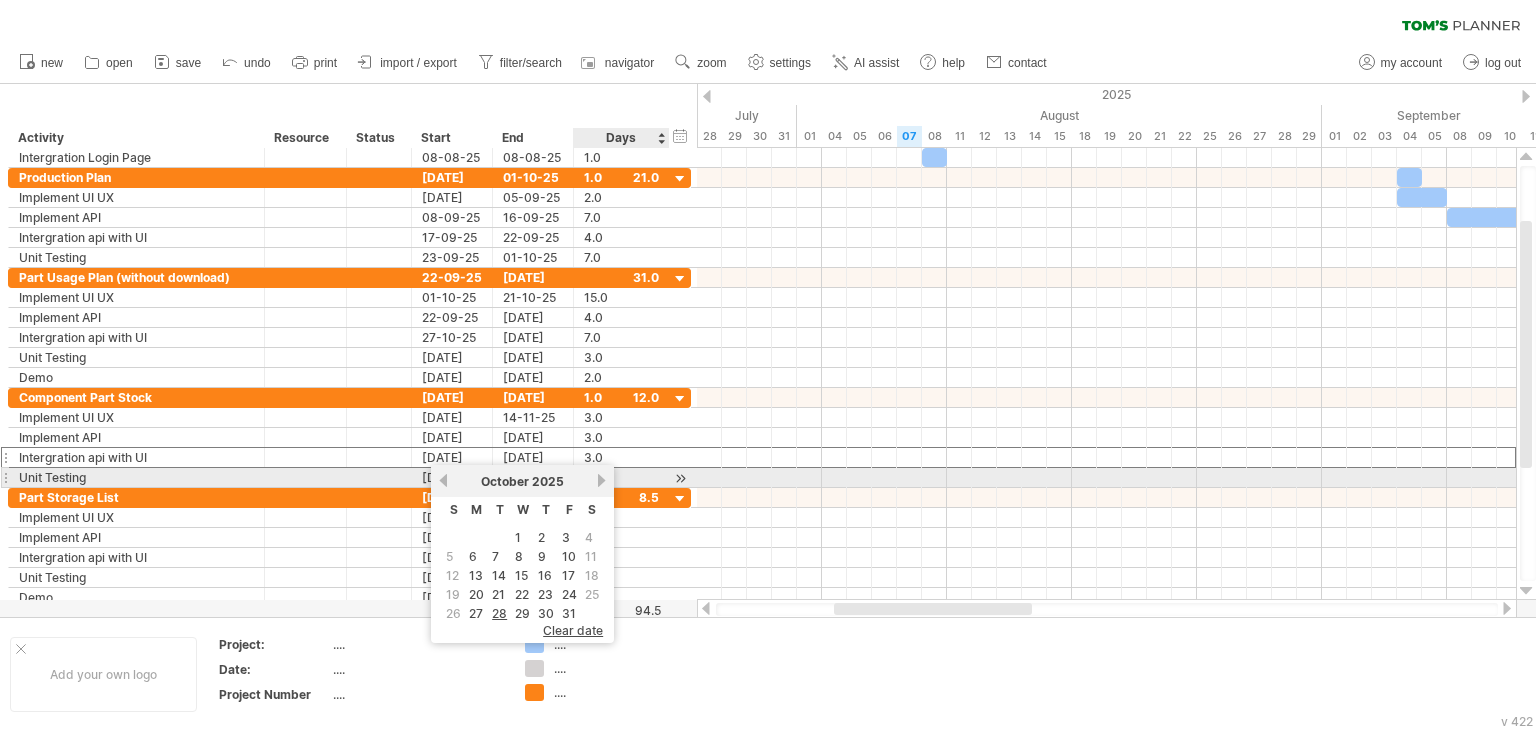 click on "next" at bounding box center [601, 480] 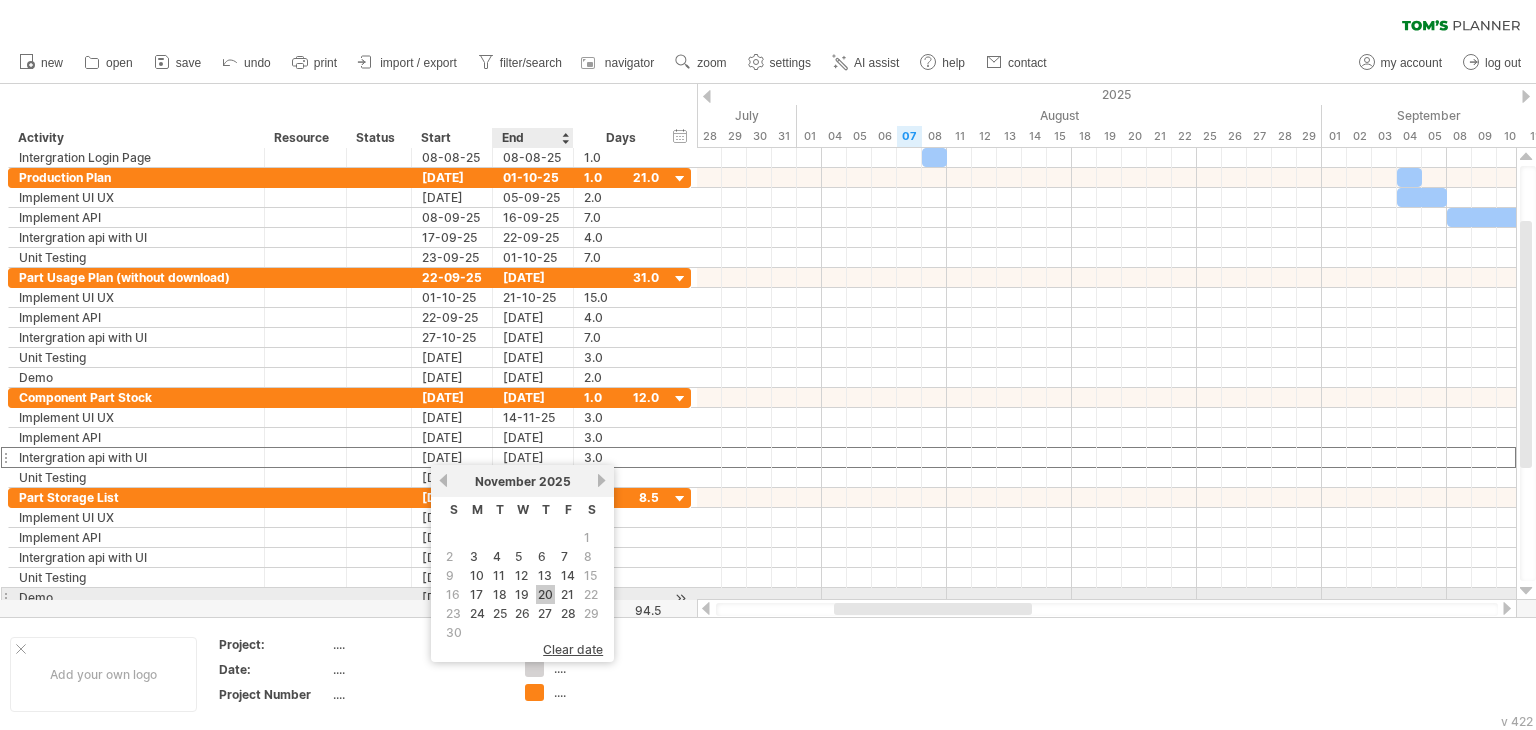 click on "20" at bounding box center [545, 594] 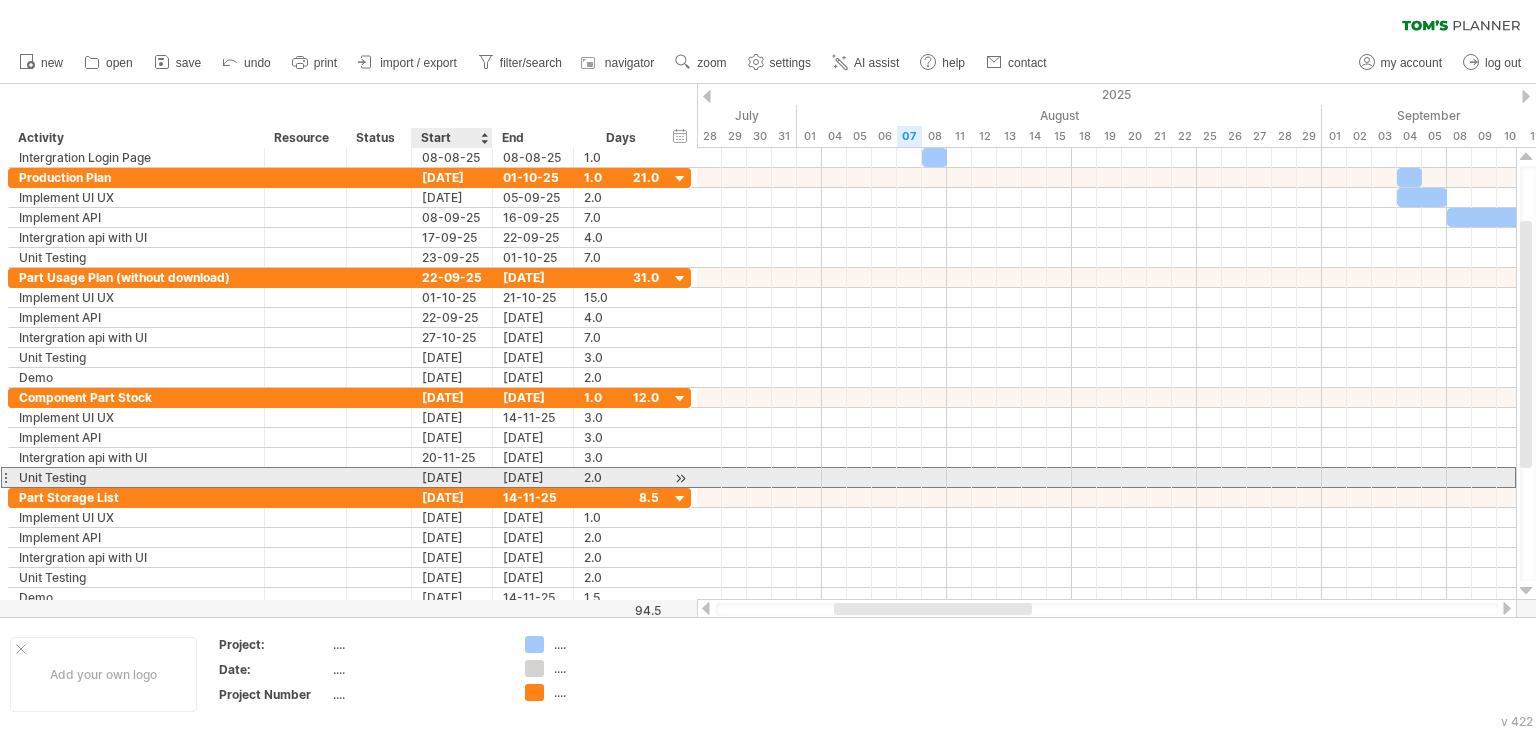 click on "[DATE]" at bounding box center (452, 477) 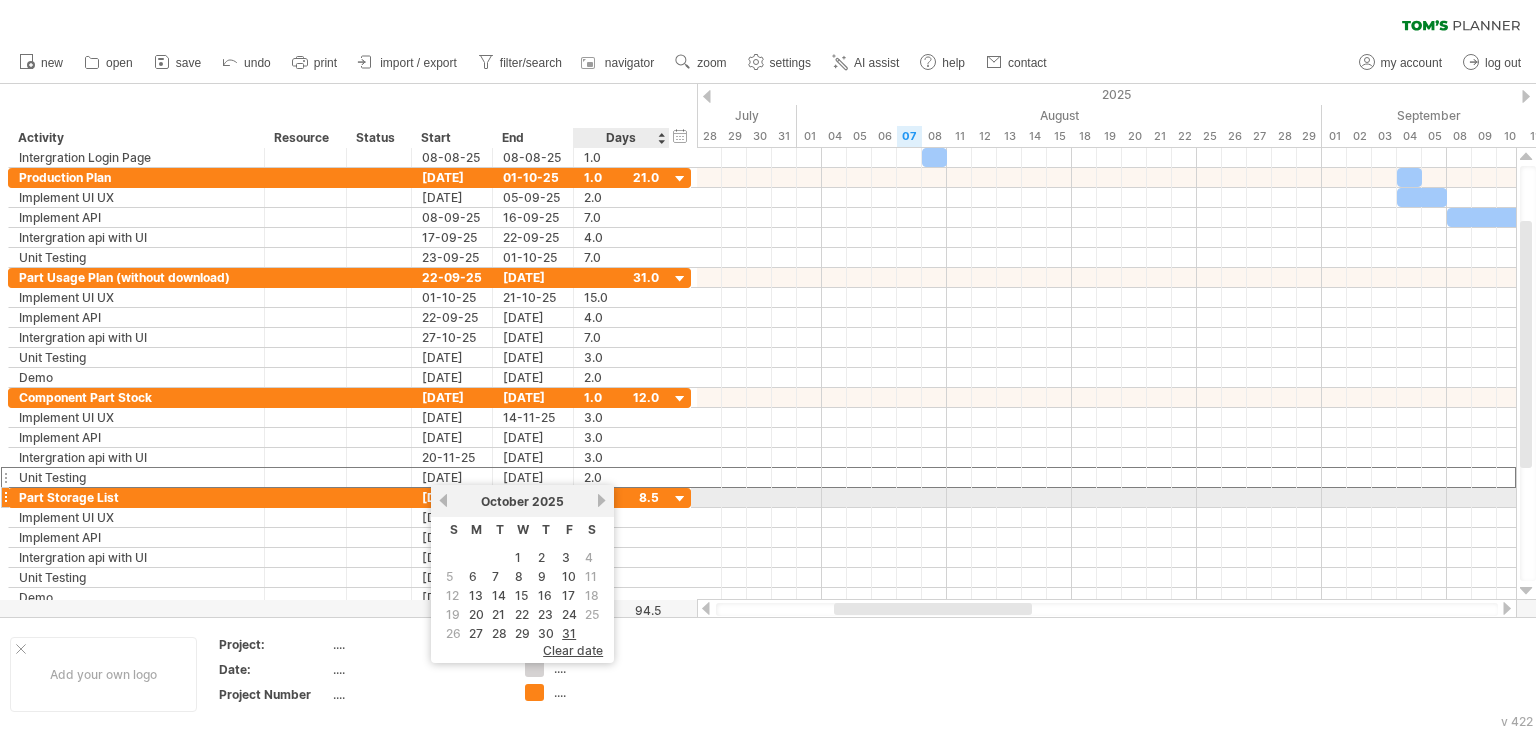 click on "next" at bounding box center [601, 500] 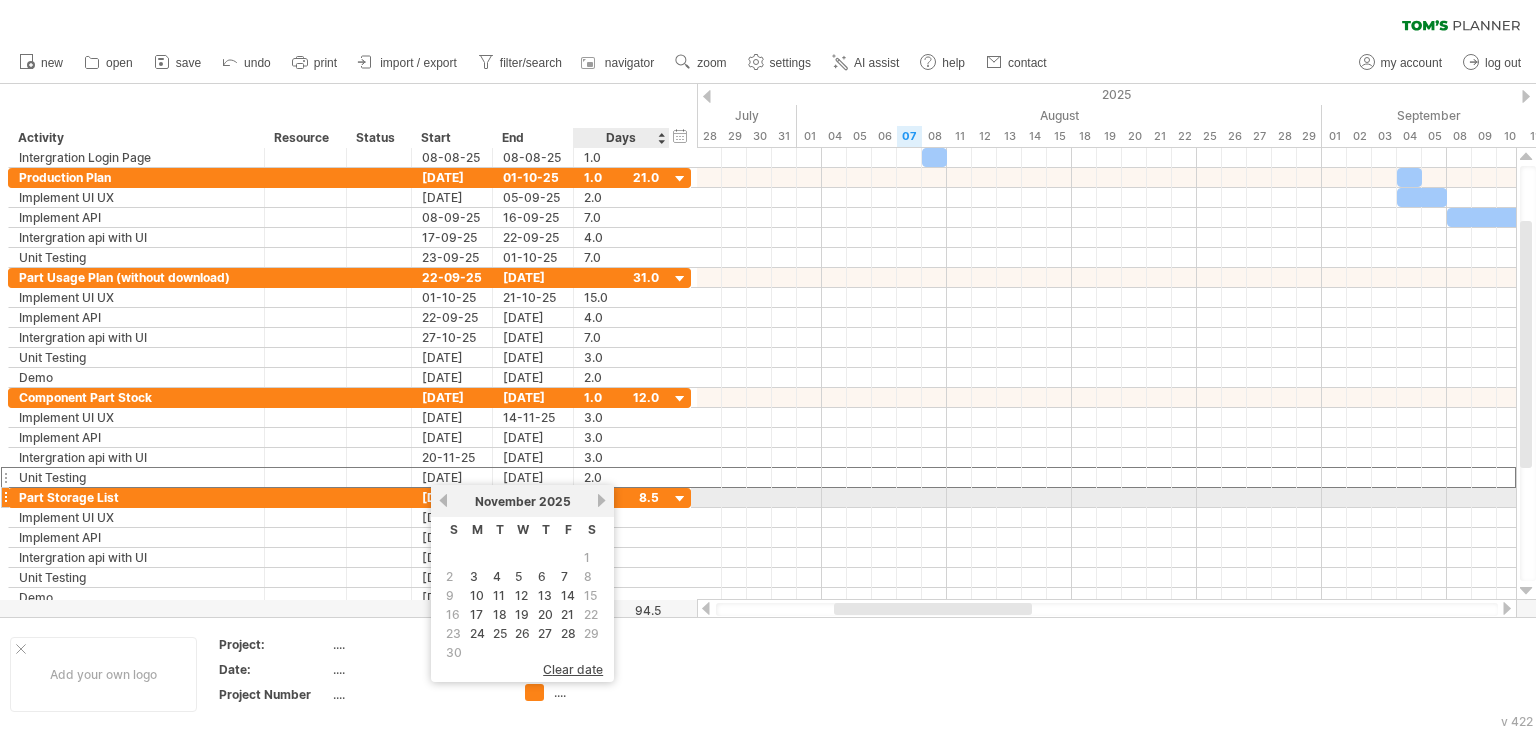 click on "next" at bounding box center (601, 500) 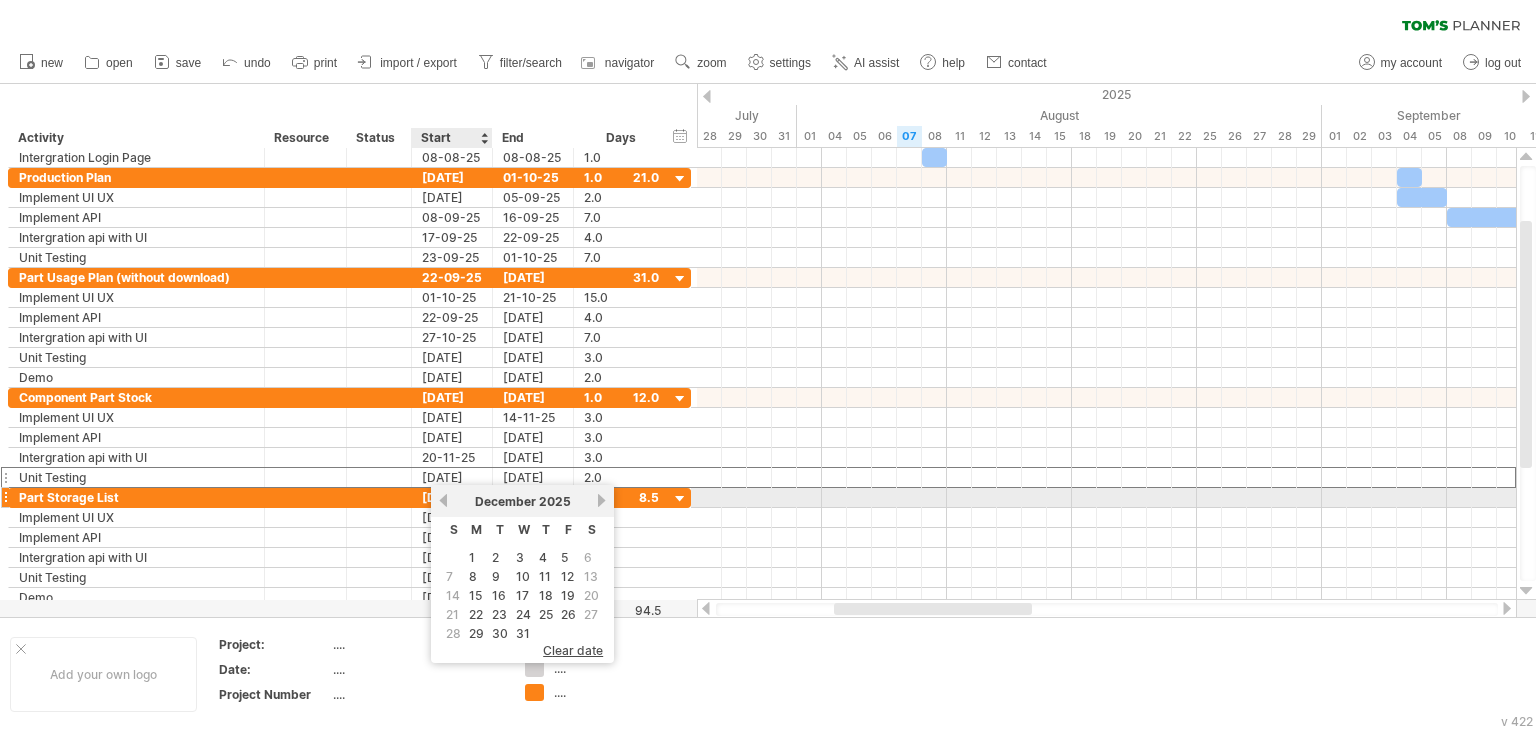click on "[MONTH] 2025" at bounding box center [522, 501] 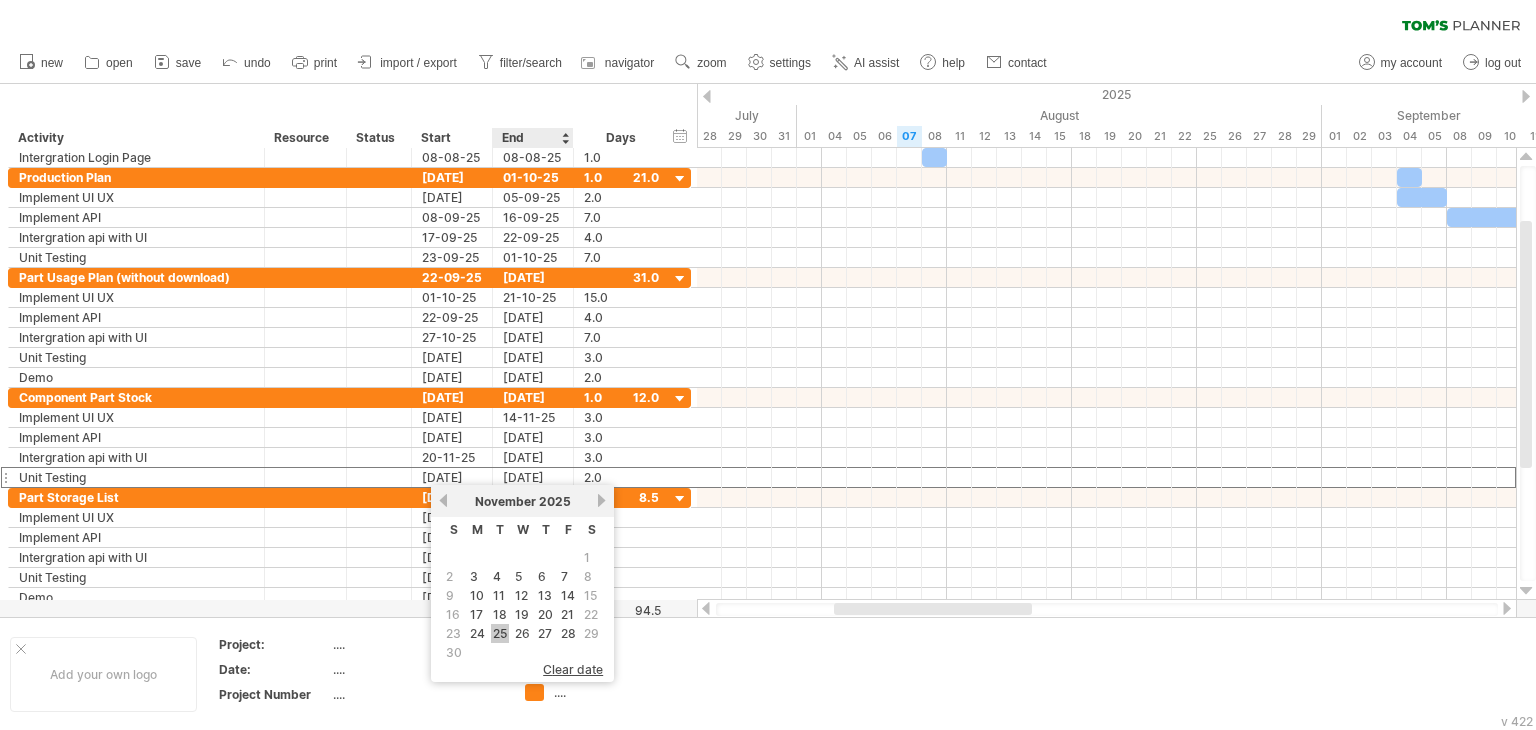click on "25" at bounding box center [500, 633] 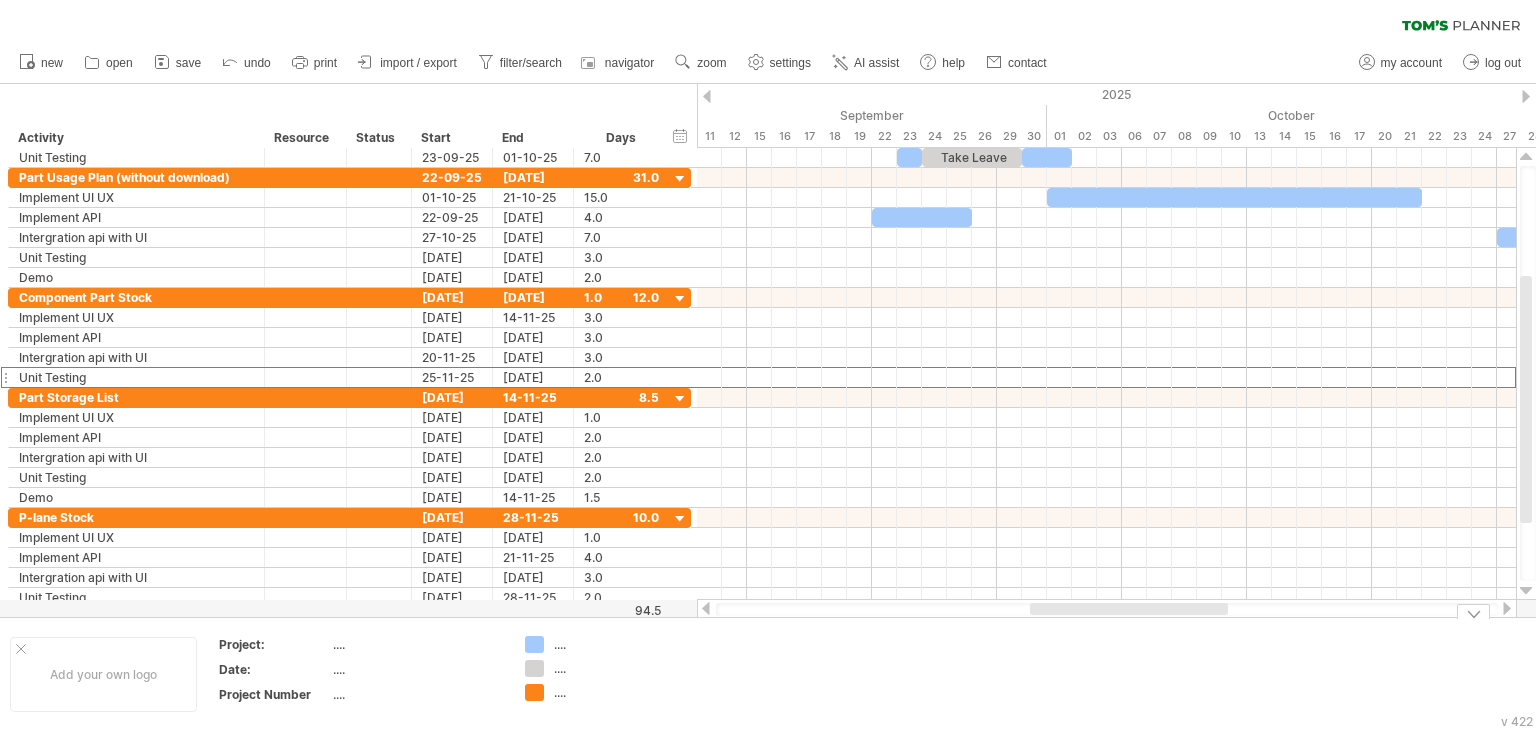 drag, startPoint x: 912, startPoint y: 612, endPoint x: 1108, endPoint y: 621, distance: 196.20653 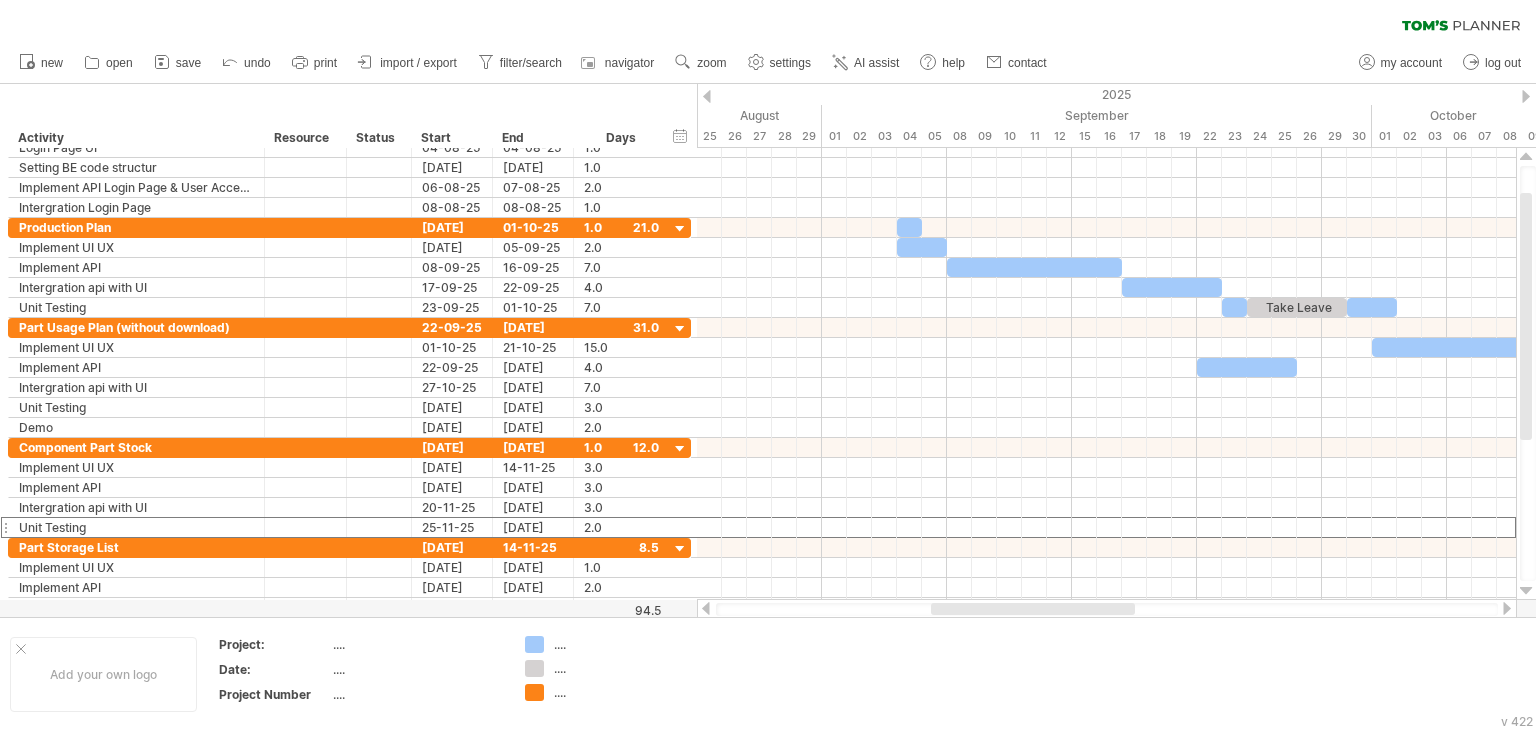 drag, startPoint x: 1105, startPoint y: 606, endPoint x: 1023, endPoint y: 610, distance: 82.0975 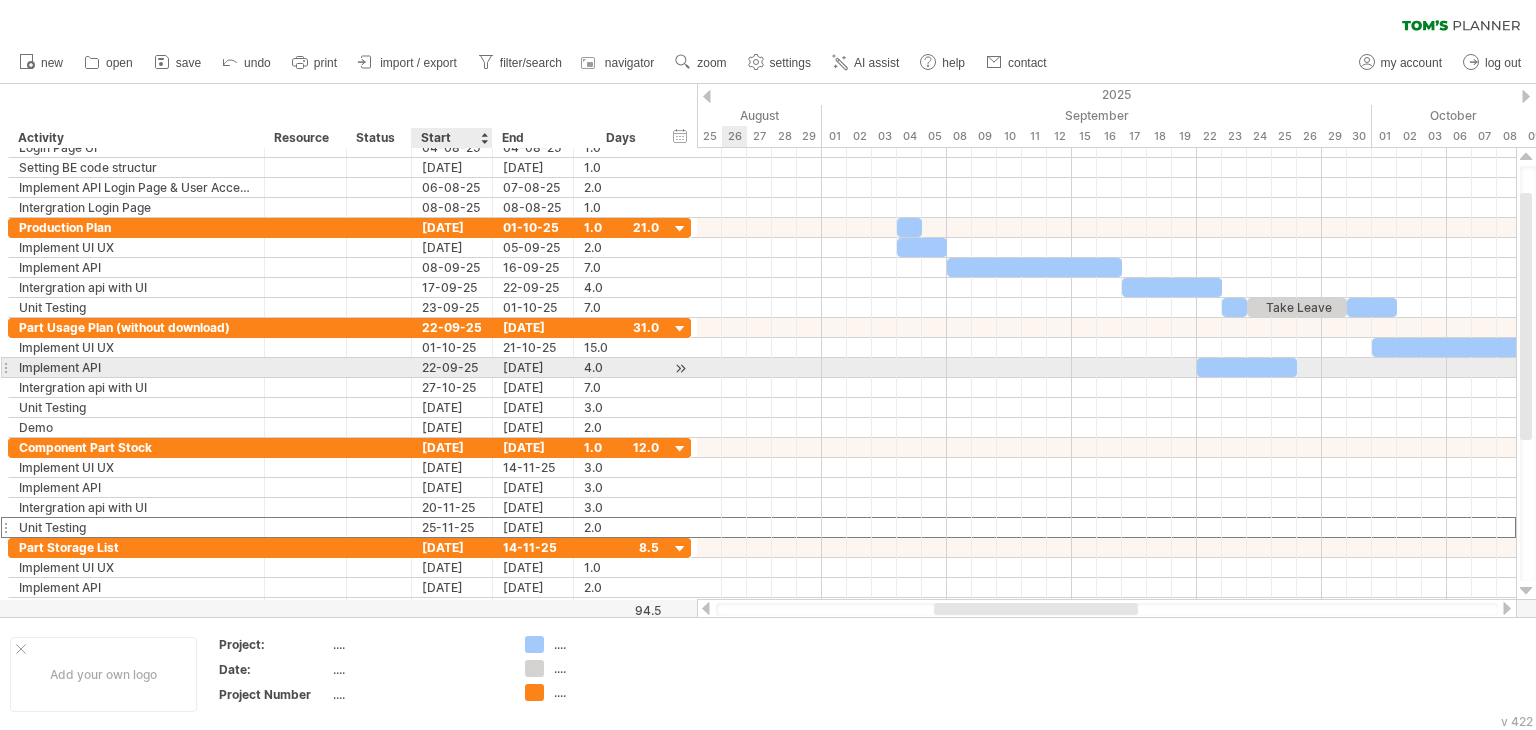 click on "22-09-25" at bounding box center (452, 367) 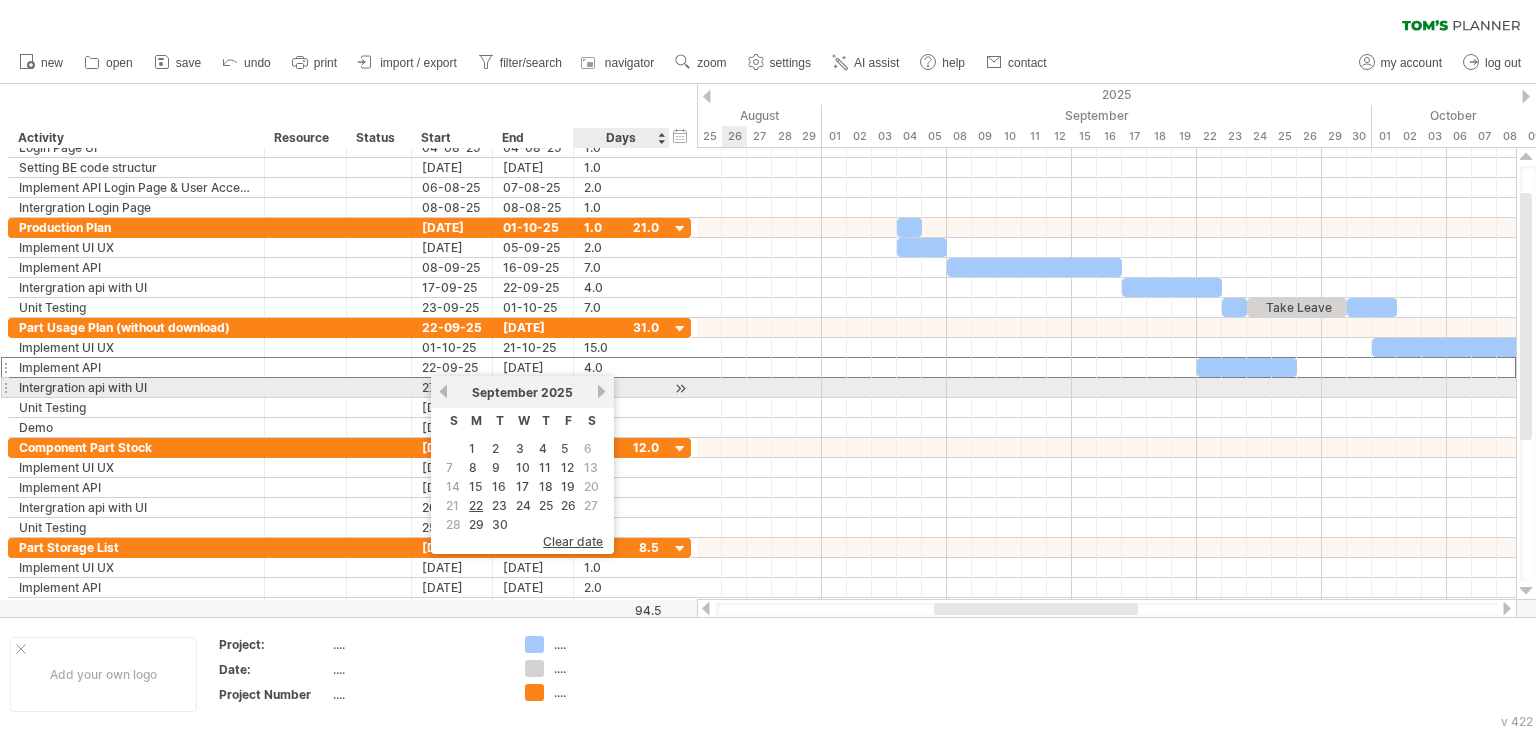 click on "[MONTH] 2025" at bounding box center [522, 392] 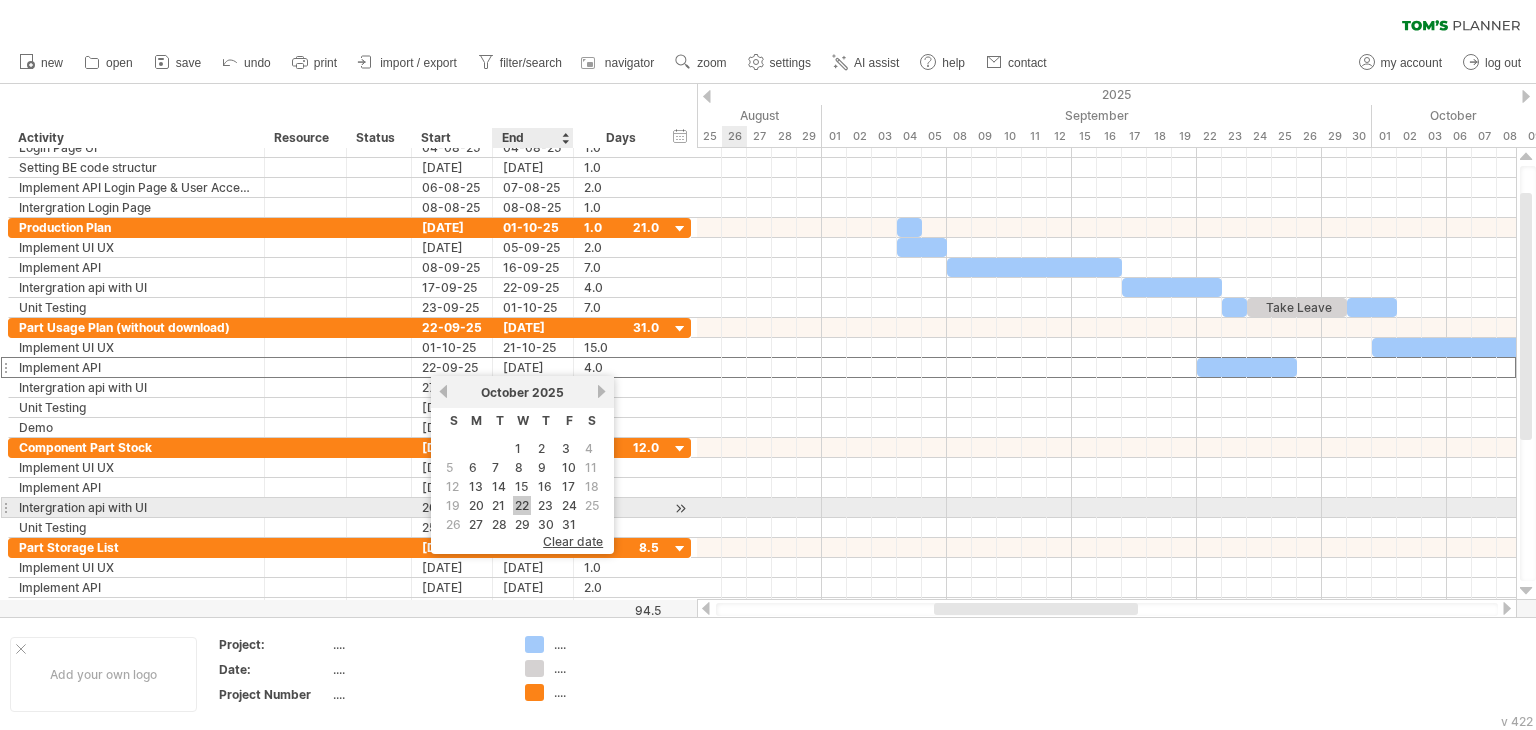 click on "22" at bounding box center (522, 505) 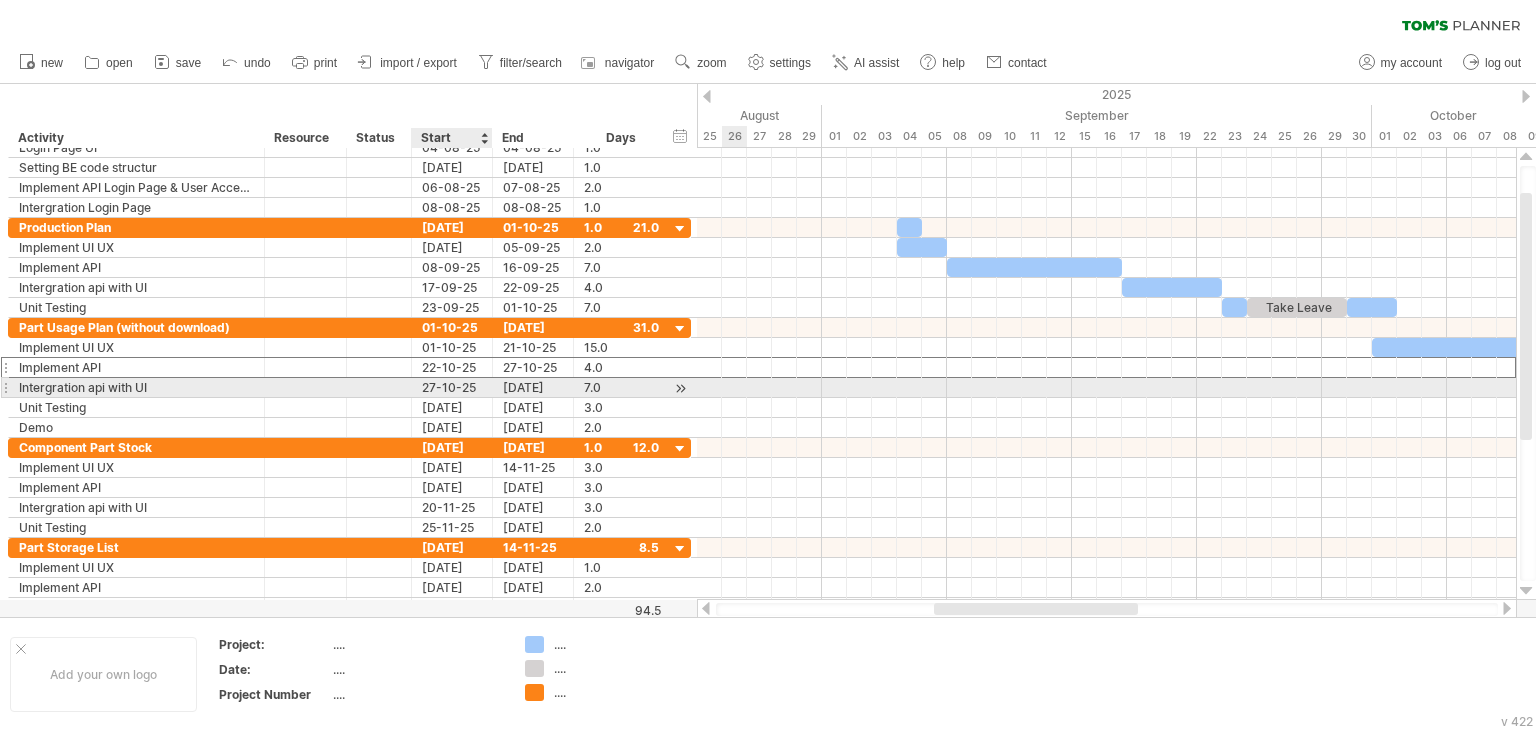 click on "27-10-25" at bounding box center (452, 387) 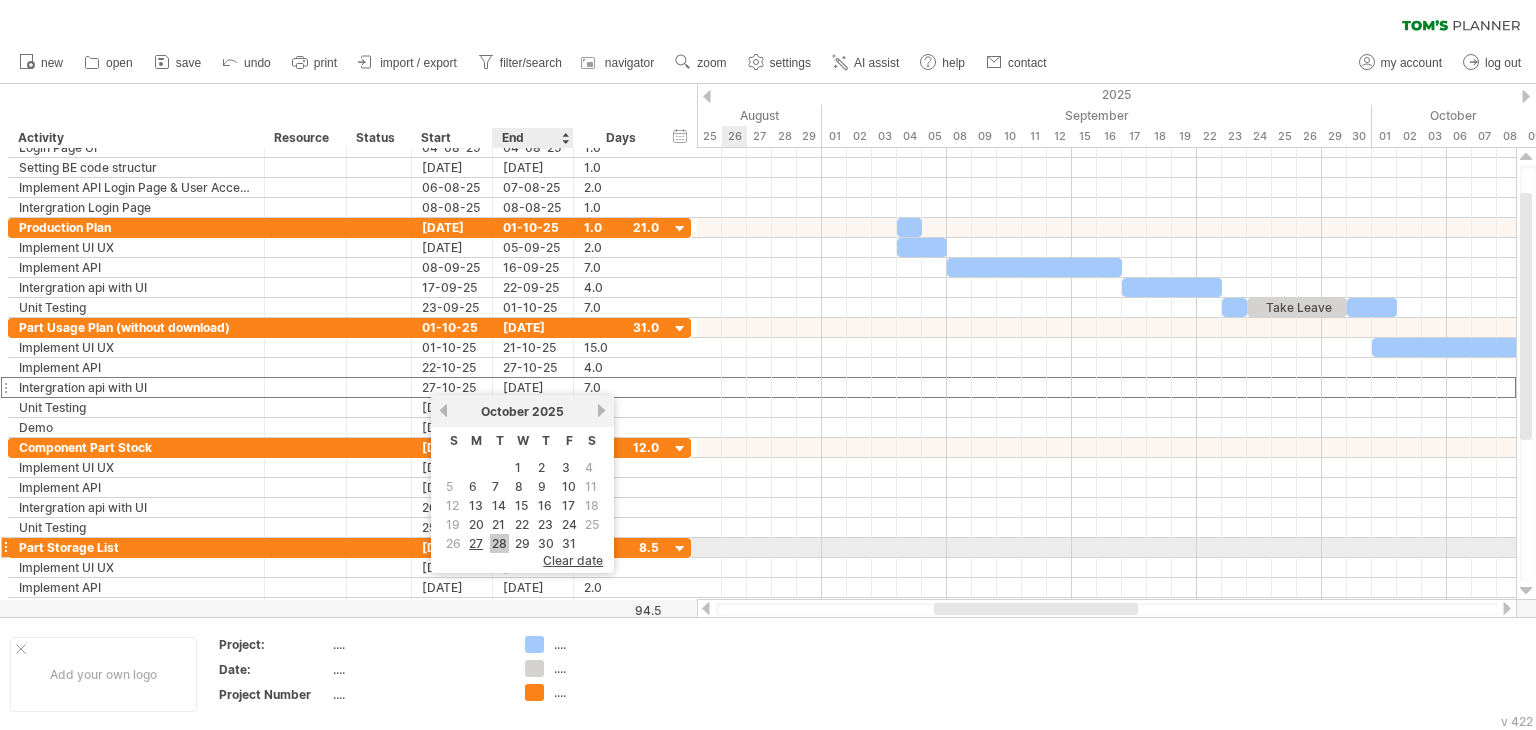 click on "28" at bounding box center [499, 543] 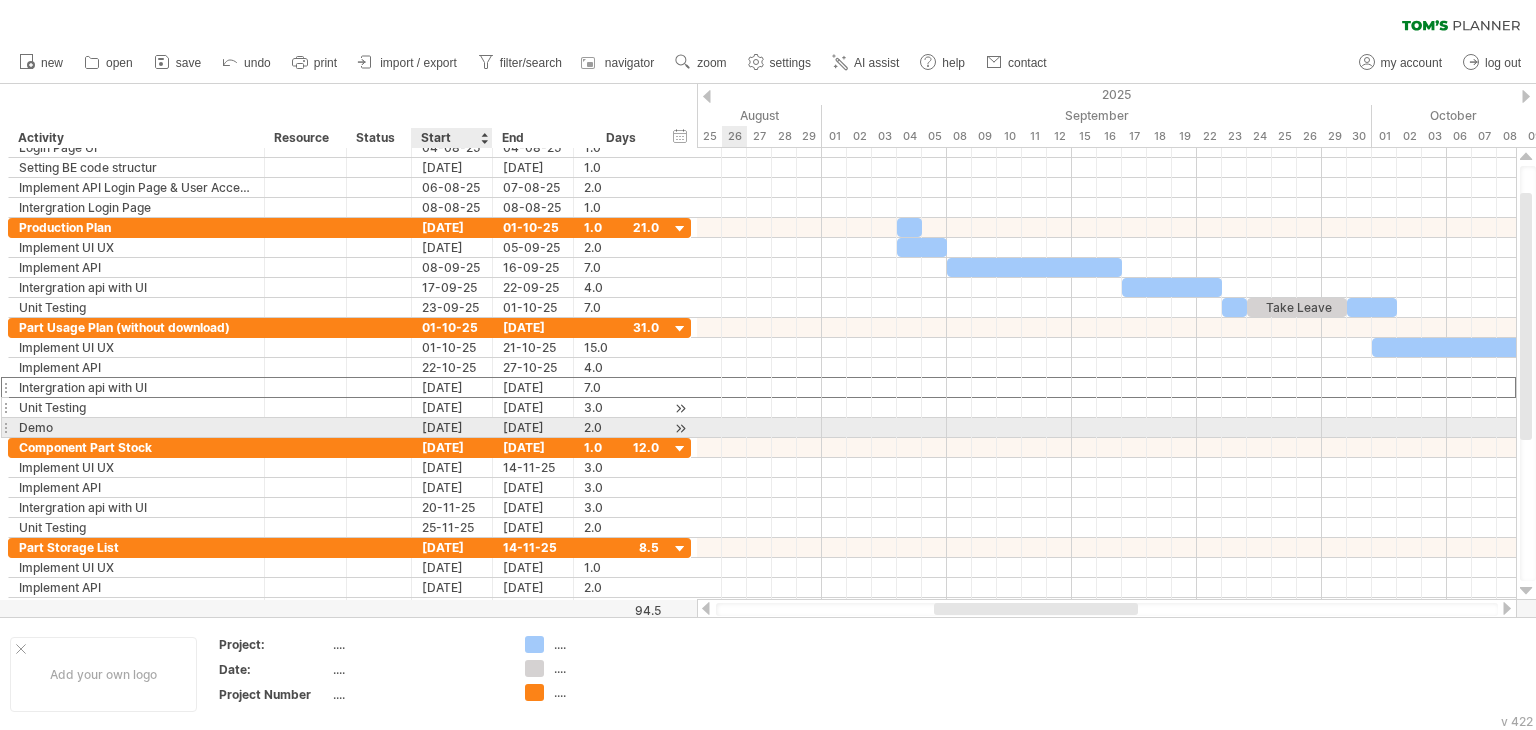 click on "[DATE]" at bounding box center [452, 407] 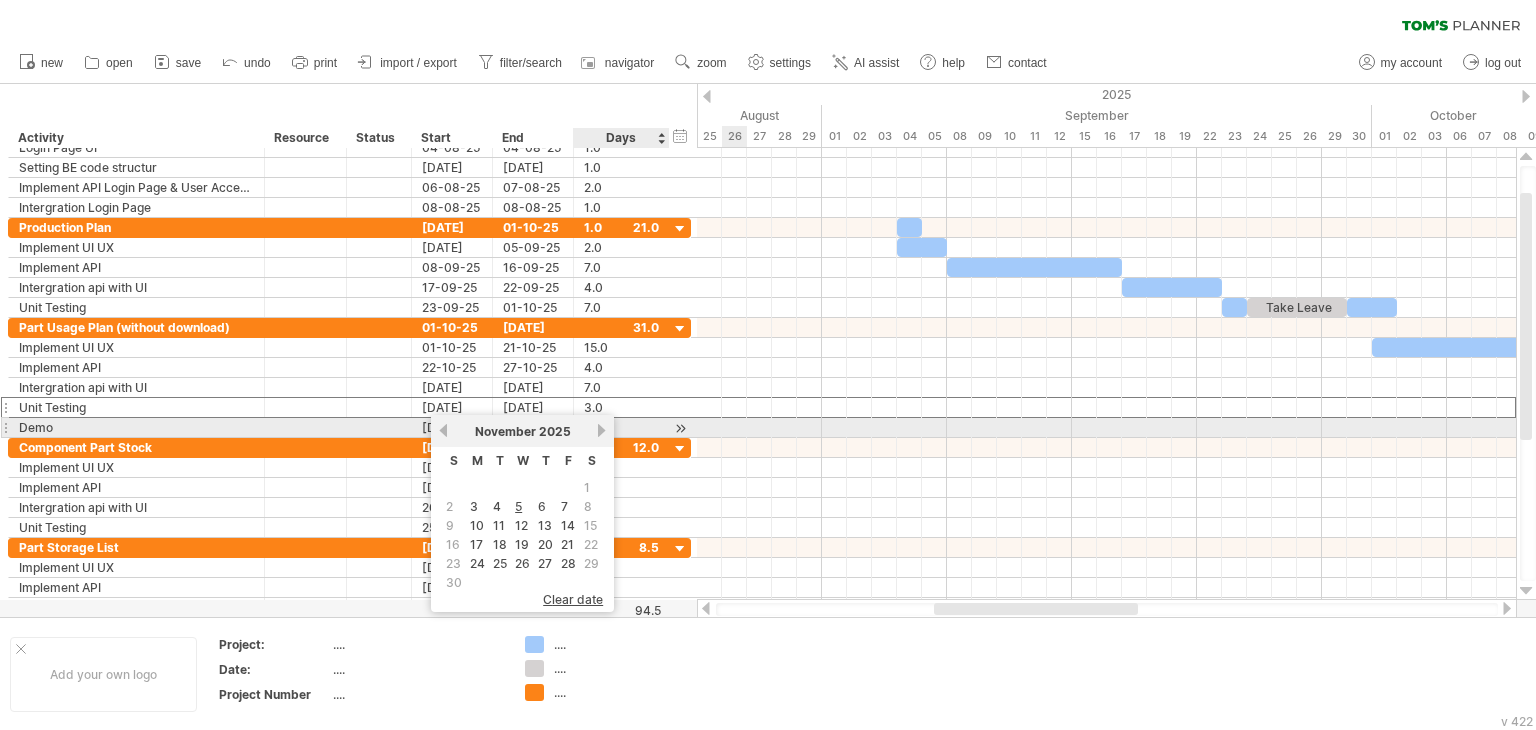 click on "next" at bounding box center (601, 430) 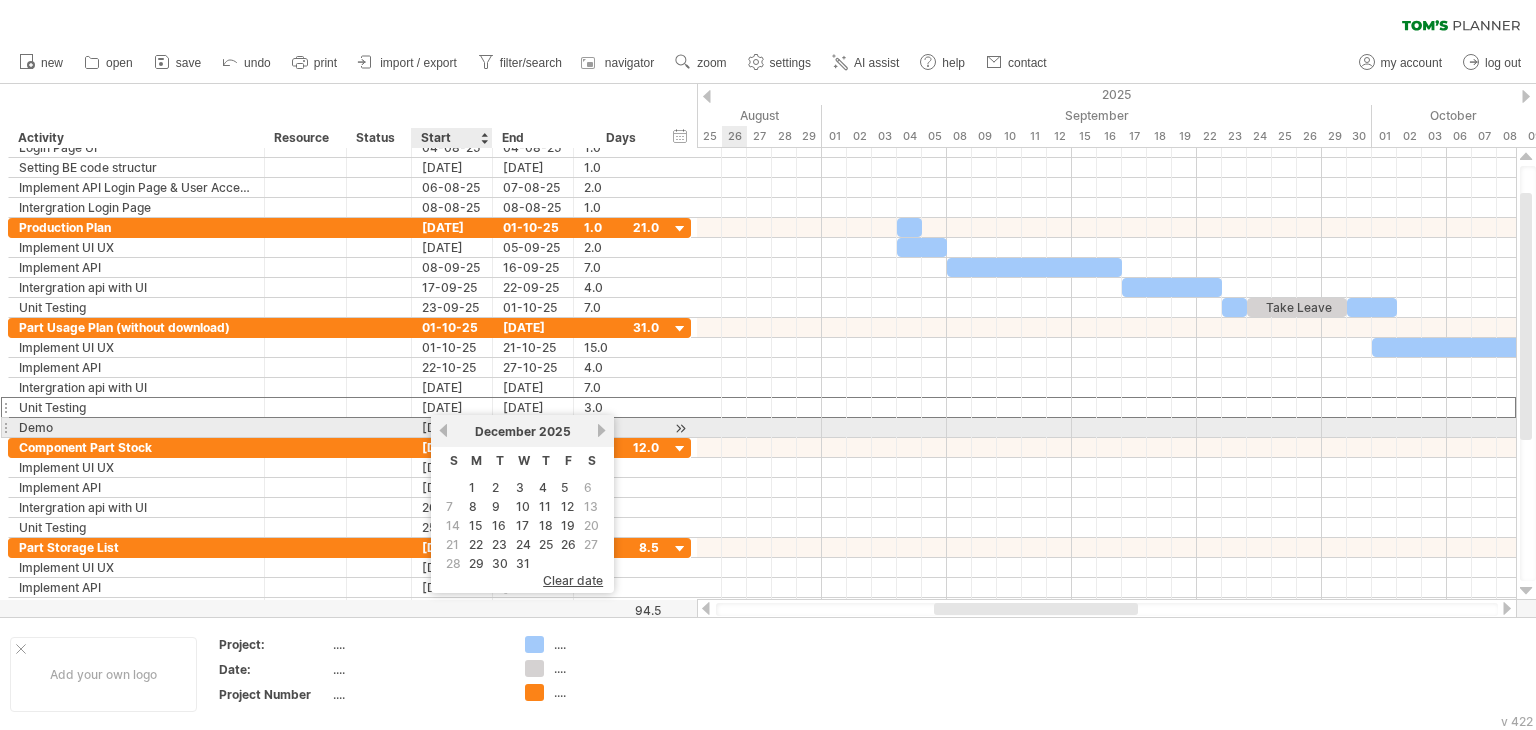 click on "previous" at bounding box center [443, 430] 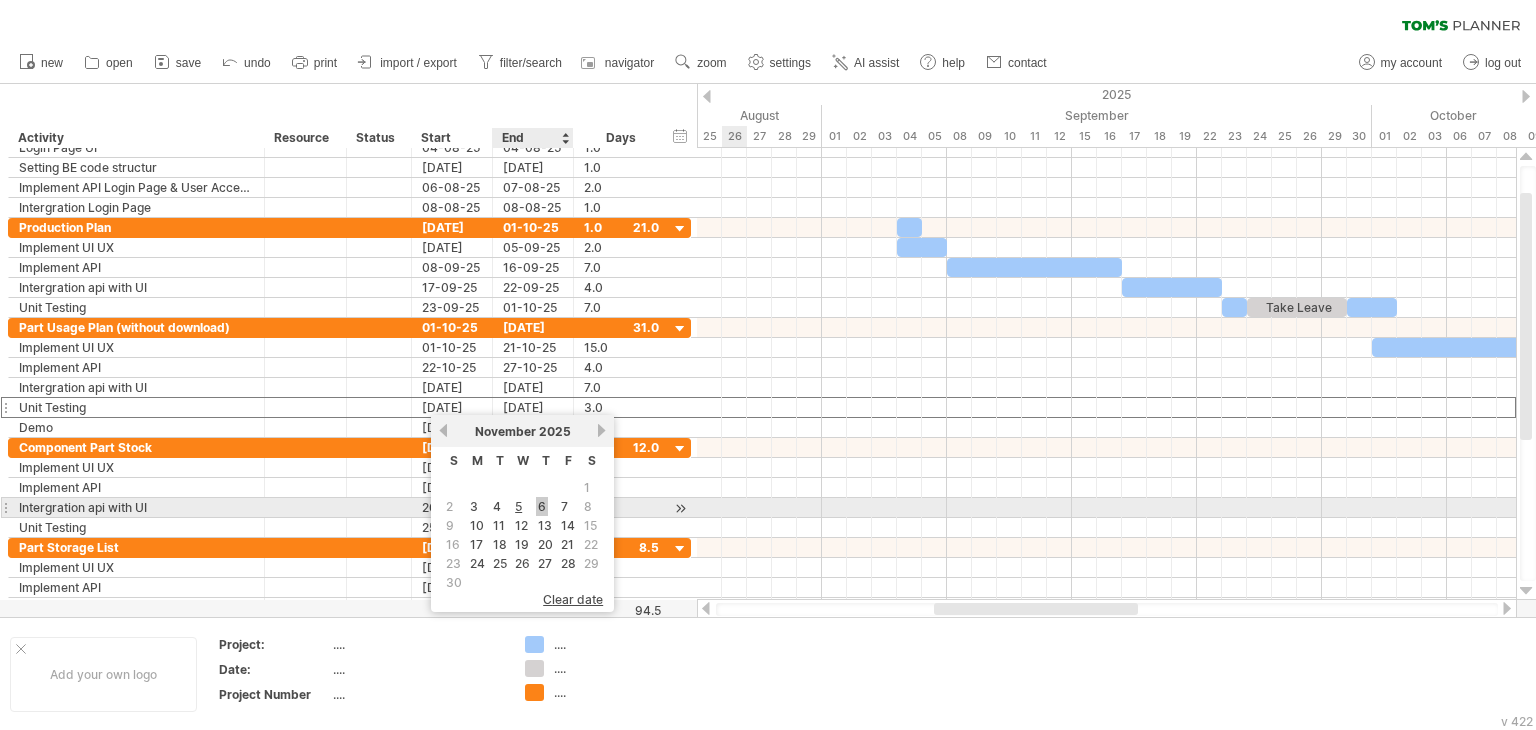 click on "6" at bounding box center [542, 506] 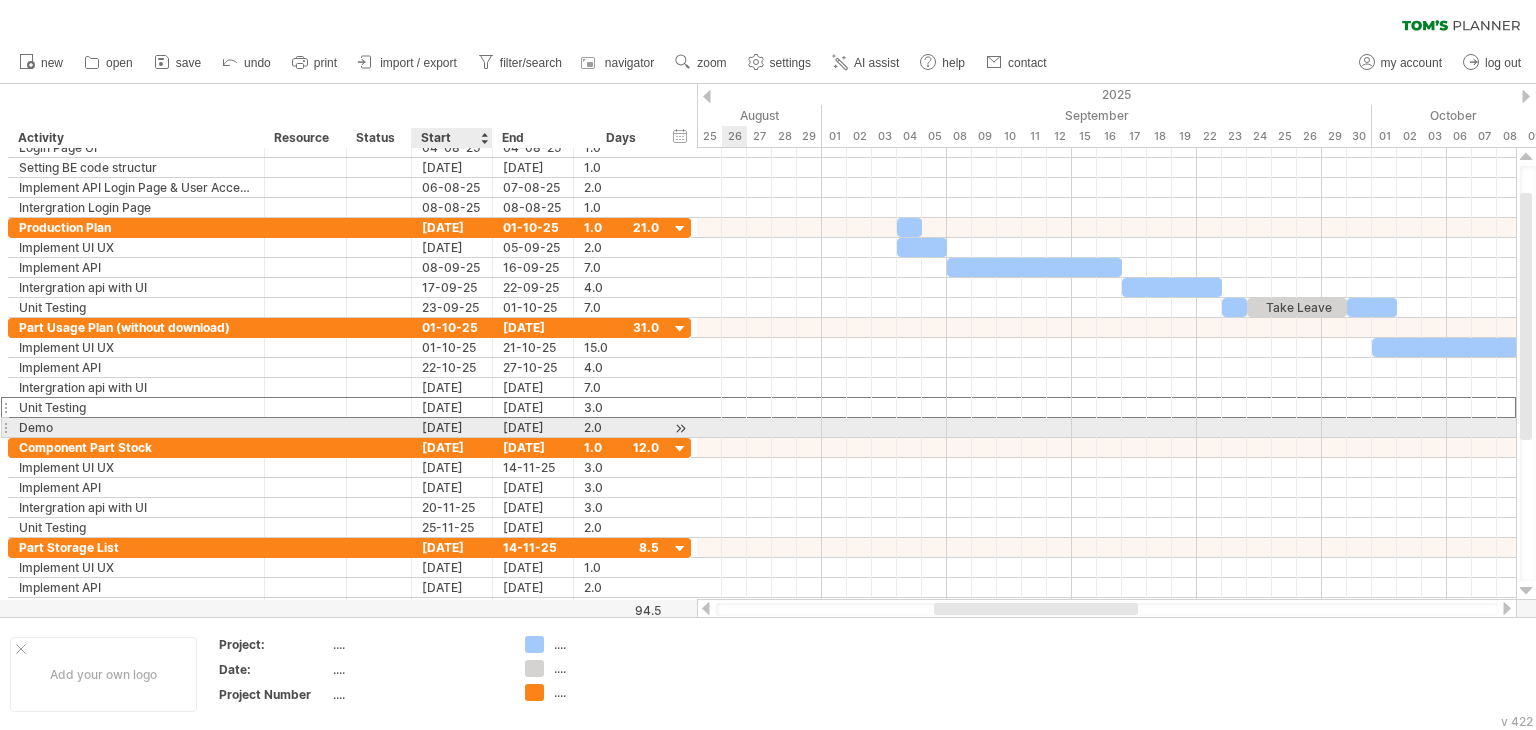 click on "[DATE]" at bounding box center (452, 427) 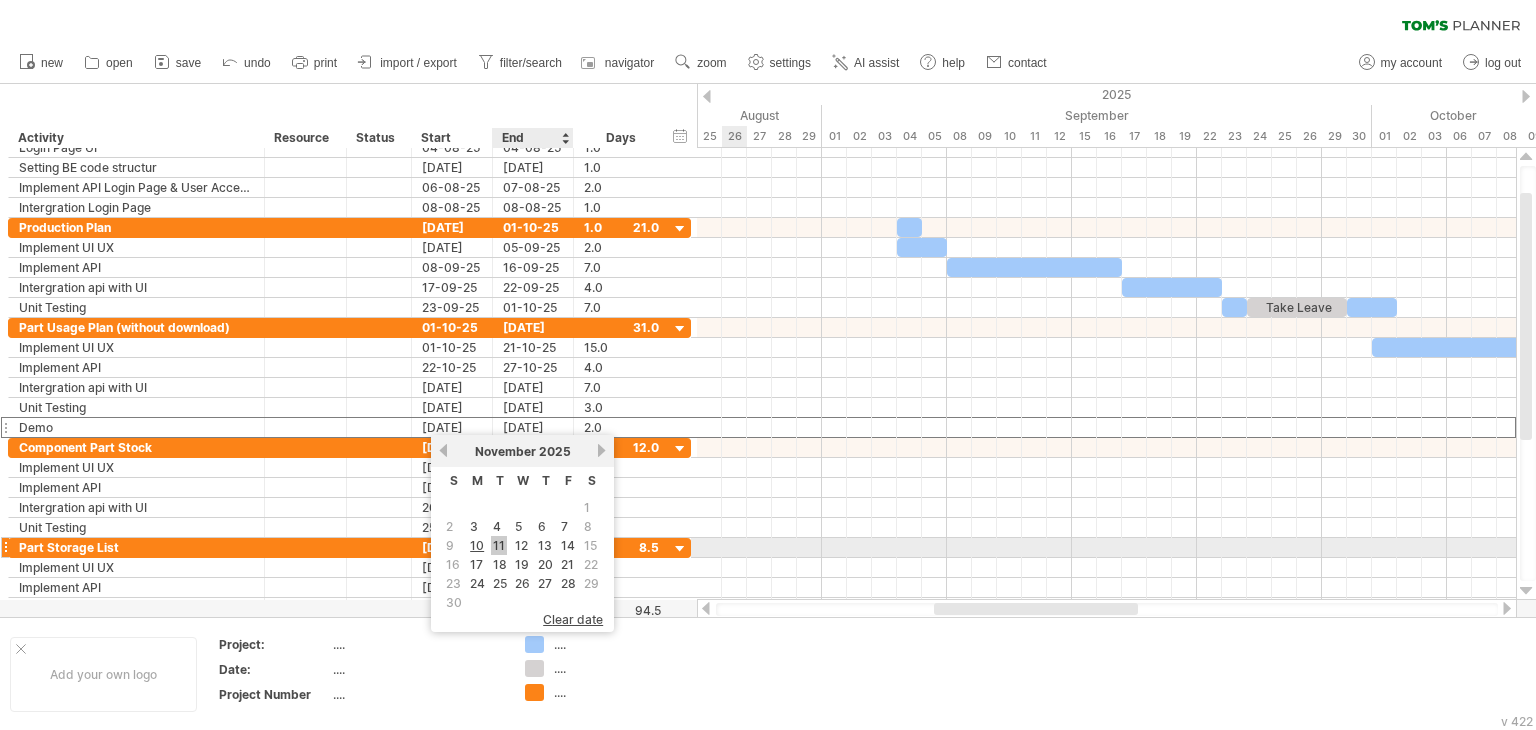 click on "11" at bounding box center (499, 545) 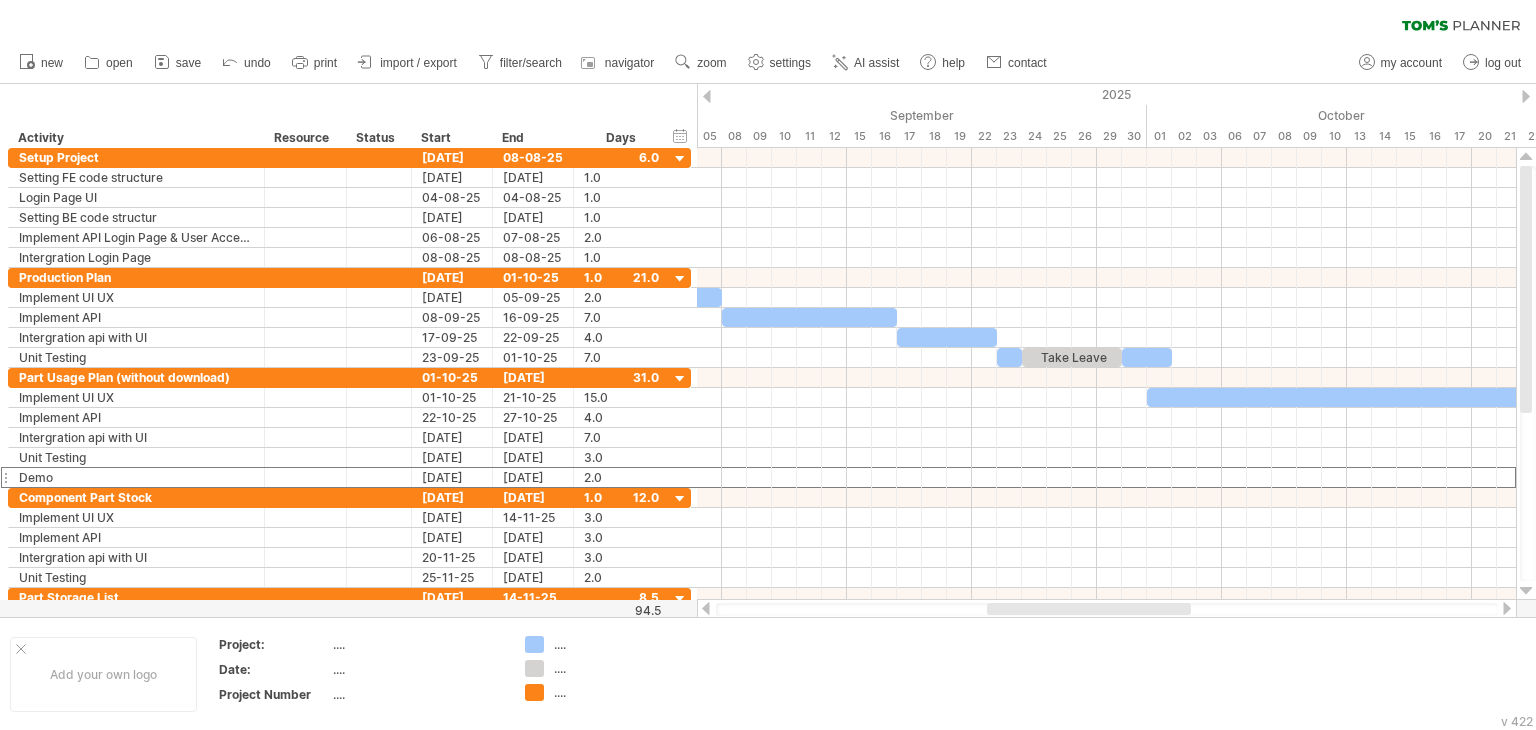 drag, startPoint x: 1058, startPoint y: 609, endPoint x: 1111, endPoint y: 608, distance: 53.009434 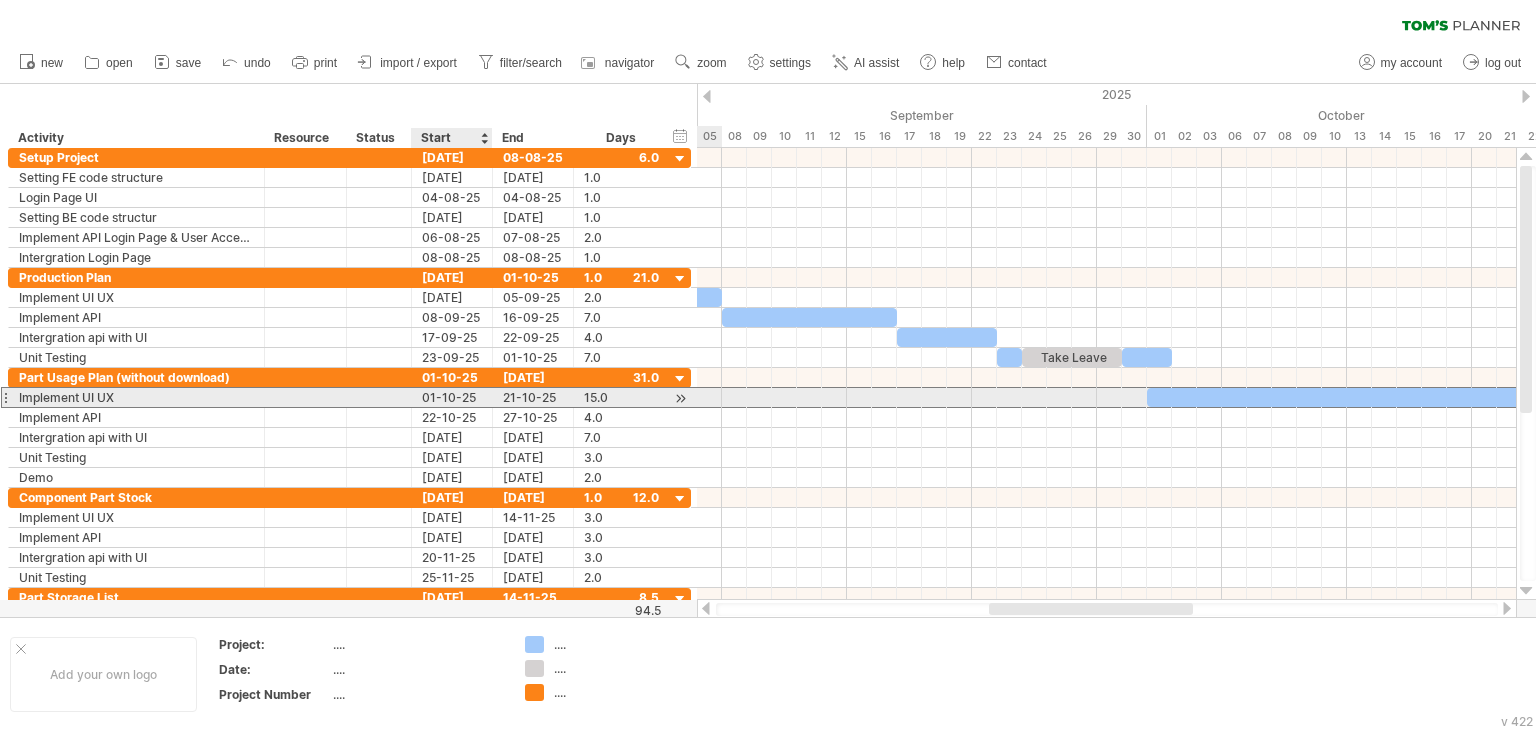click on "01-10-25" at bounding box center (452, 397) 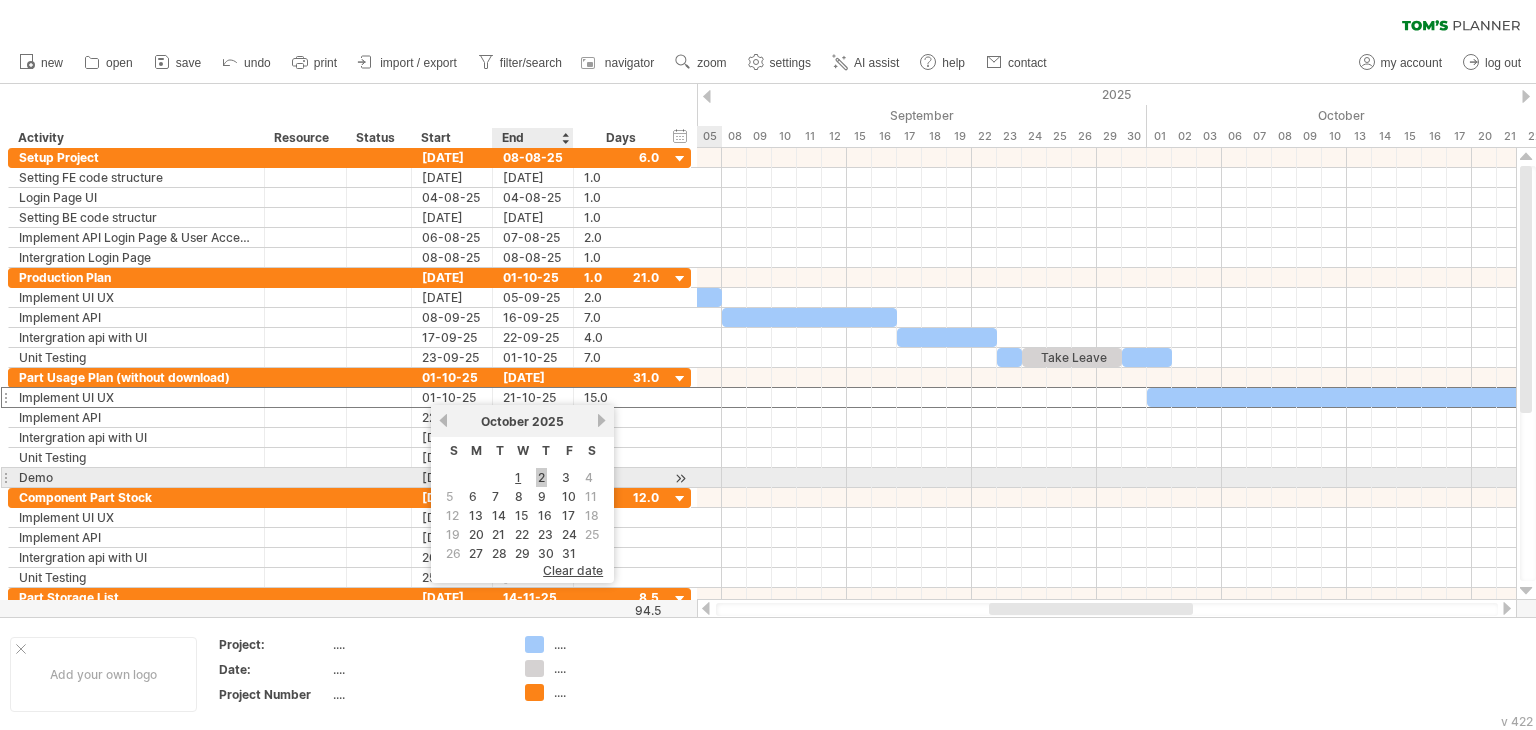 click on "2" at bounding box center (541, 477) 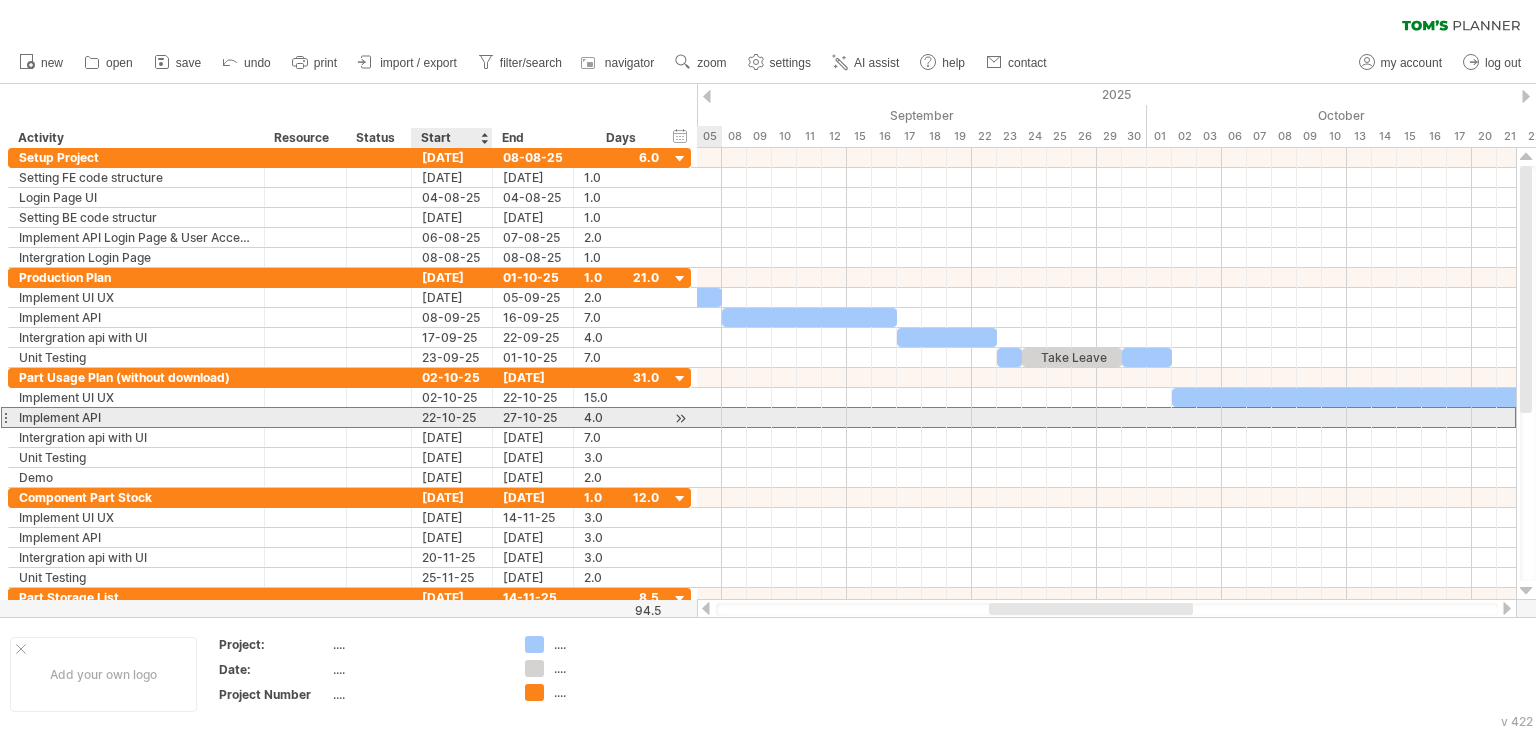 click on "22-10-25" at bounding box center (452, 417) 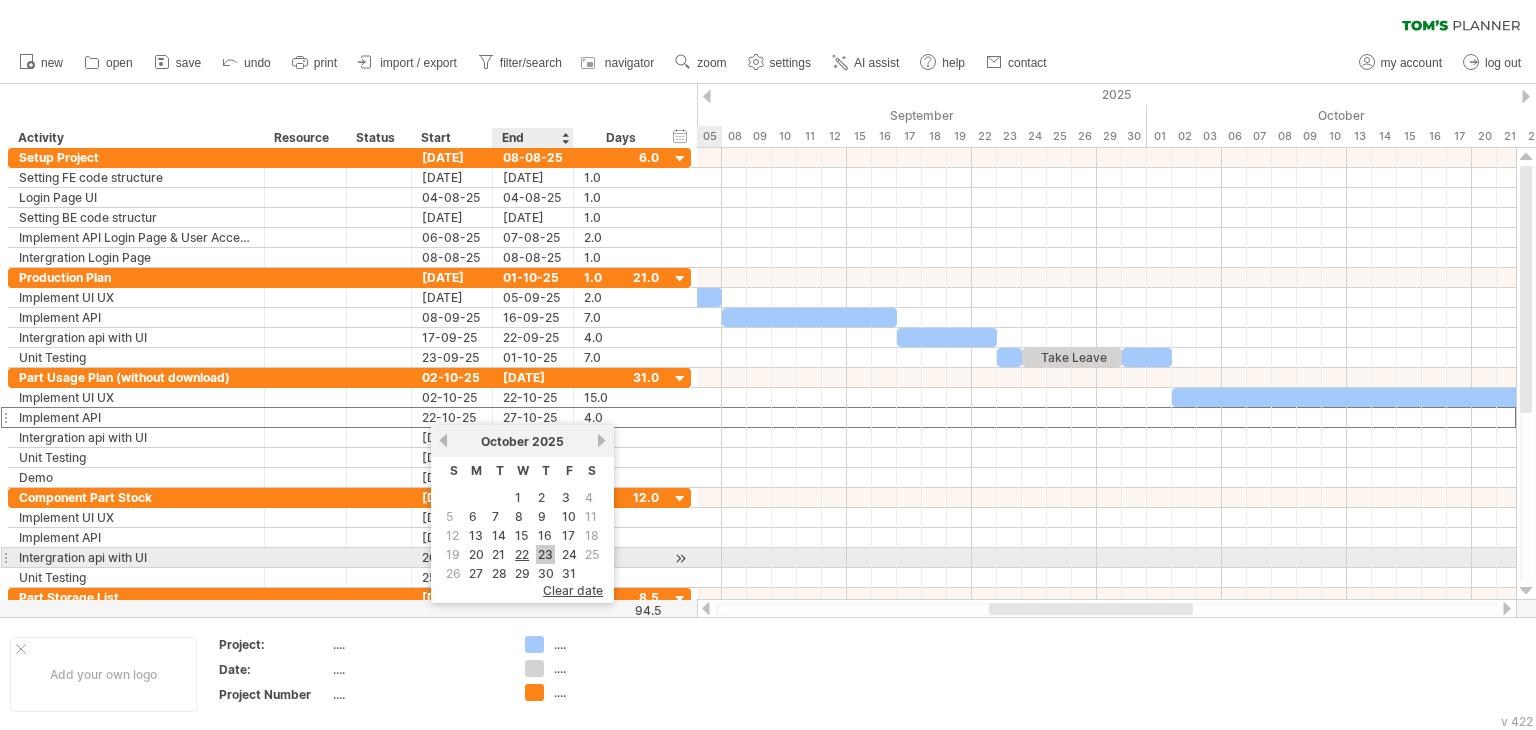 click on "23" at bounding box center (545, 554) 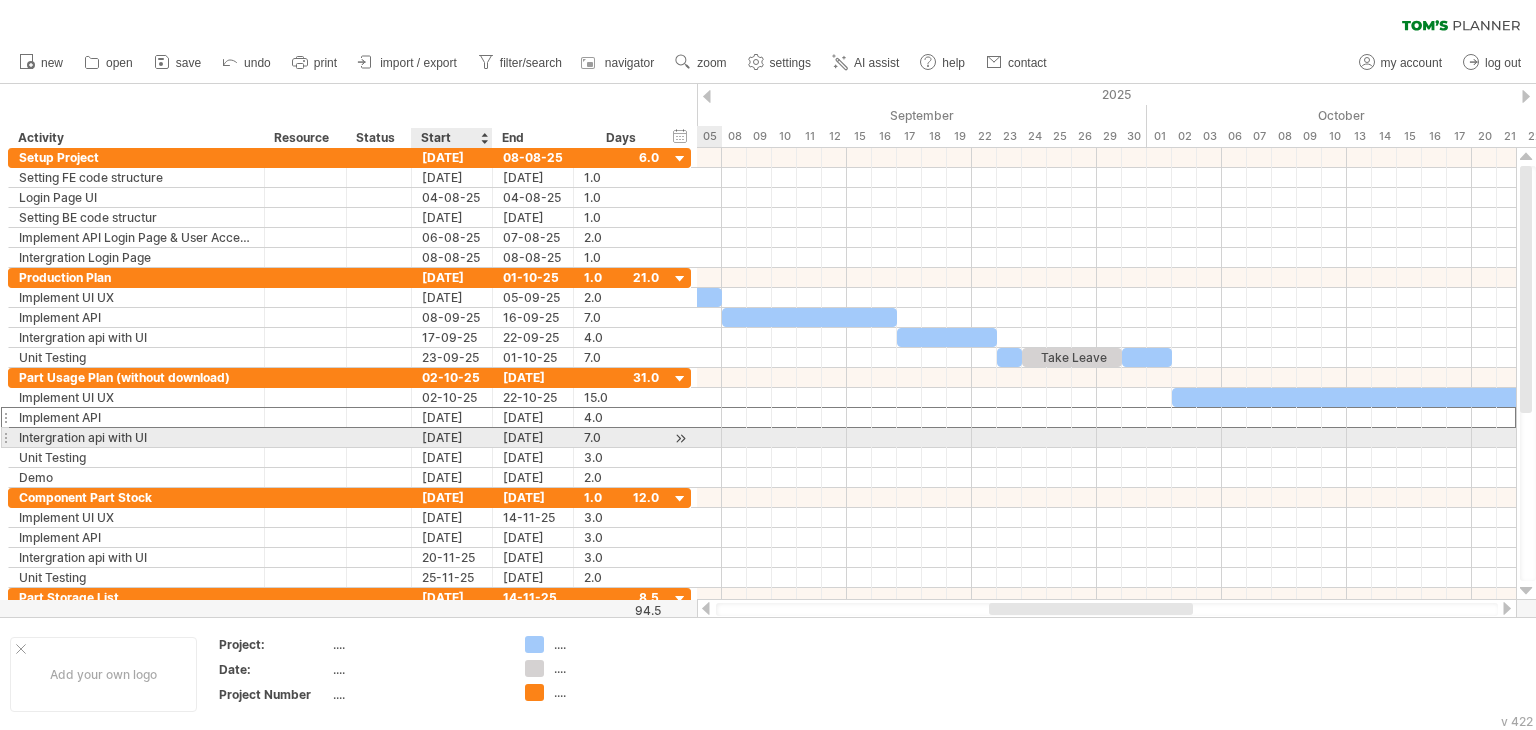 click on "[DATE]" at bounding box center (452, 437) 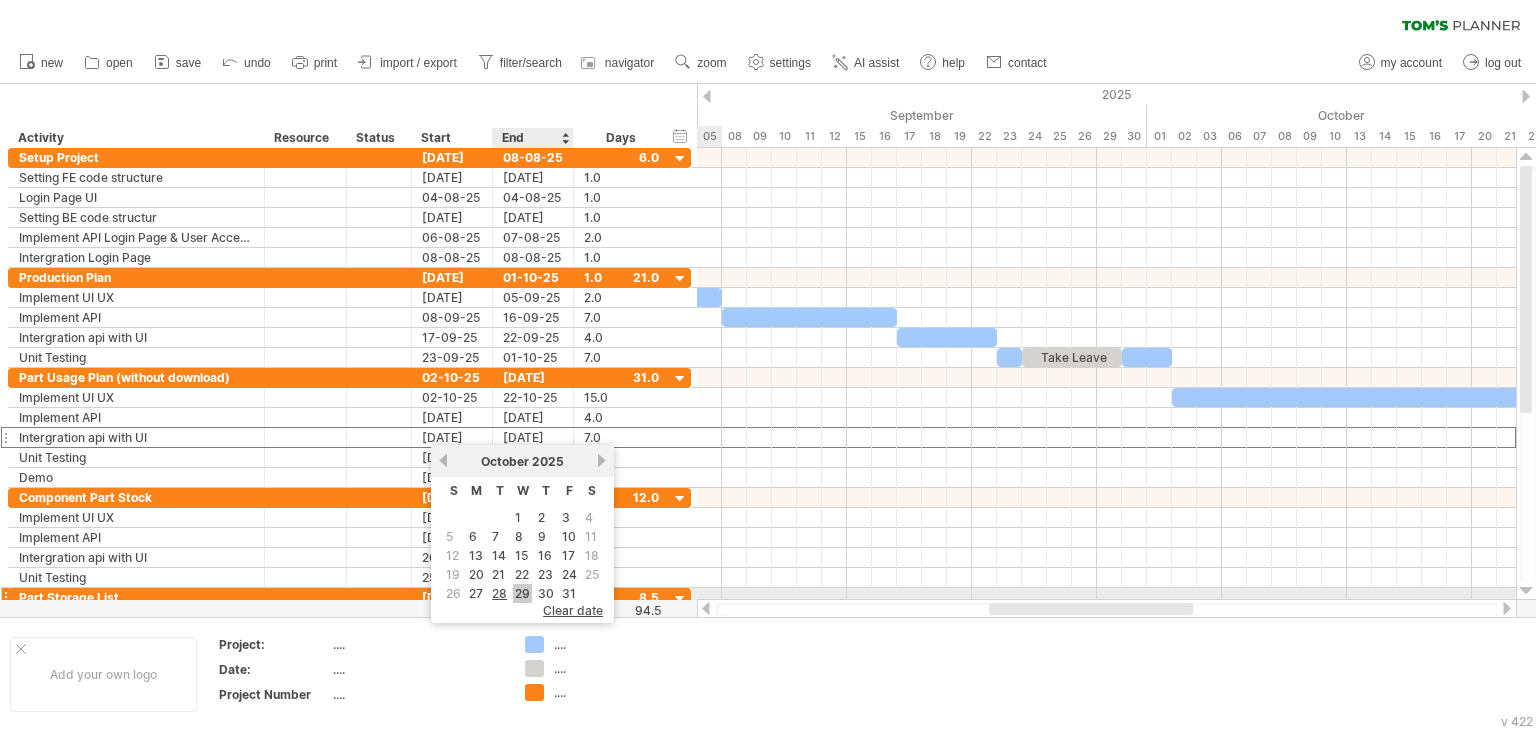 click on "29" at bounding box center [522, 593] 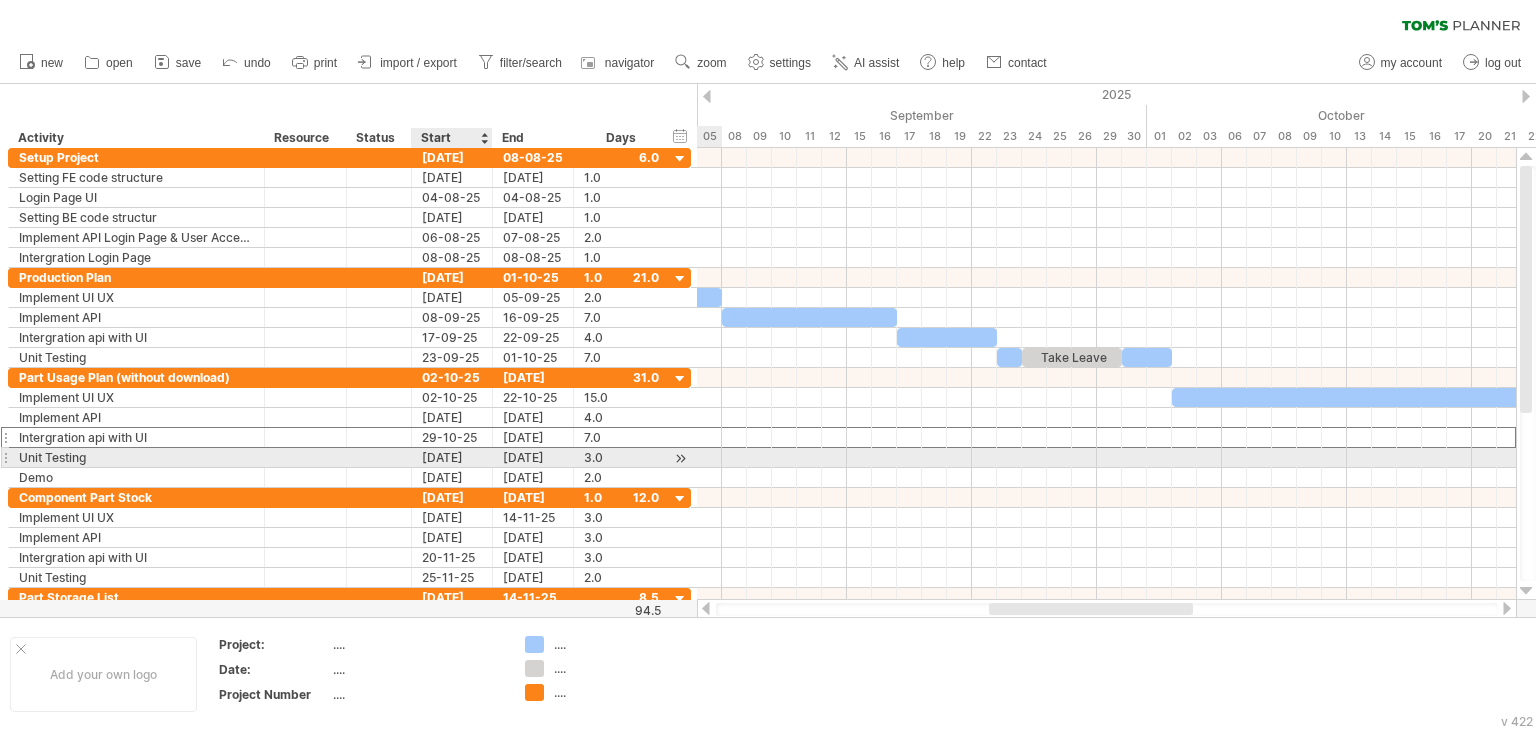 click on "[DATE]" at bounding box center [452, 457] 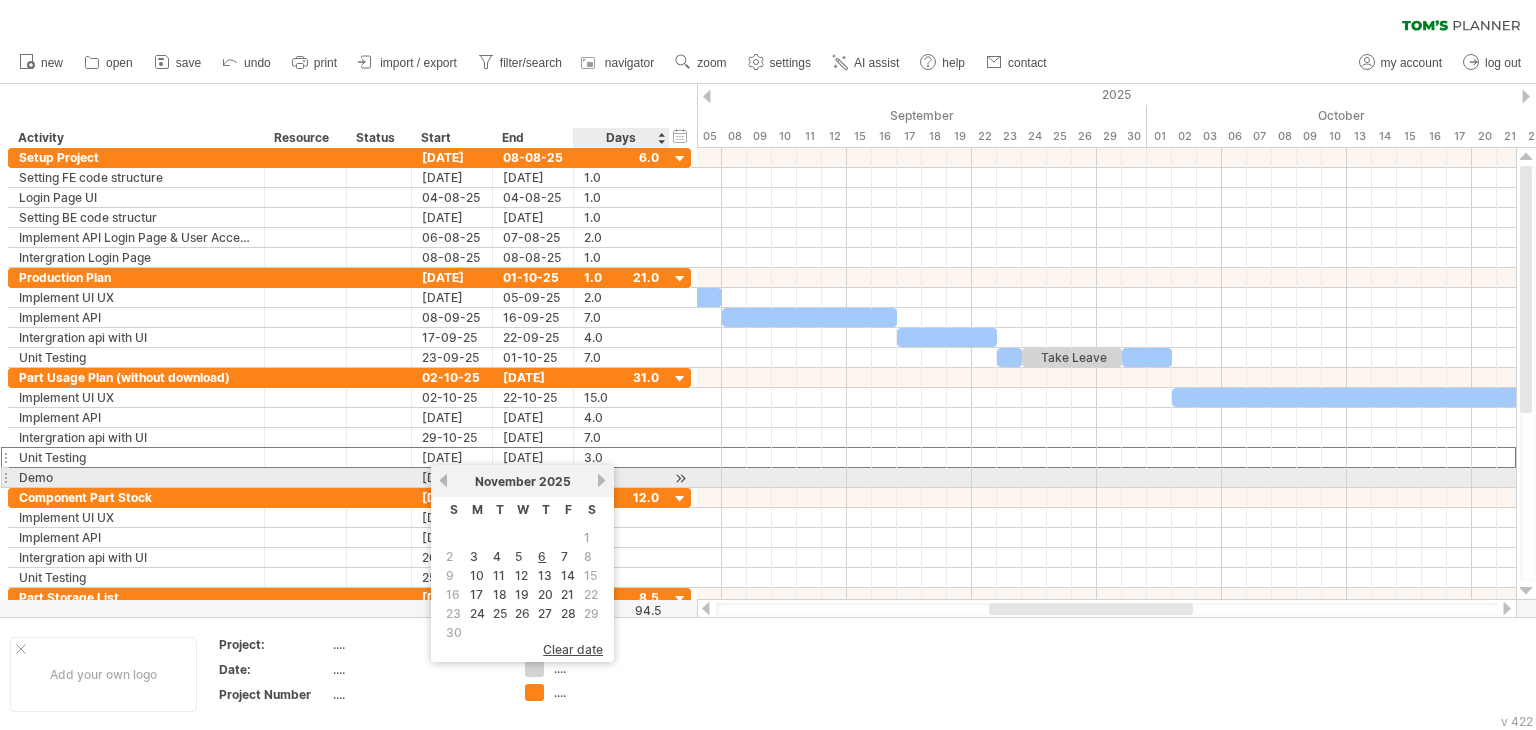 click on "next" at bounding box center (601, 480) 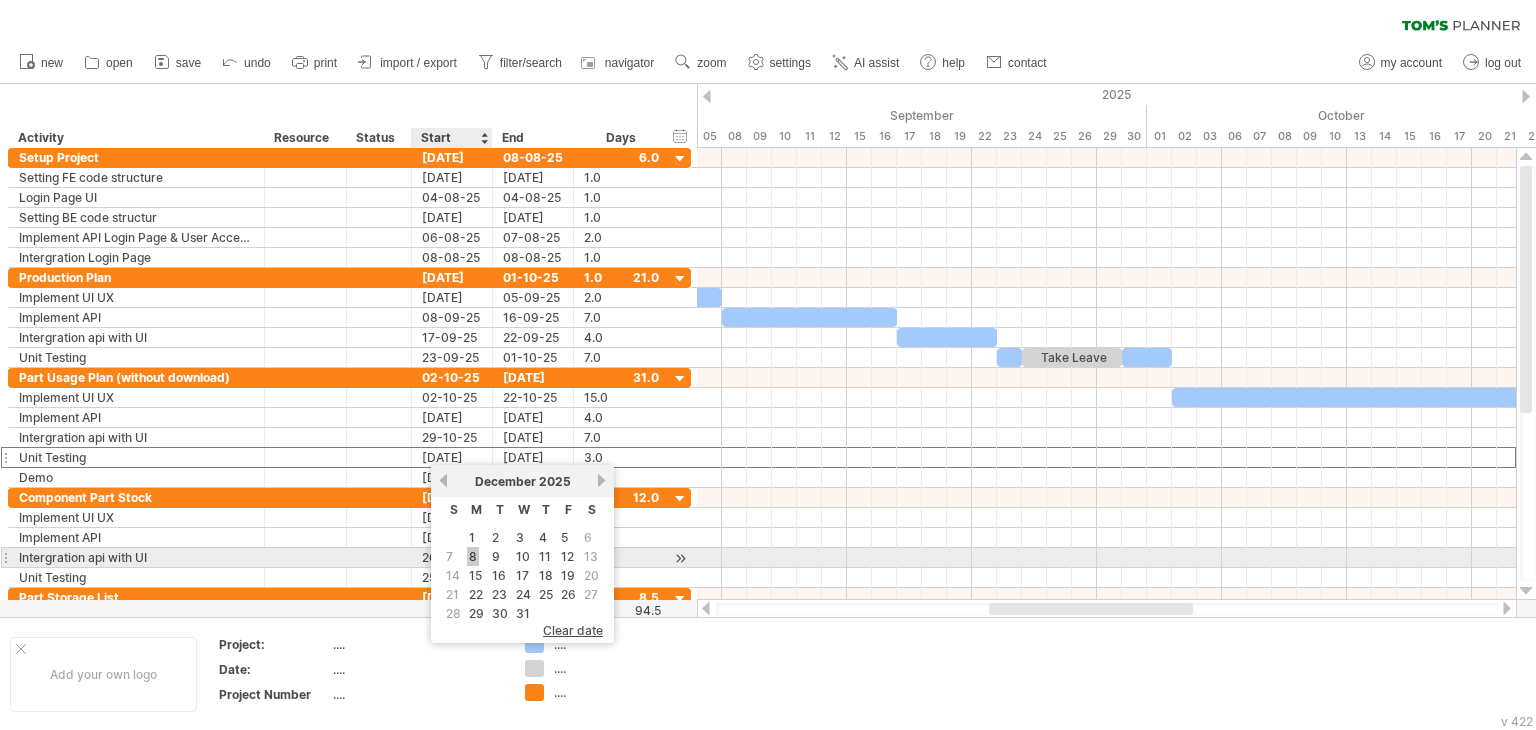 click on "8" at bounding box center (473, 556) 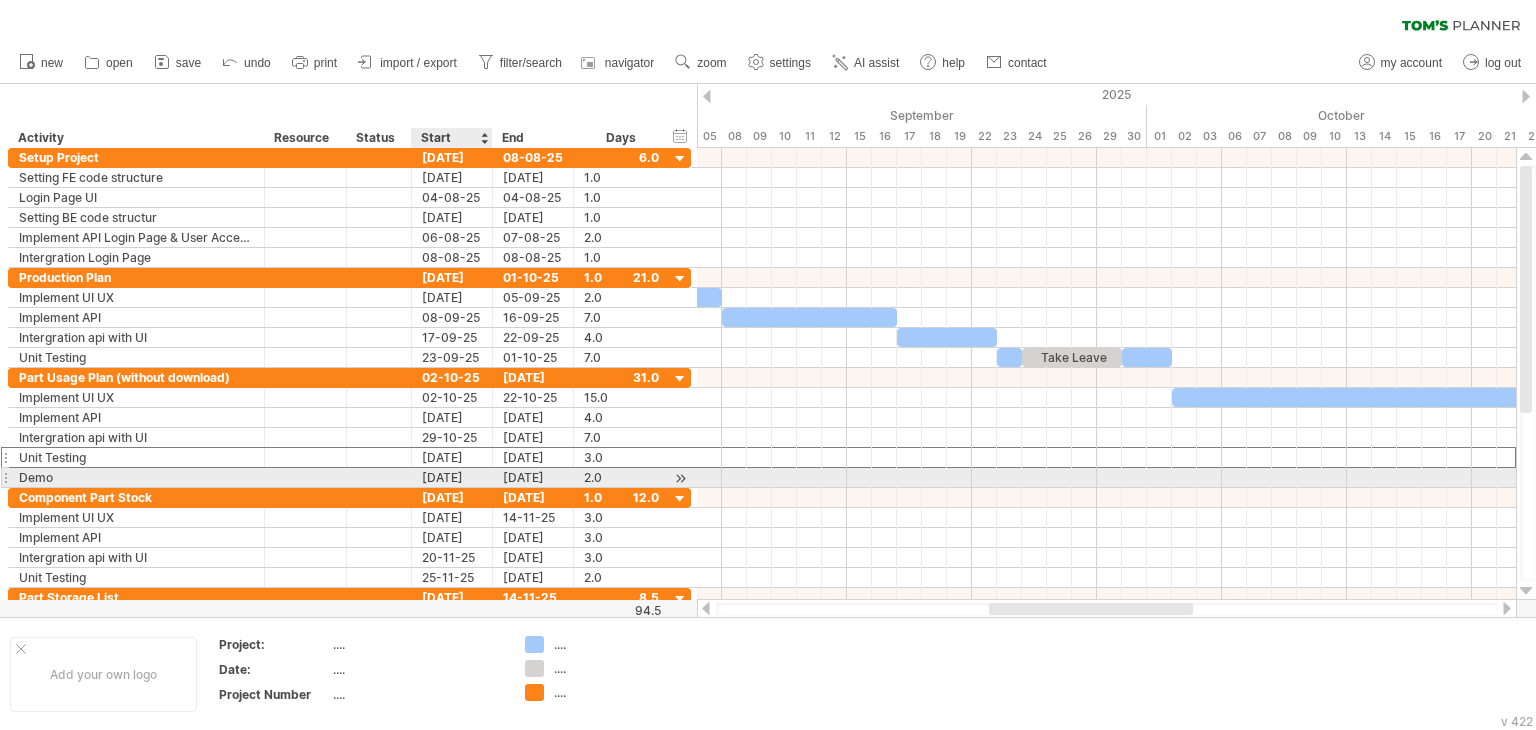 click on "[DATE]" at bounding box center (452, 477) 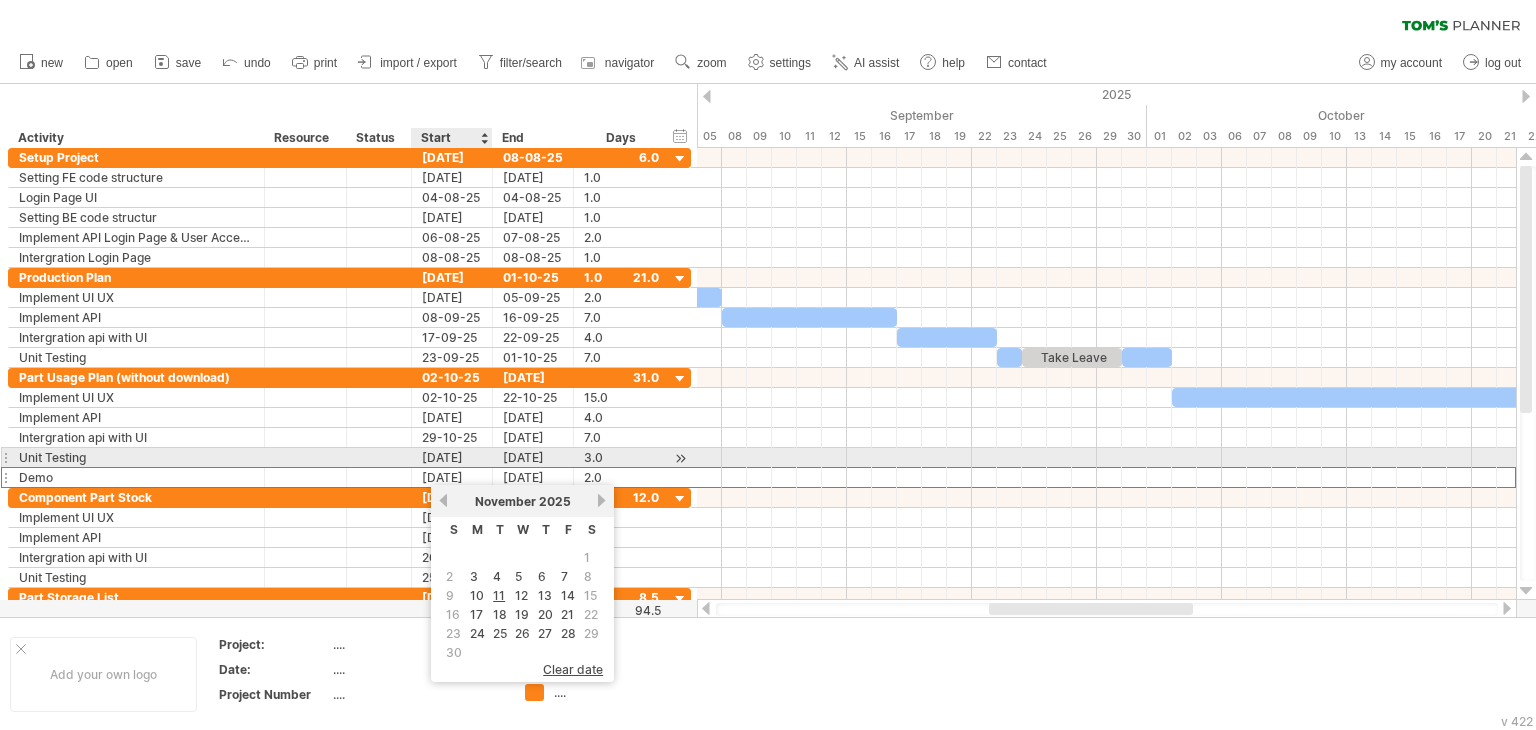 click on "[DATE]" at bounding box center [452, 457] 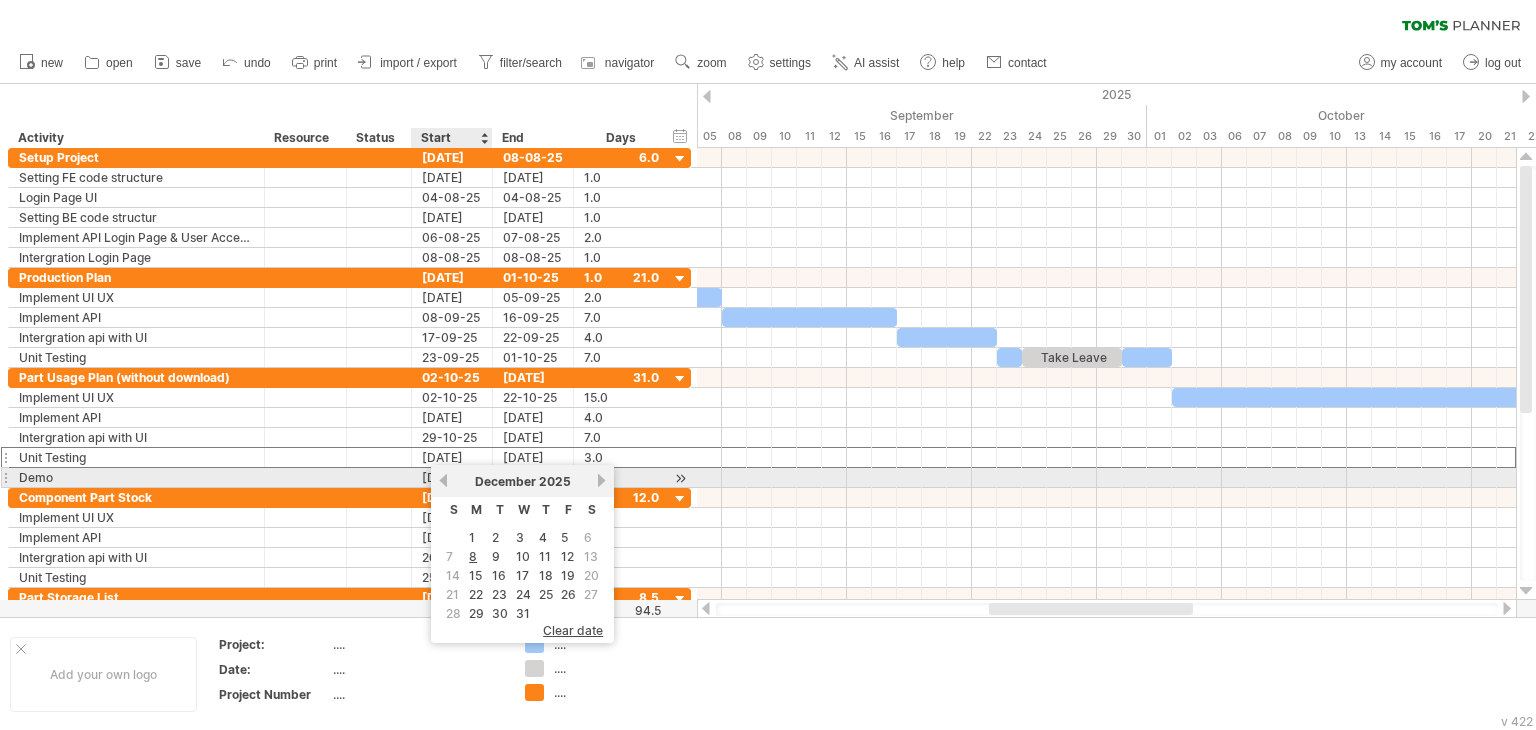 click on "[MONTH] 2025" at bounding box center (522, 481) 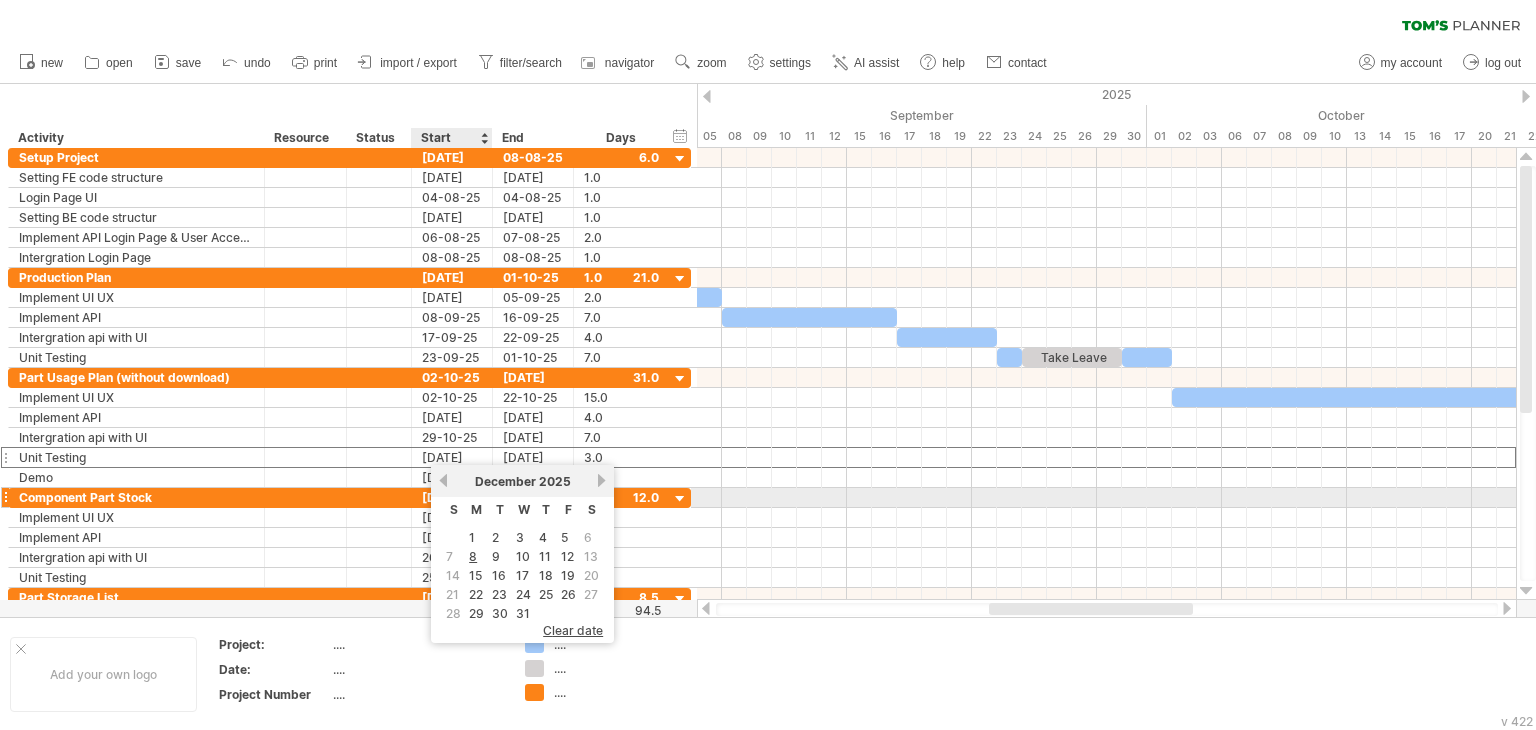 click on "previous" at bounding box center [443, 480] 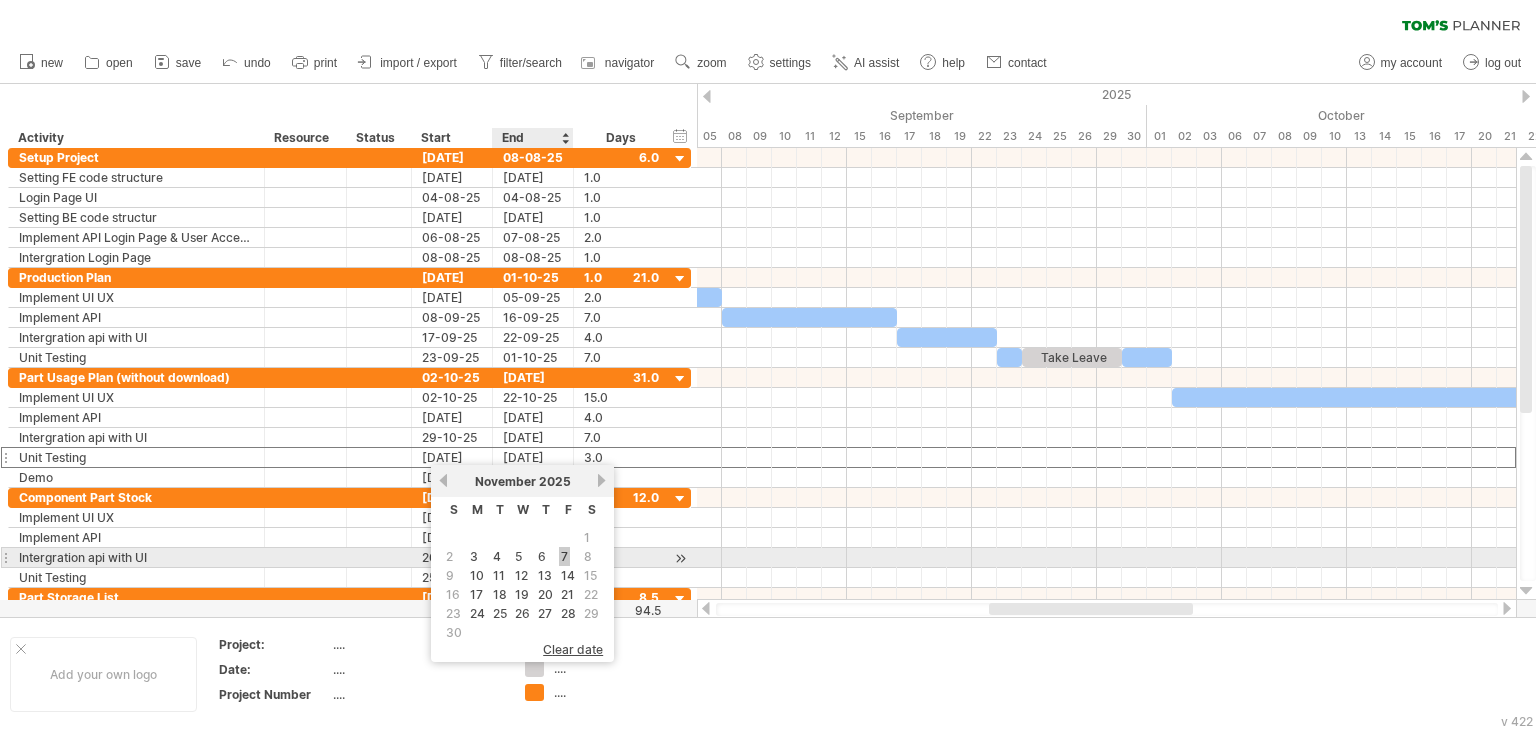 click on "7" at bounding box center (564, 556) 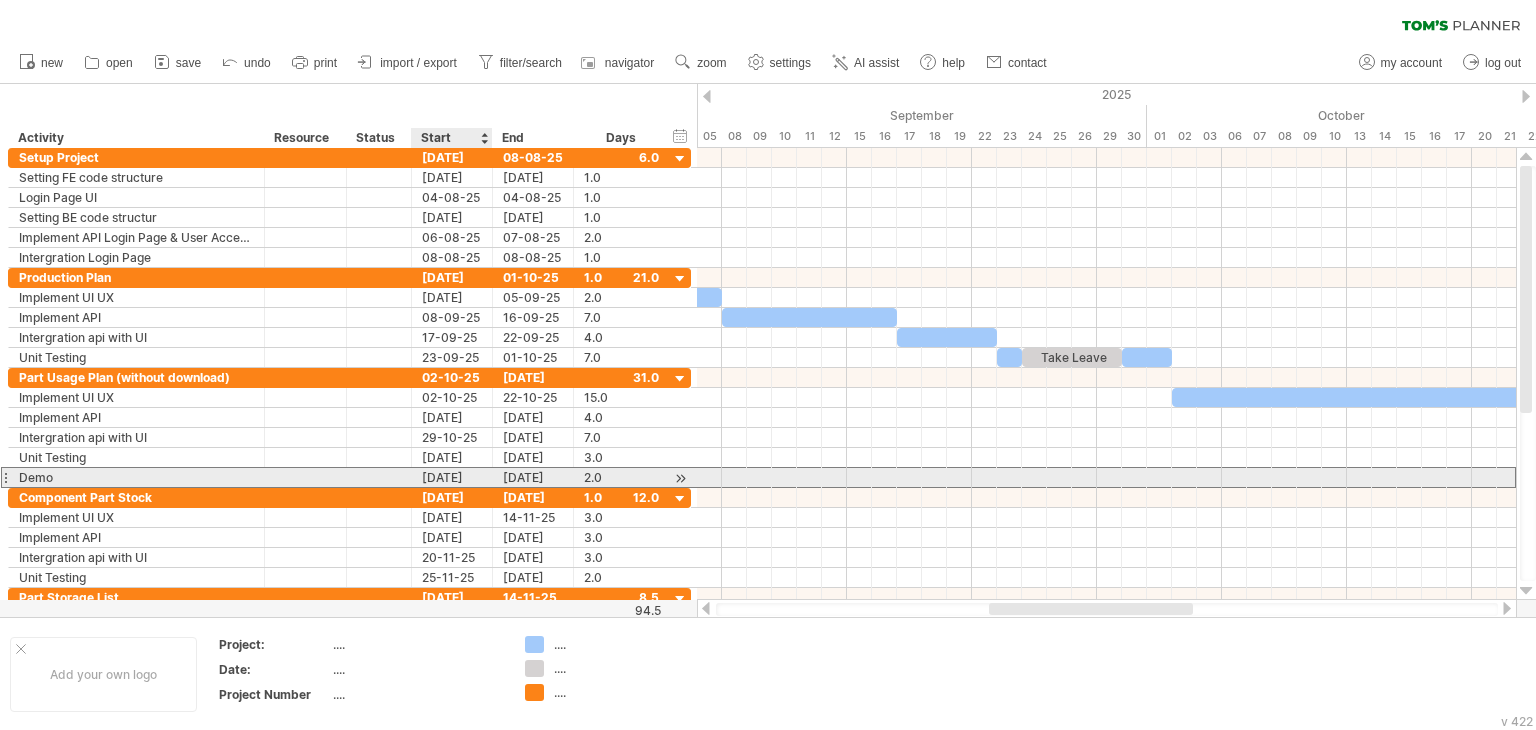 click on "[DATE]" at bounding box center [452, 477] 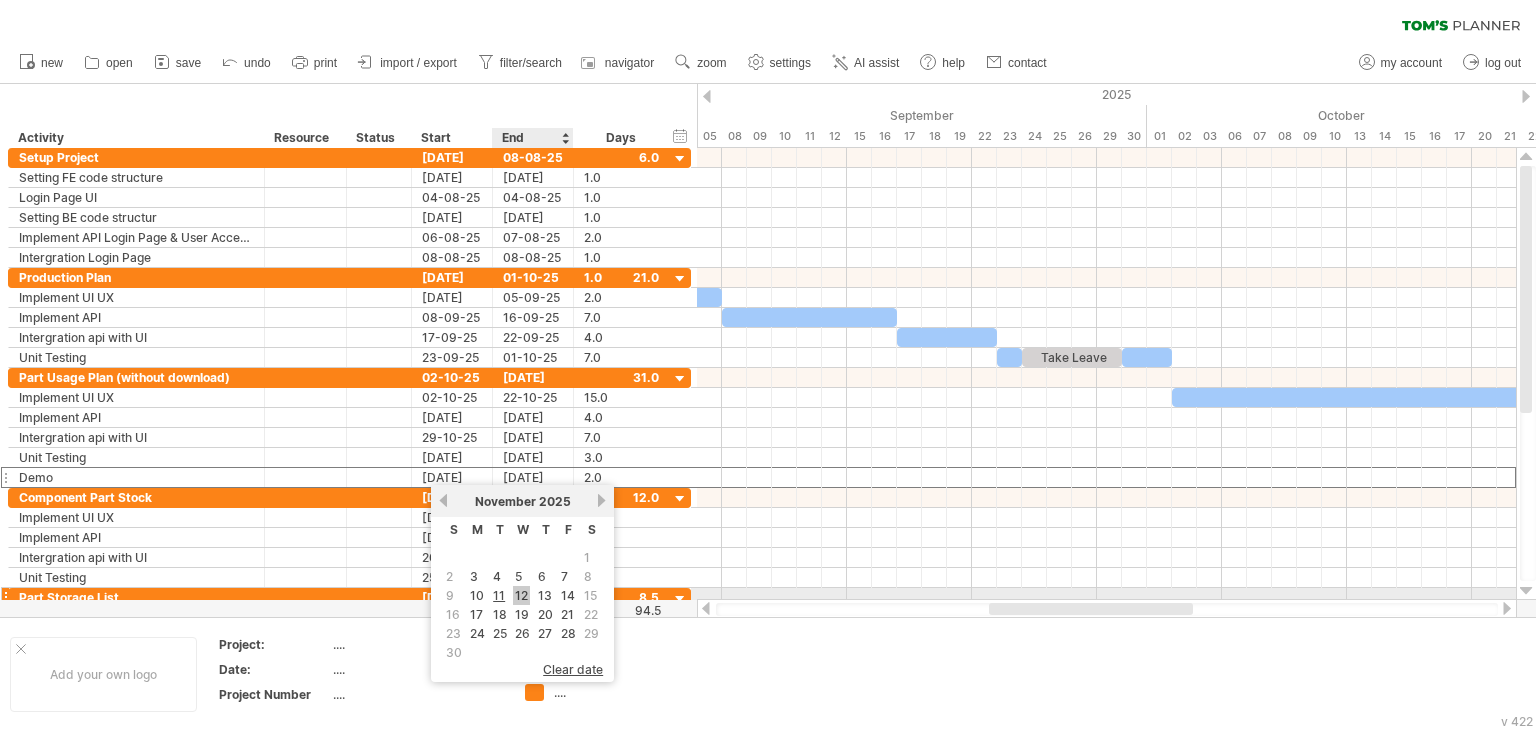 click on "12" at bounding box center (521, 595) 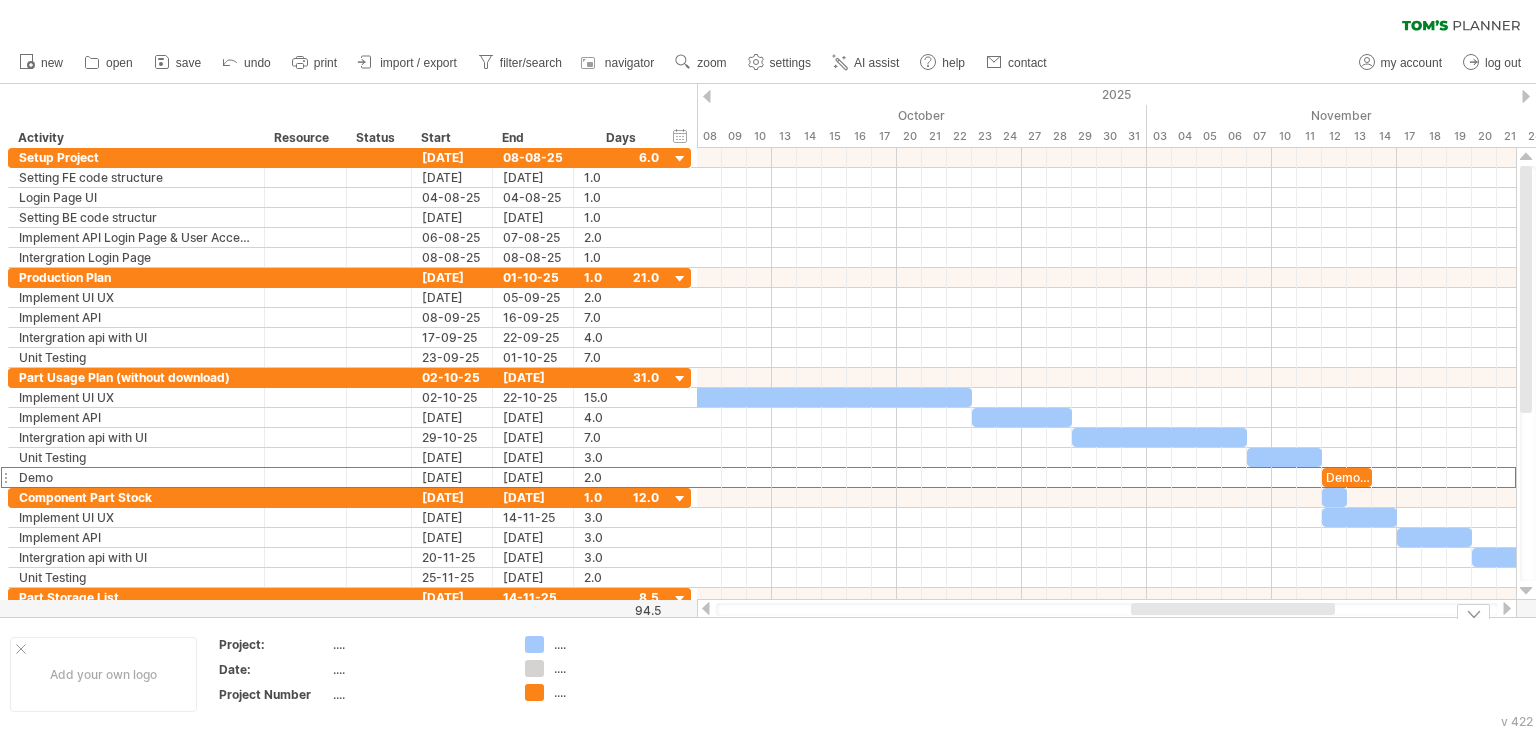drag, startPoint x: 1178, startPoint y: 607, endPoint x: 1320, endPoint y: 637, distance: 145.13441 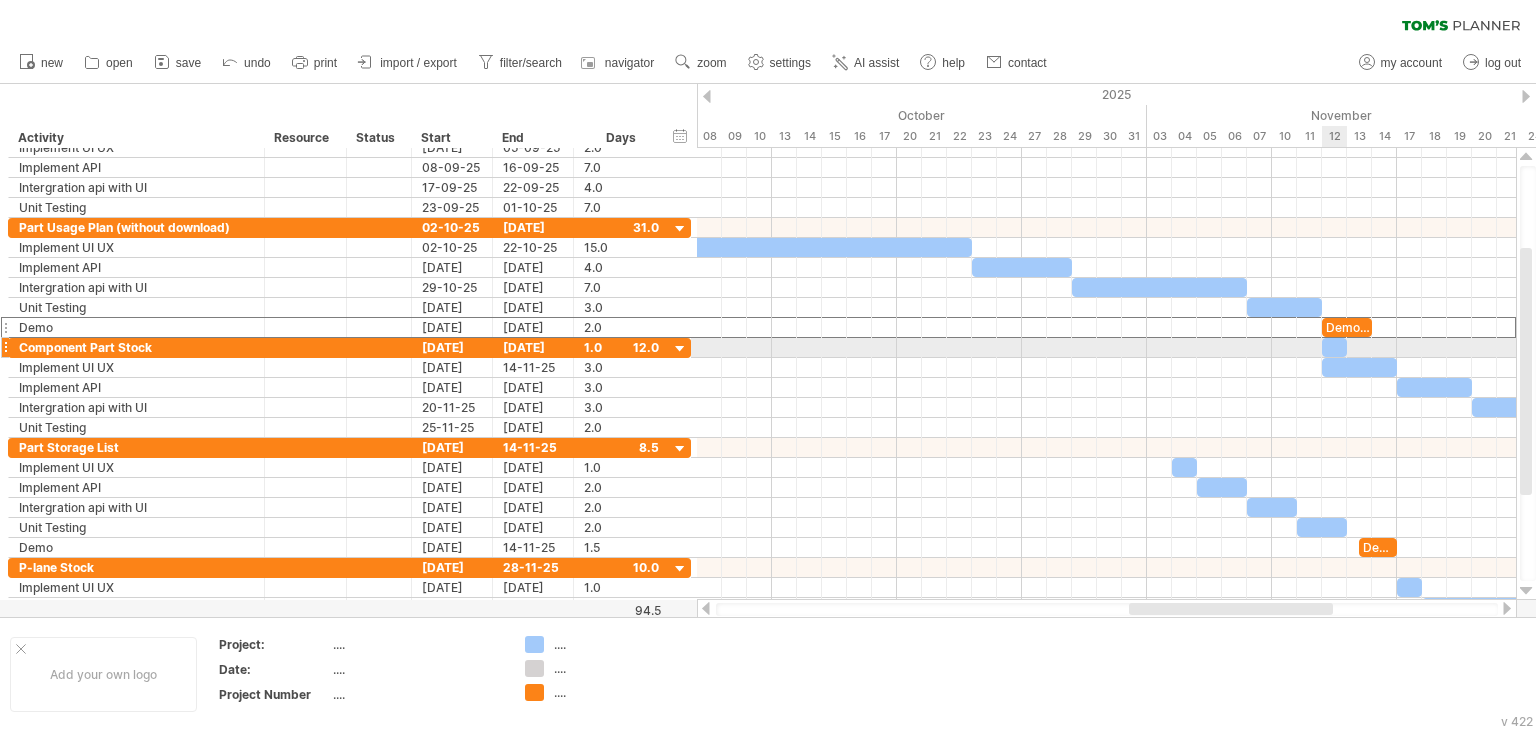 click at bounding box center (1347, 347) 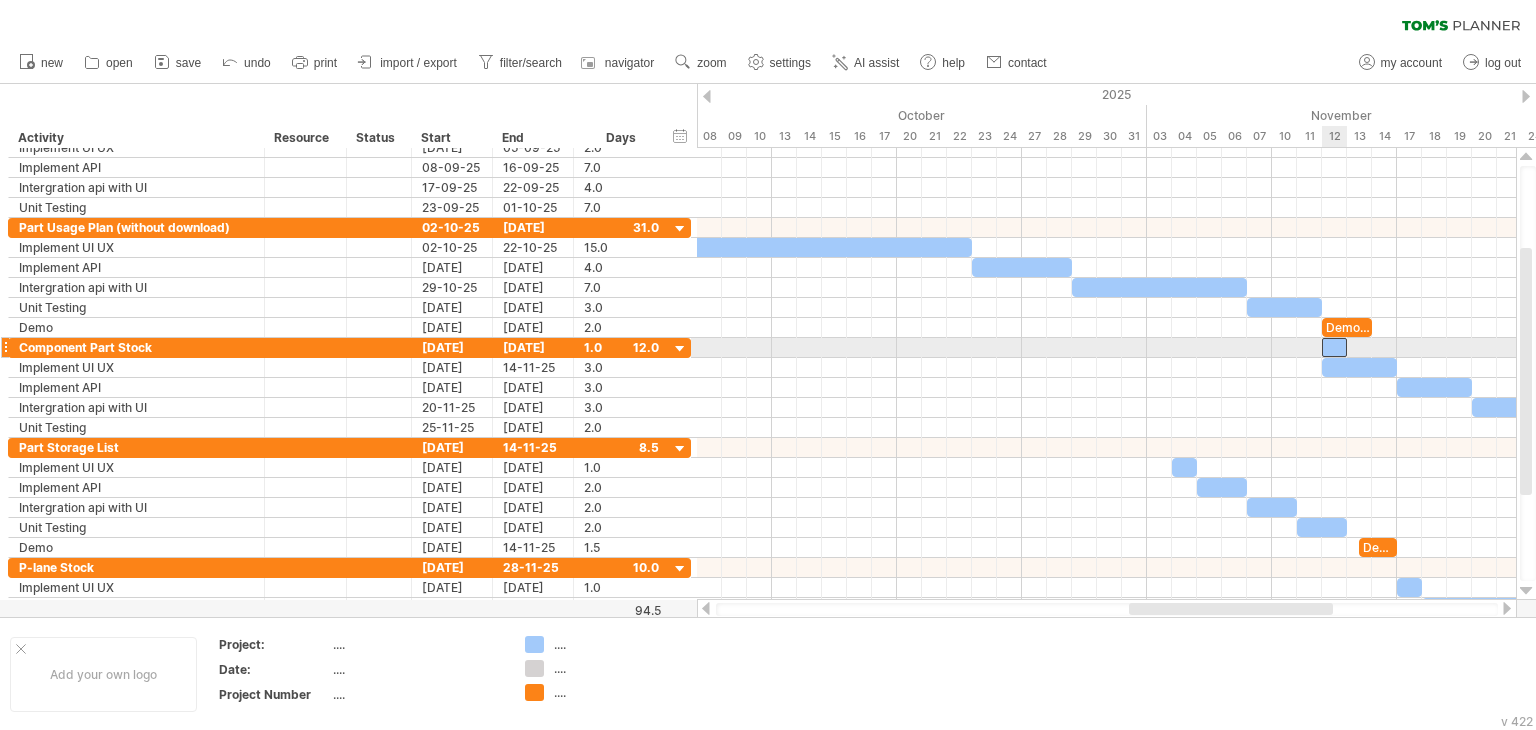 click at bounding box center [1334, 347] 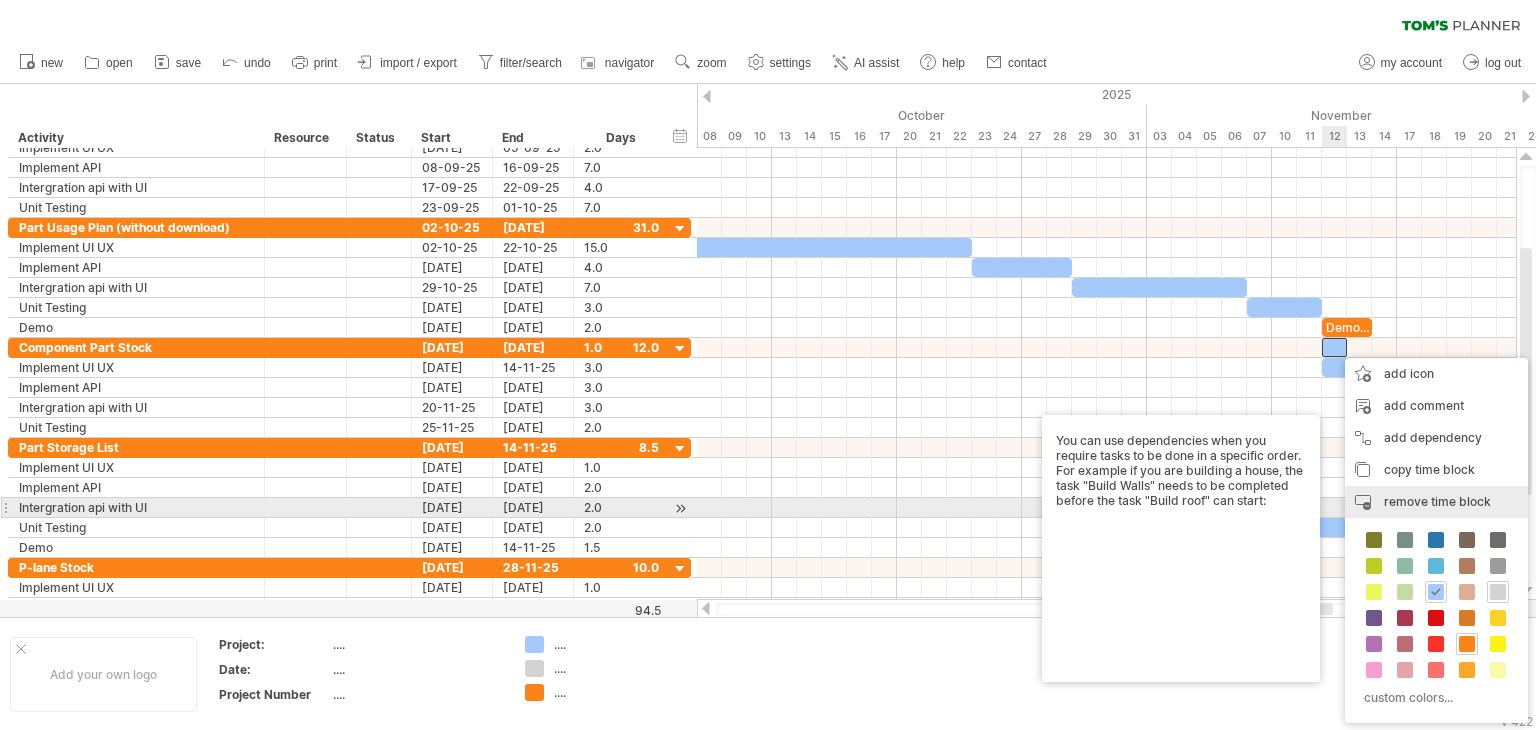 click on "remove time block" at bounding box center [1437, 501] 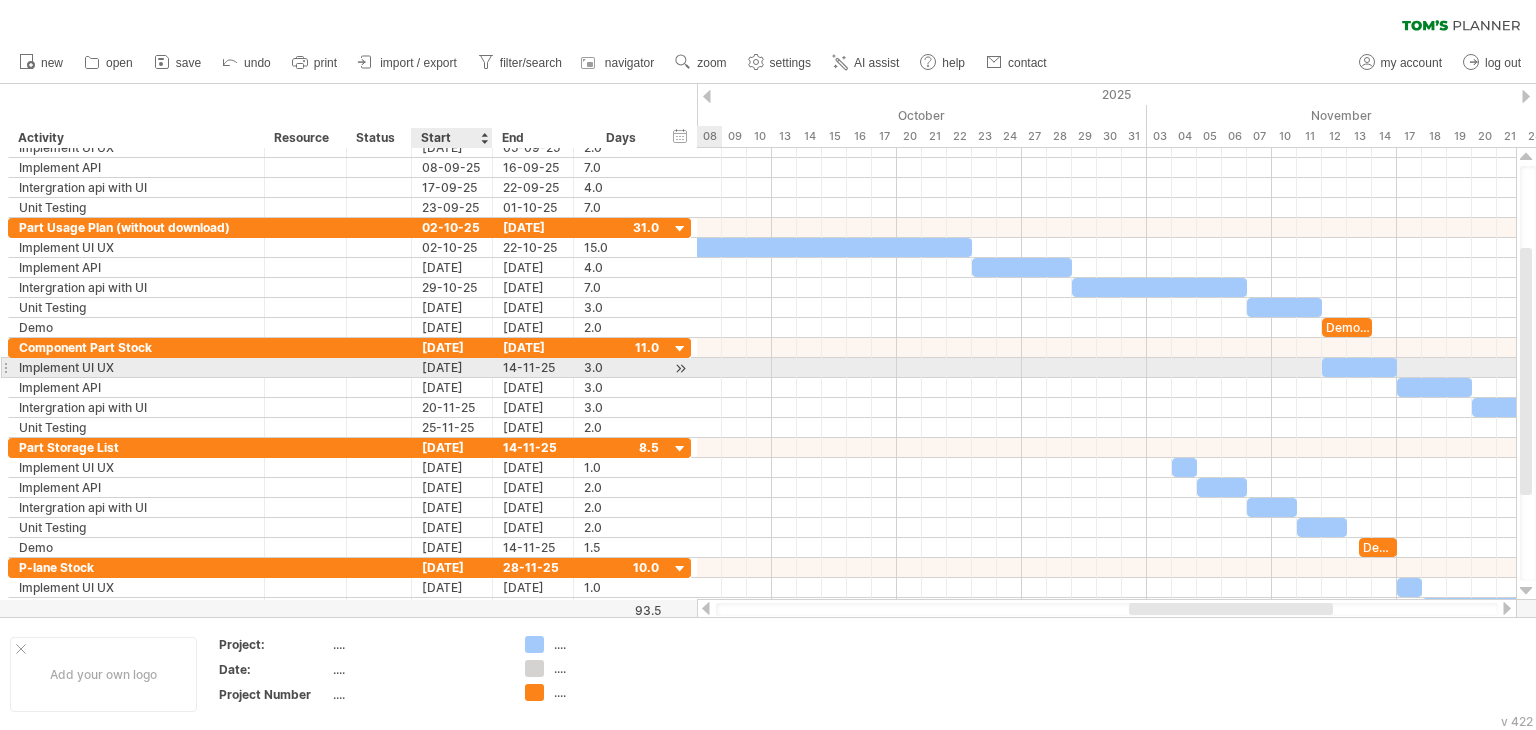 click on "[DATE]" at bounding box center (452, 367) 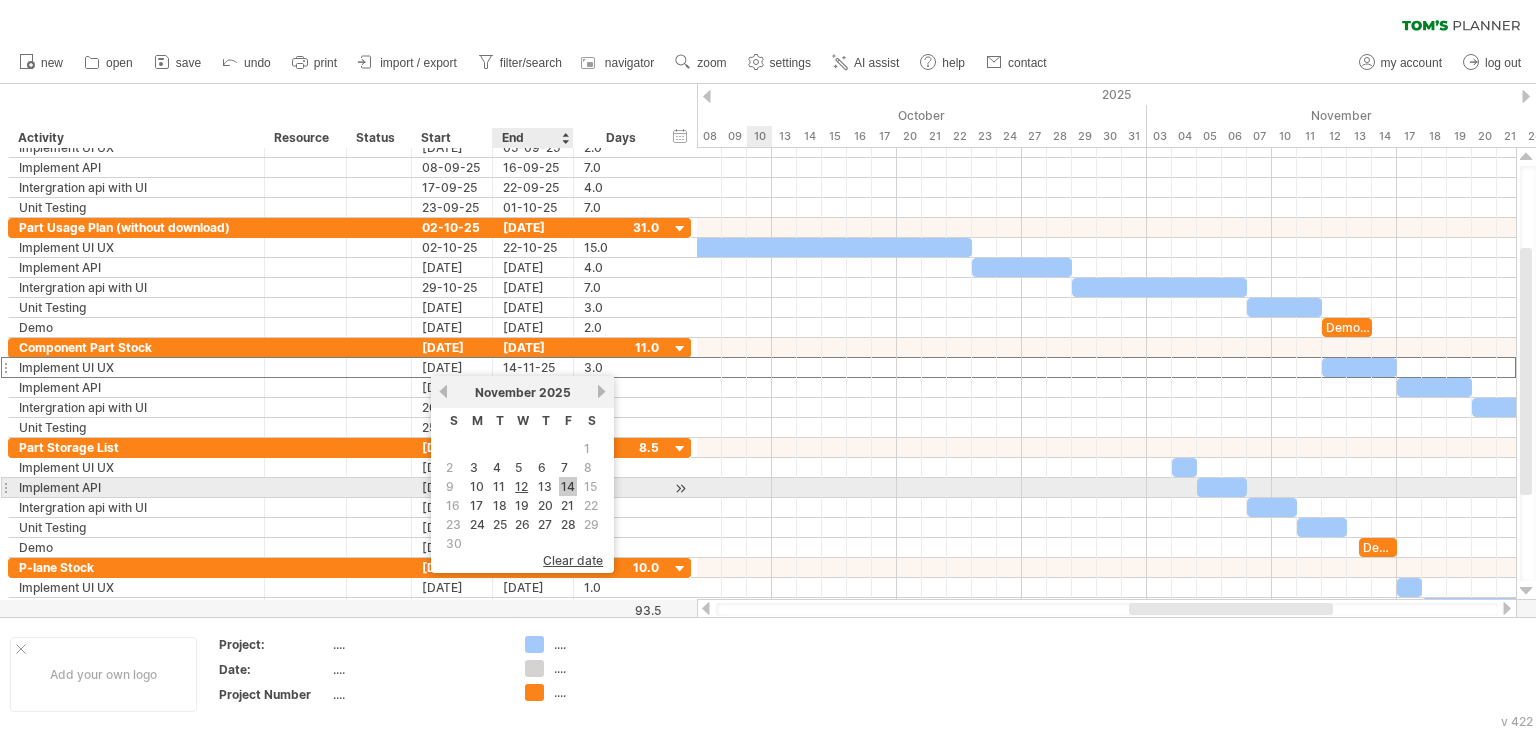 click on "14" at bounding box center [568, 486] 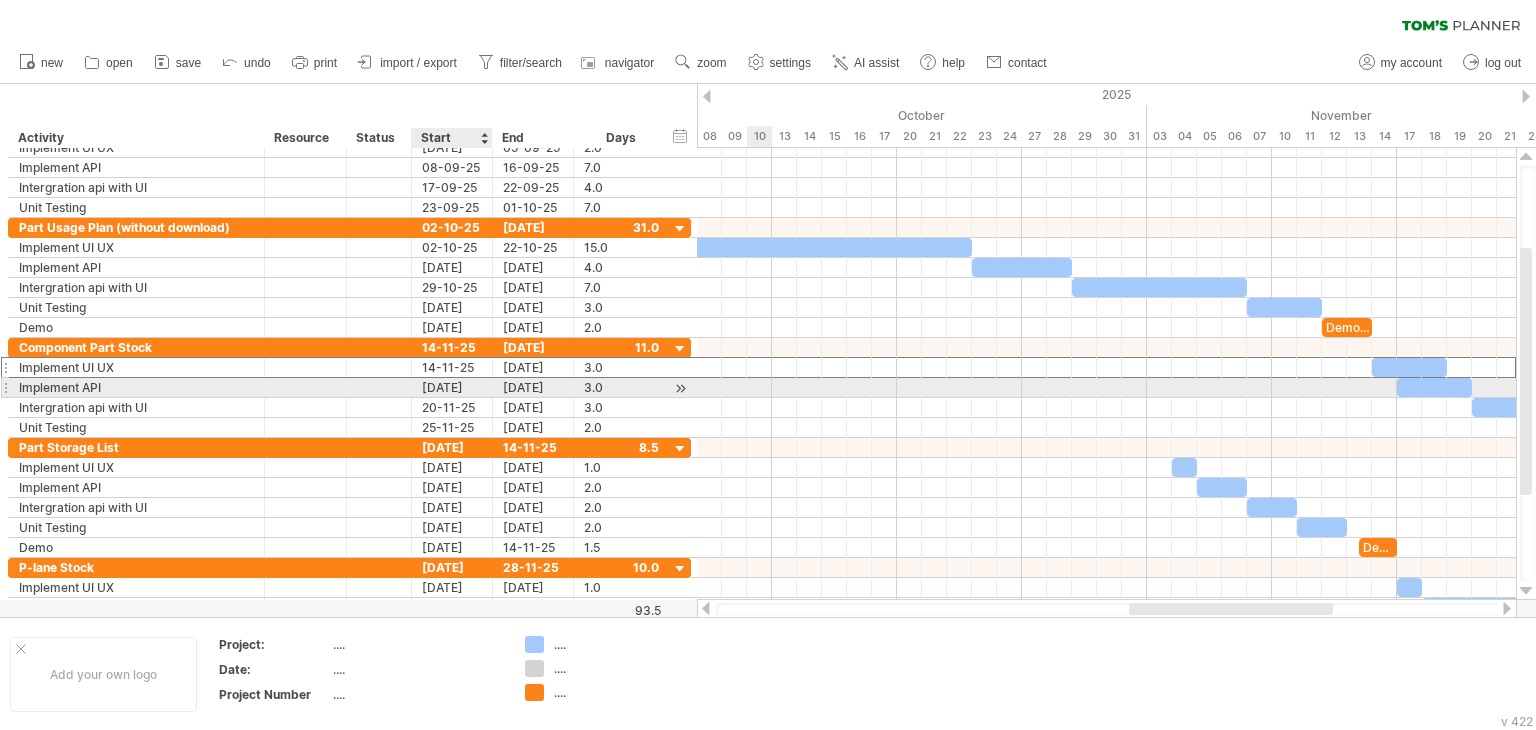 click on "[DATE]" at bounding box center [452, 387] 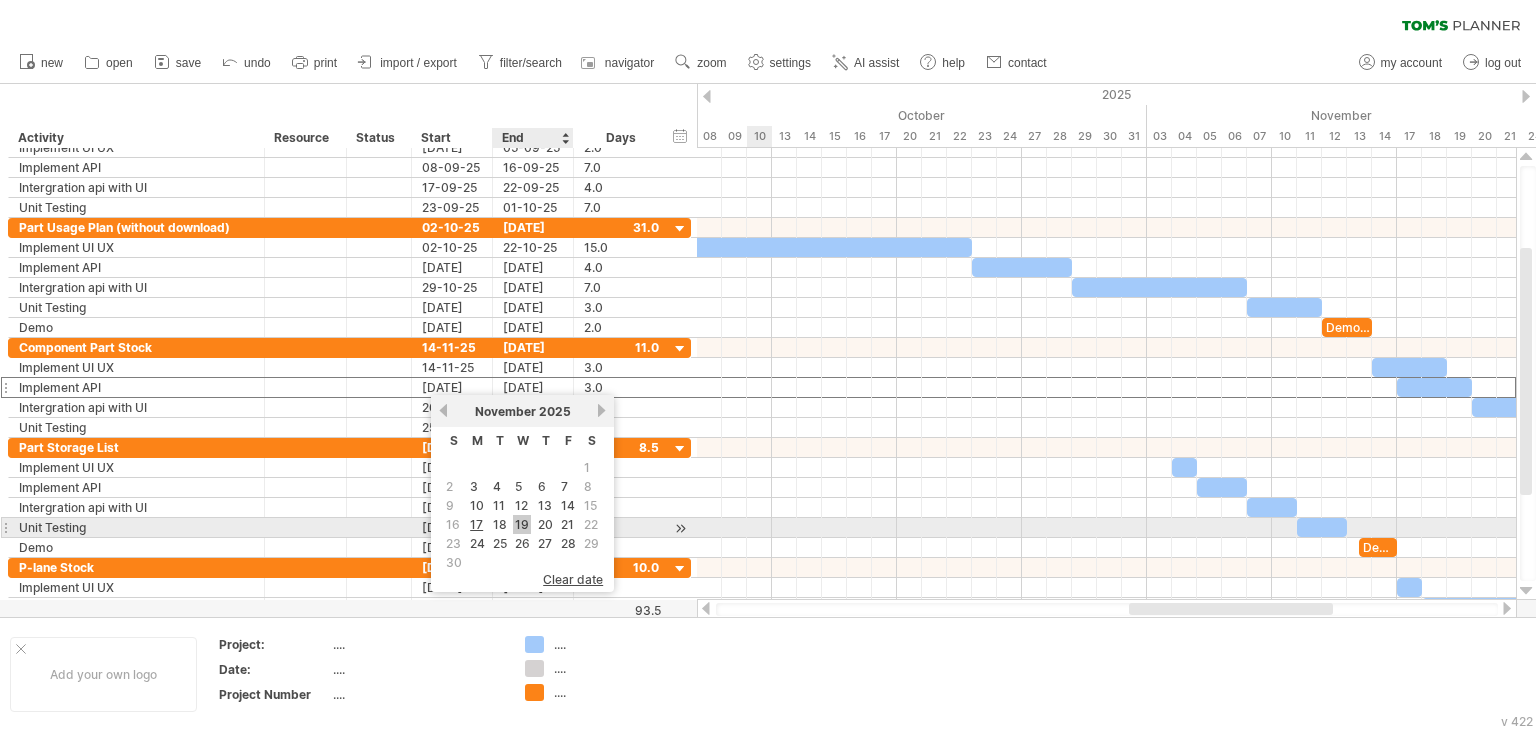 click on "19" at bounding box center [522, 524] 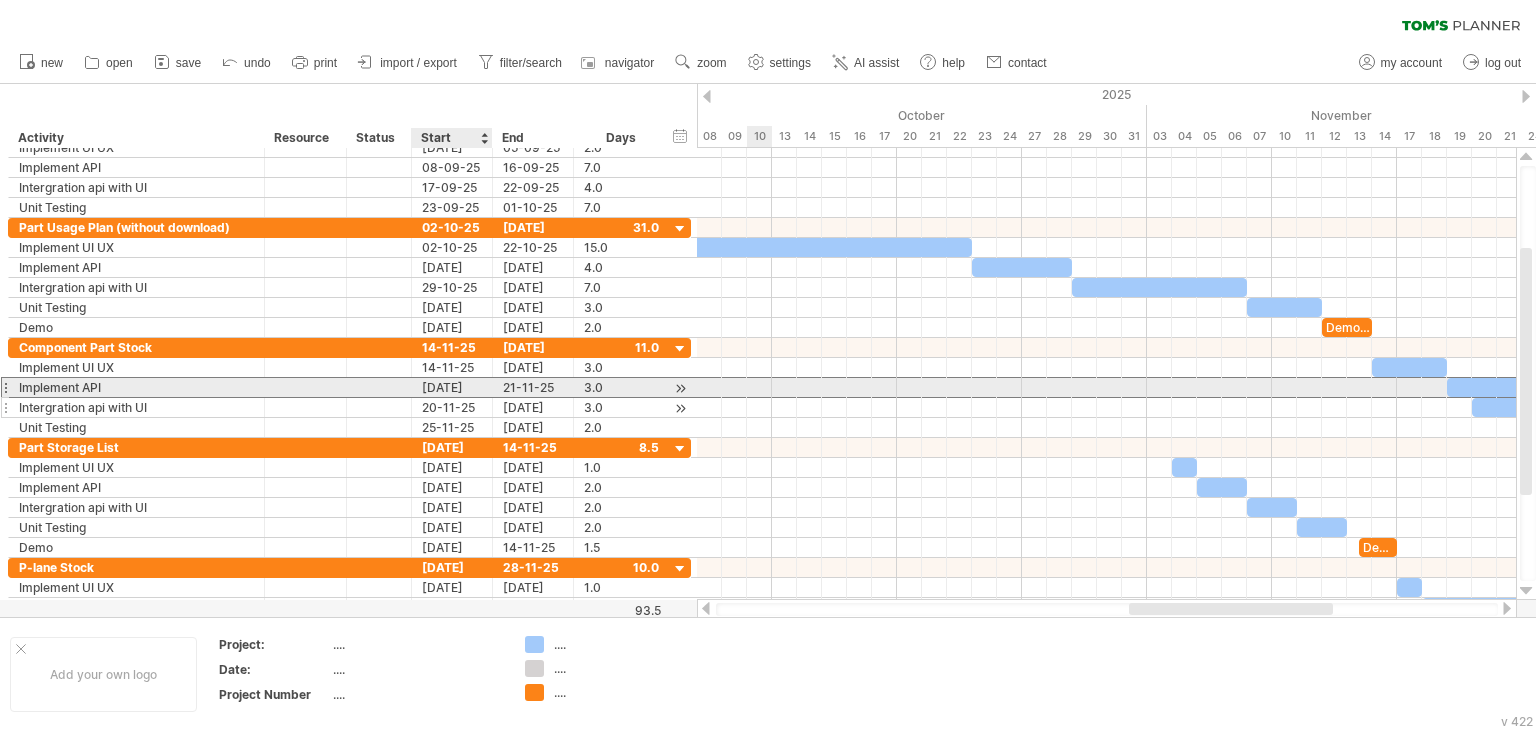 click on "20-11-25" at bounding box center (452, 407) 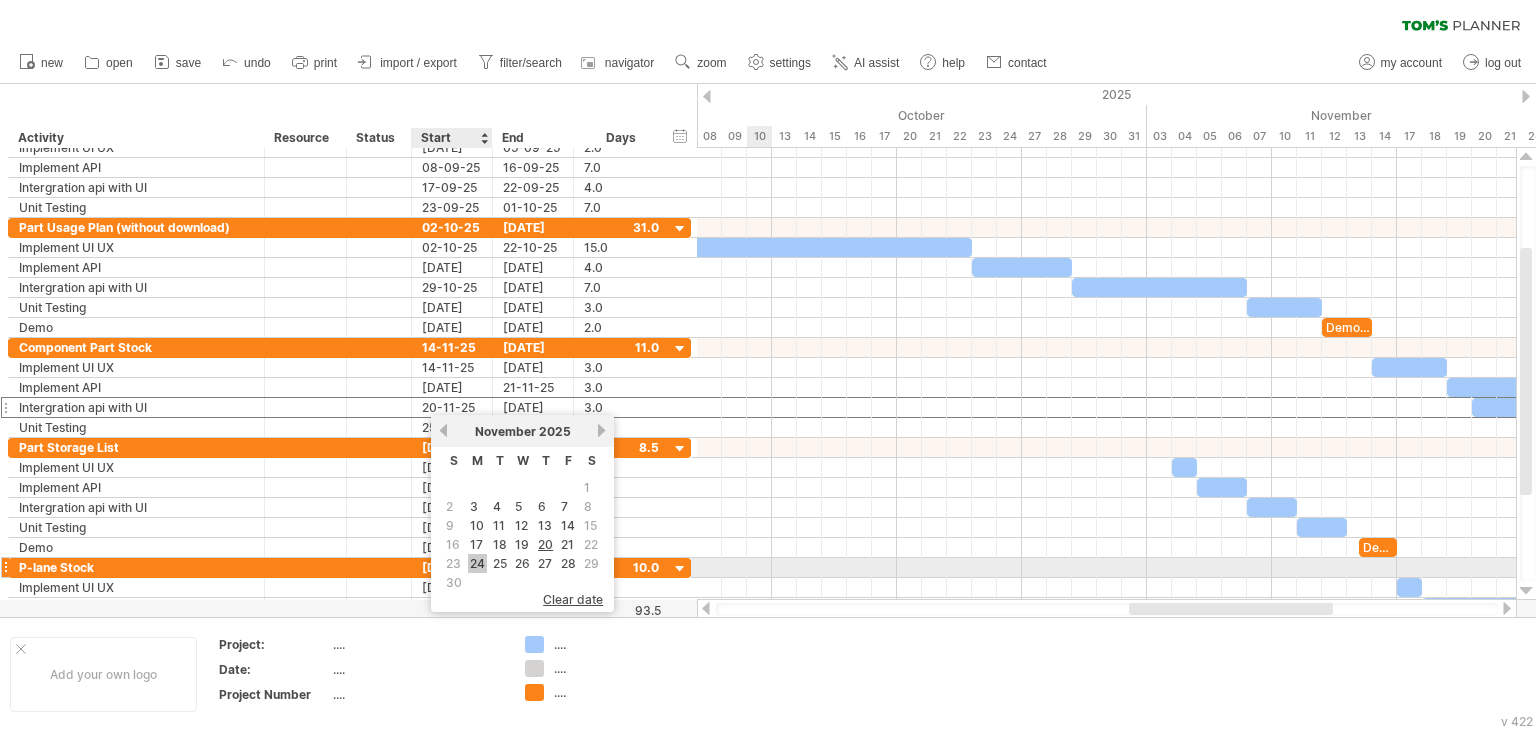 click on "24" at bounding box center [477, 563] 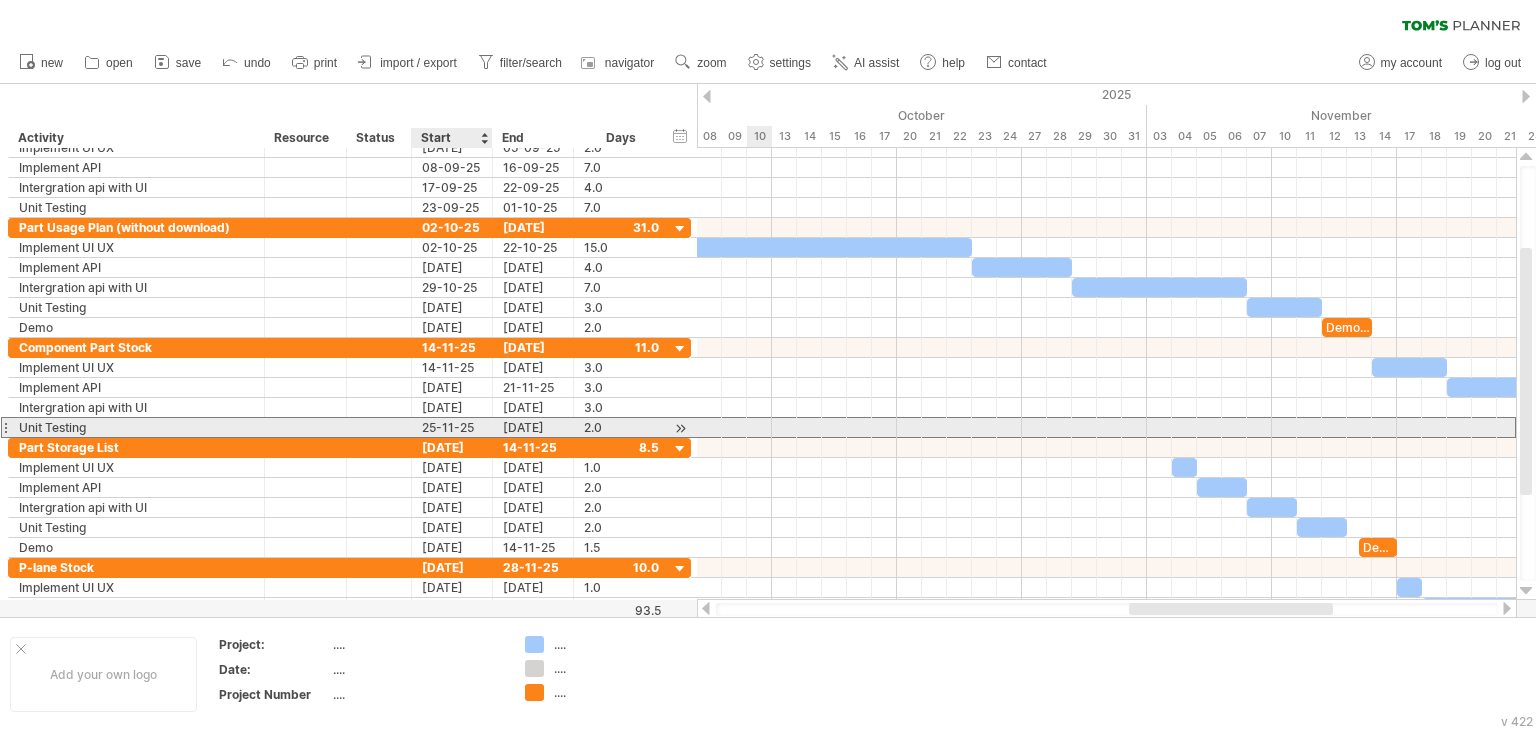 click on "25-11-25" at bounding box center (452, 427) 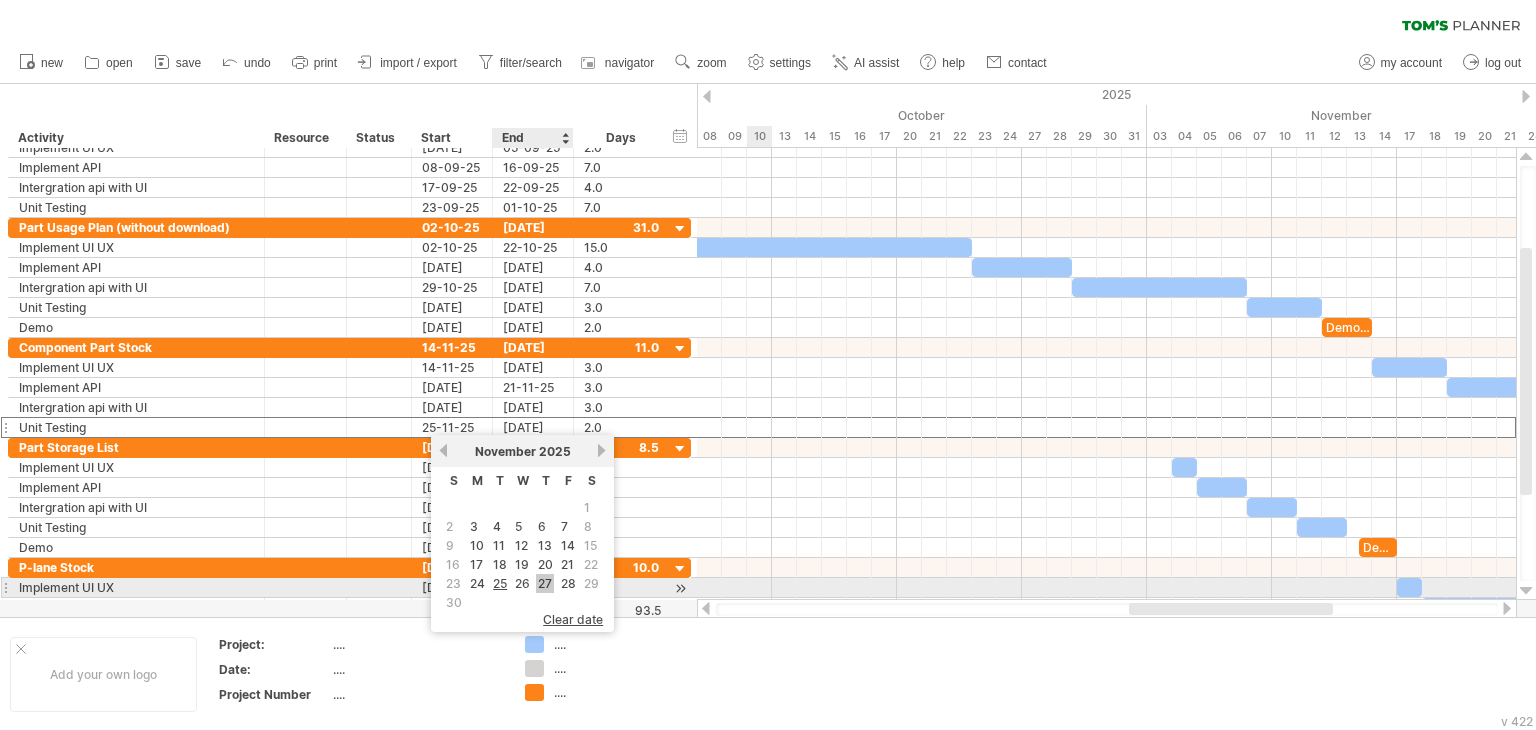 click on "27" at bounding box center [545, 583] 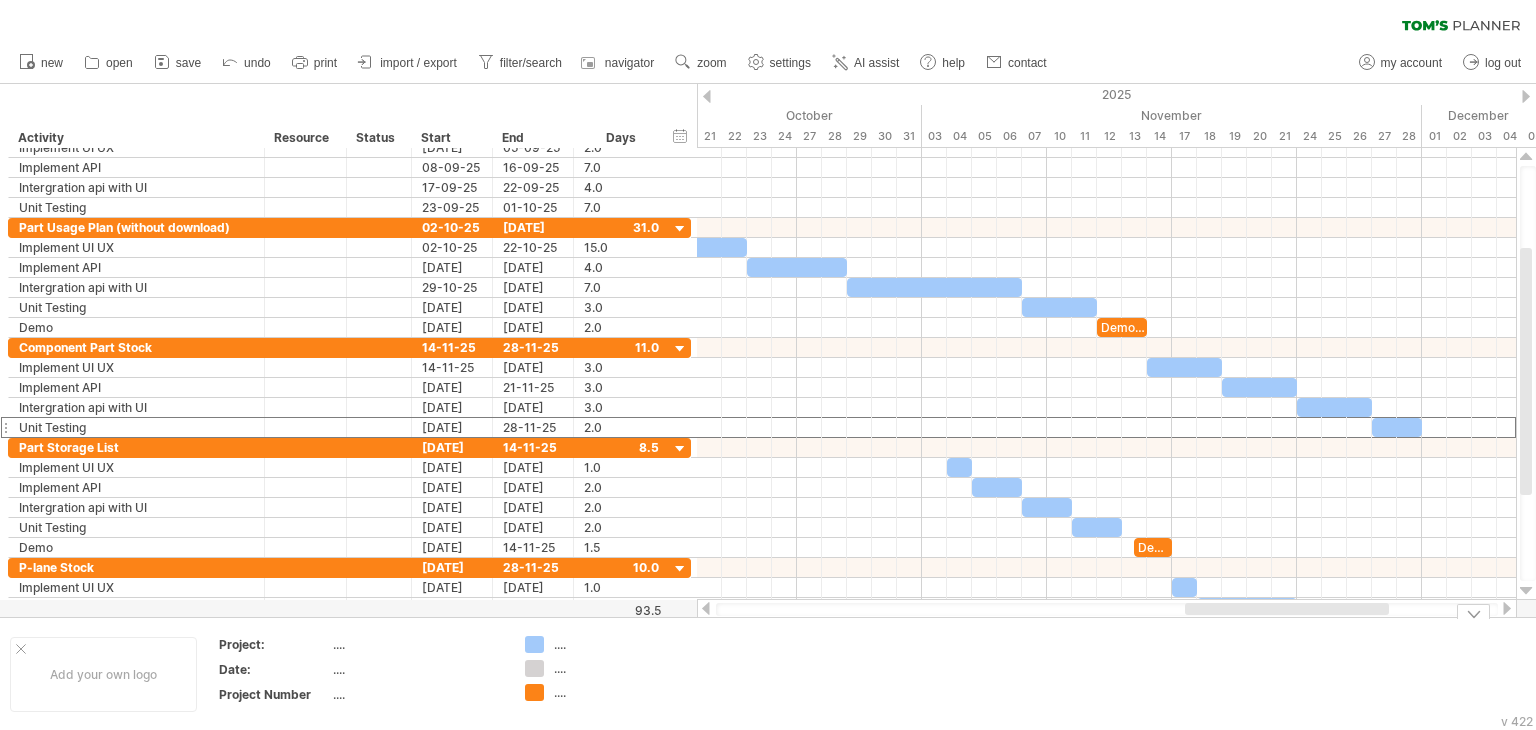 drag, startPoint x: 1173, startPoint y: 607, endPoint x: 1229, endPoint y: 624, distance: 58.5235 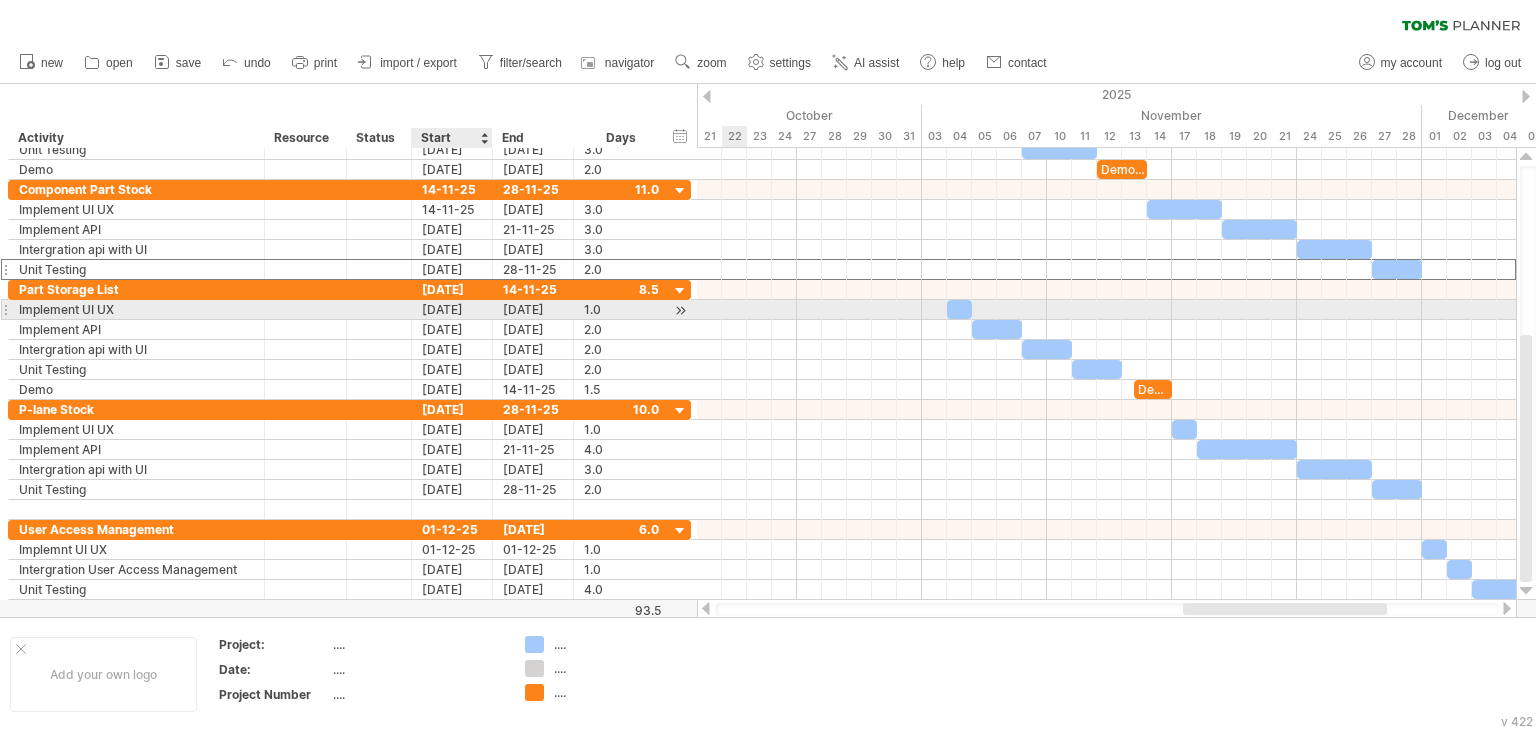 click on "[DATE]" at bounding box center (452, 309) 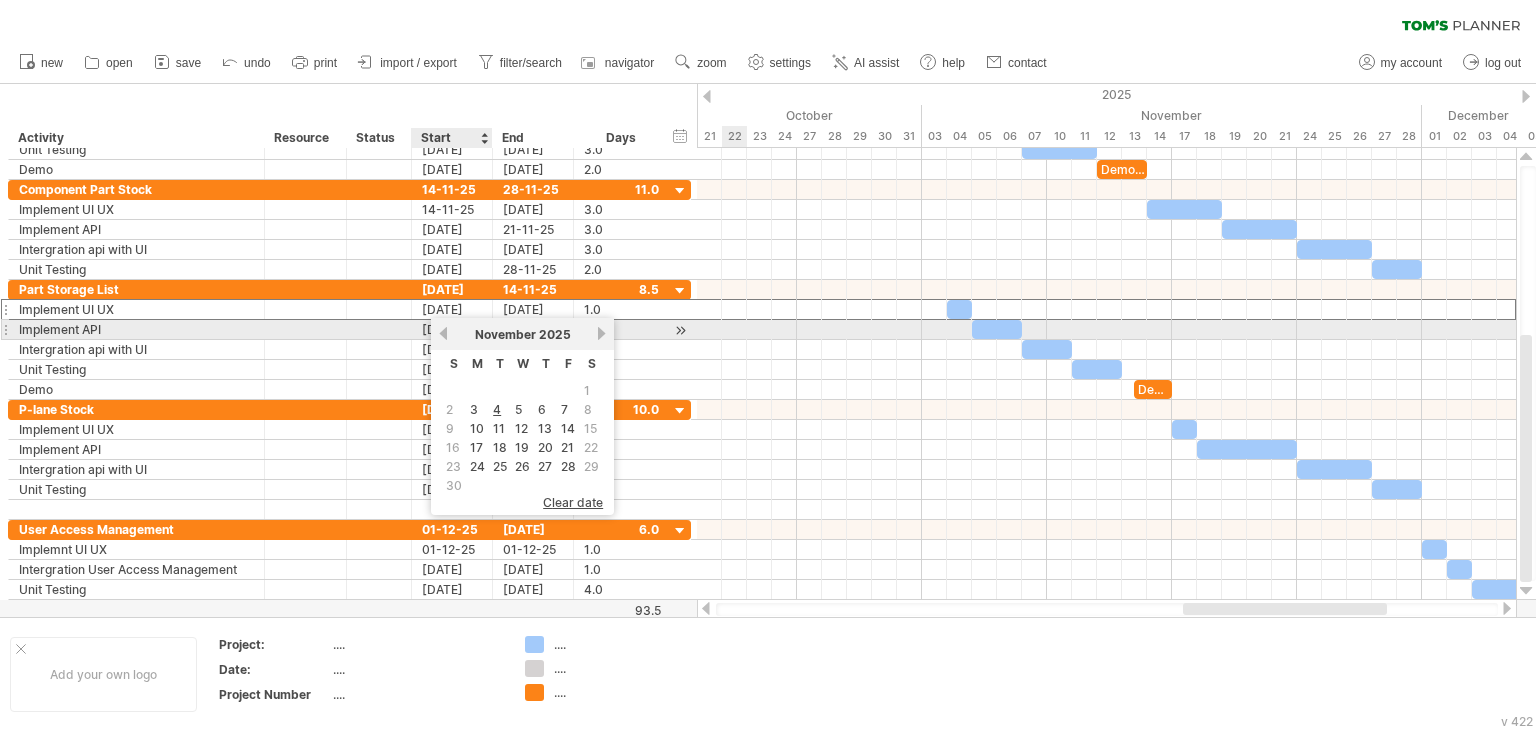 click on "previous" at bounding box center (443, 333) 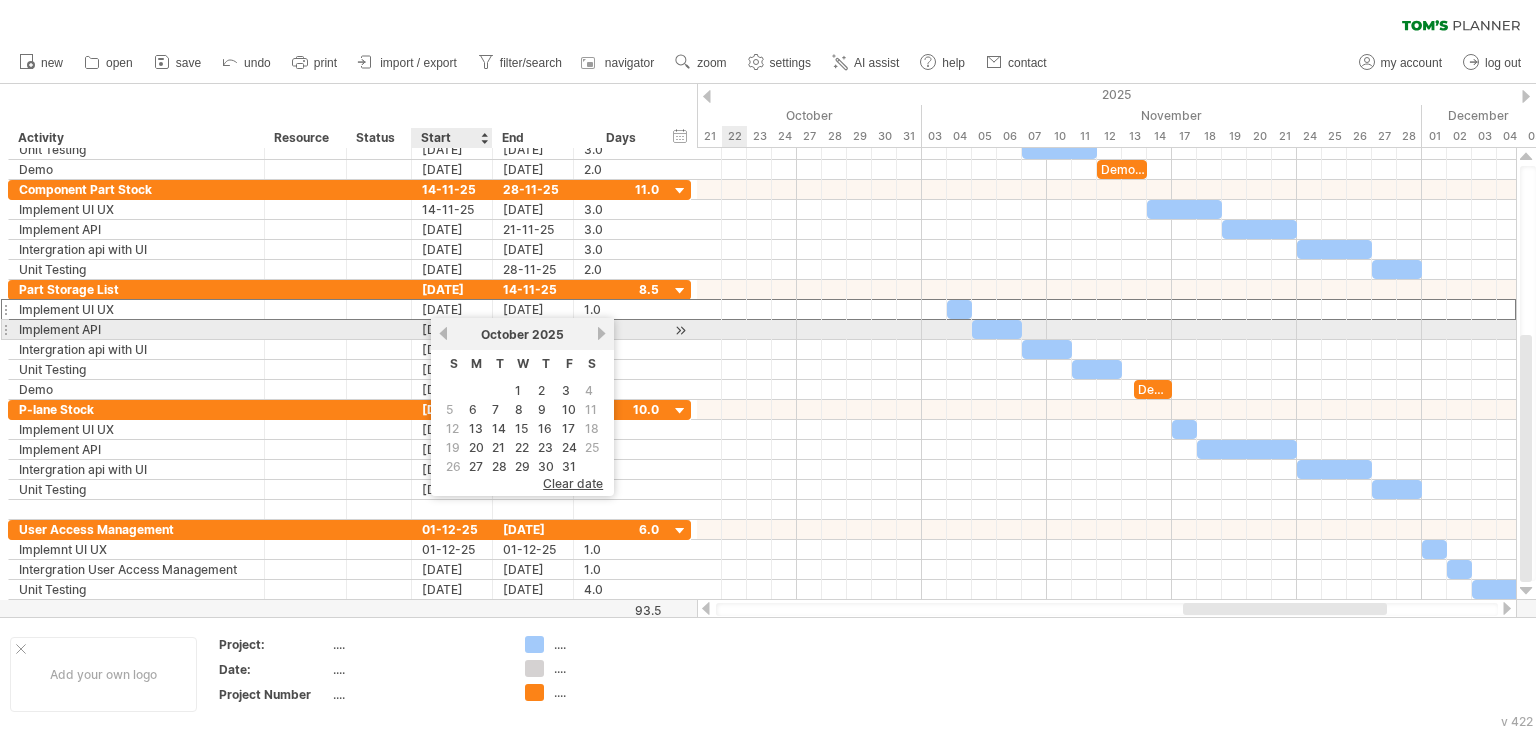 click on "previous" at bounding box center [443, 333] 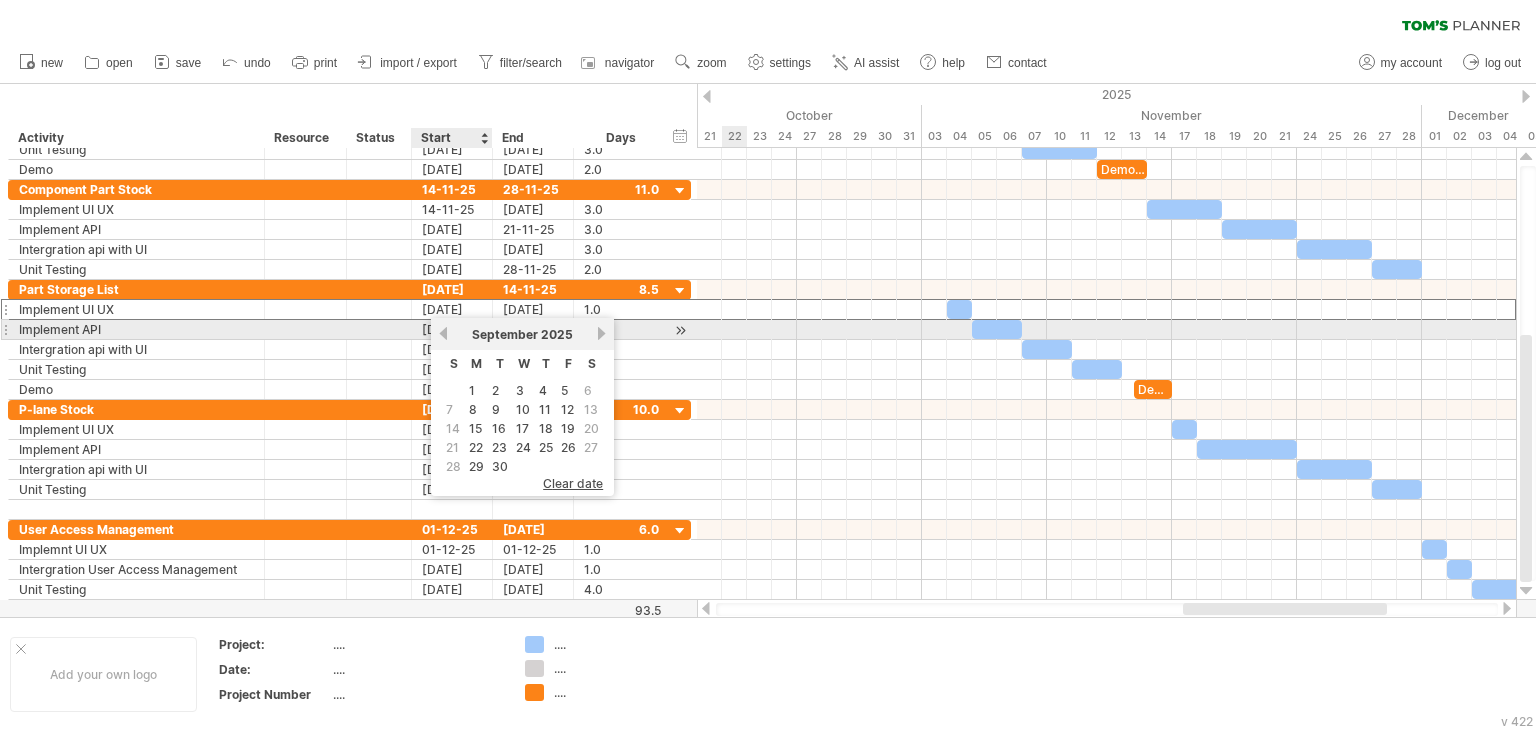 click on "previous" at bounding box center (443, 333) 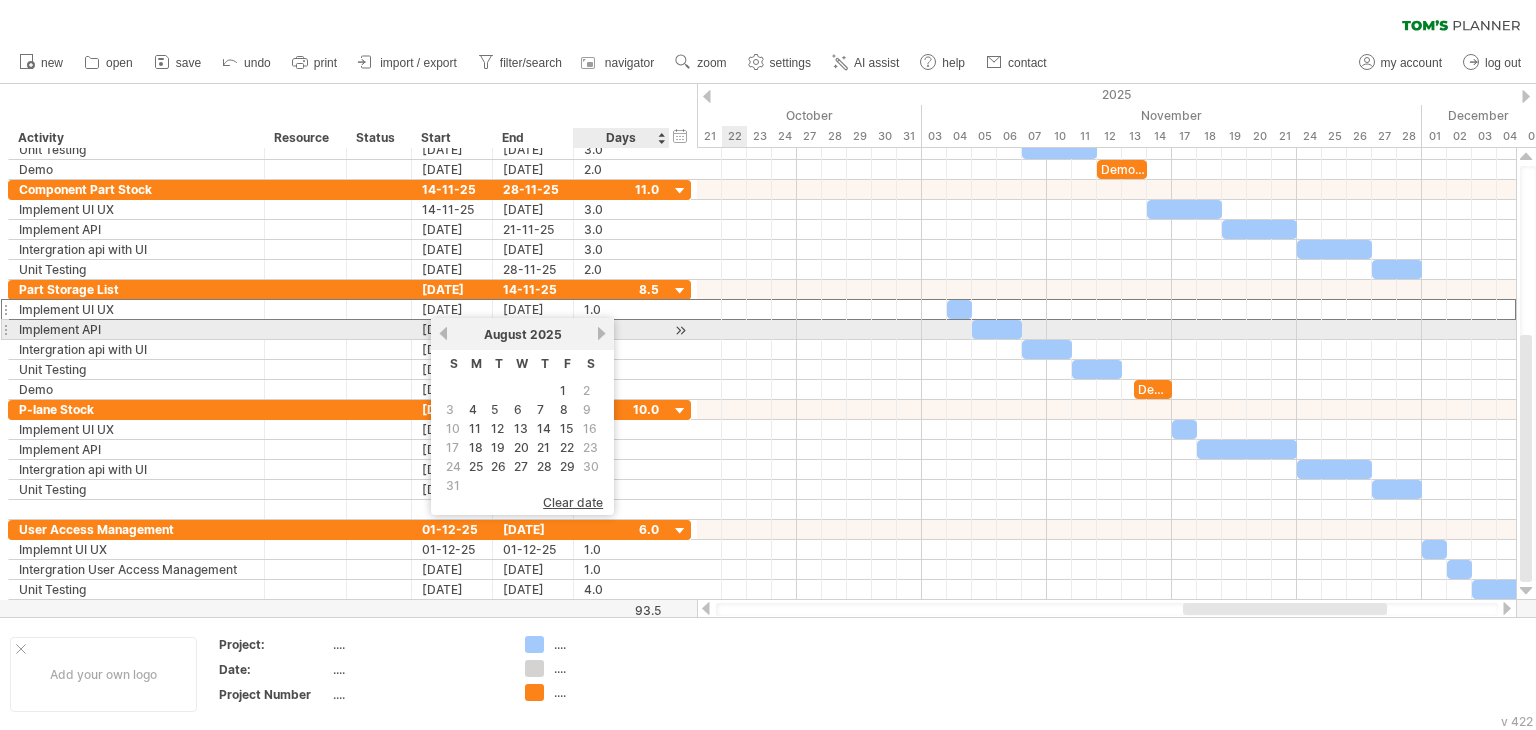 click on "next" at bounding box center [601, 333] 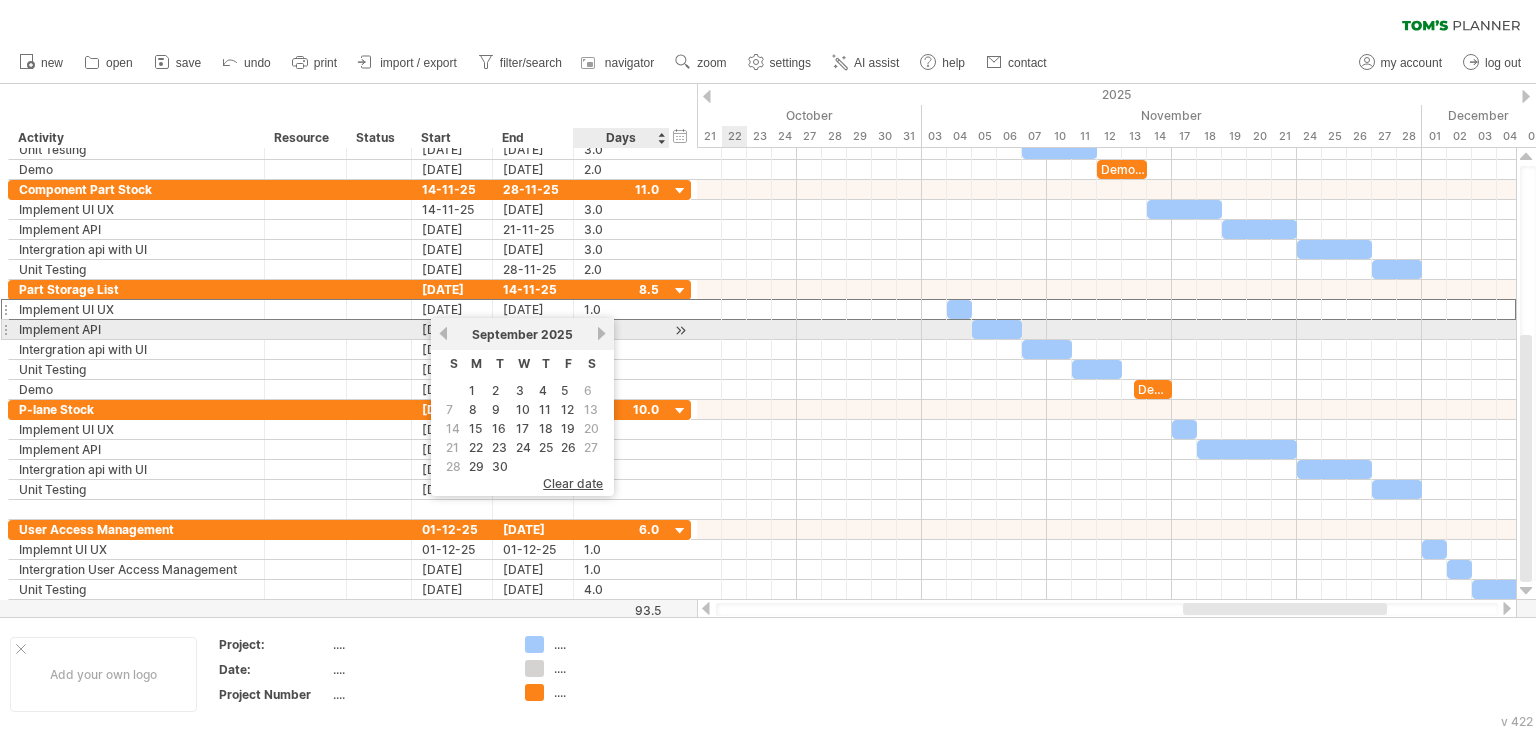 click on "next" at bounding box center [601, 333] 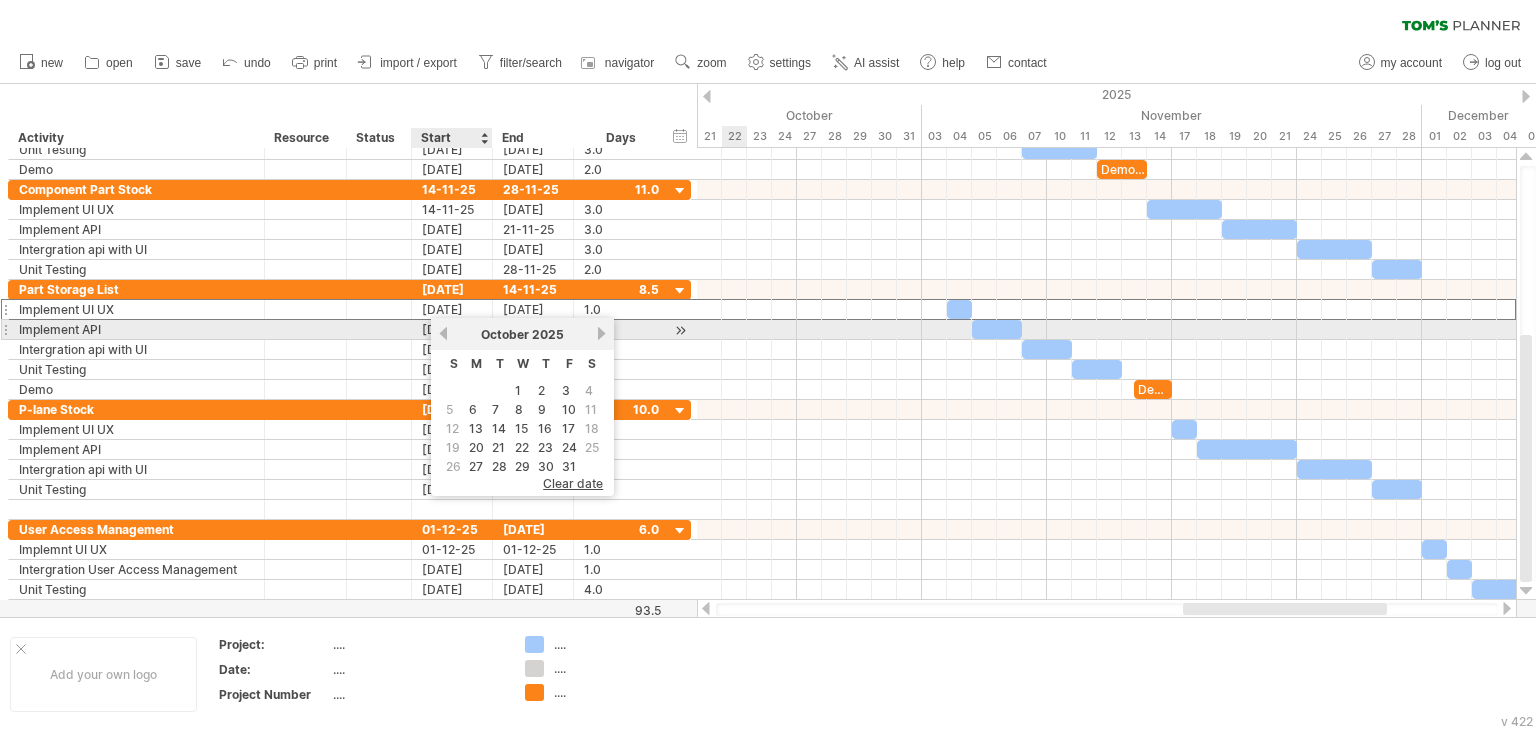 click on "previous" at bounding box center (443, 333) 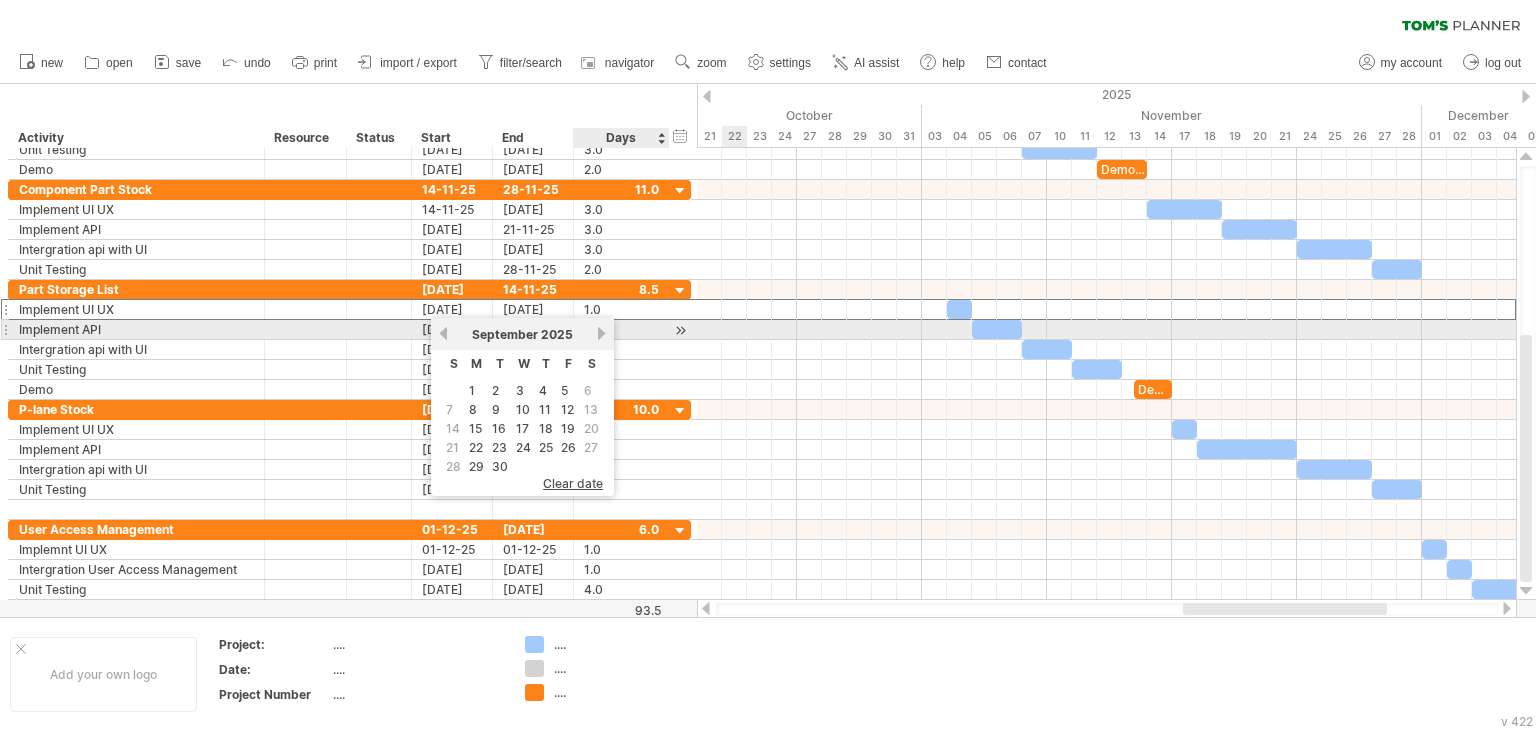 click on "next" at bounding box center [601, 333] 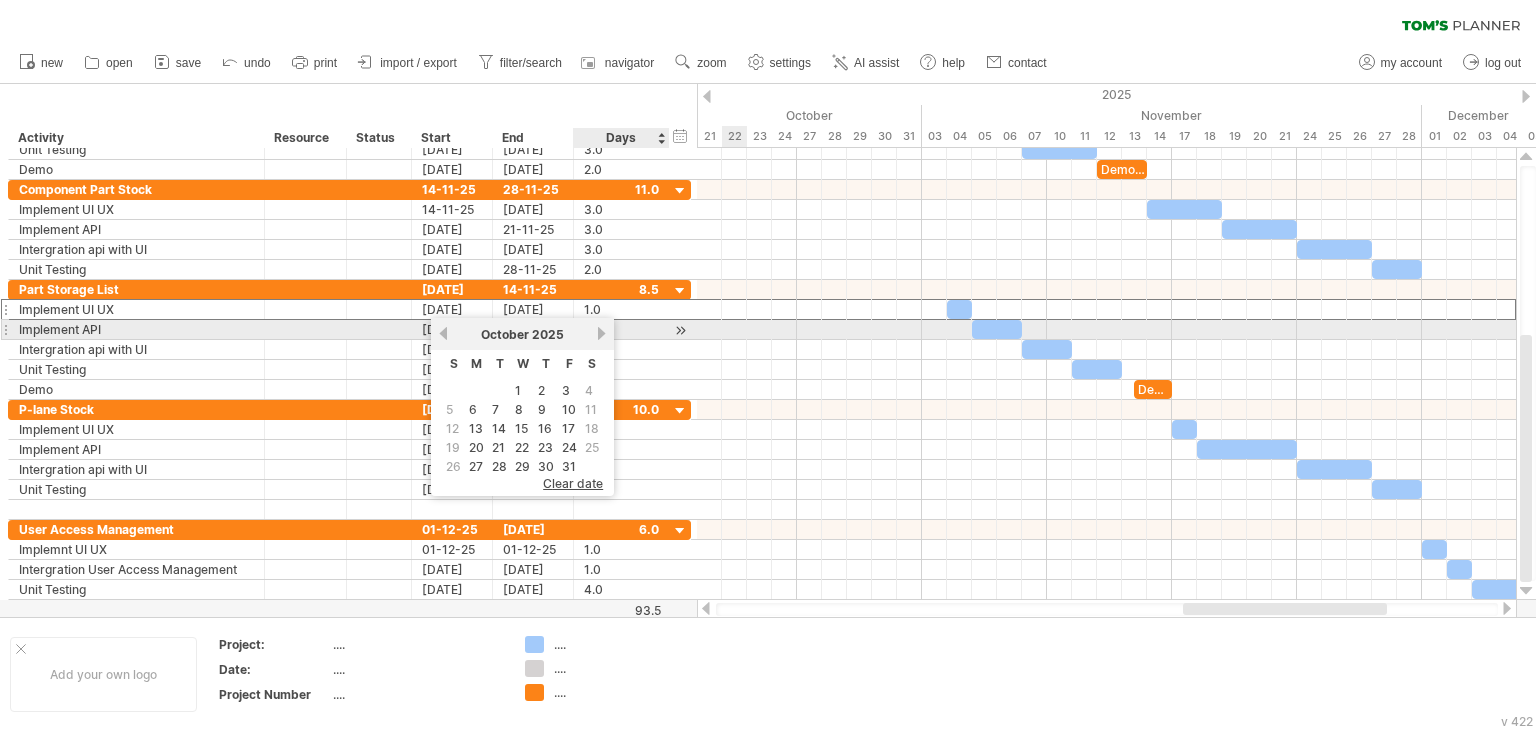 click on "next" at bounding box center [601, 333] 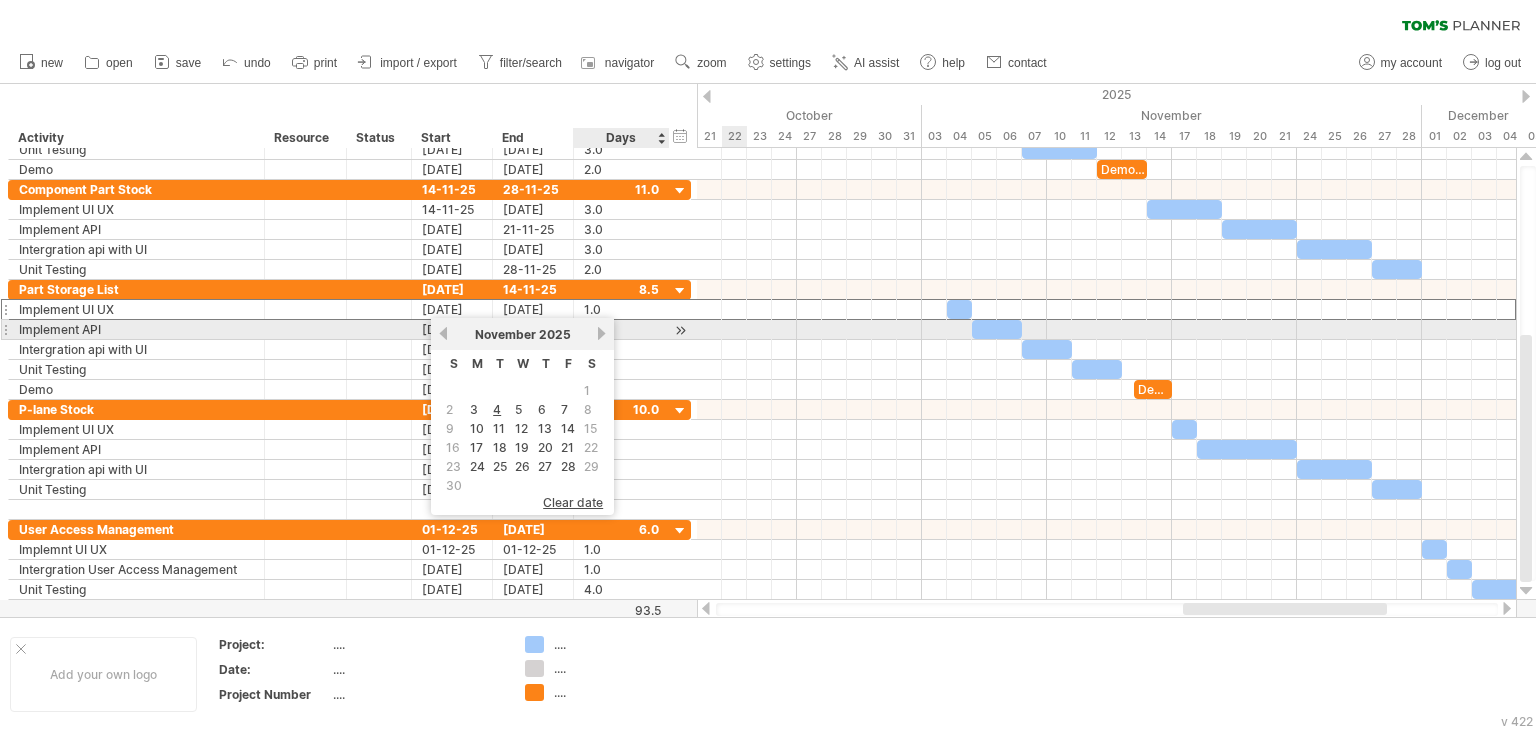 click on "next" at bounding box center [601, 333] 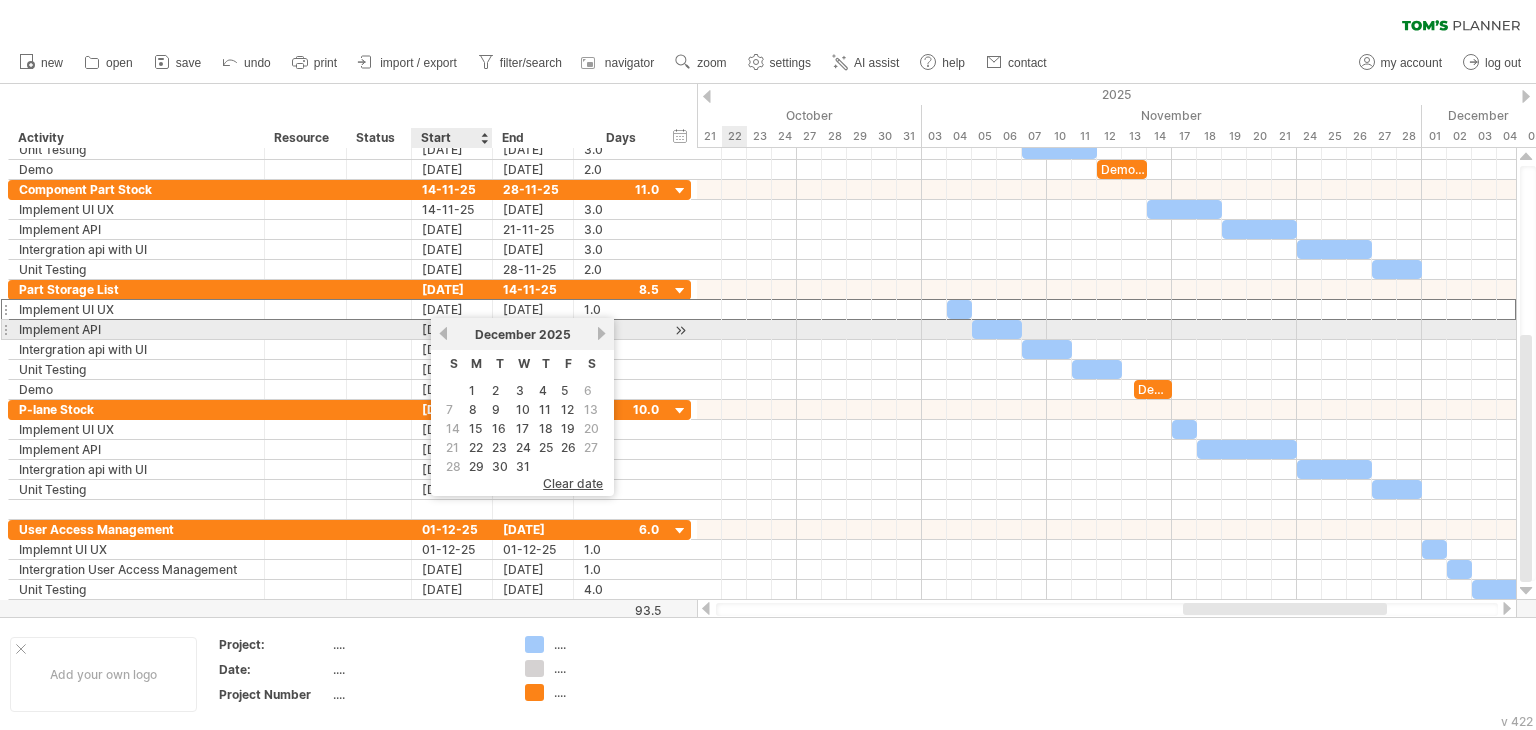 click on "[MONTH] 2025" at bounding box center [522, 334] 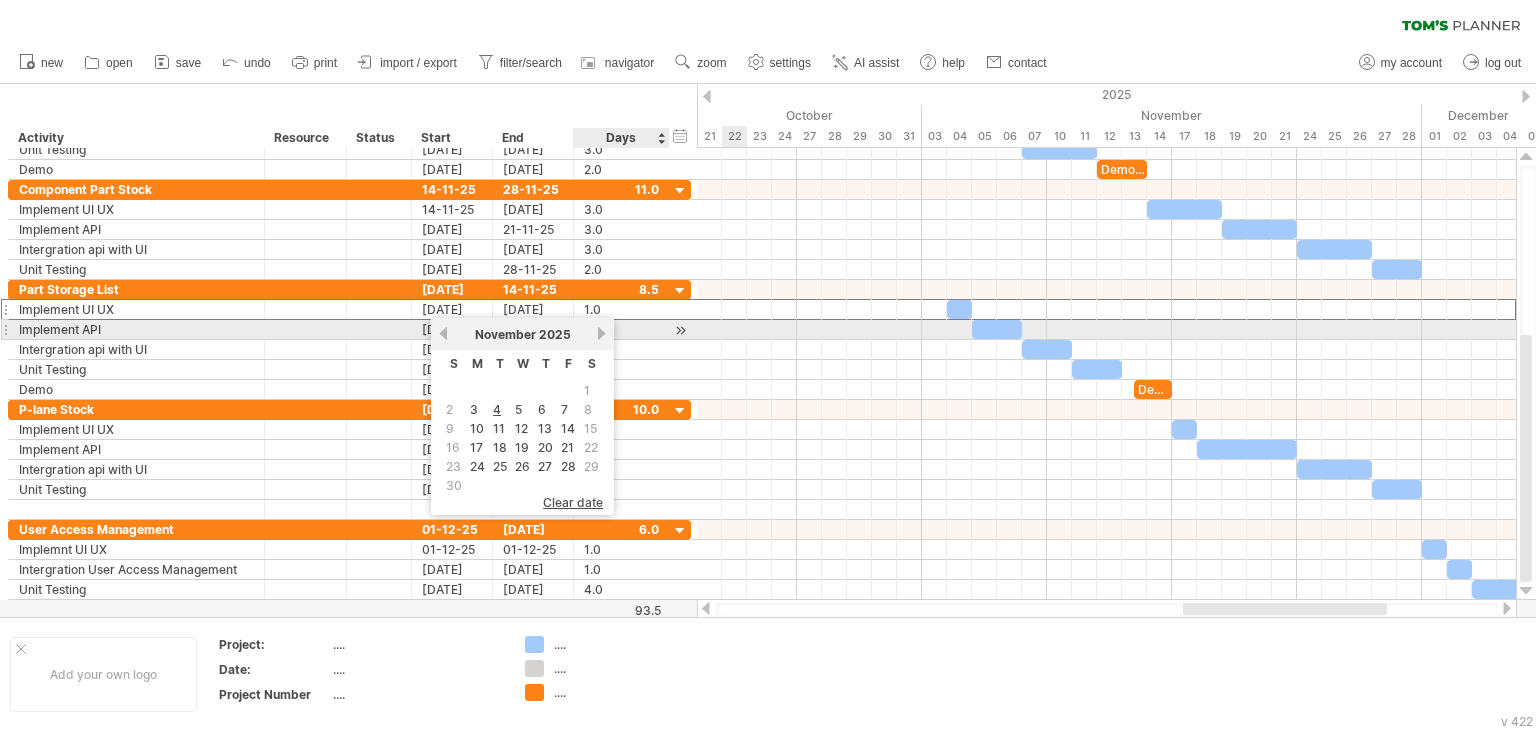 click on "[MONTH] 2025" at bounding box center [522, 334] 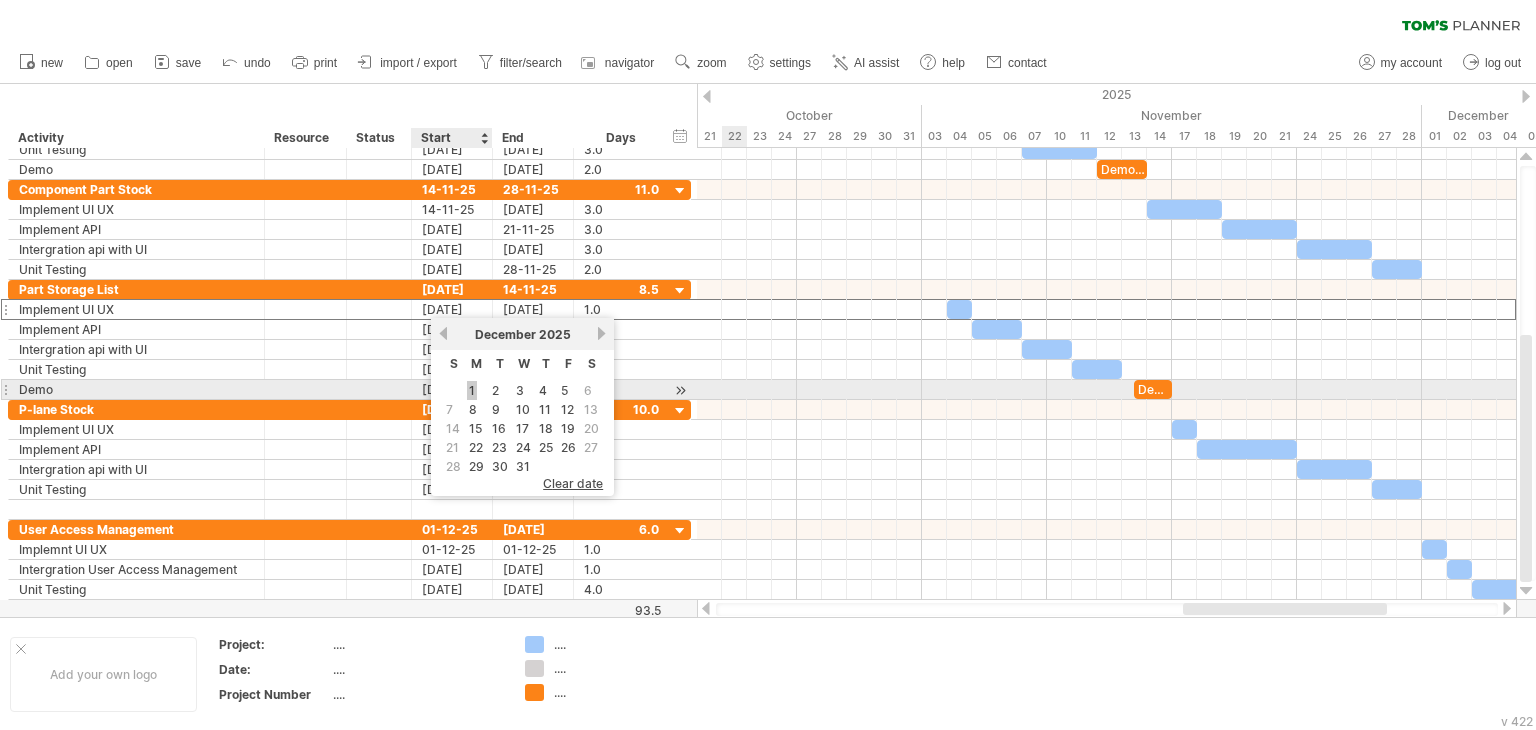 click on "1" at bounding box center [472, 390] 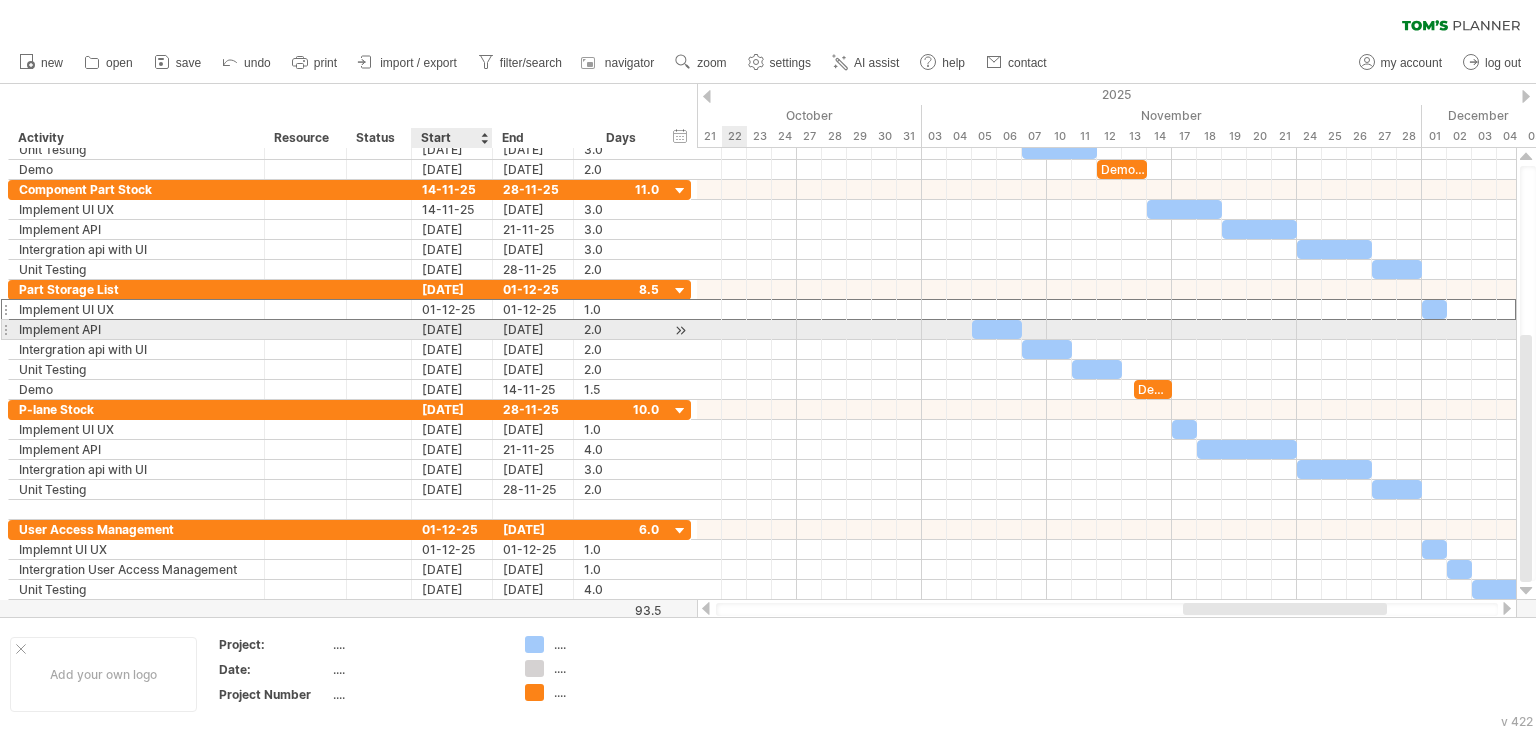 click on "[DATE]" at bounding box center [452, 329] 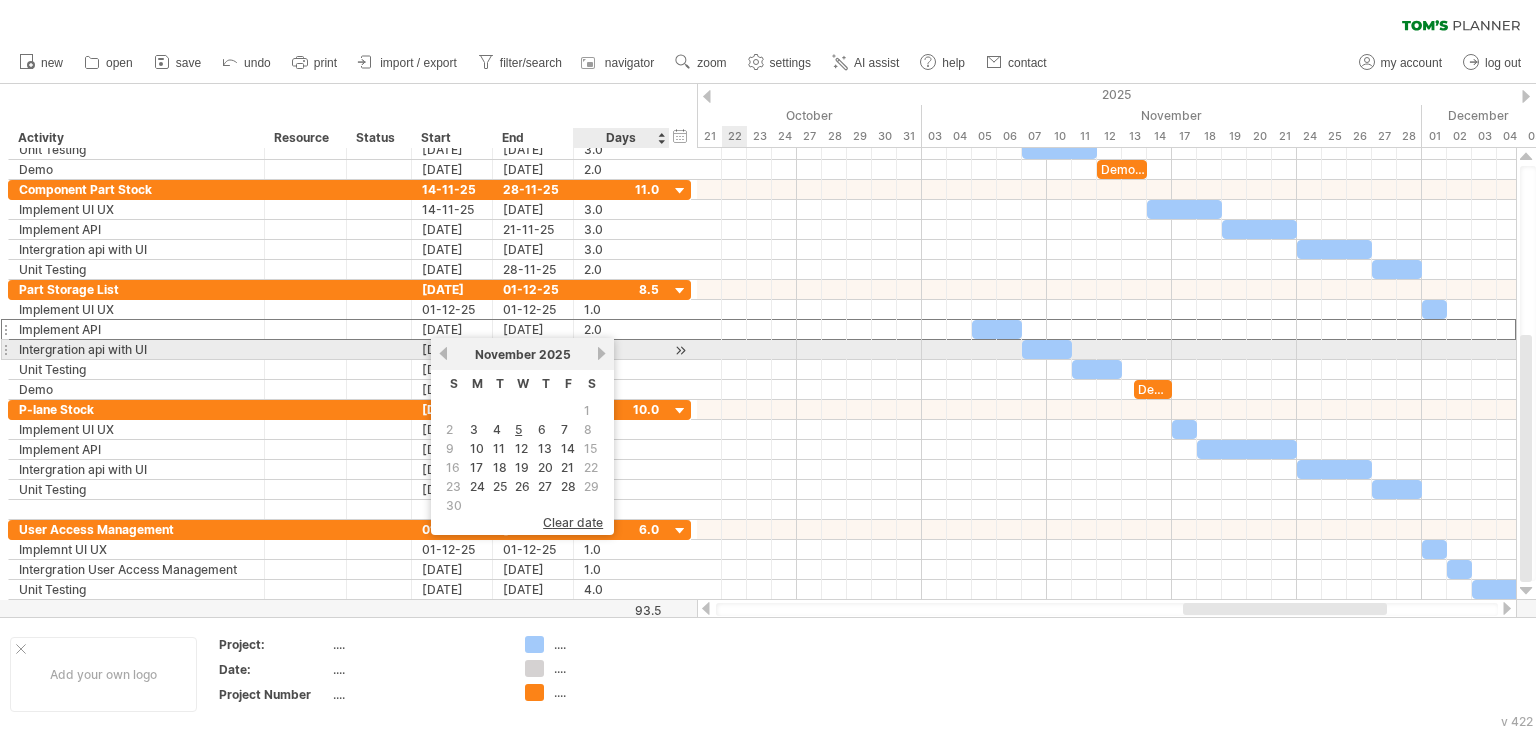 click on "next" at bounding box center [601, 353] 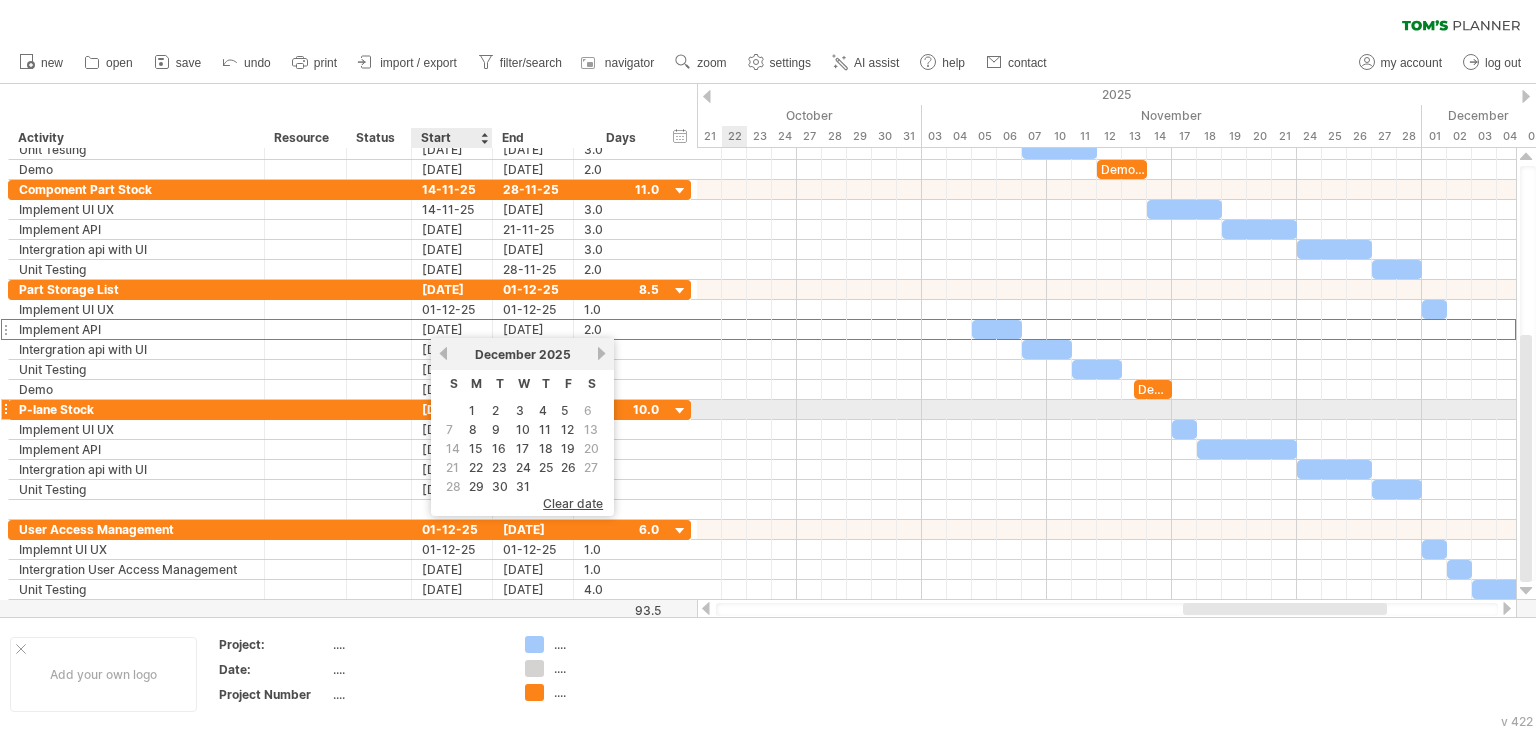 click on "2" at bounding box center [495, 410] 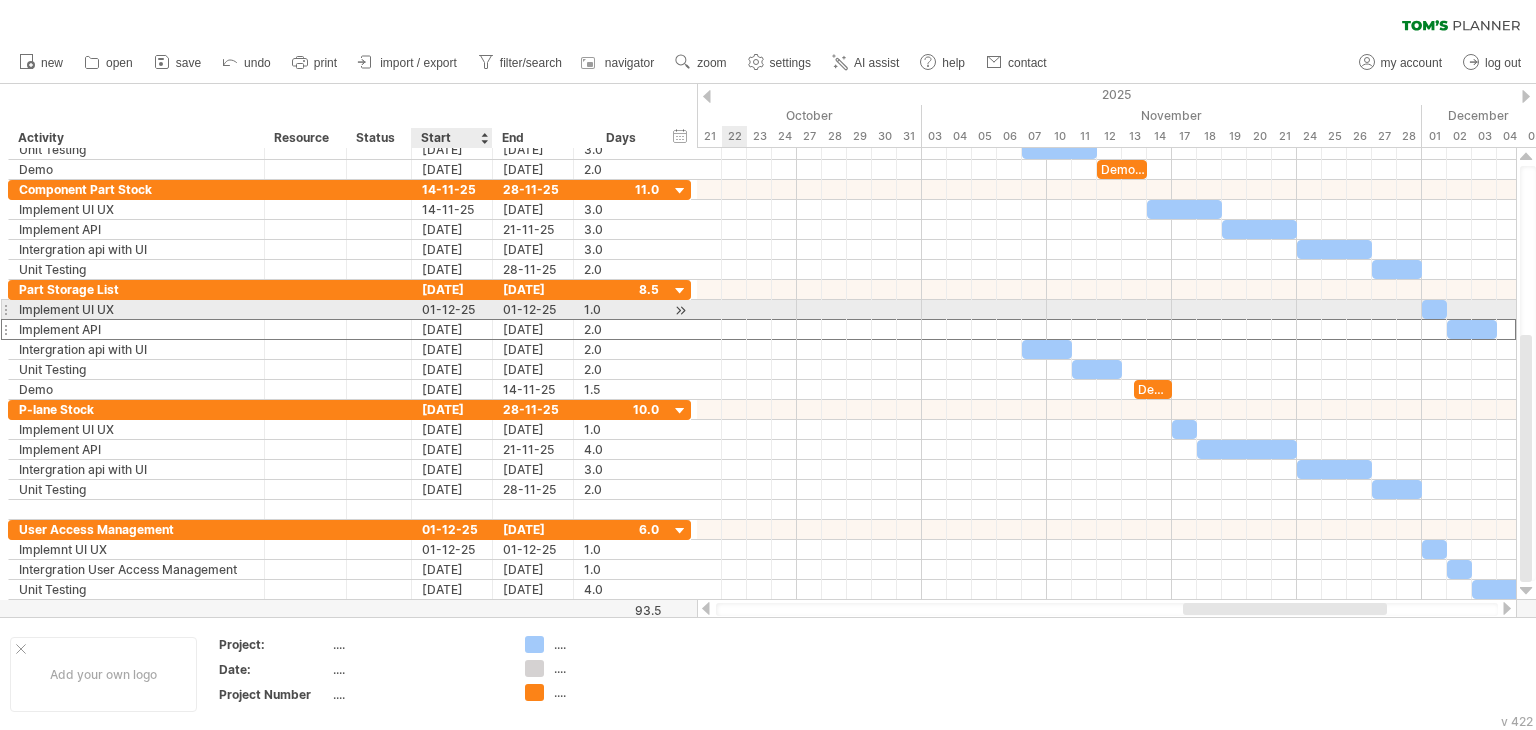 click on "01-12-25" at bounding box center [452, 309] 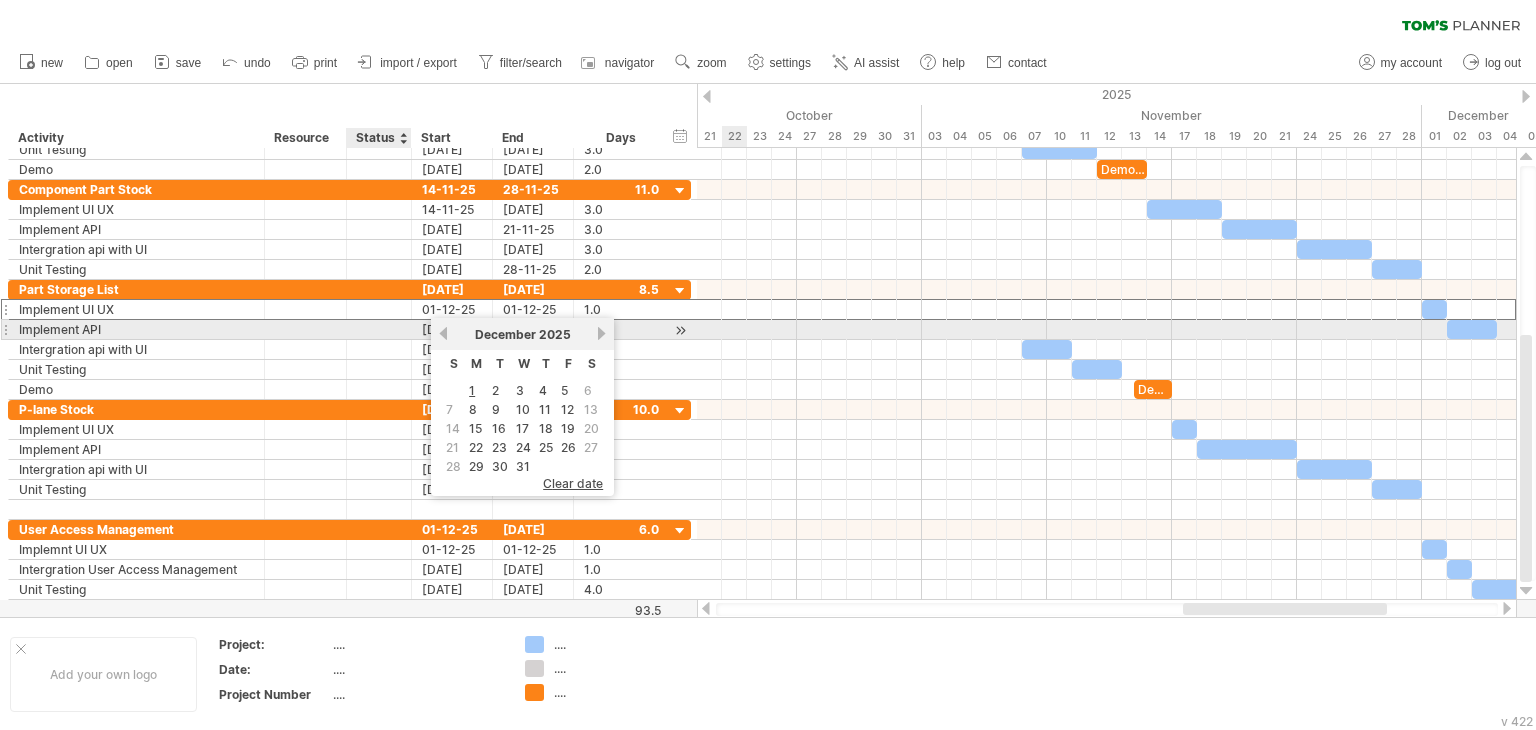click at bounding box center (379, 329) 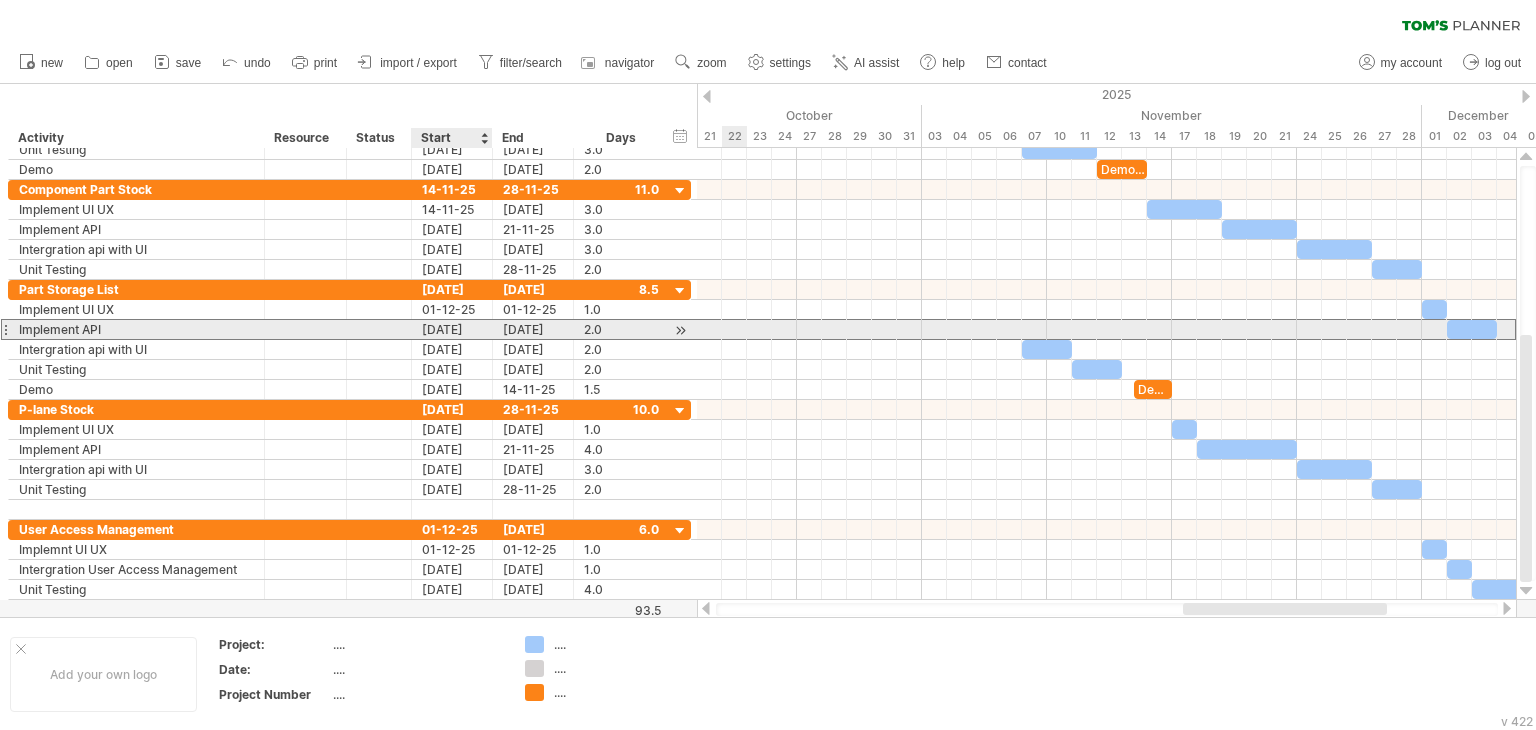 click on "[DATE]" at bounding box center (452, 329) 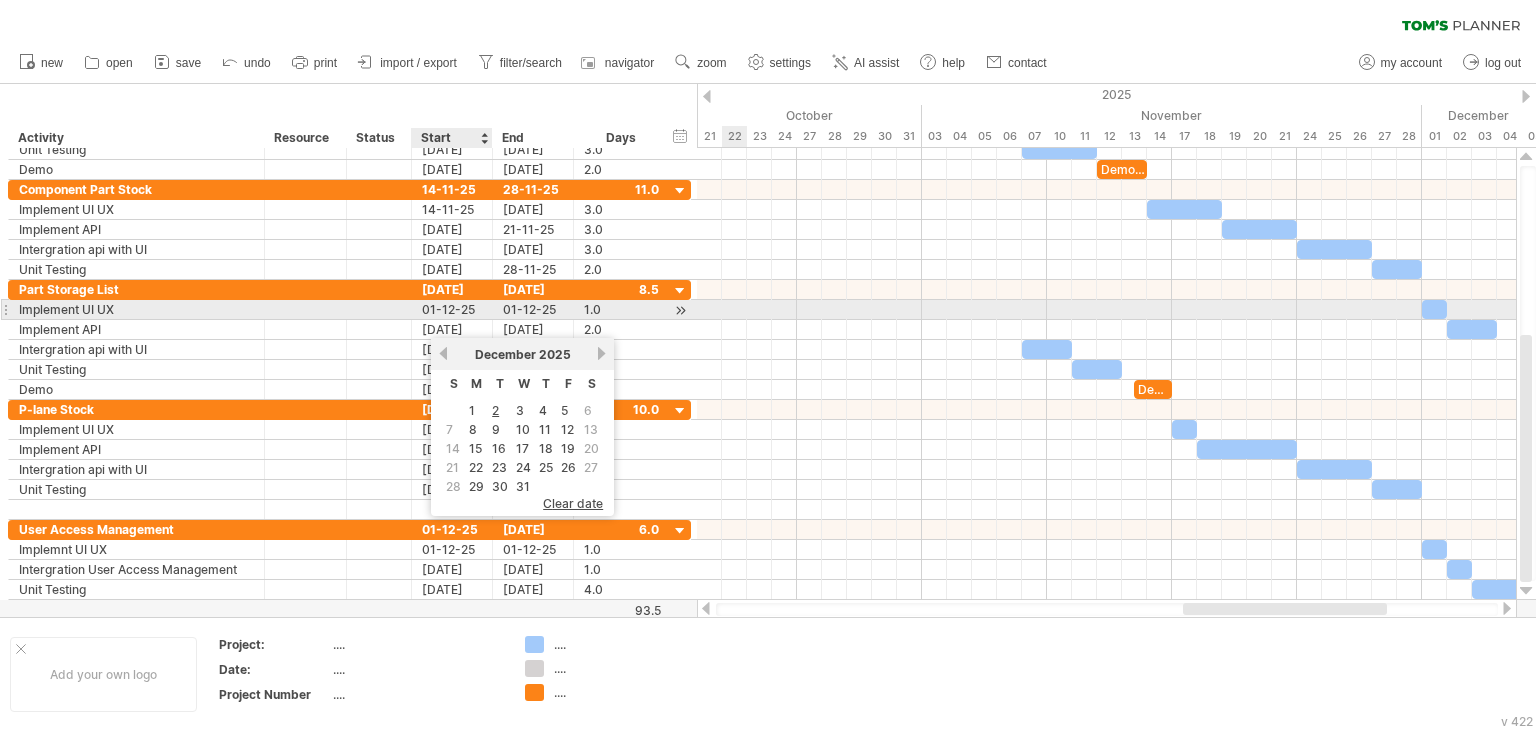 click on "01-12-25" at bounding box center [452, 309] 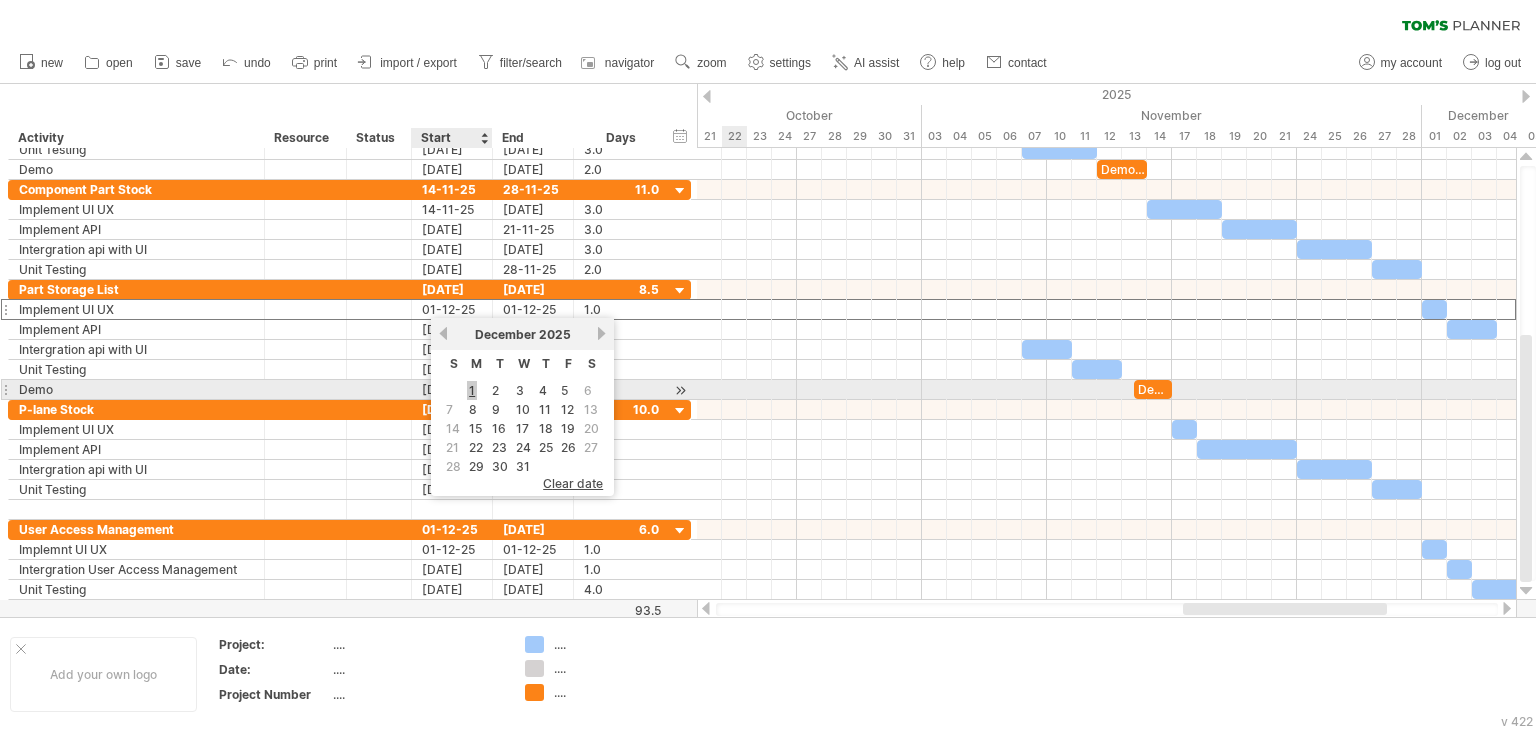 click on "1" at bounding box center [472, 390] 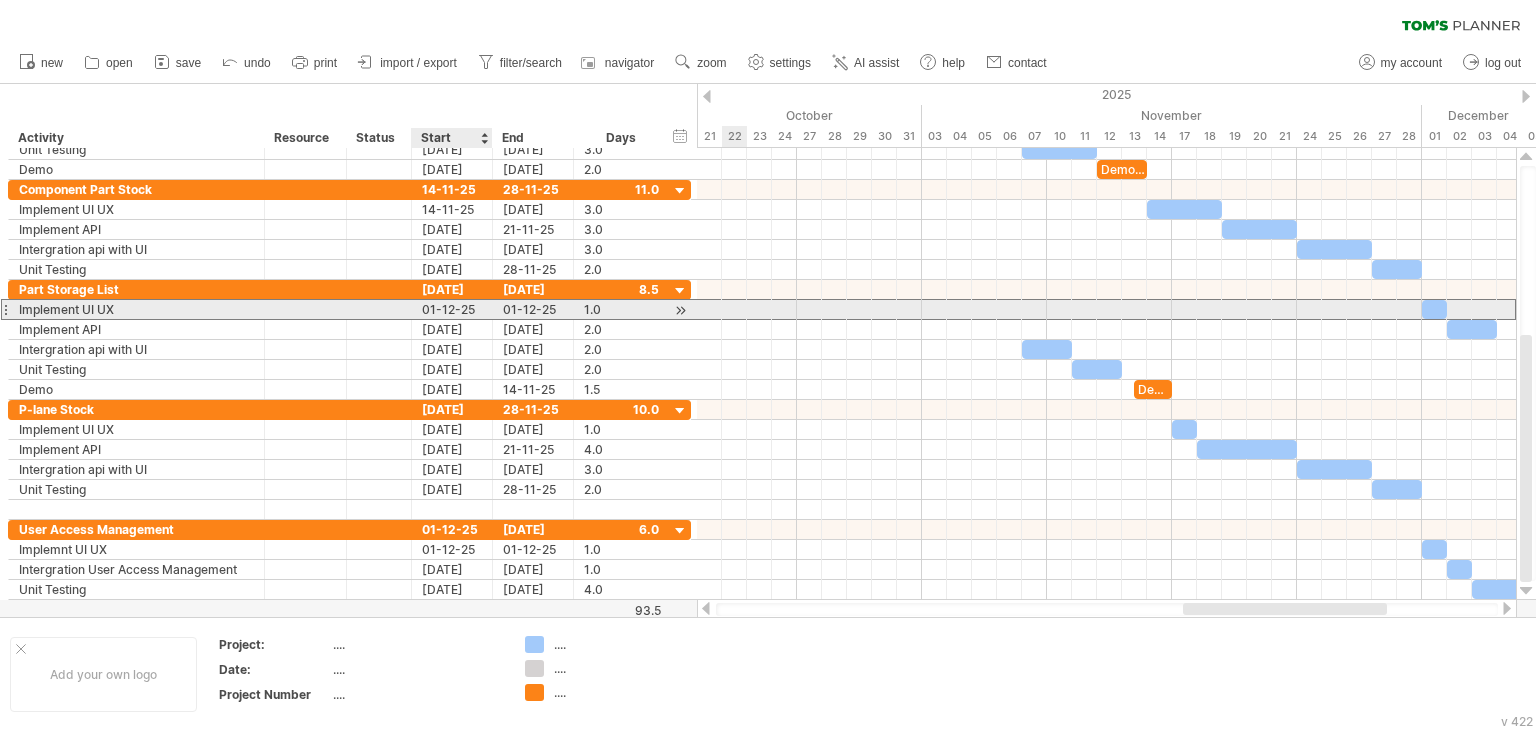 click on "01-12-25" at bounding box center [452, 309] 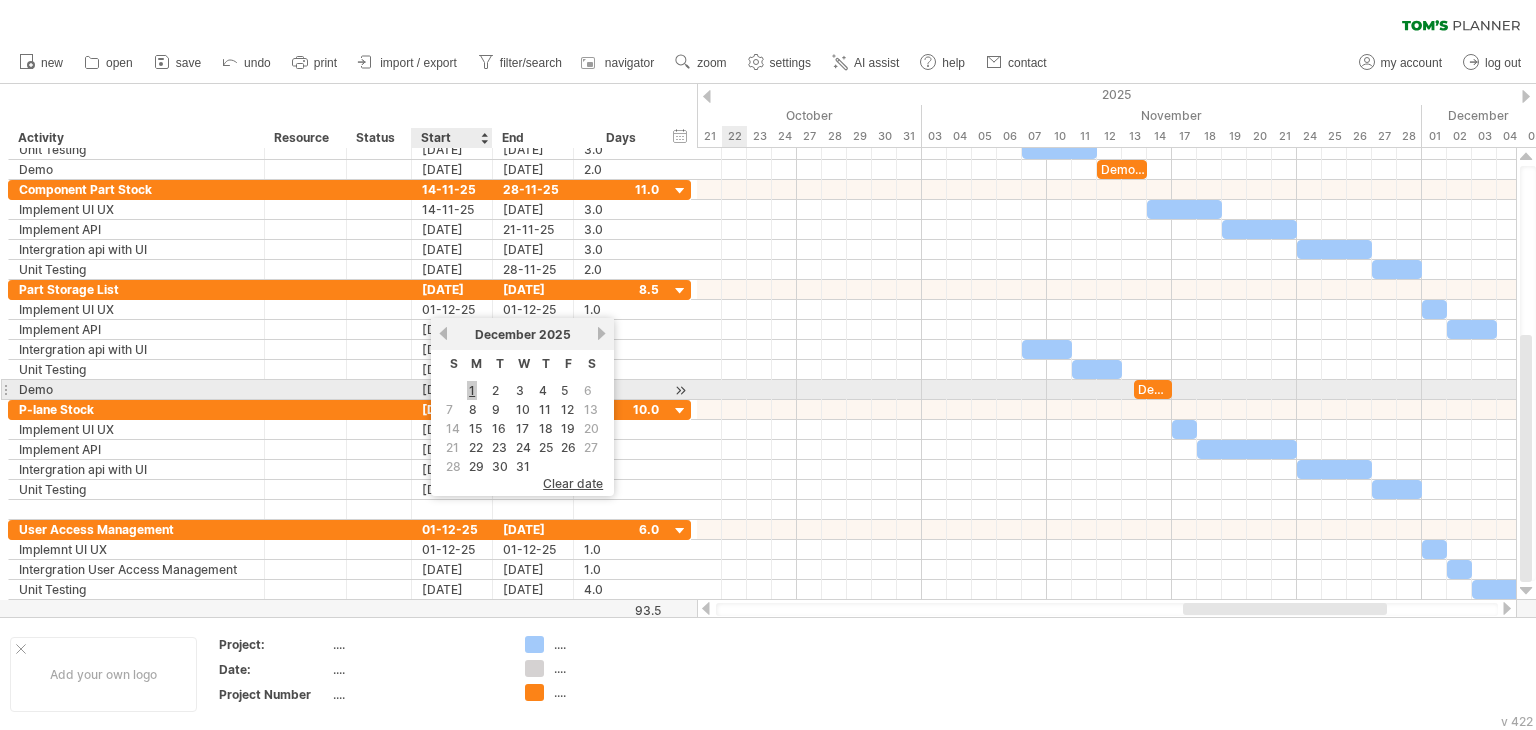 click on "1" at bounding box center (472, 390) 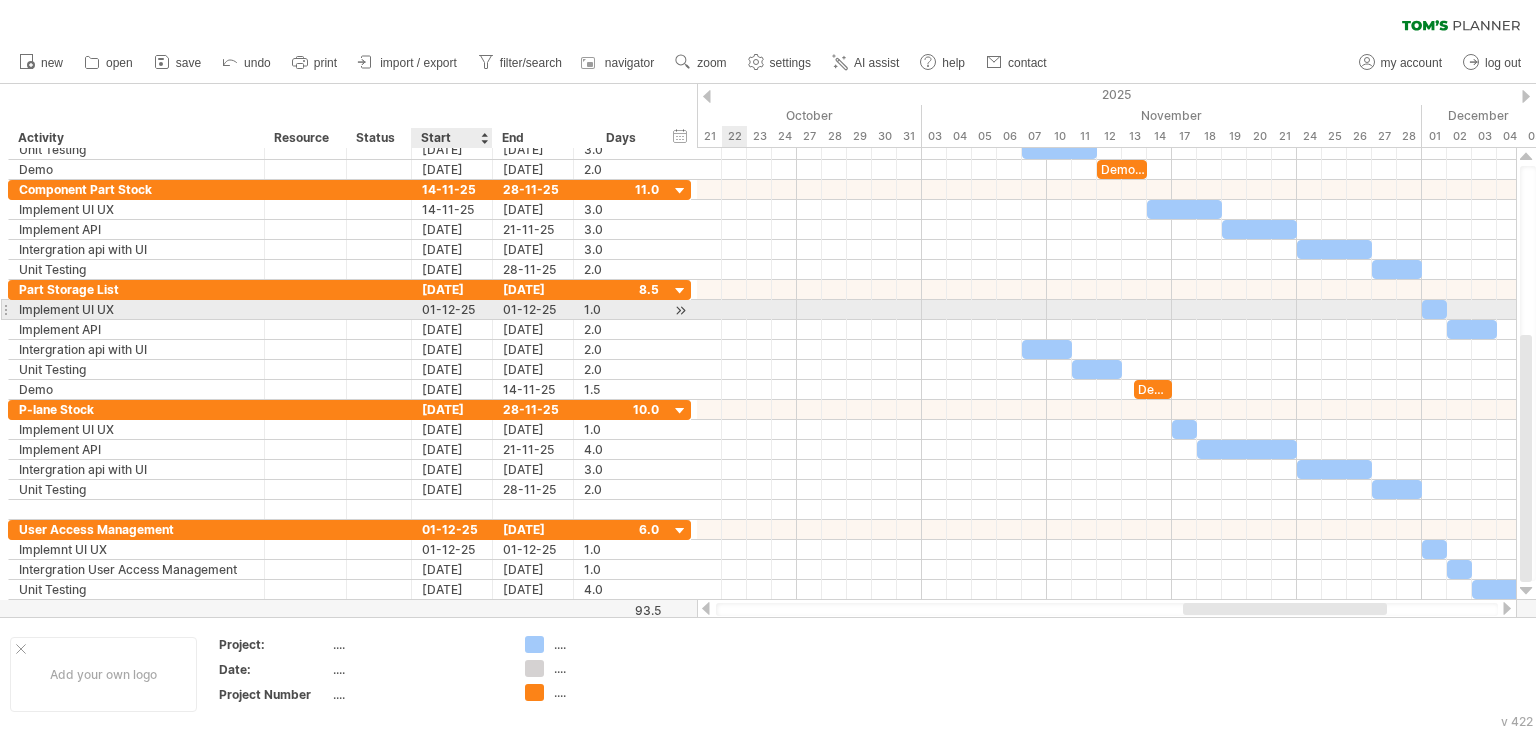 click on "01-12-25" at bounding box center (452, 309) 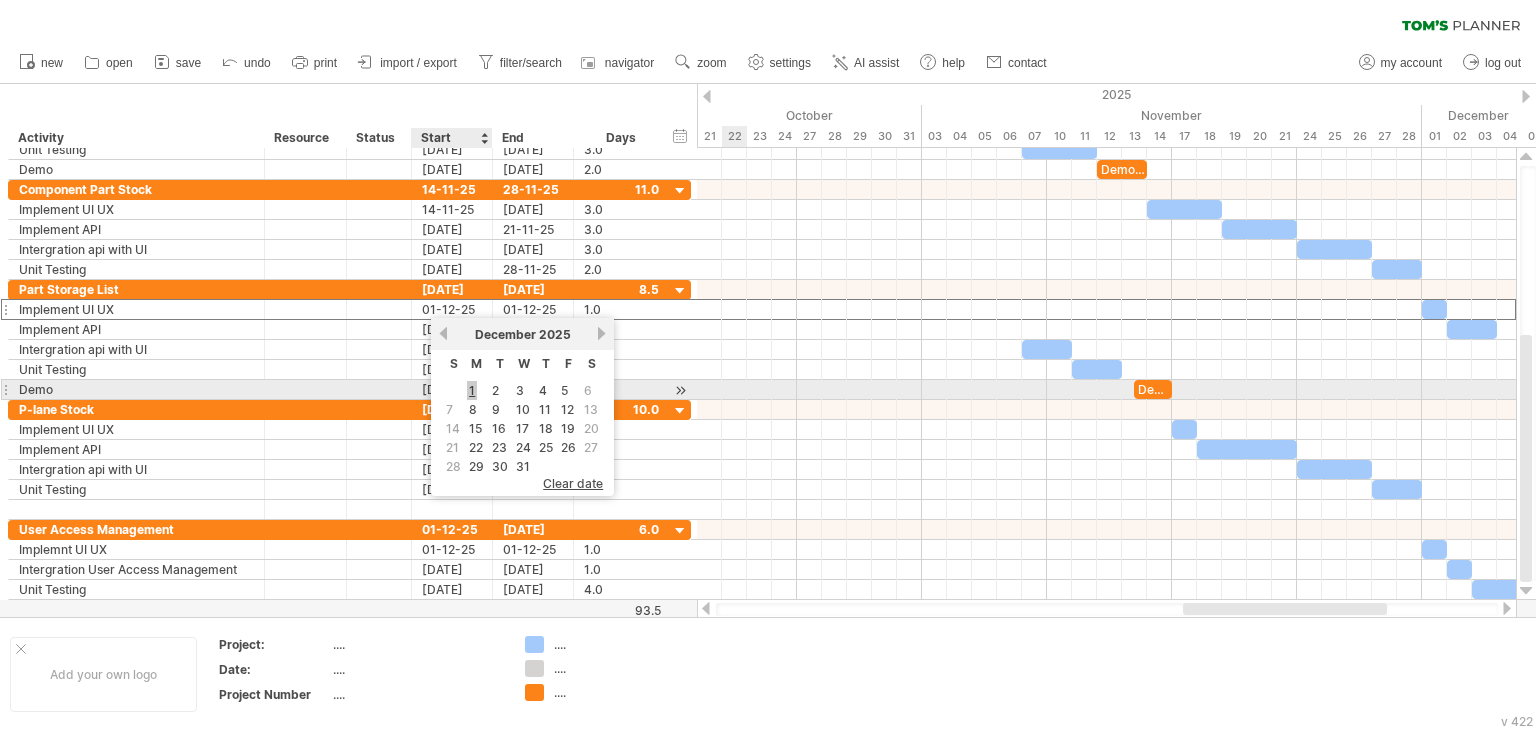 click on "1" at bounding box center [472, 390] 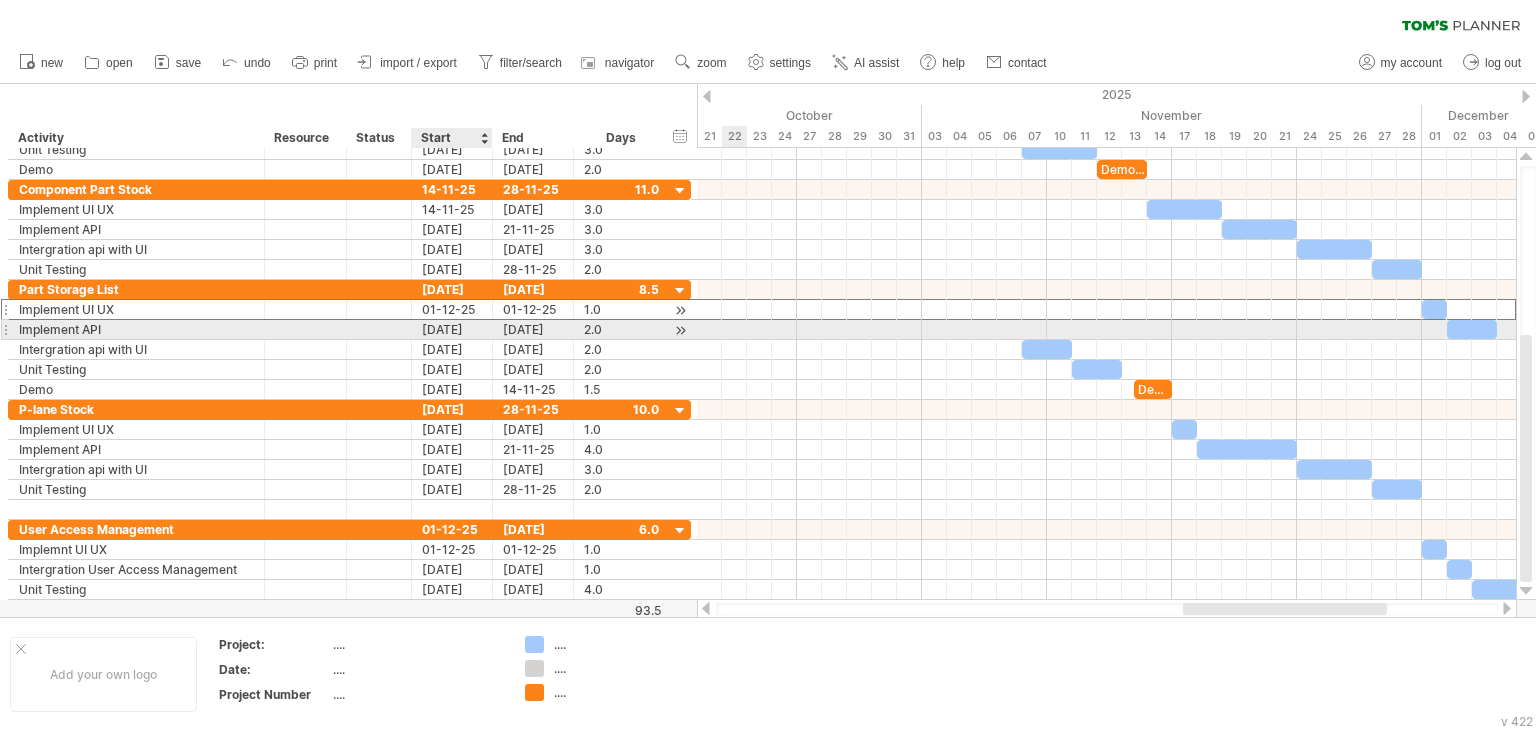 click on "01-12-25" at bounding box center [452, 309] 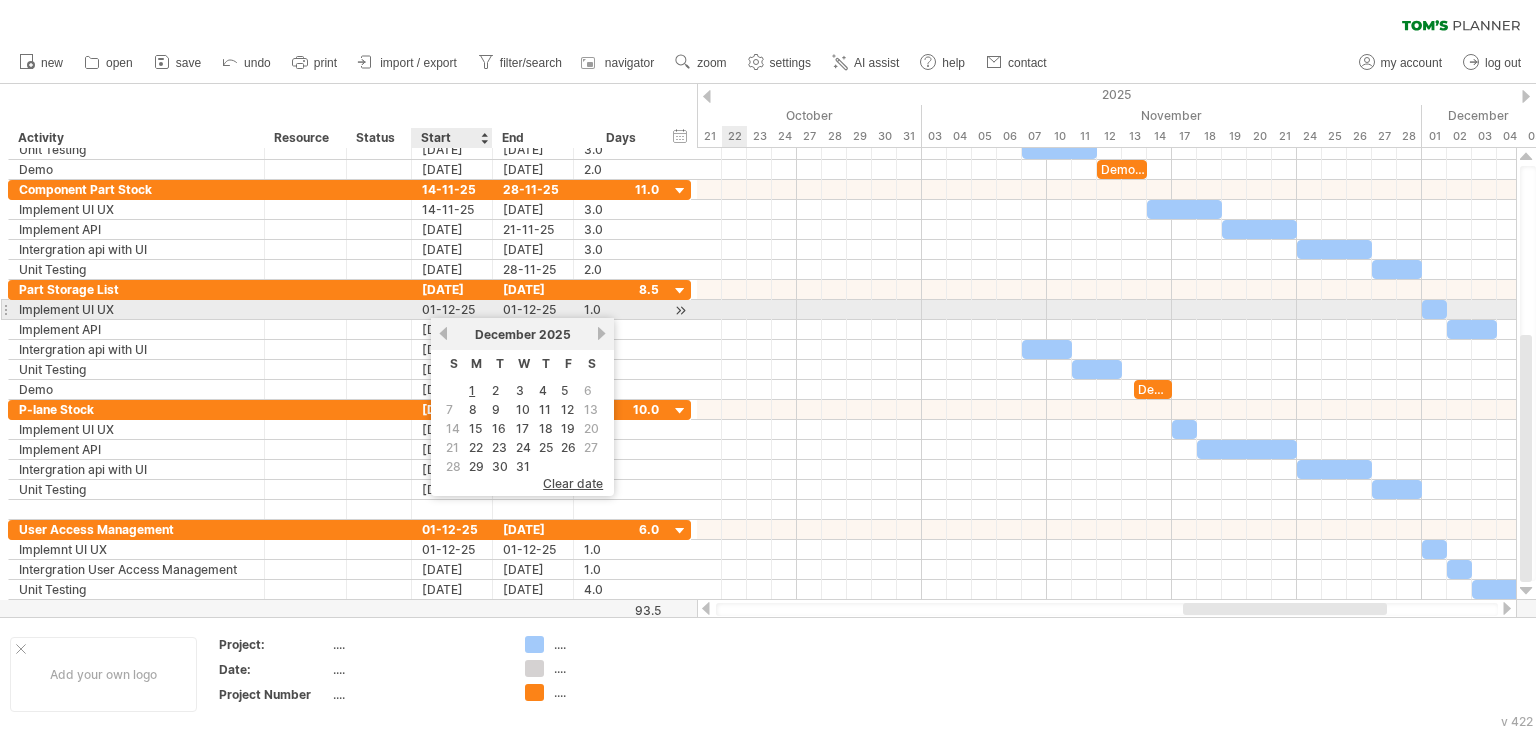 click on "01-12-25" at bounding box center (452, 309) 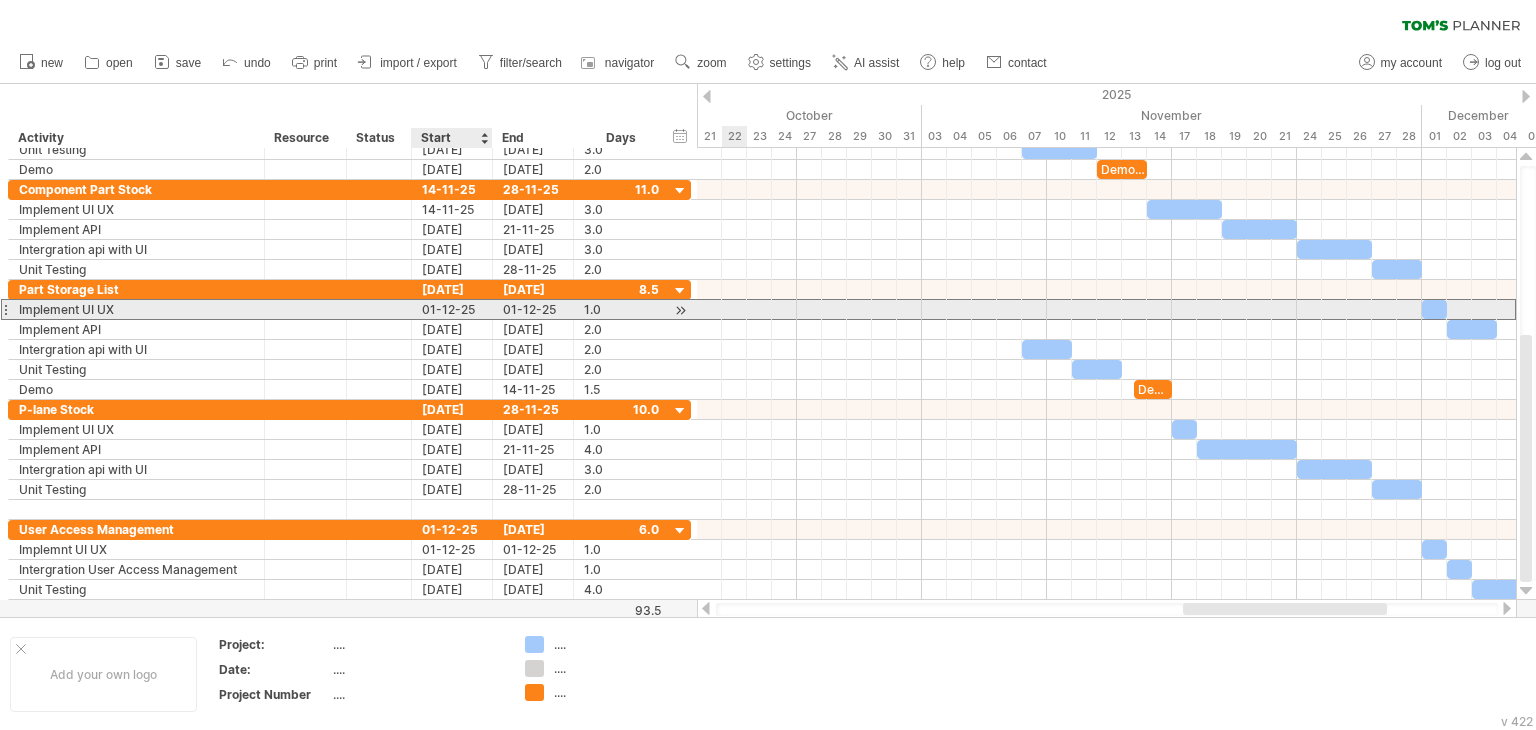 click on "01-12-25" at bounding box center (452, 309) 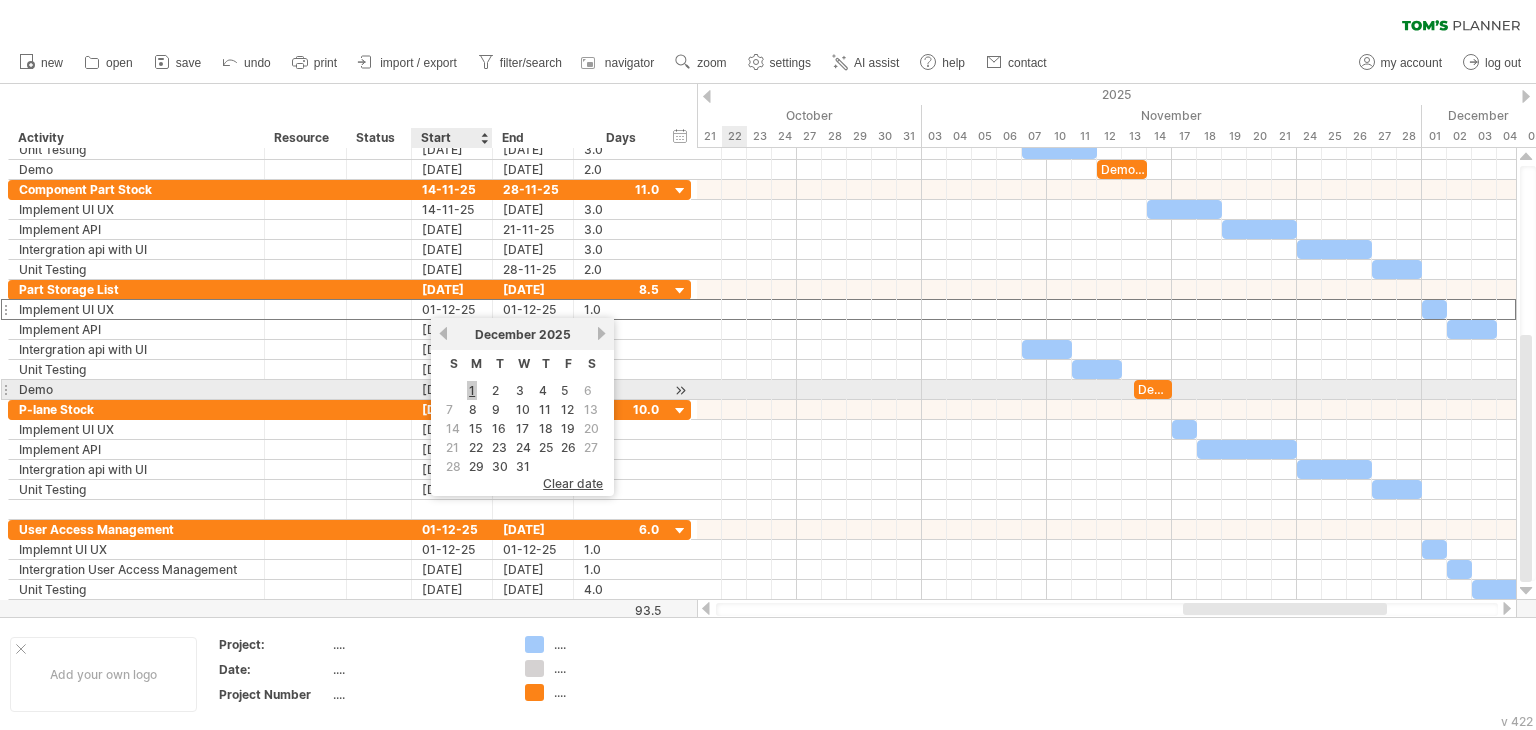 click on "1" at bounding box center [472, 390] 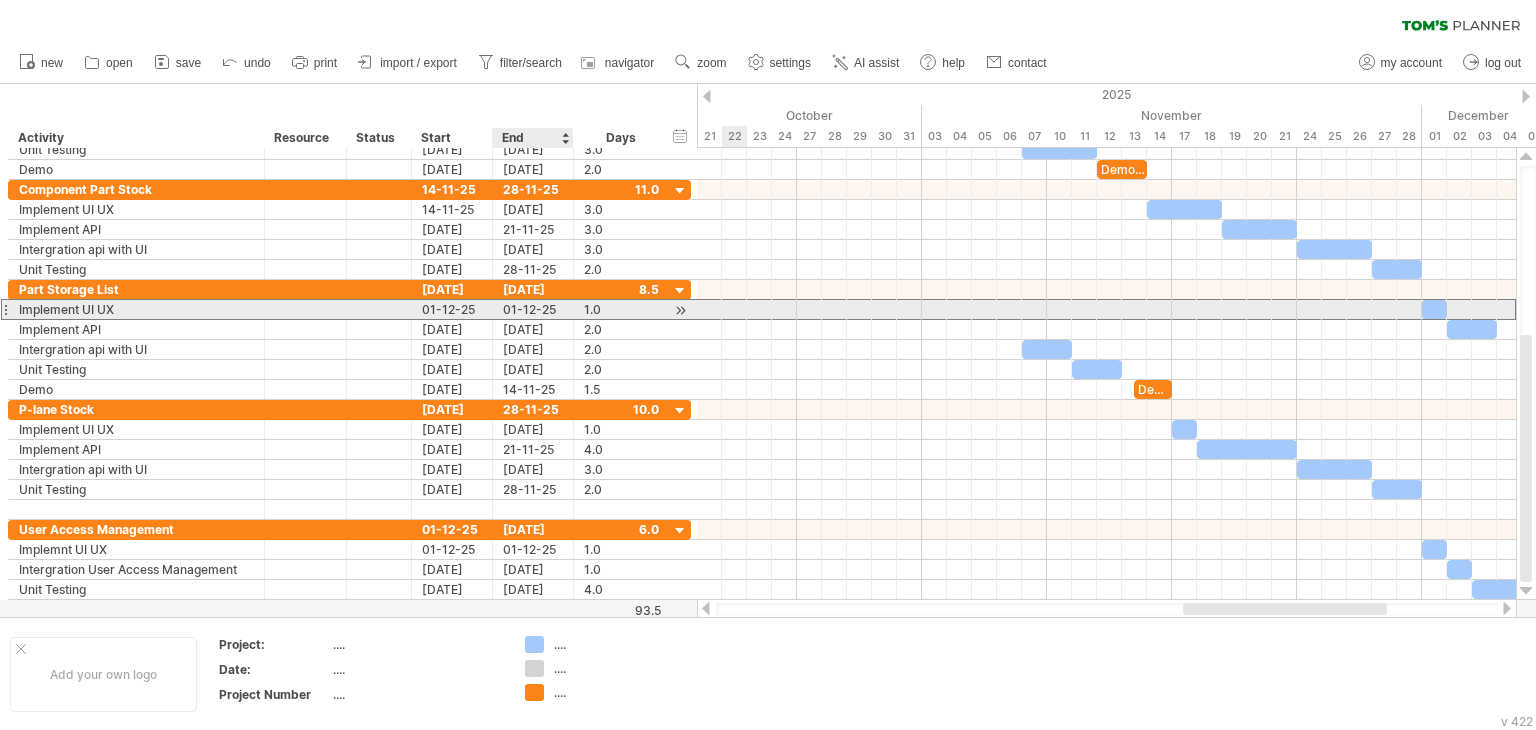 click on "01-12-25" at bounding box center [533, 309] 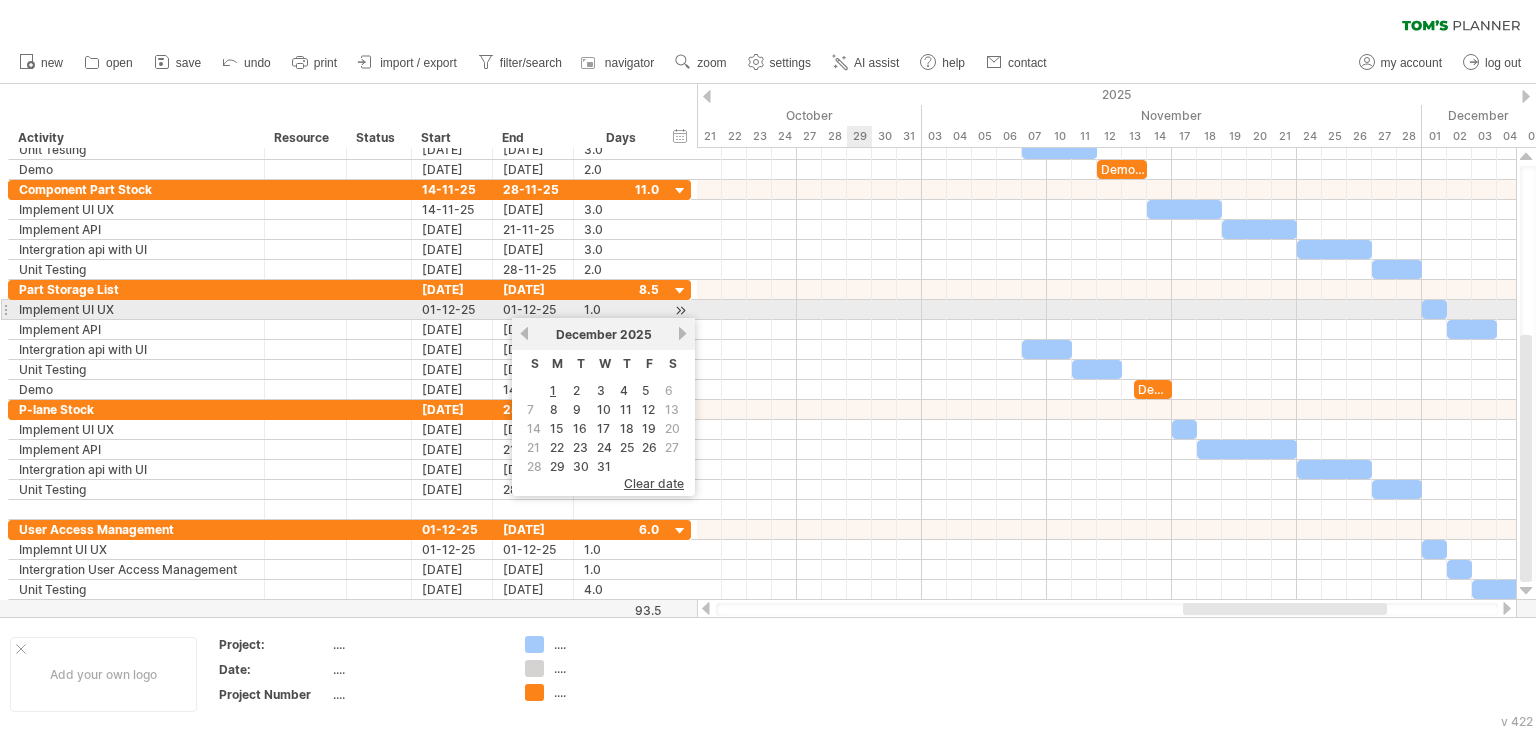click at bounding box center (1106, 310) 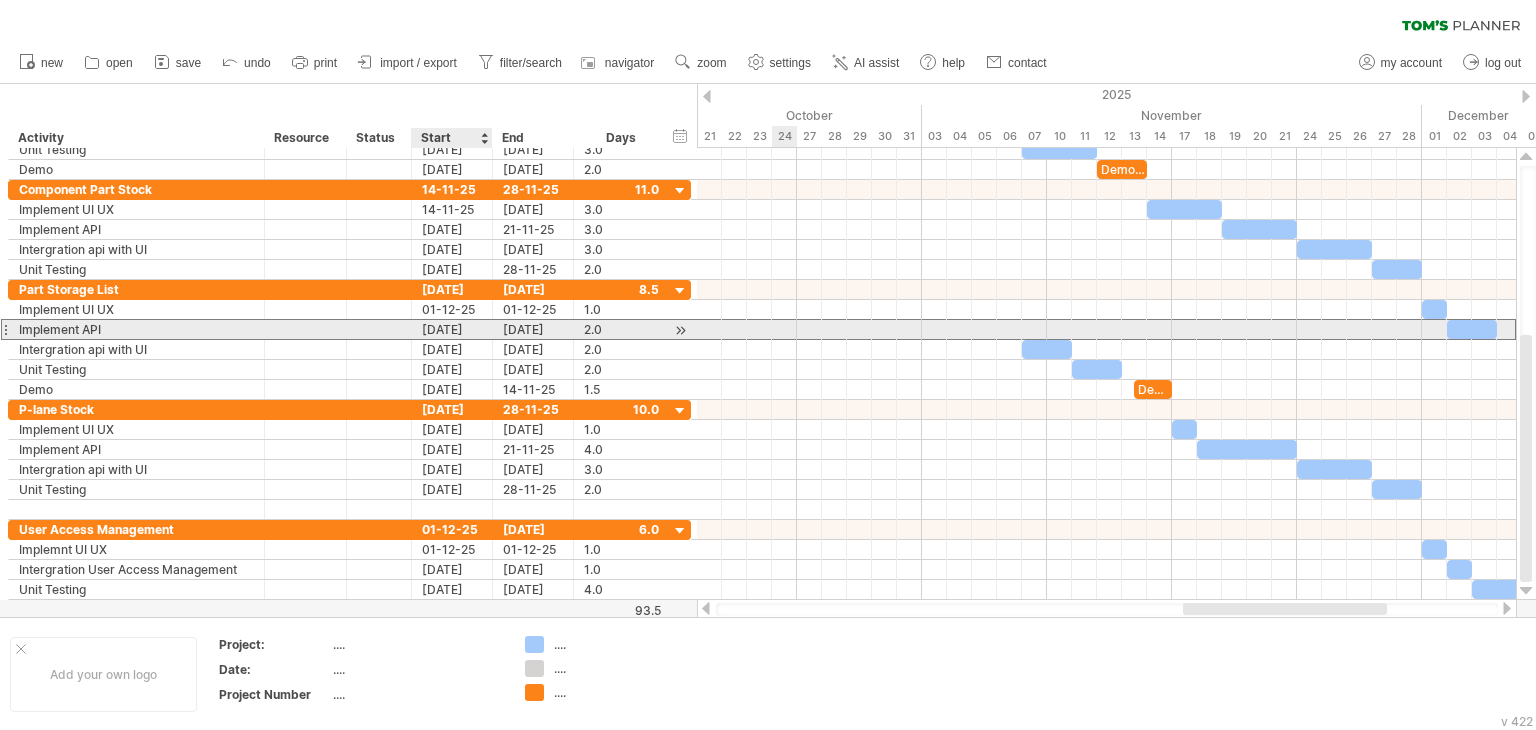 click on "[DATE]" at bounding box center (452, 329) 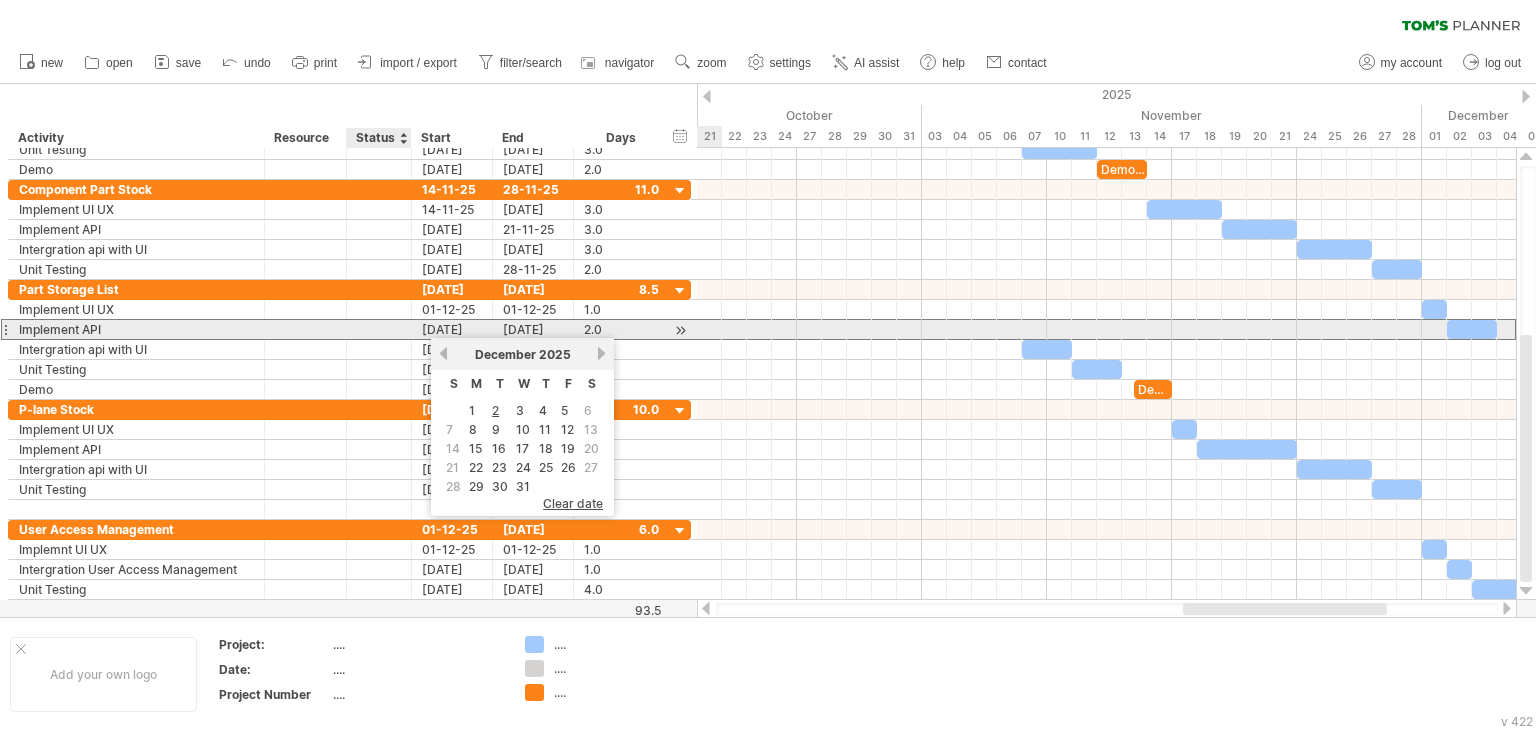 click at bounding box center [379, 329] 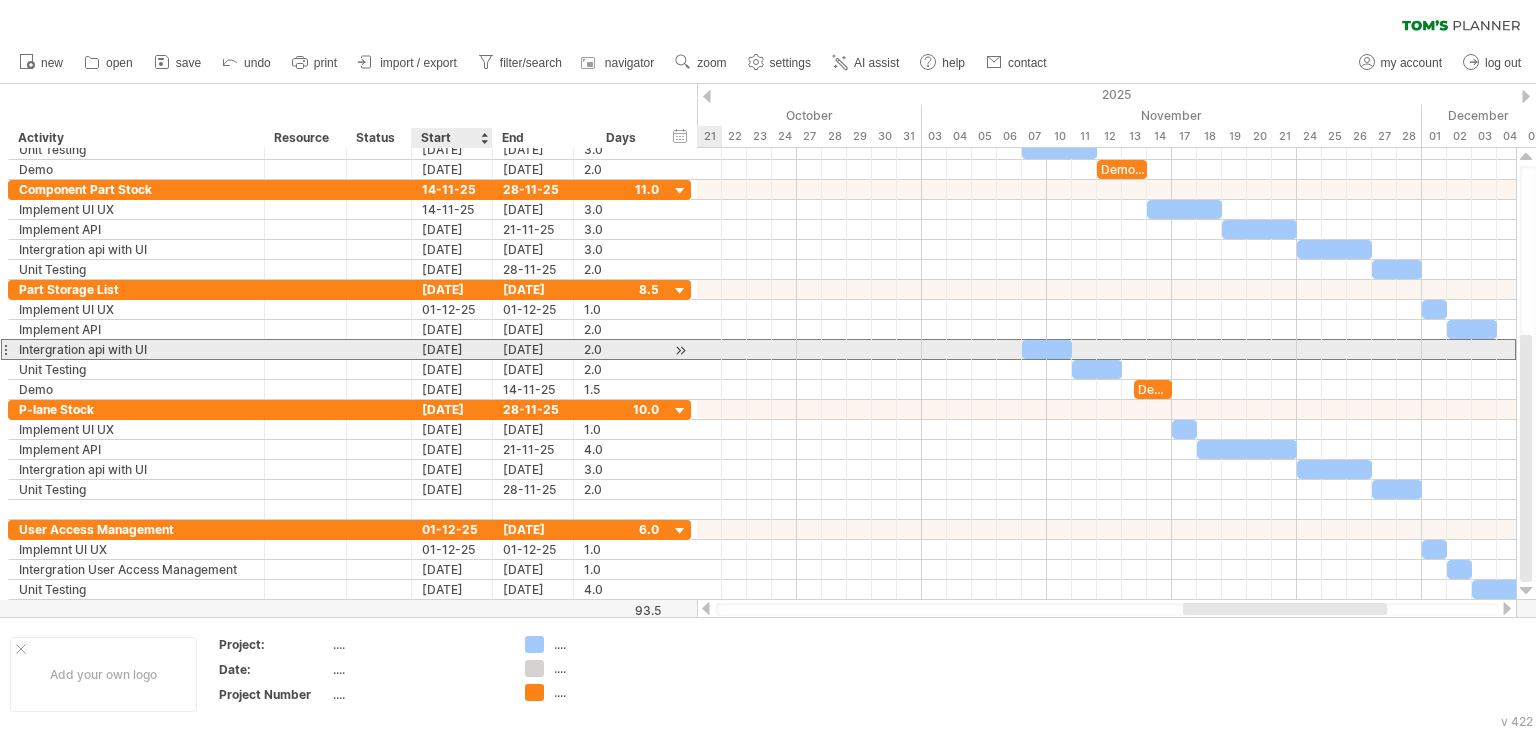 click on "[DATE]" at bounding box center [452, 349] 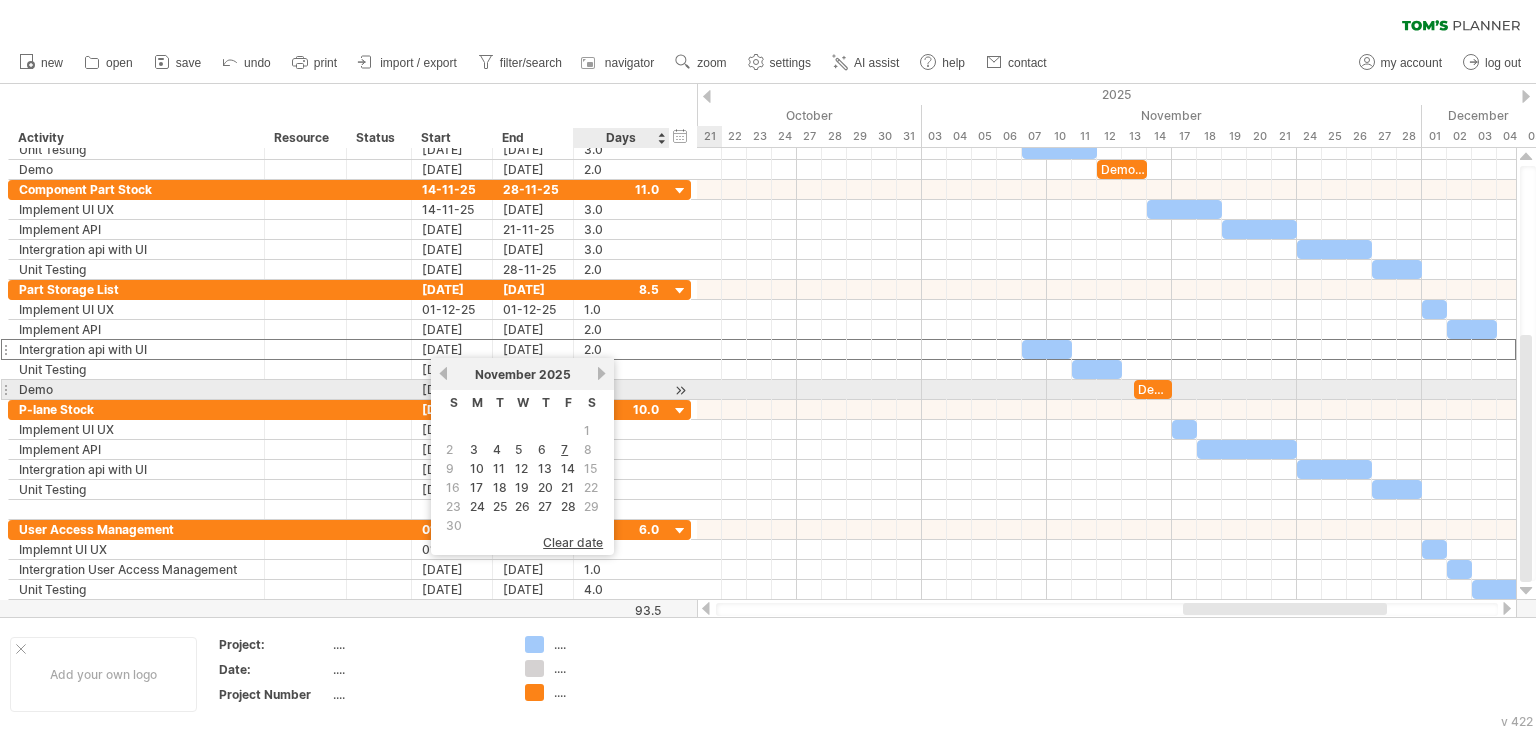 click on "next" at bounding box center (601, 373) 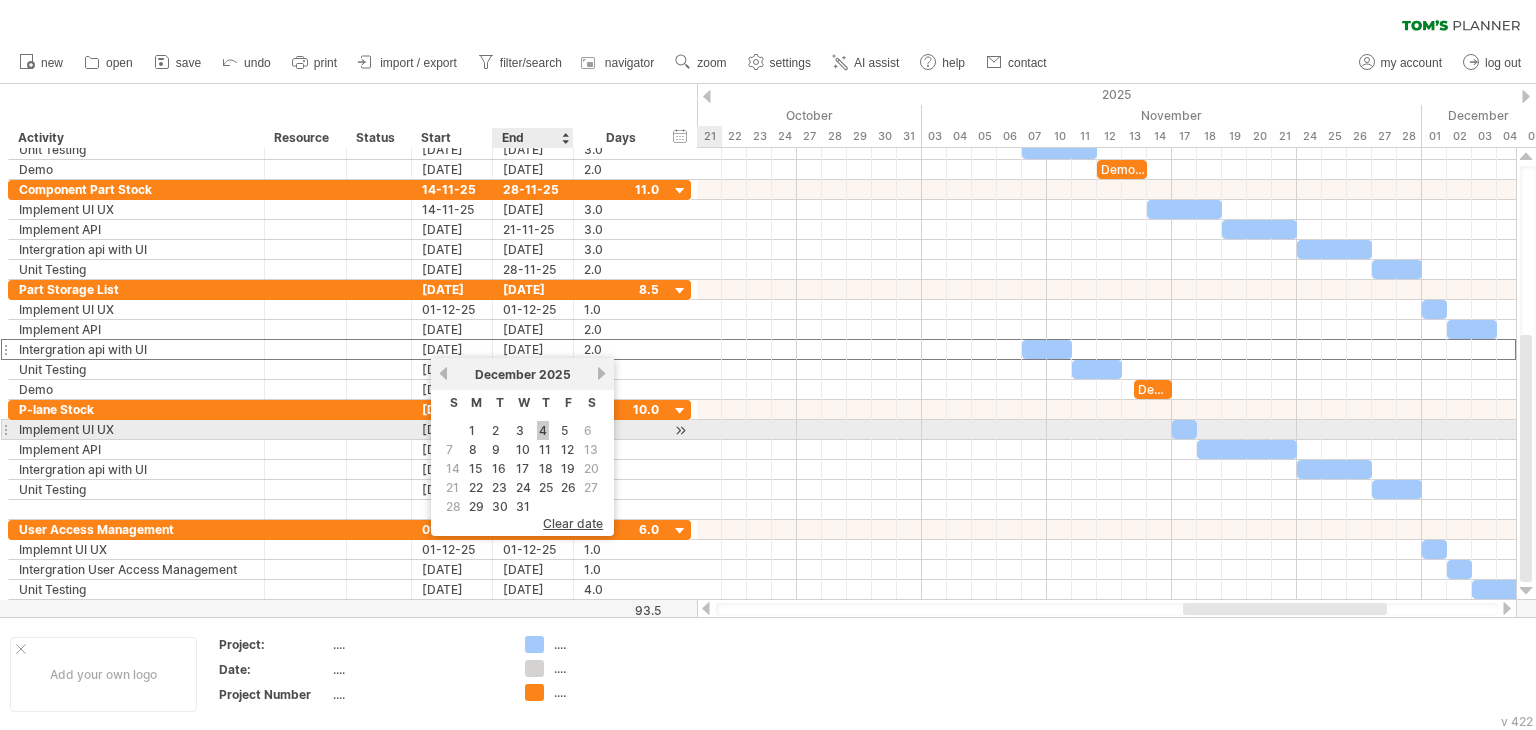click on "4" at bounding box center [543, 430] 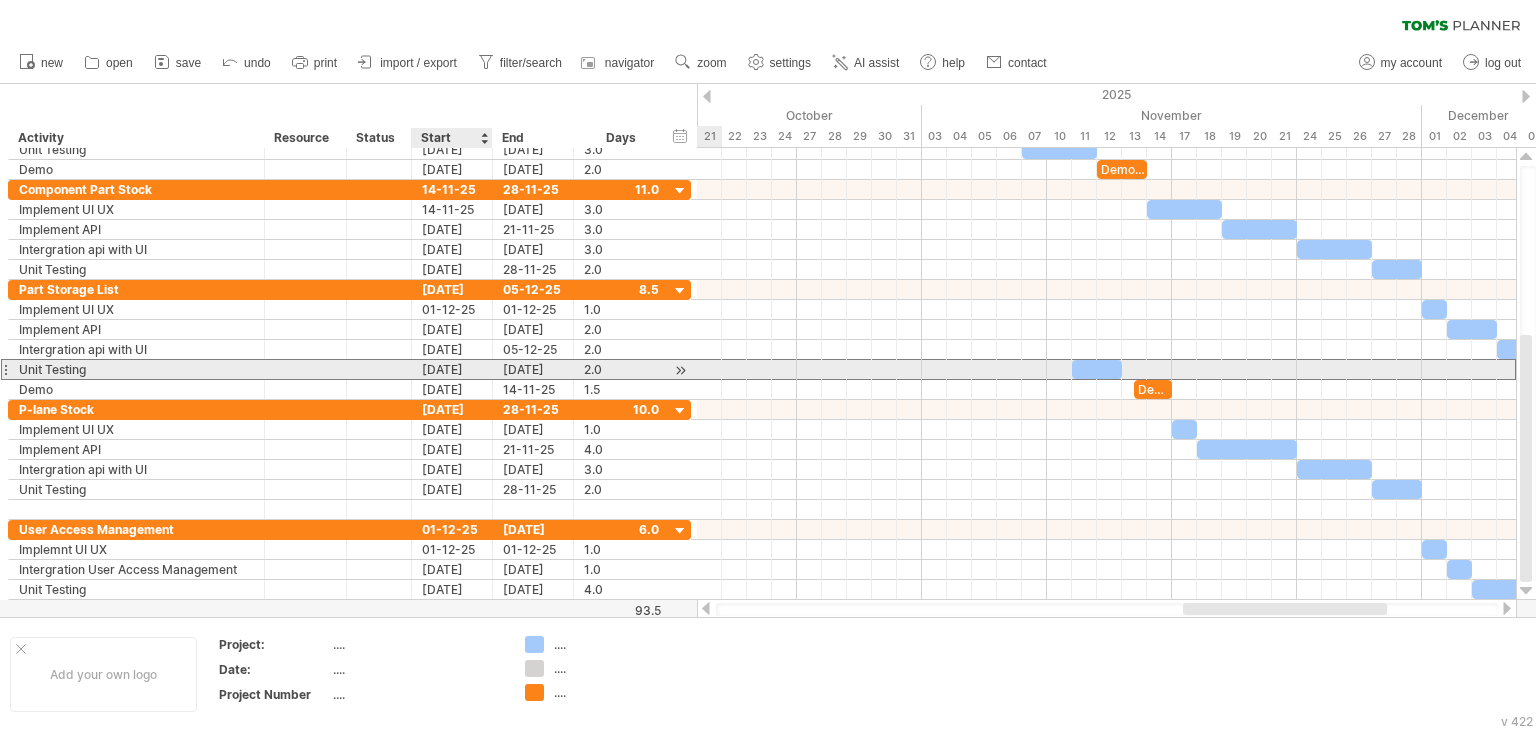 click on "[DATE]" at bounding box center [452, 369] 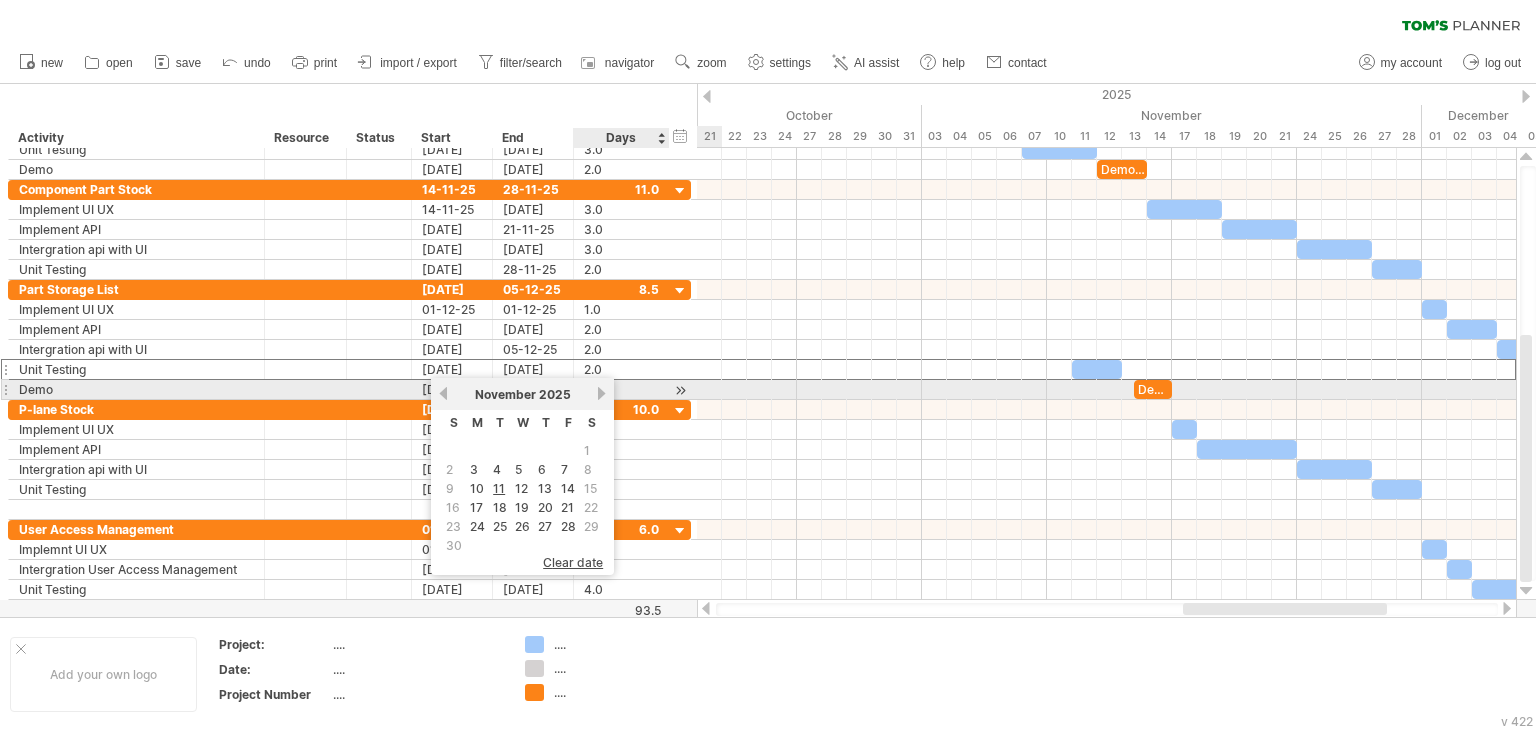 click on "next" at bounding box center (601, 393) 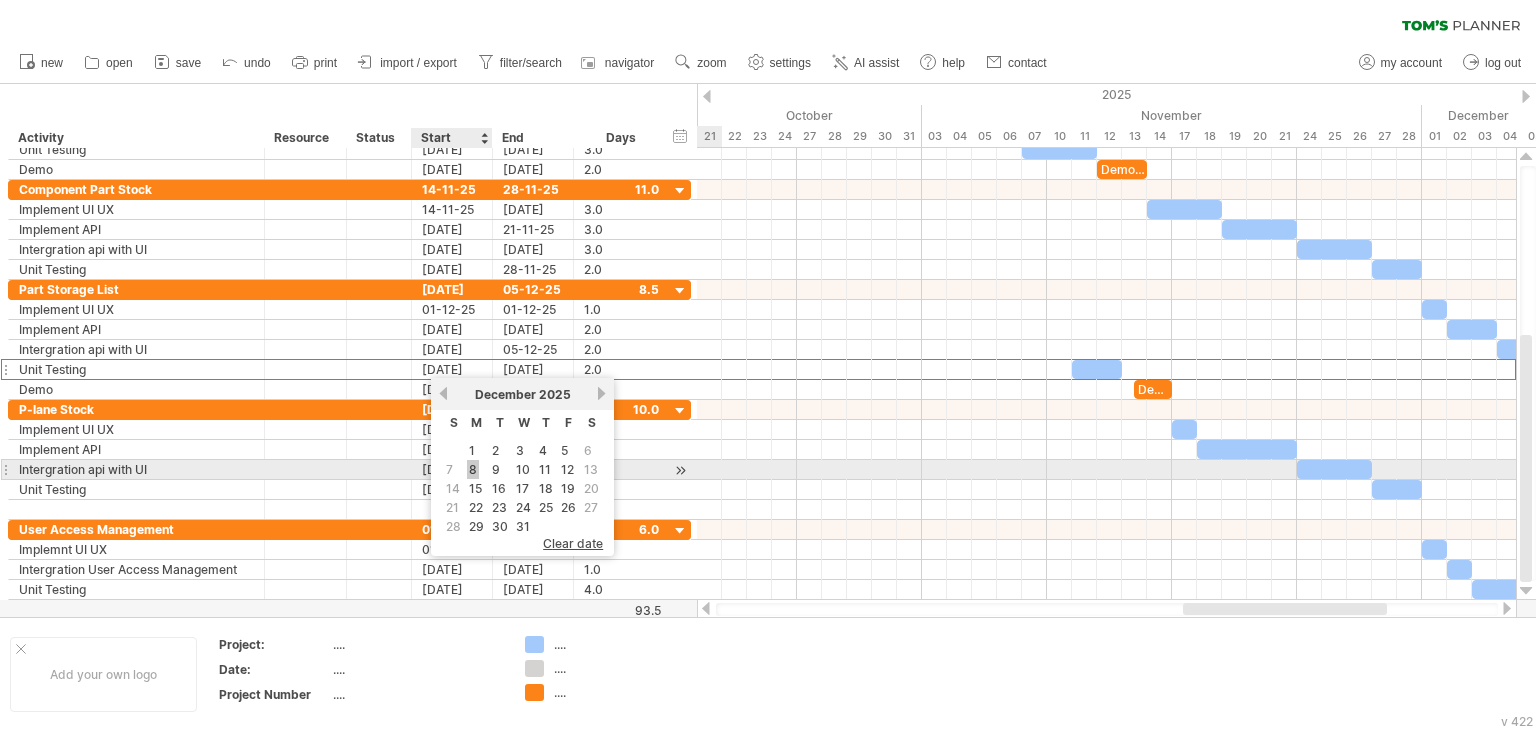 click on "8" at bounding box center [473, 469] 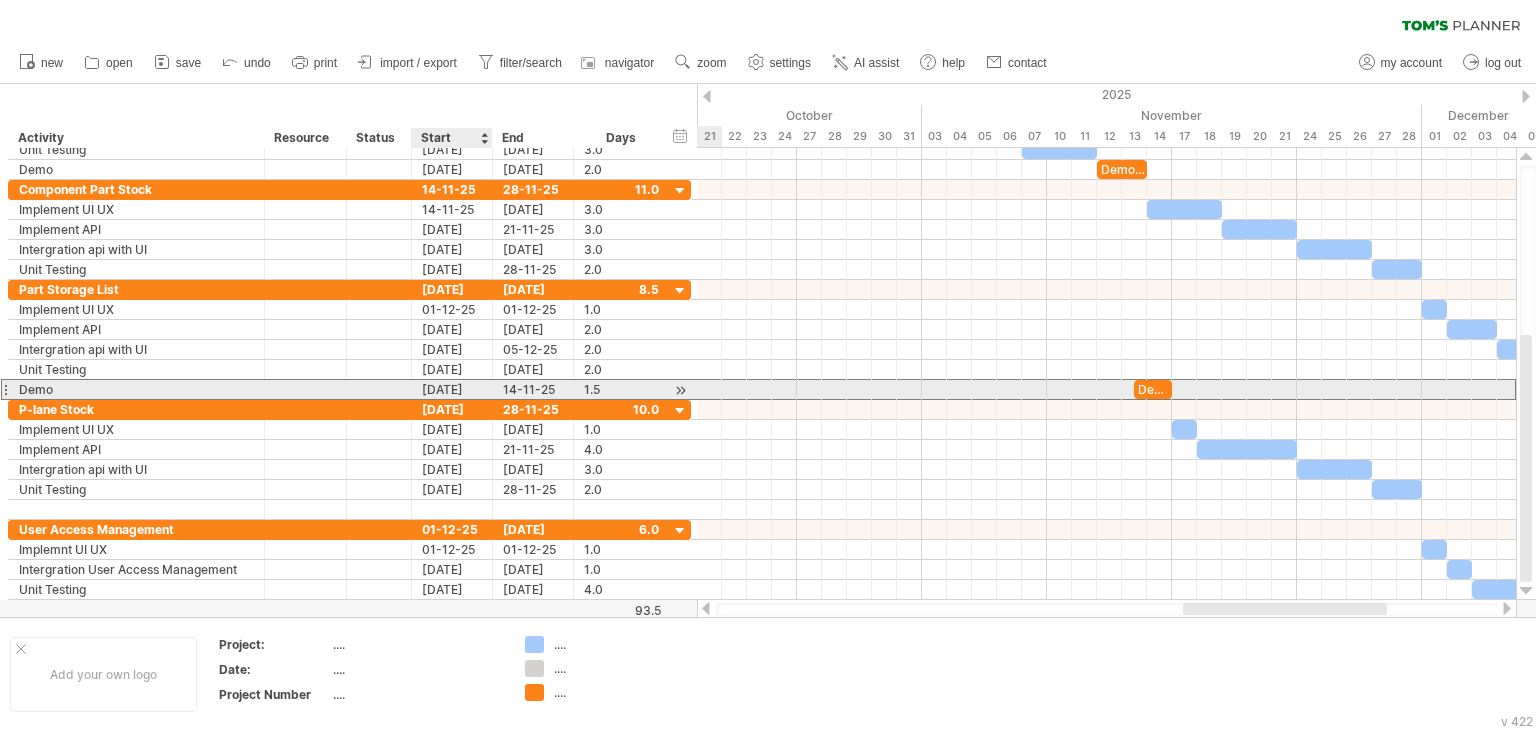 click on "[DATE]" at bounding box center [452, 389] 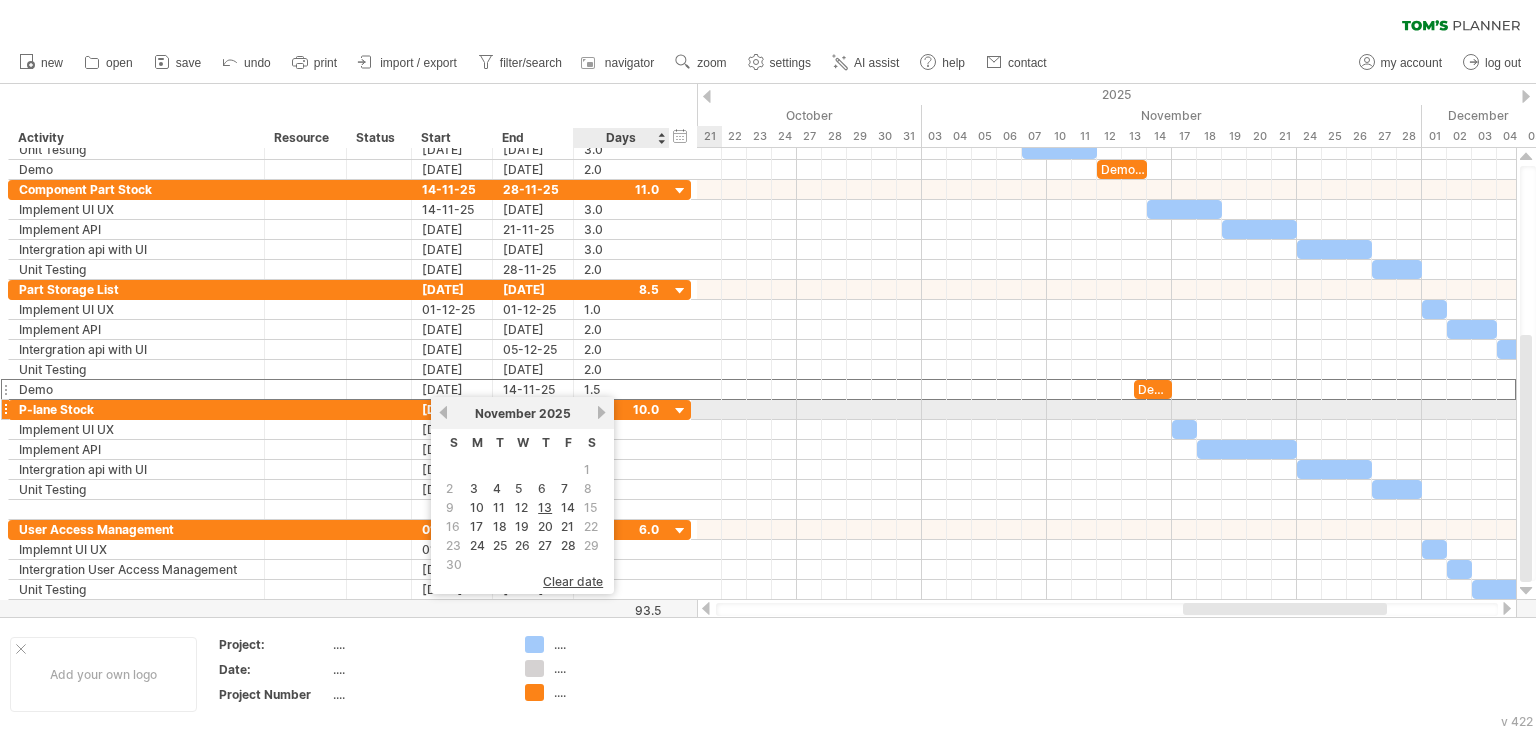 click on "next" at bounding box center (601, 412) 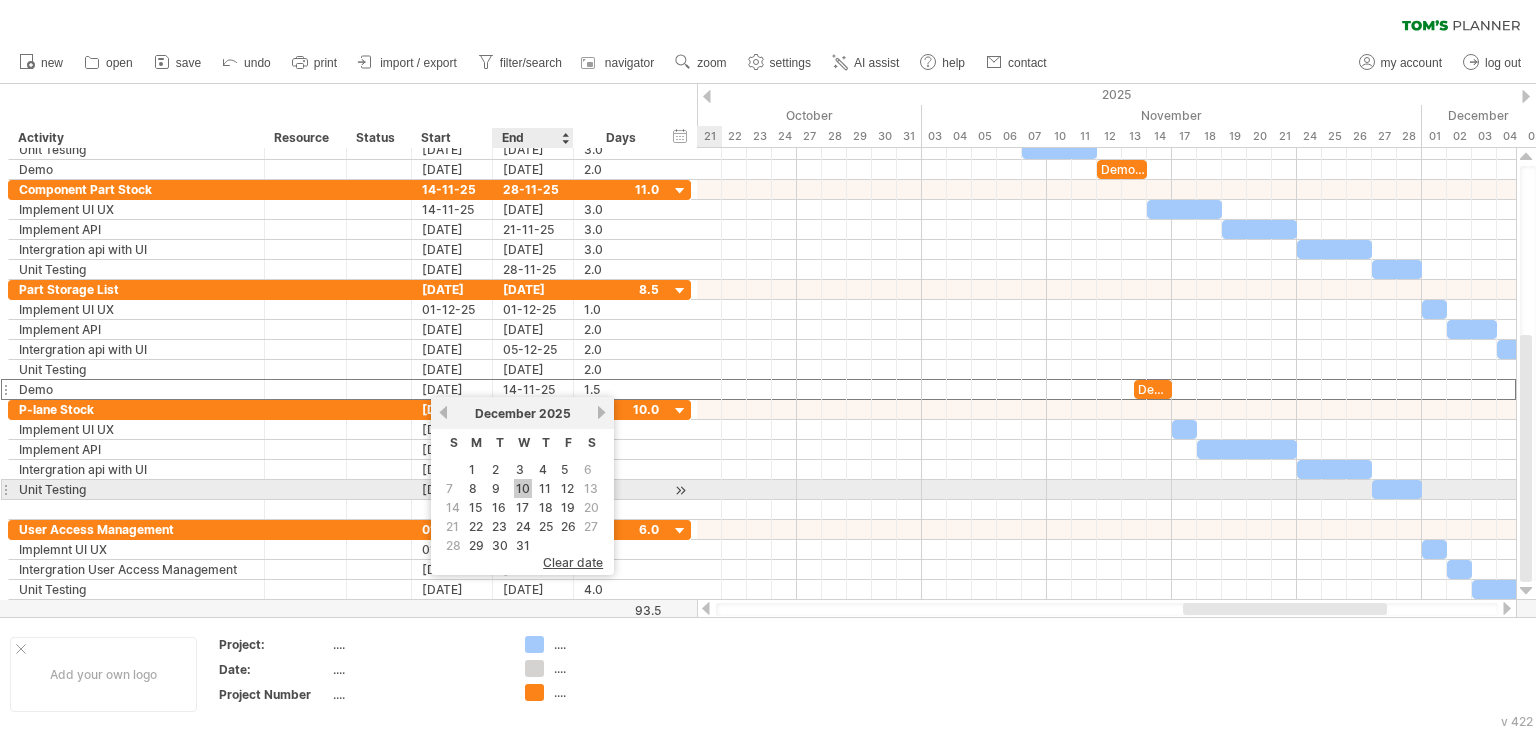 click on "10" at bounding box center [523, 488] 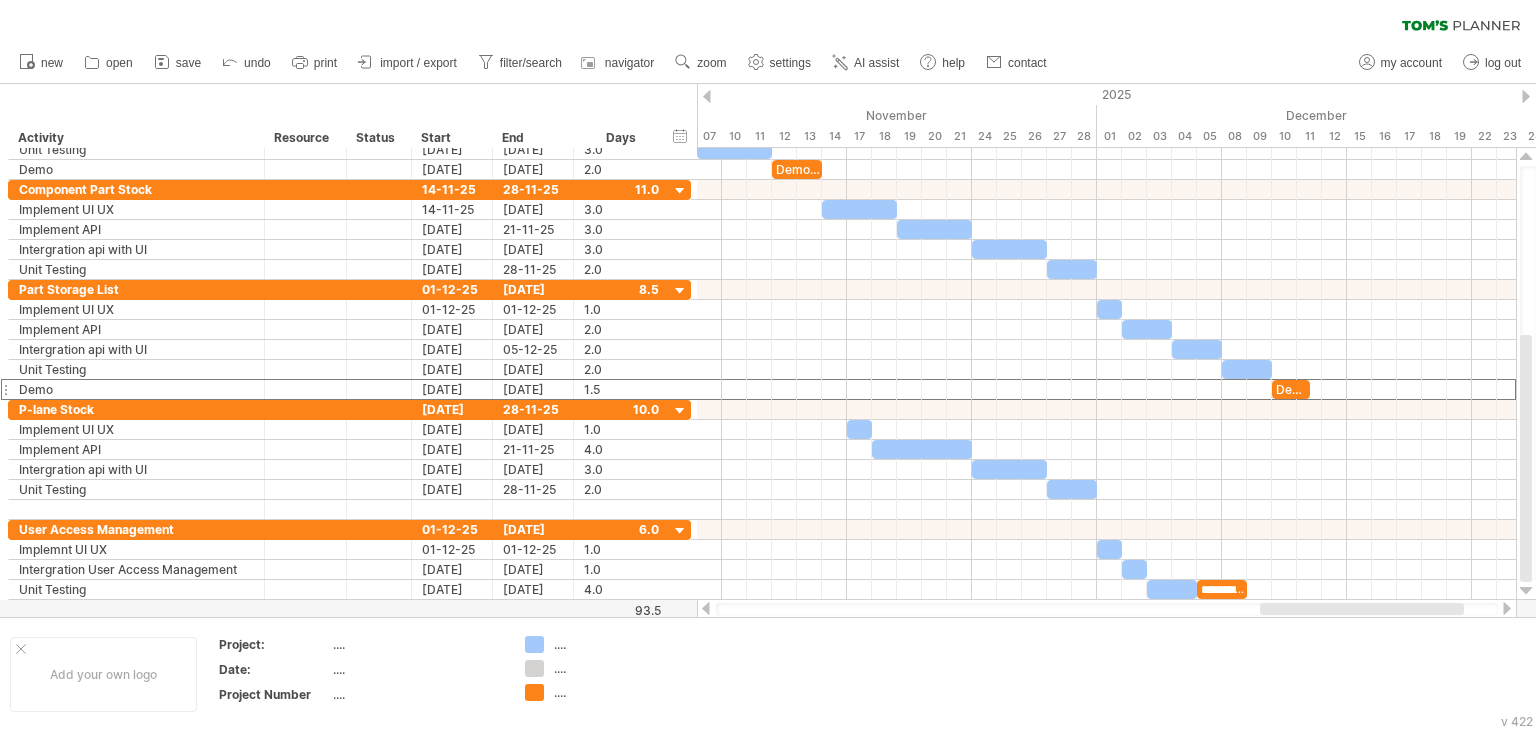 drag, startPoint x: 1212, startPoint y: 602, endPoint x: 1289, endPoint y: 605, distance: 77.05842 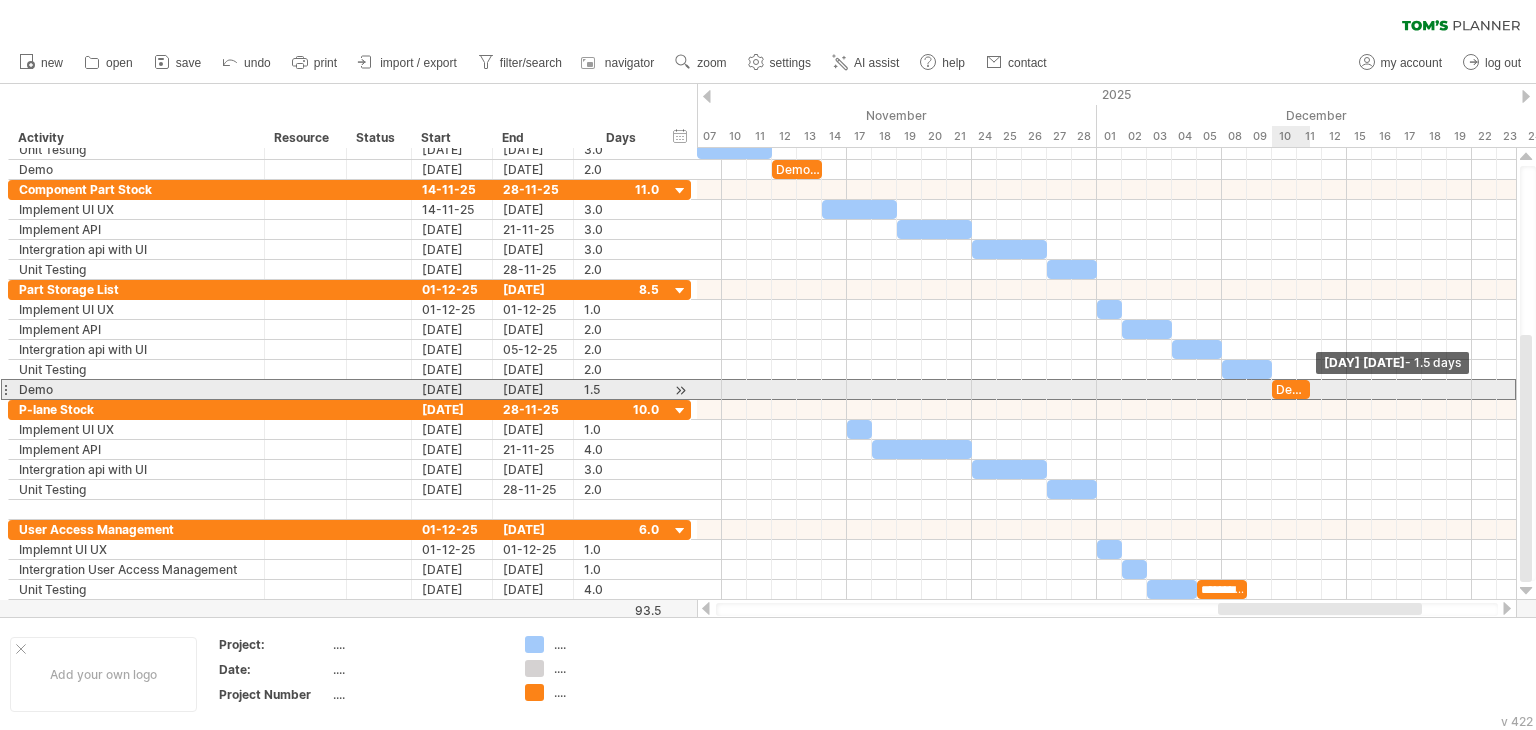click on "**********" at bounding box center [1106, 374] 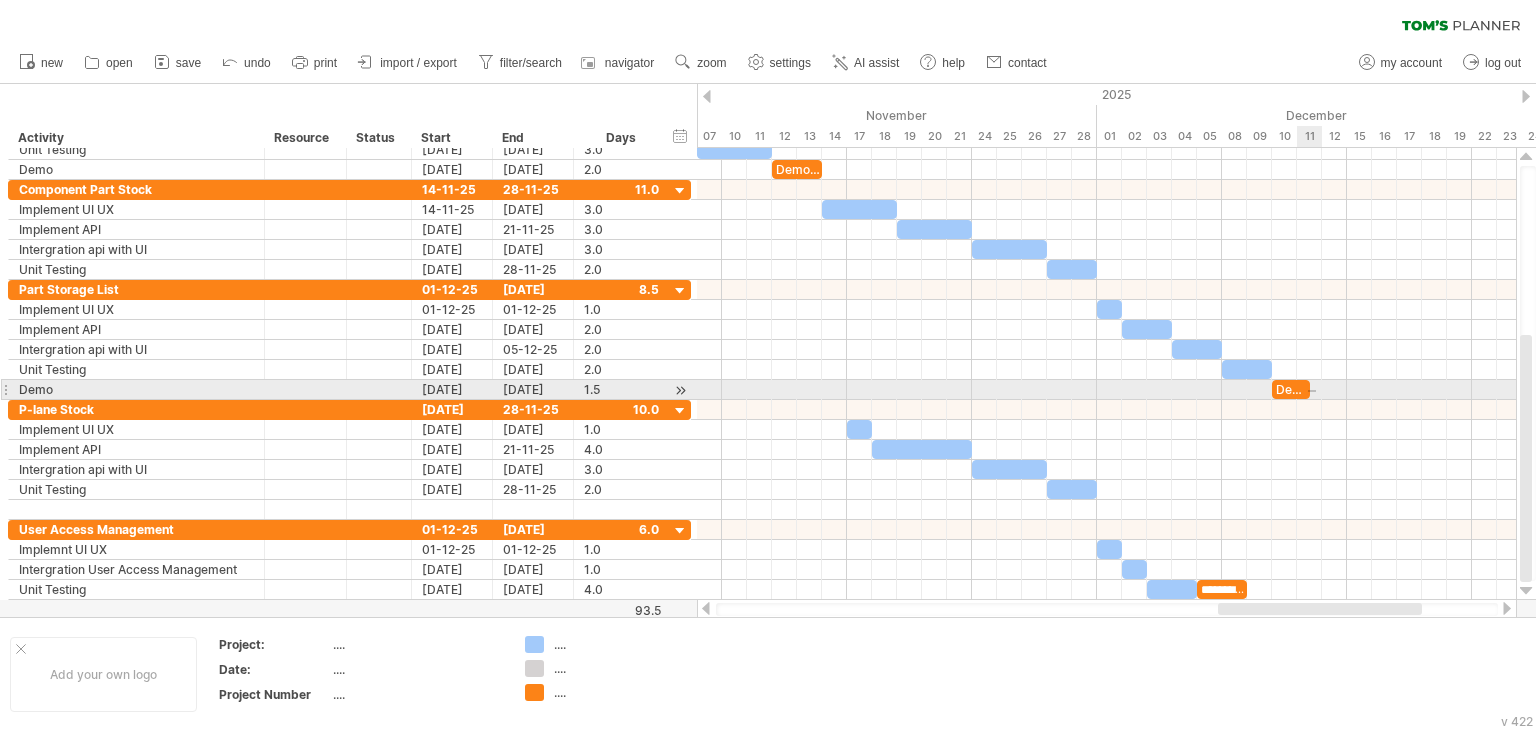 click on "**********" at bounding box center [1106, 374] 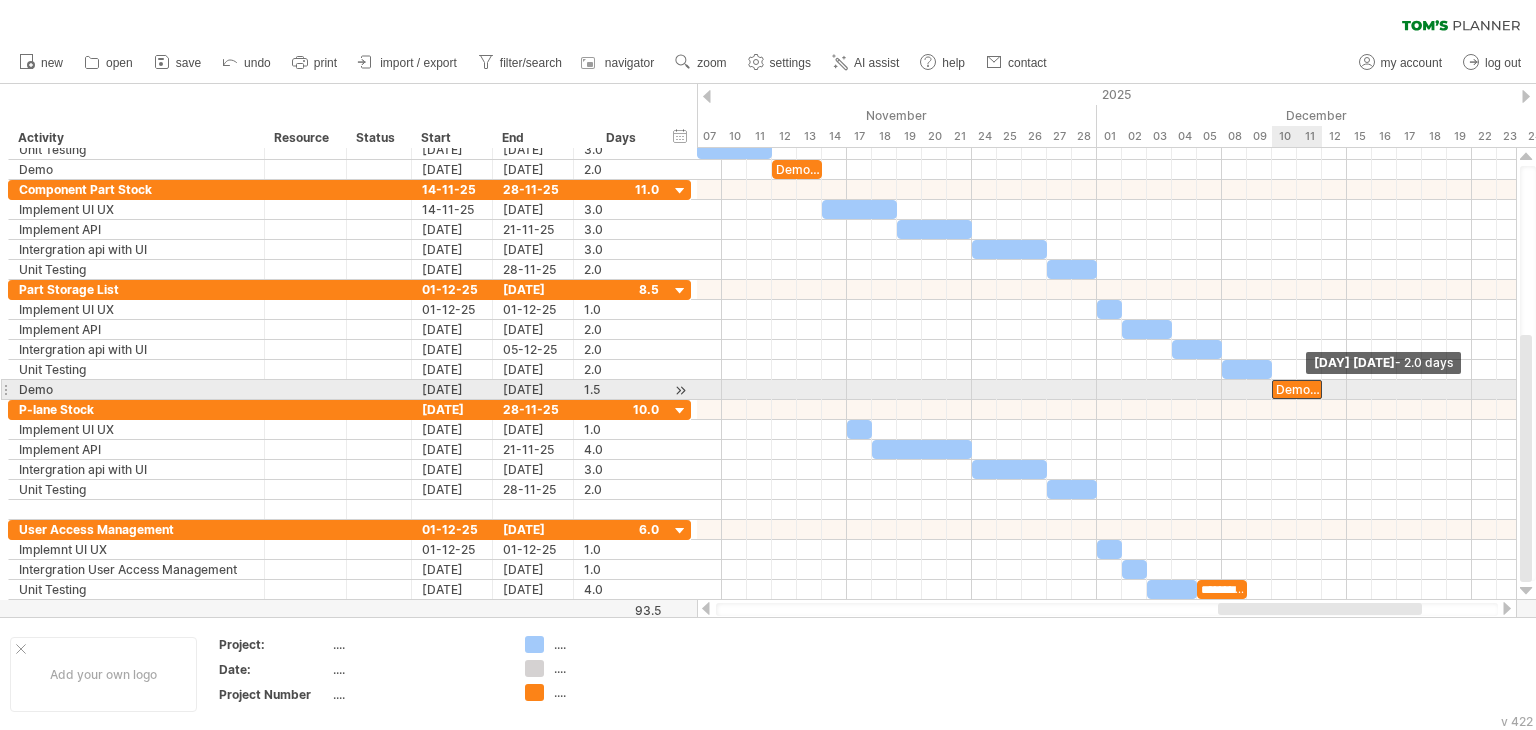 drag, startPoint x: 1307, startPoint y: 388, endPoint x: 1317, endPoint y: 387, distance: 10.049875 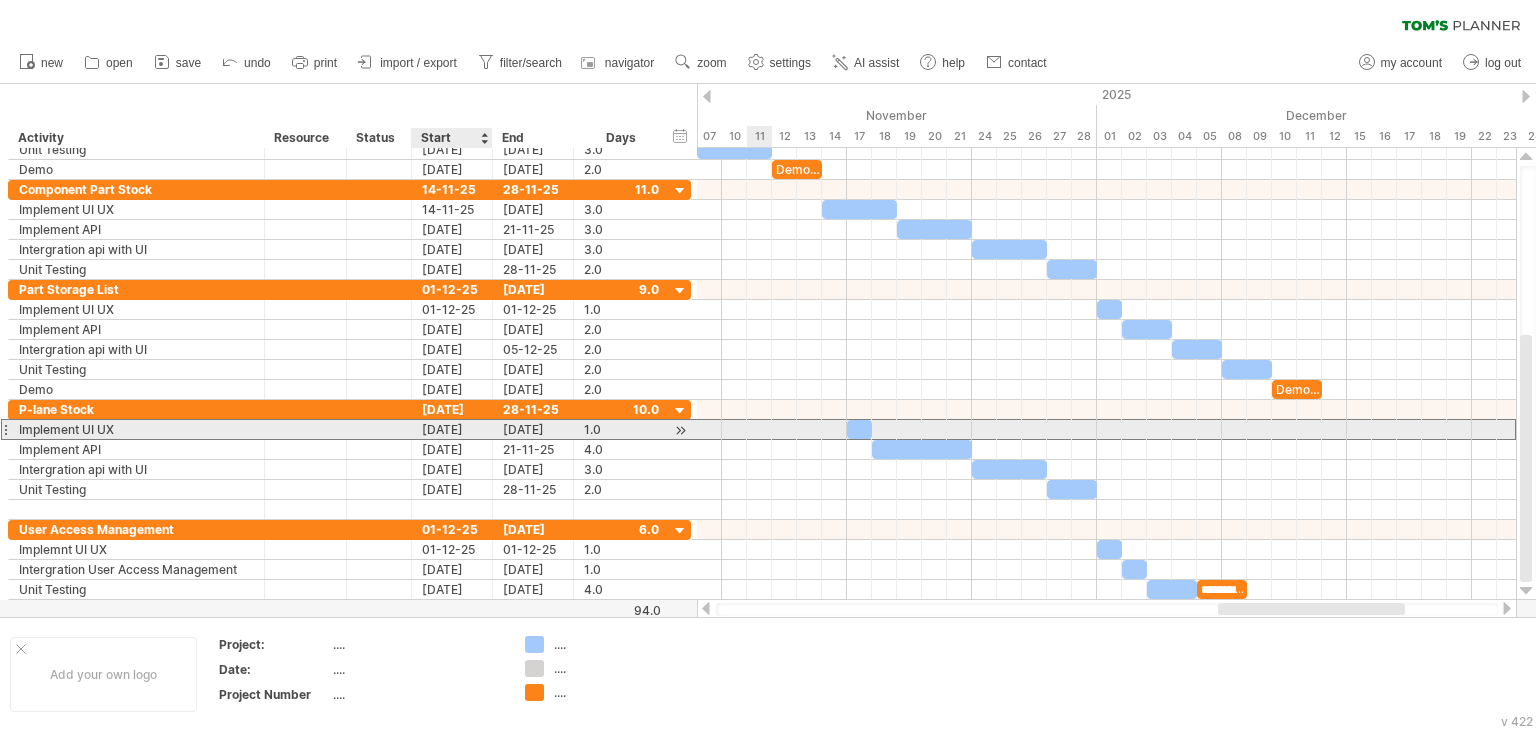 click on "[DATE]" at bounding box center [452, 429] 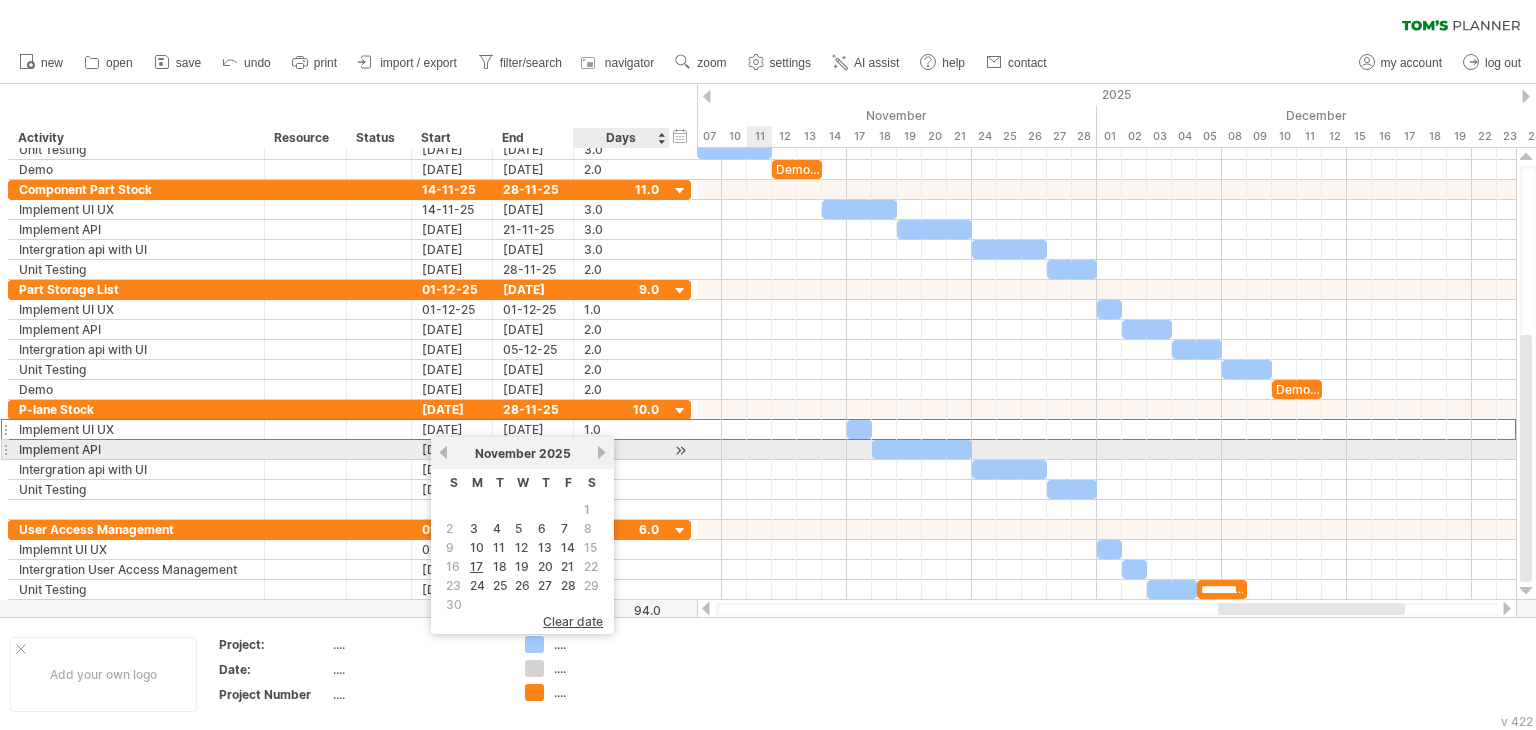 click on "next" at bounding box center (601, 452) 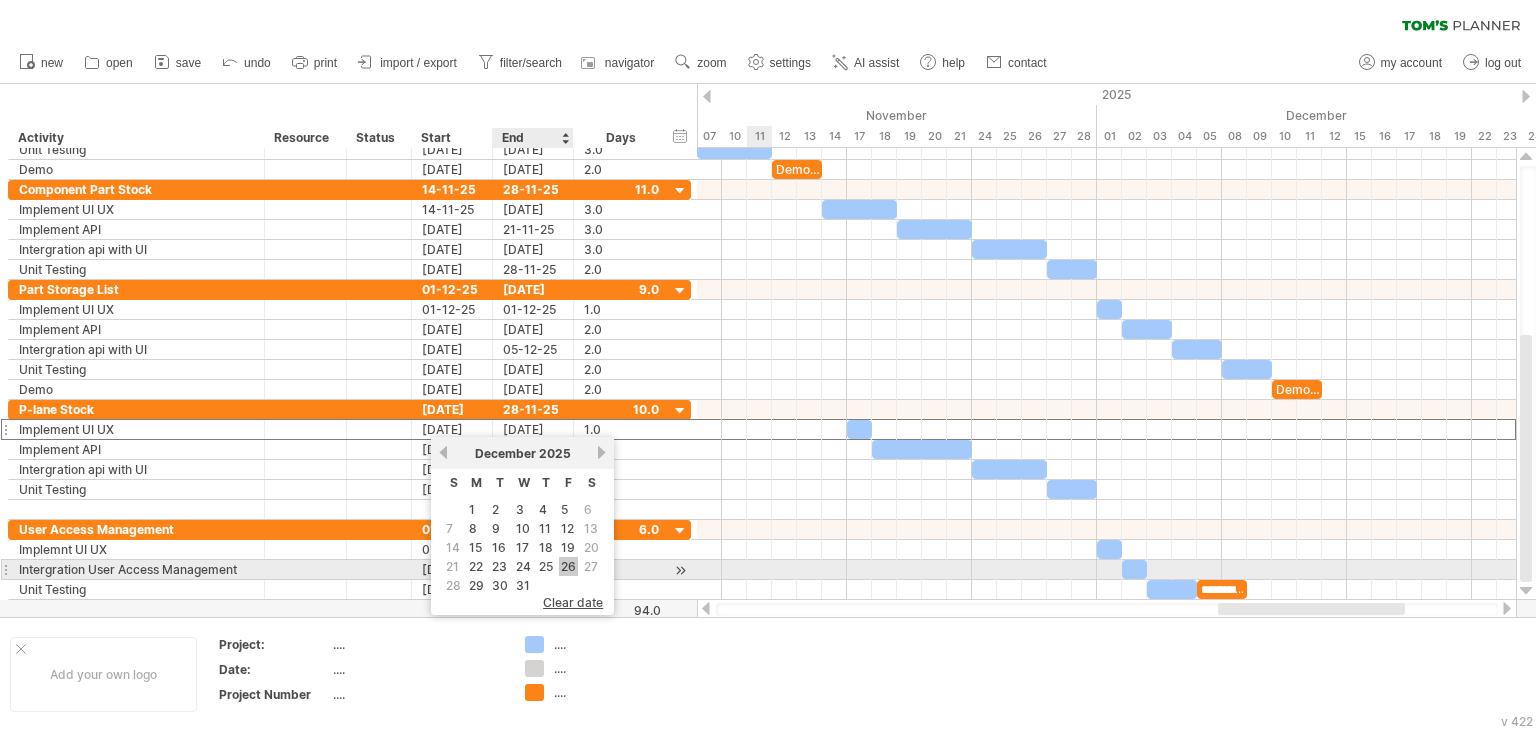 click on "26" at bounding box center (568, 566) 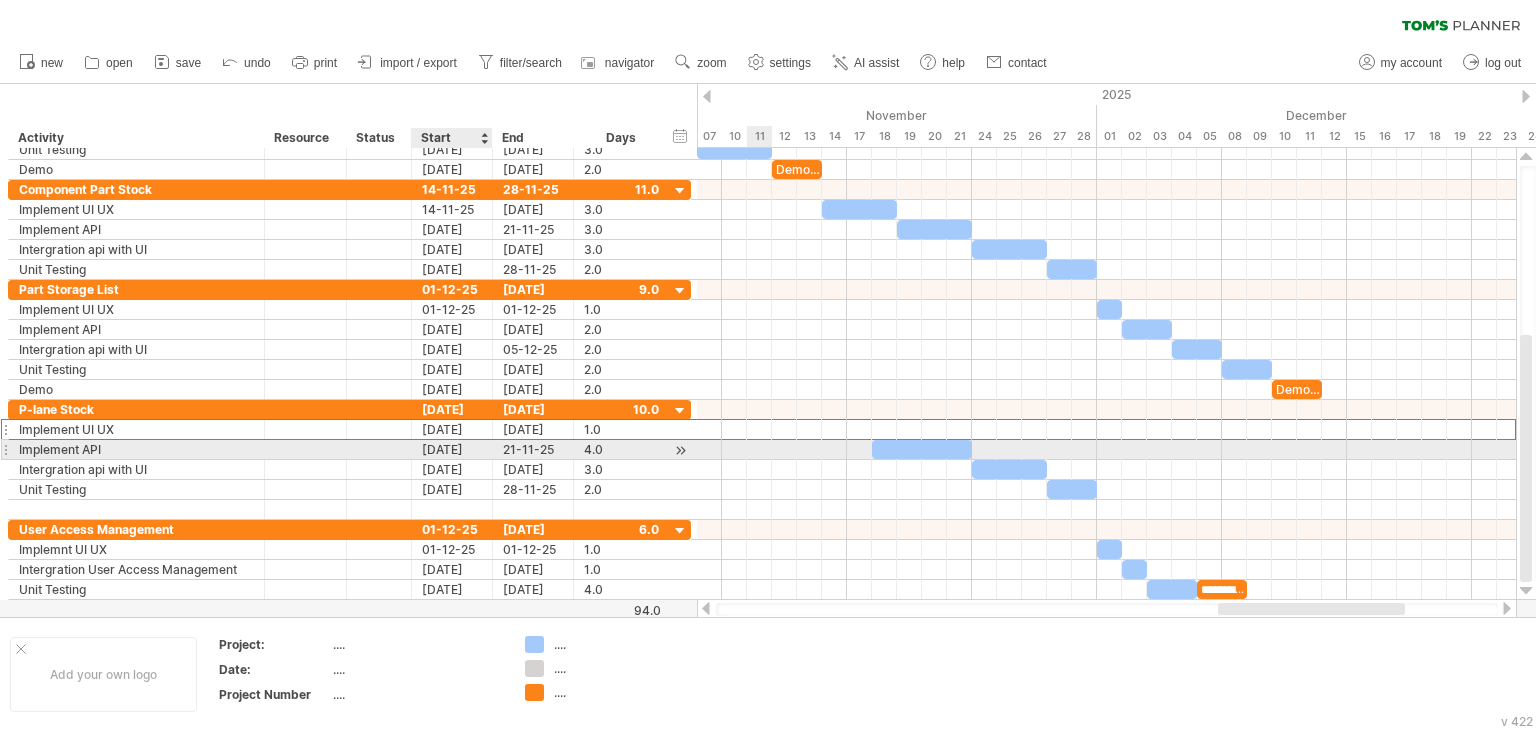 click on "[DATE]" at bounding box center (452, 449) 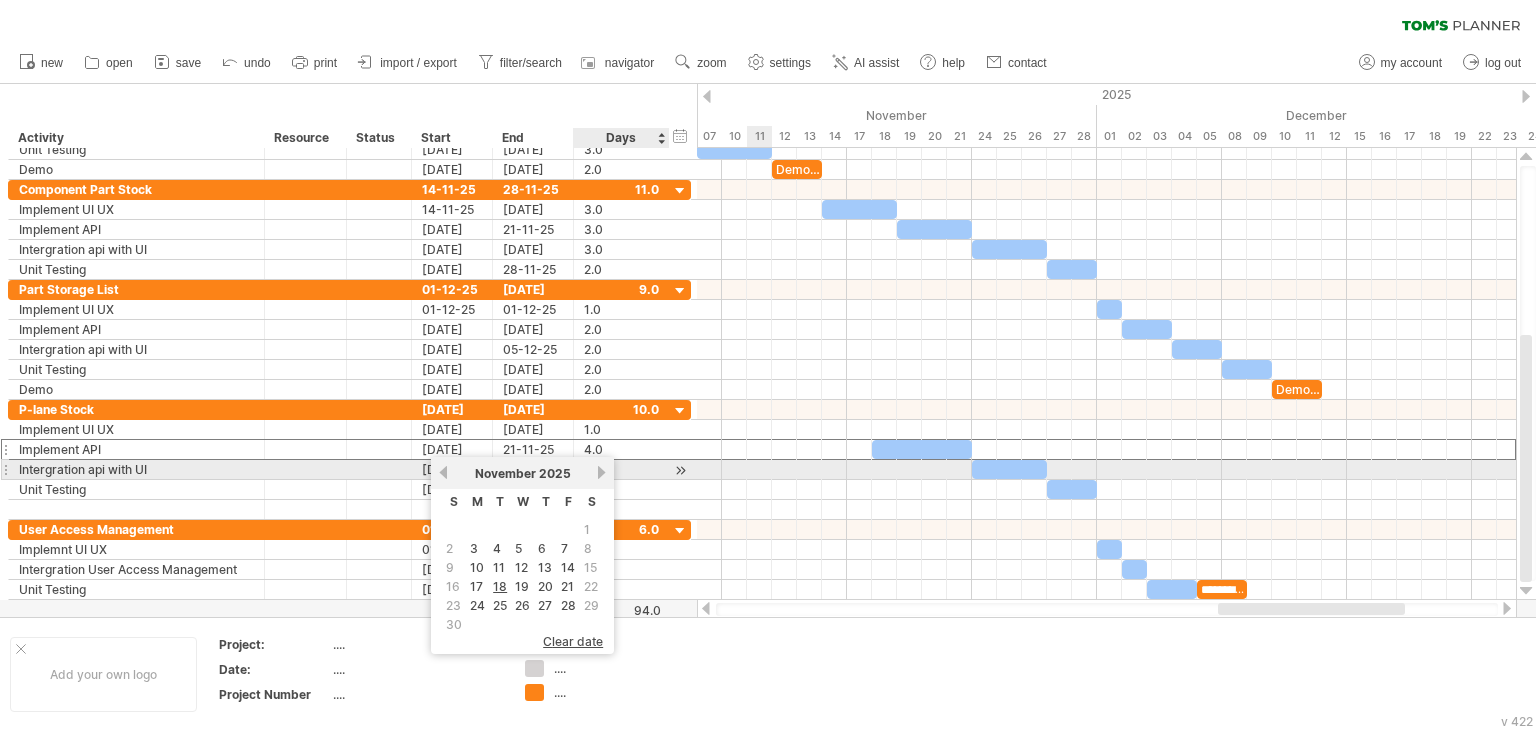 click on "next" at bounding box center [601, 472] 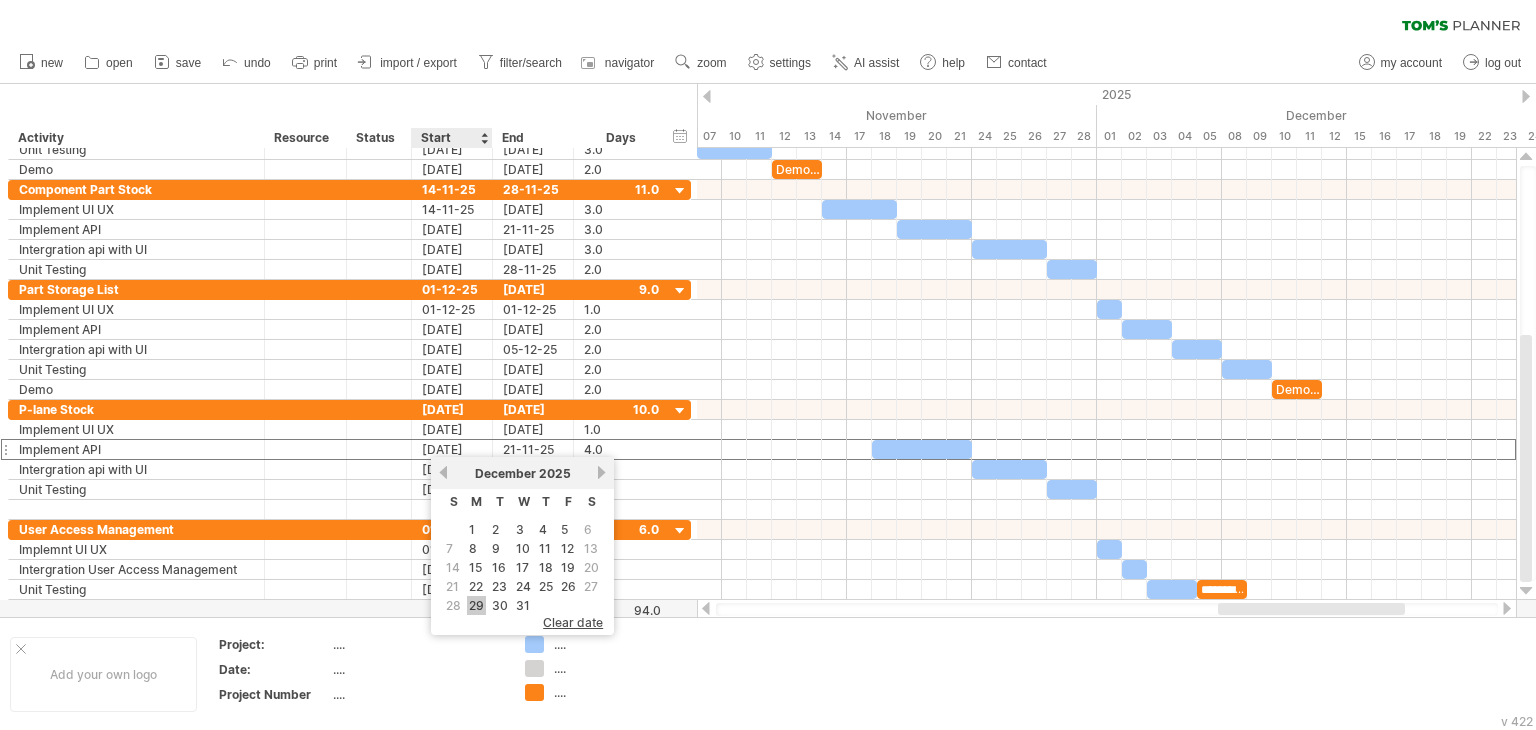 click on "29" at bounding box center [476, 605] 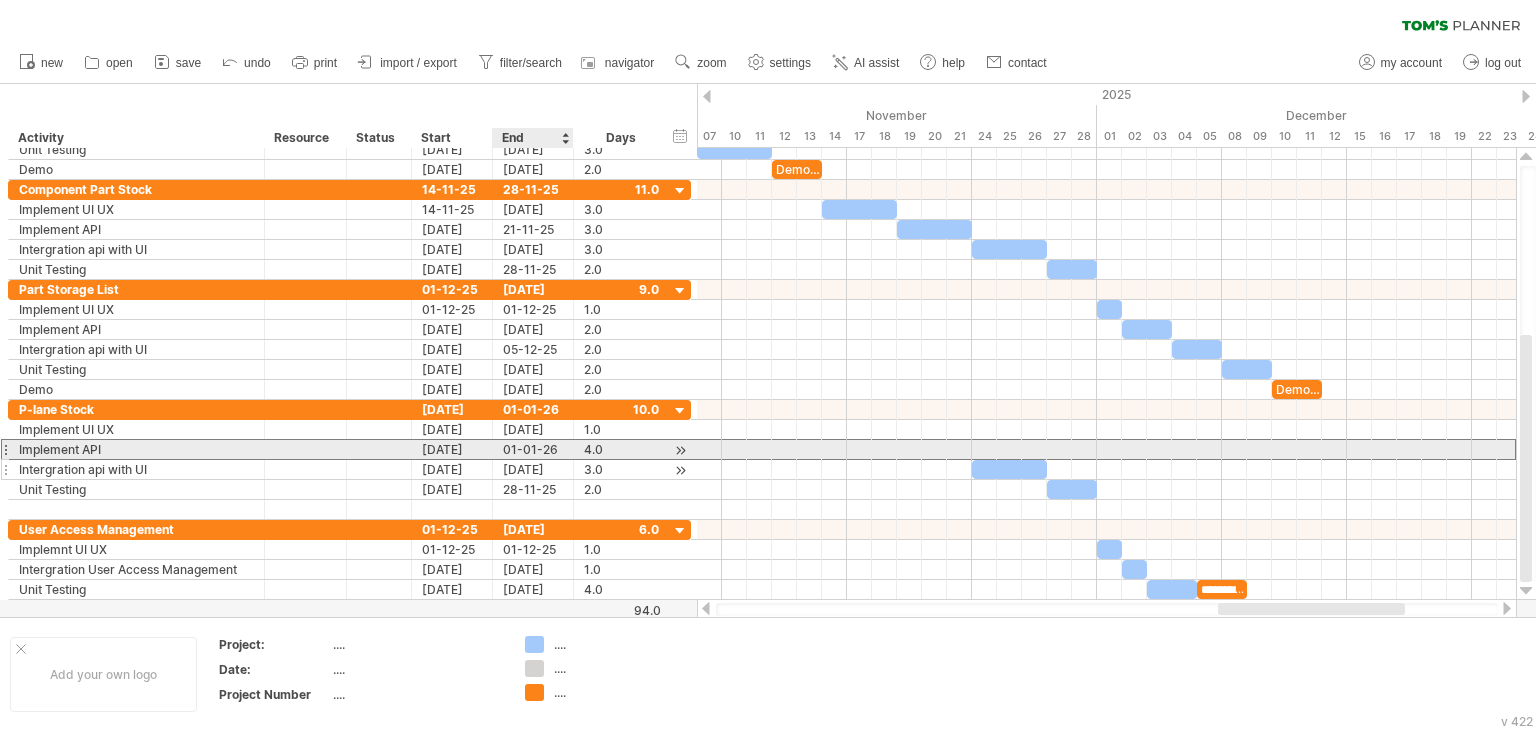 click on "[DATE]" at bounding box center (533, 469) 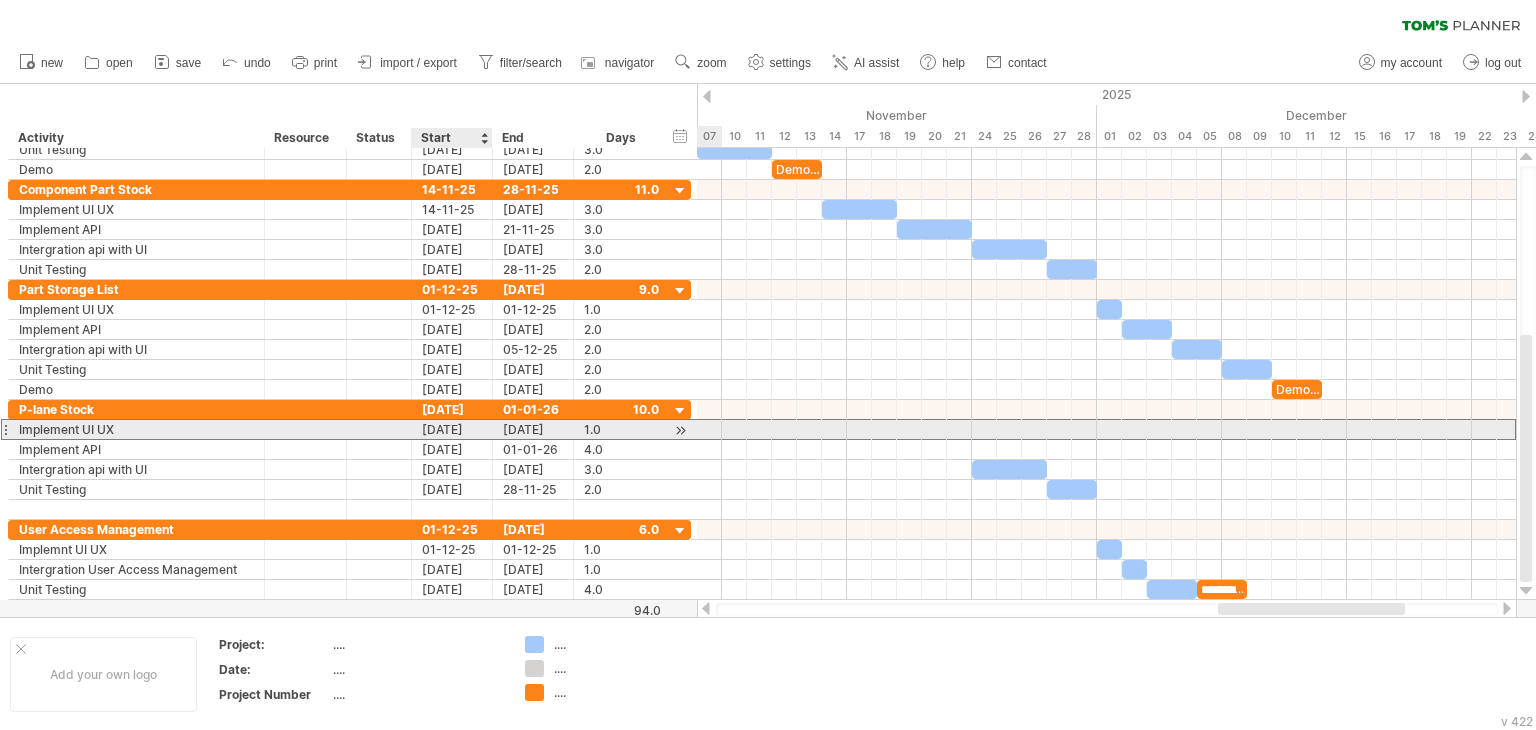 click on "[DATE]" at bounding box center (452, 429) 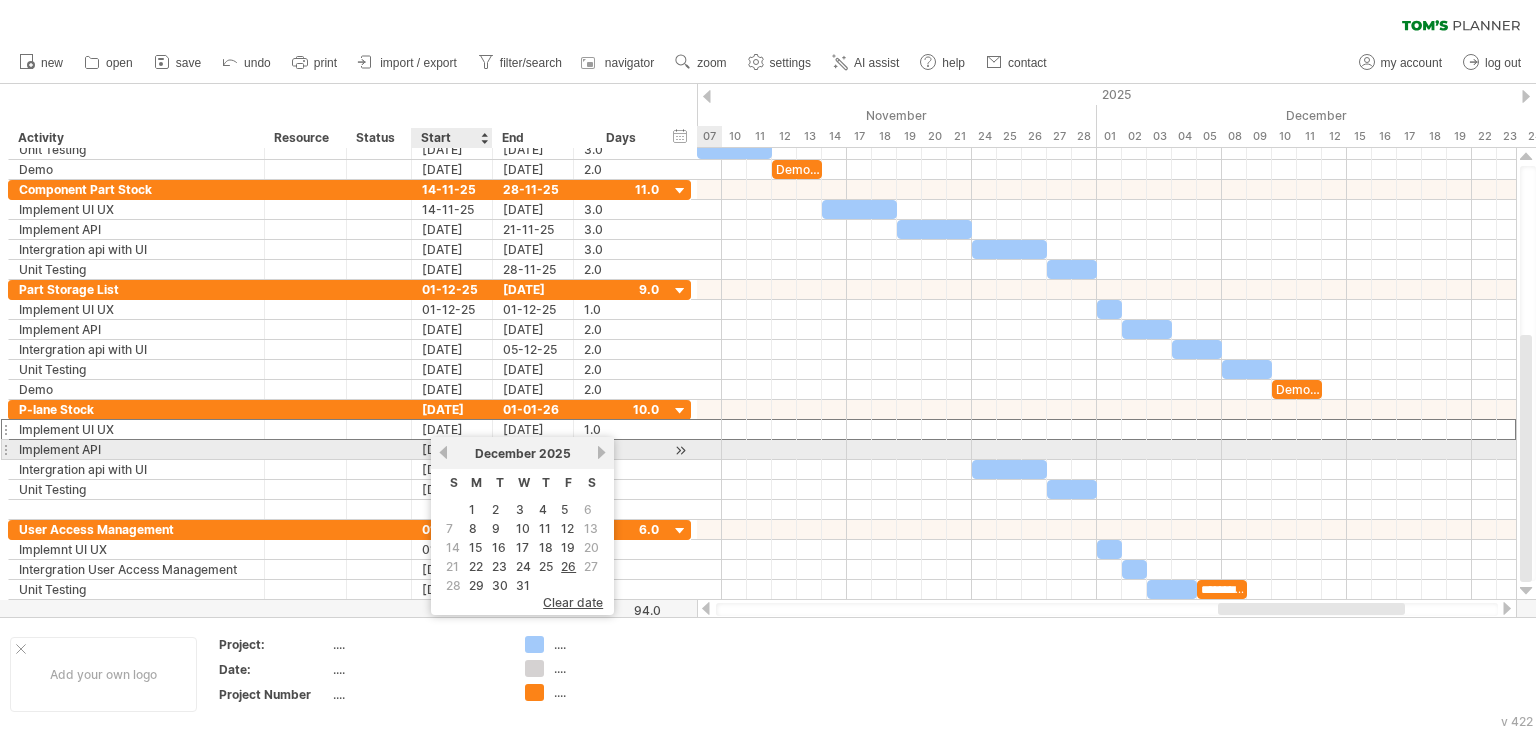 click on "[MONTH] 2025" at bounding box center (522, 453) 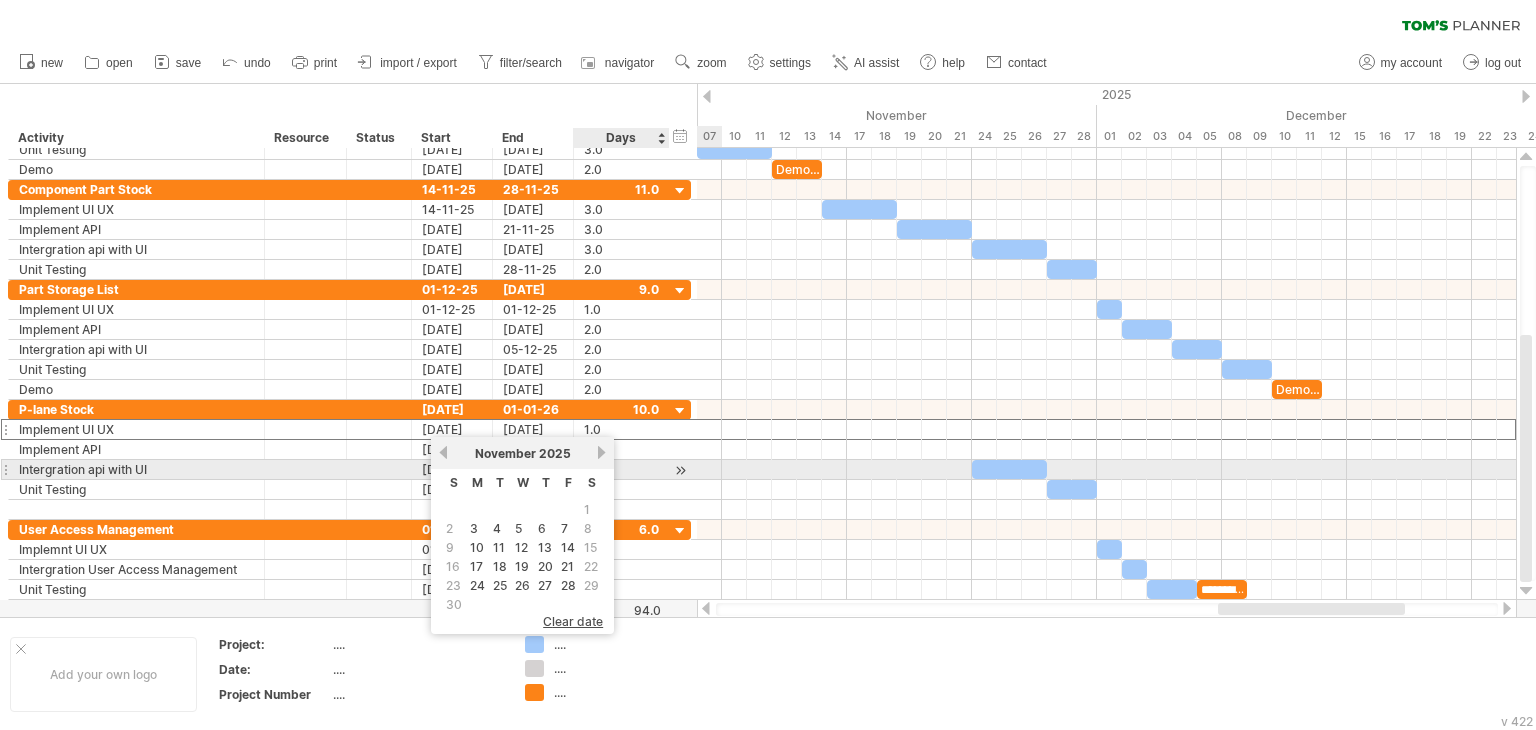 click on "next" at bounding box center (601, 452) 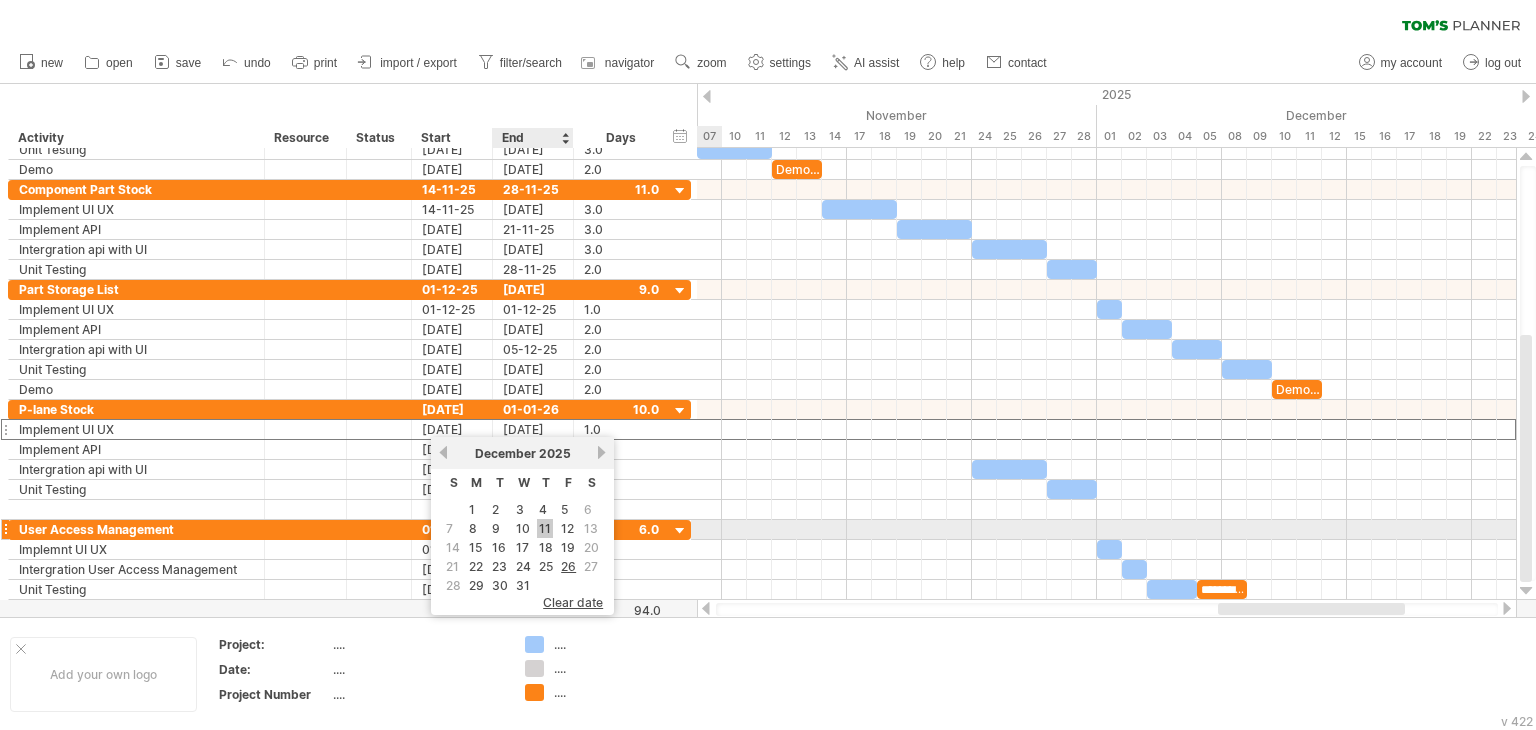 click on "11" at bounding box center (545, 528) 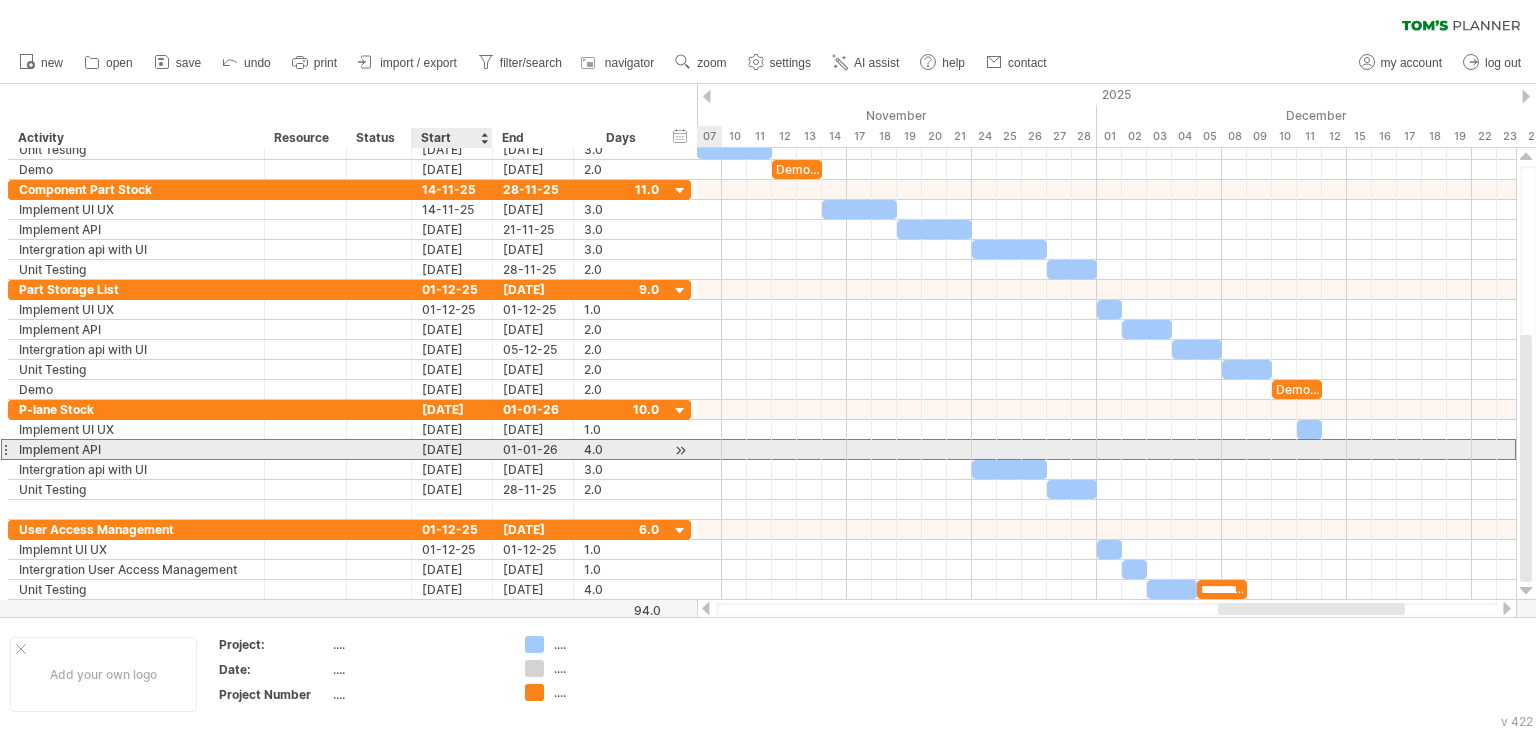 click on "[DATE]" at bounding box center (452, 449) 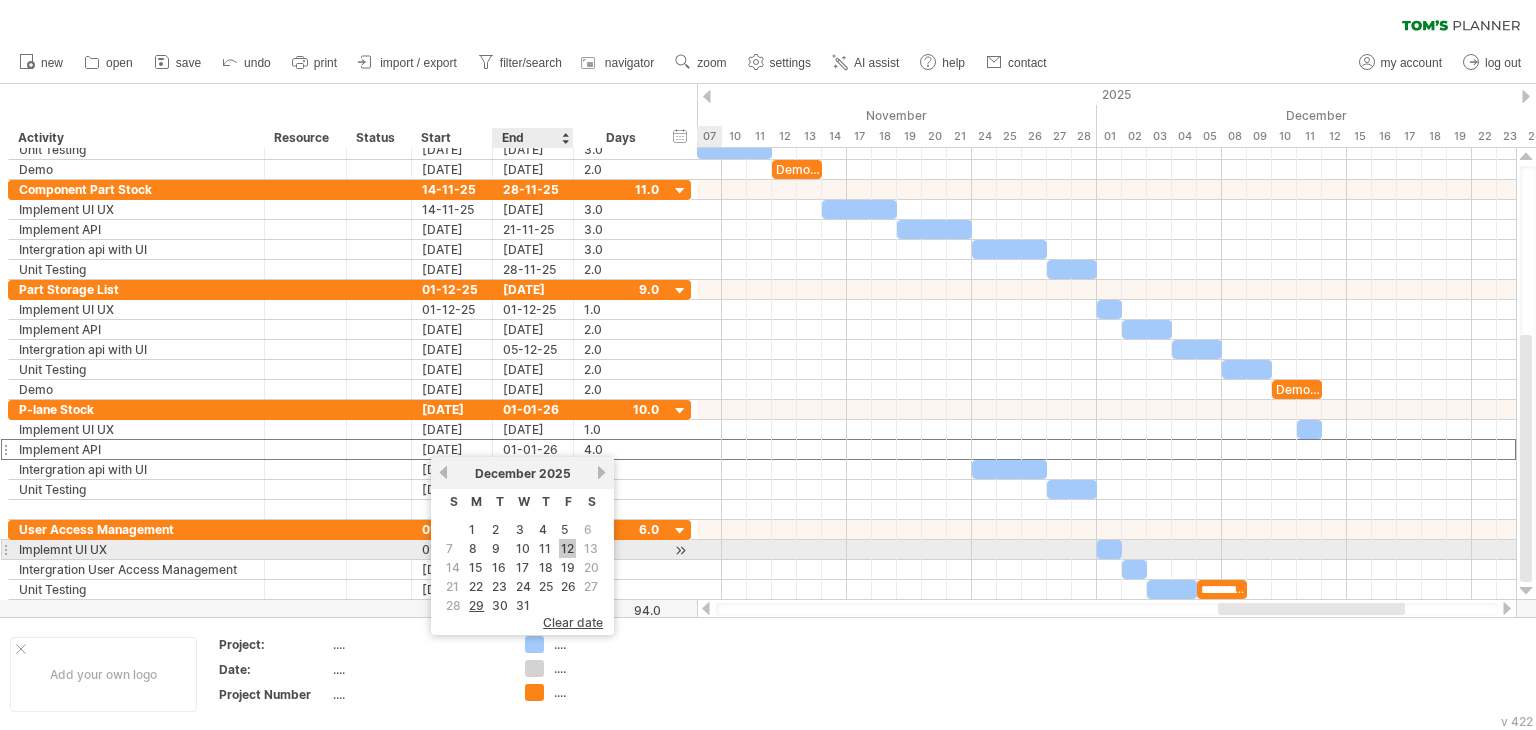 click on "12" at bounding box center (567, 548) 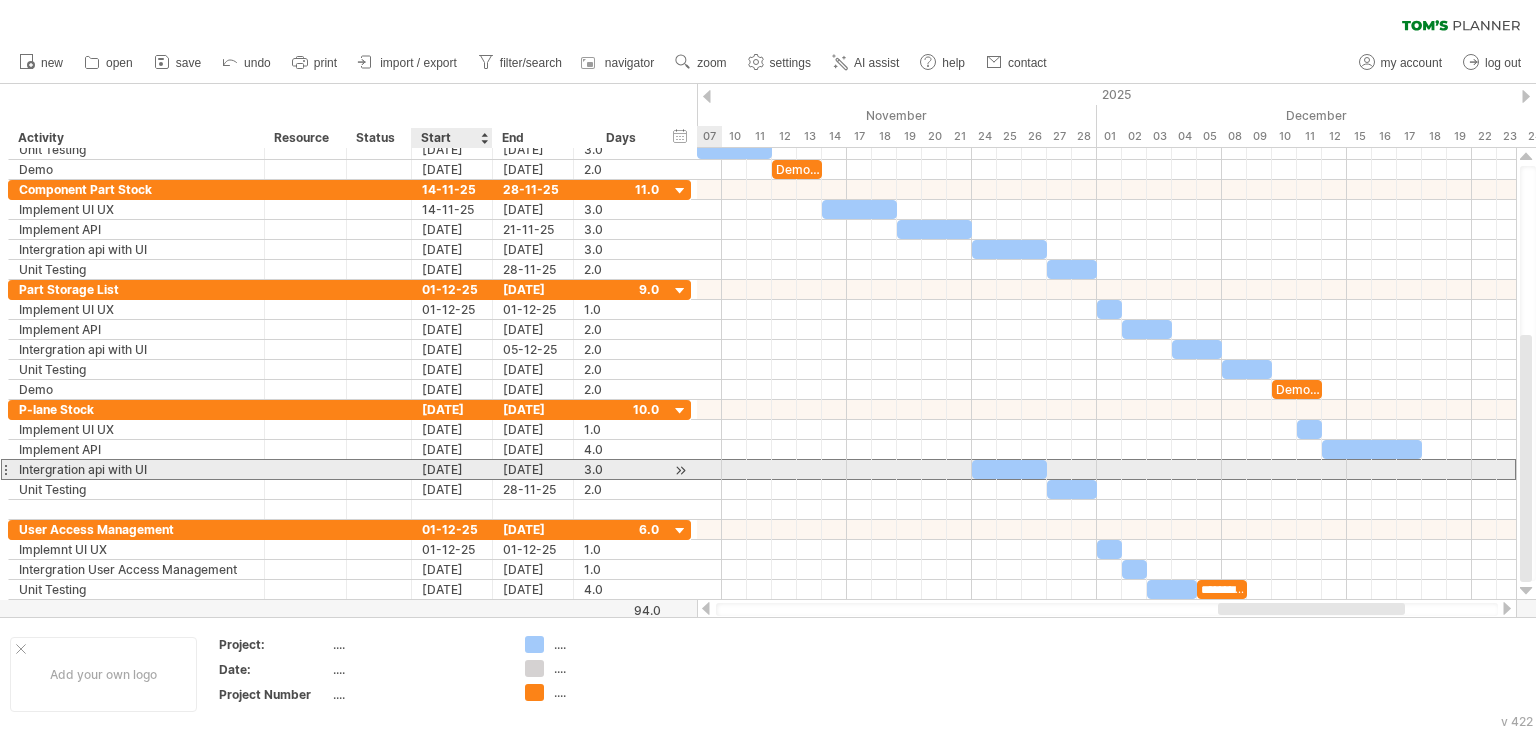 click on "[DATE]" at bounding box center (452, 469) 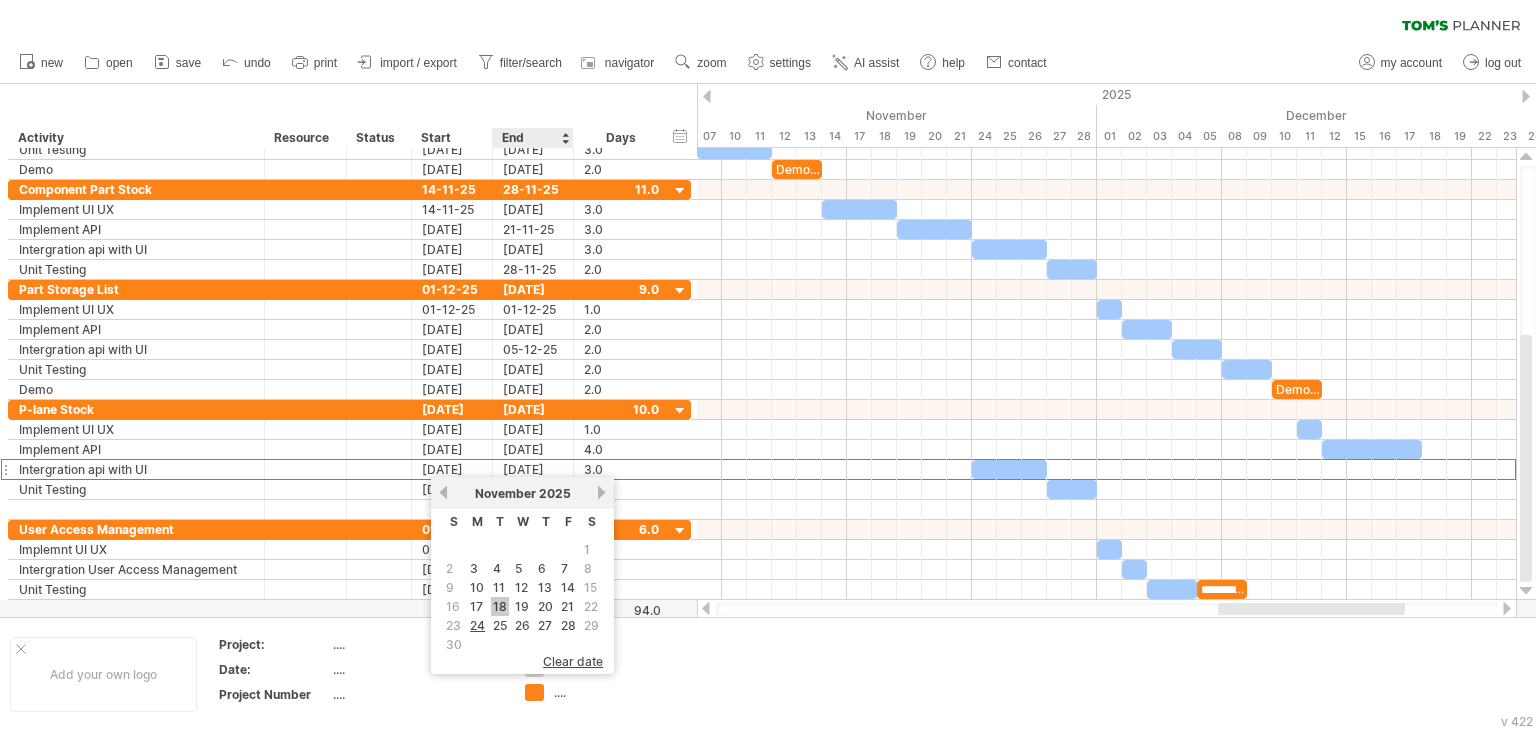 click on "18" at bounding box center [500, 606] 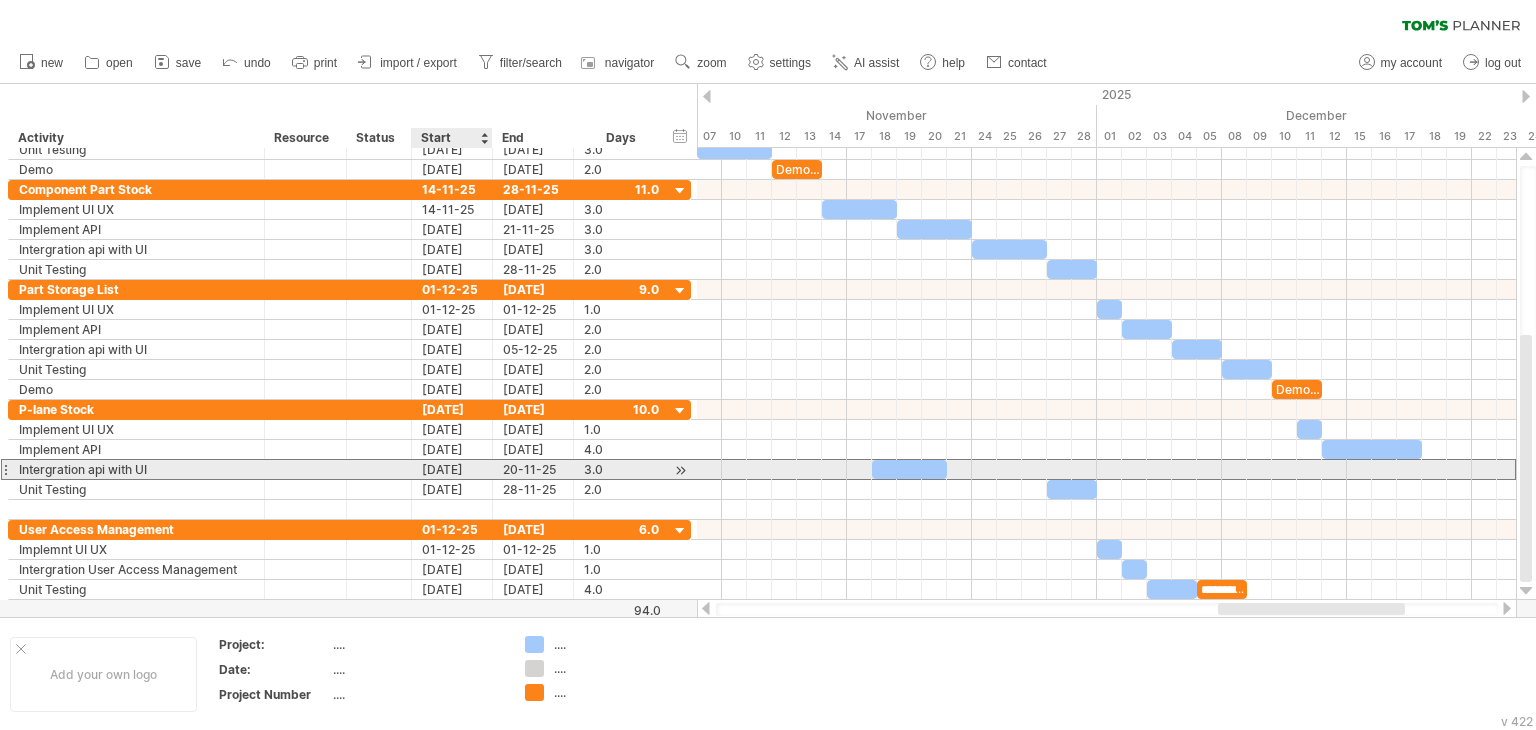 click on "[DATE]" at bounding box center [452, 469] 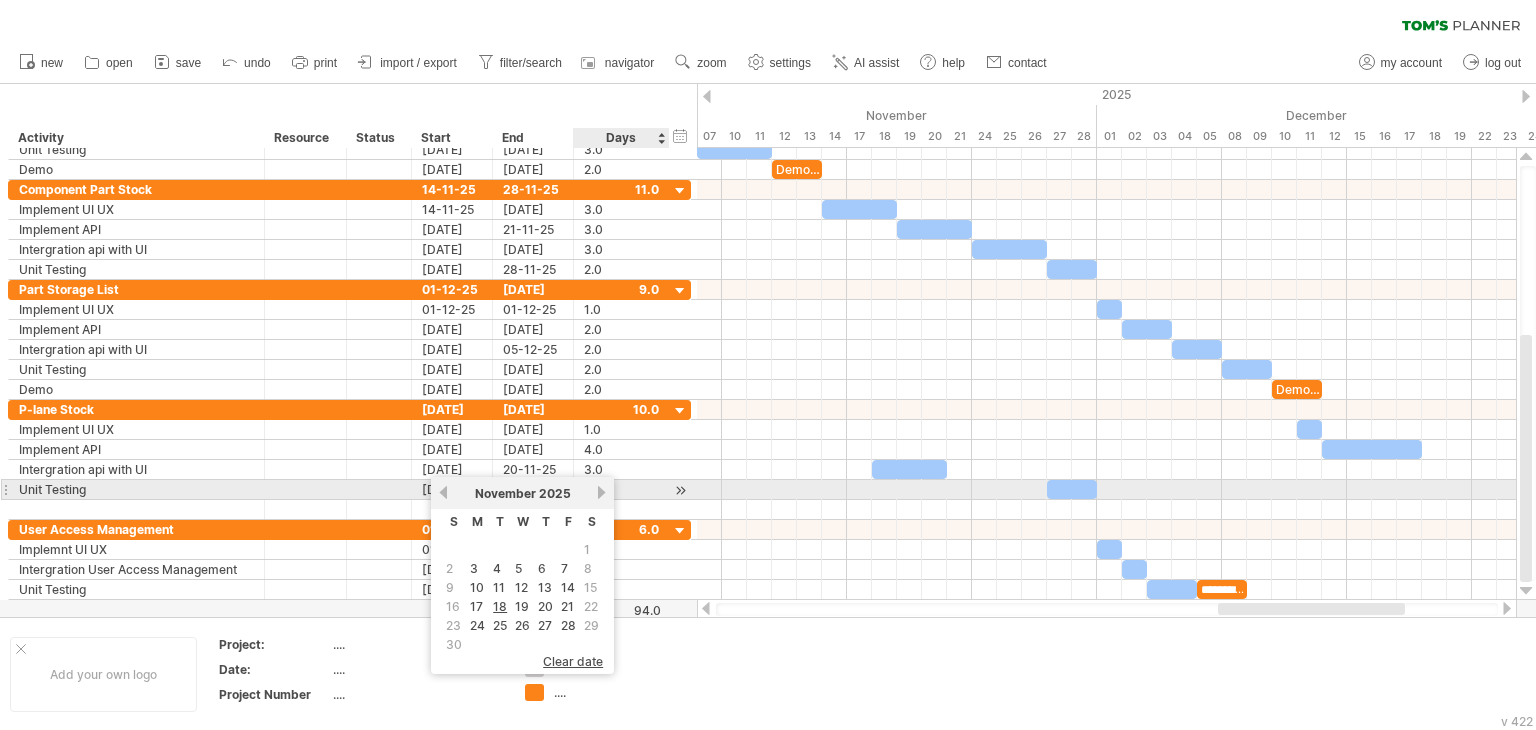 click on "next" at bounding box center (601, 492) 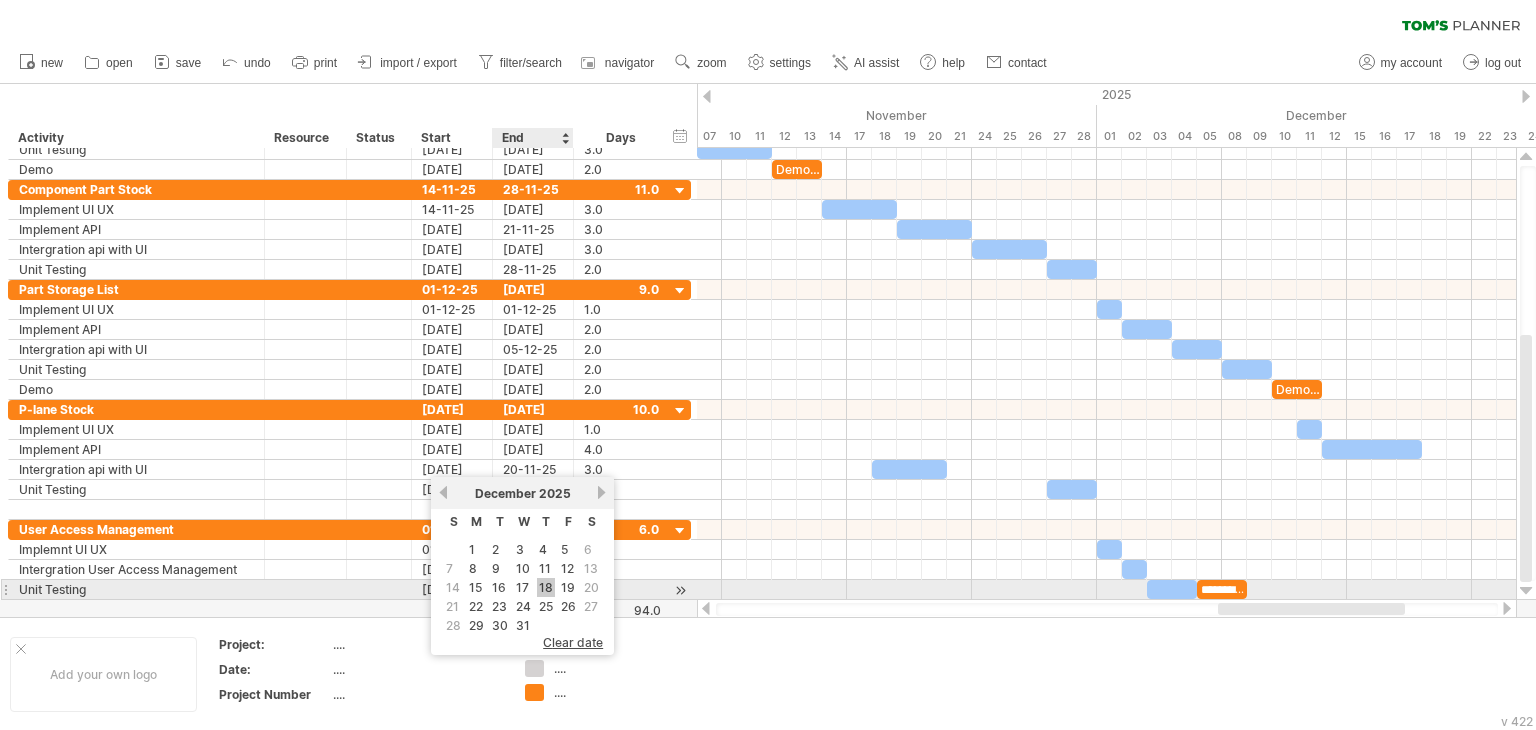 click on "18" at bounding box center [546, 587] 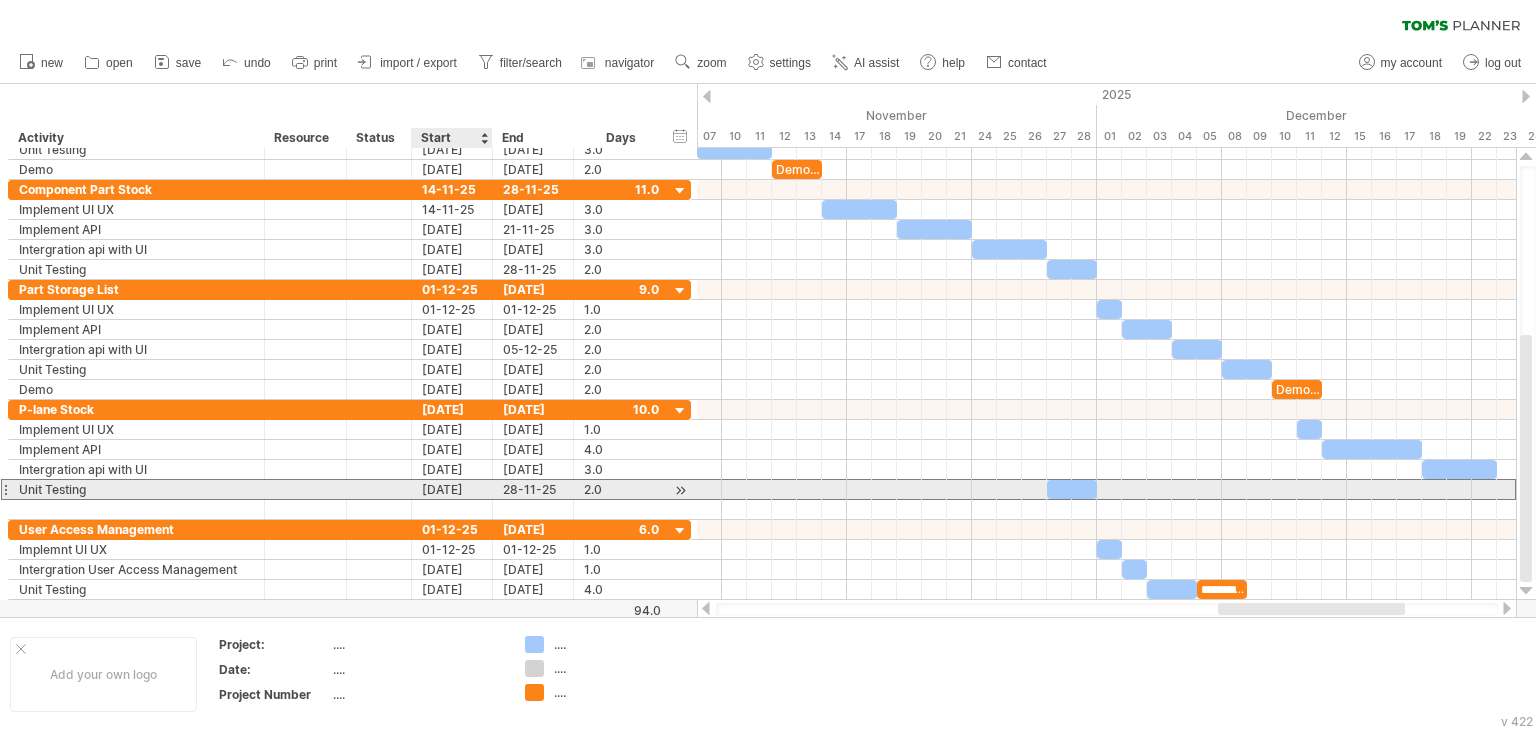 click on "[DATE]" at bounding box center [452, 489] 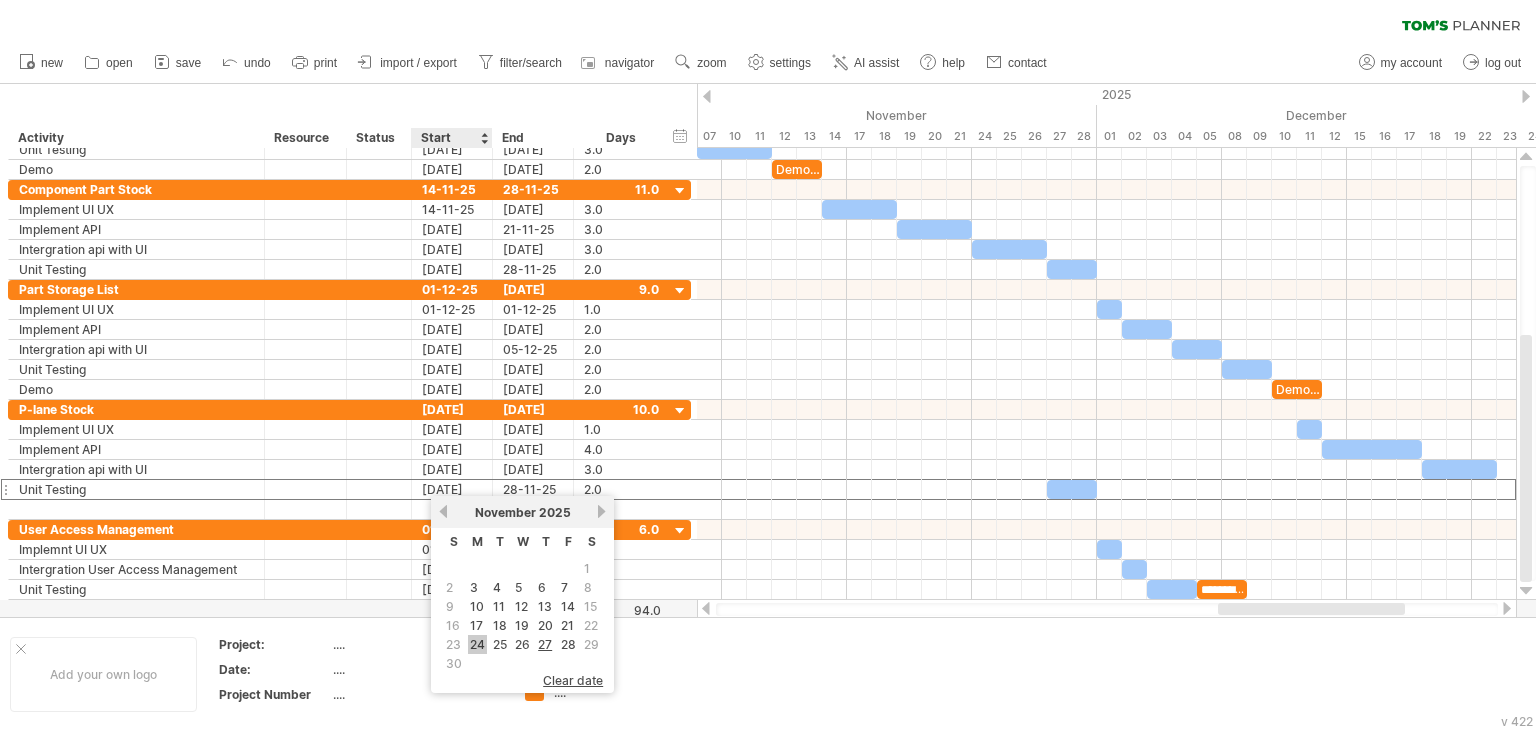 click on "24" at bounding box center [477, 644] 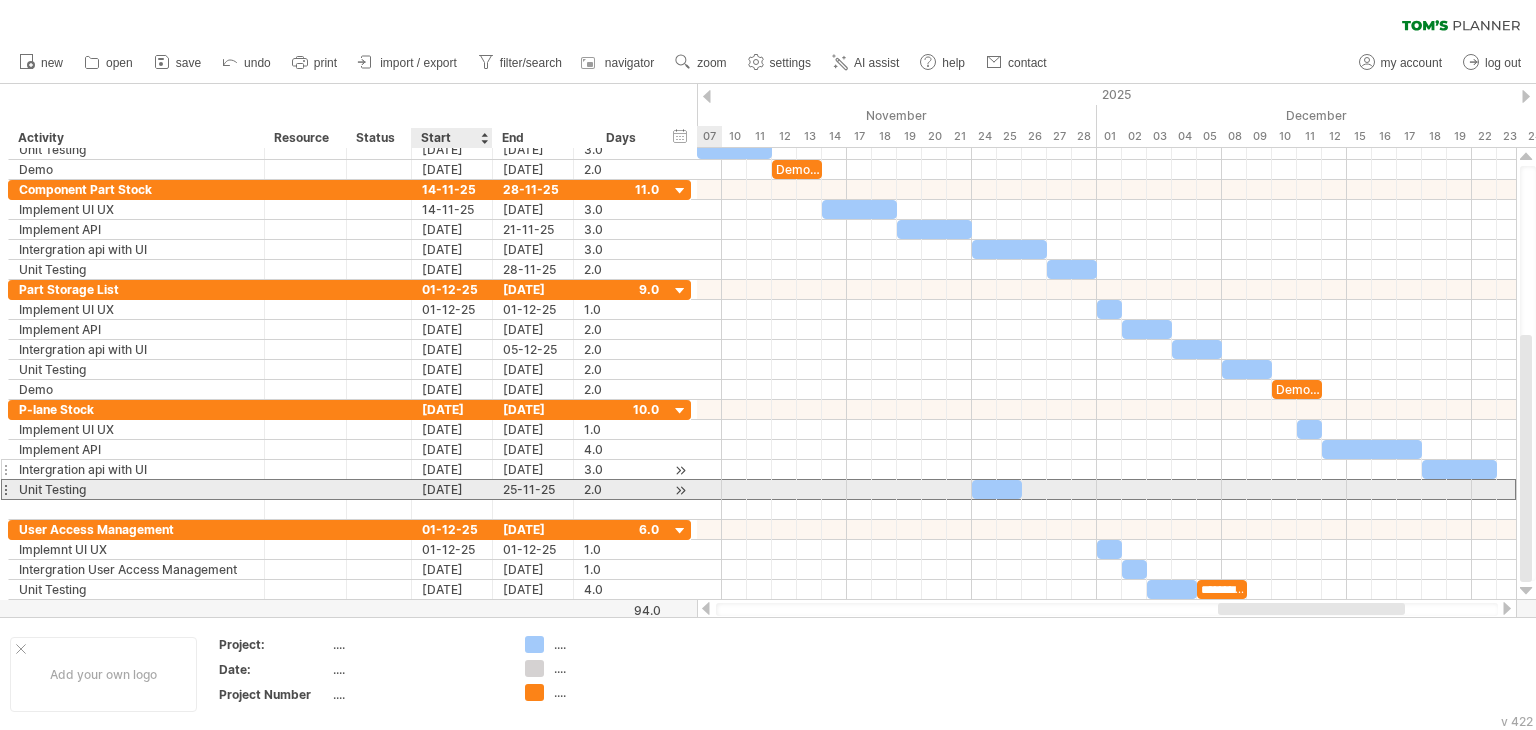 click on "[DATE]" at bounding box center (452, 489) 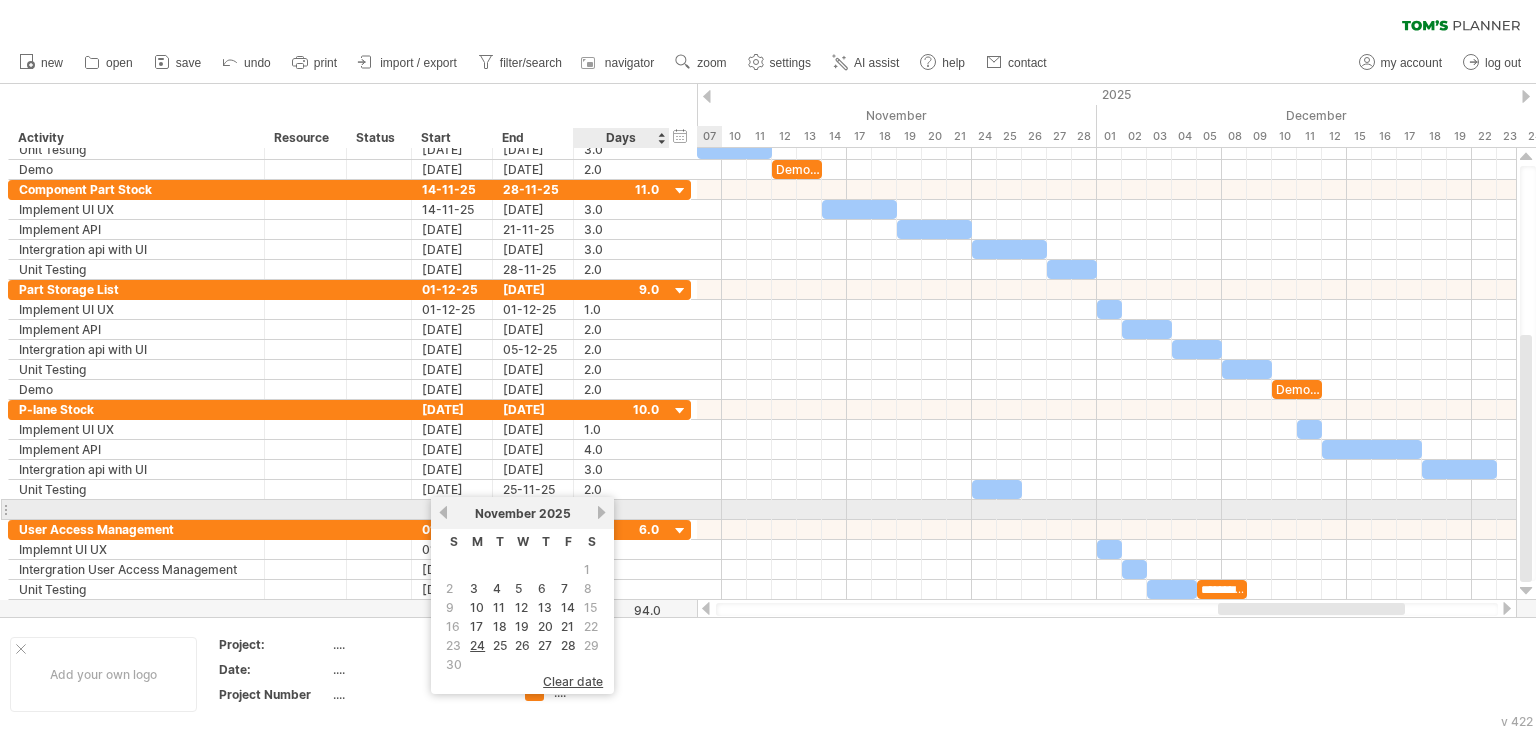 click on "next" at bounding box center (601, 512) 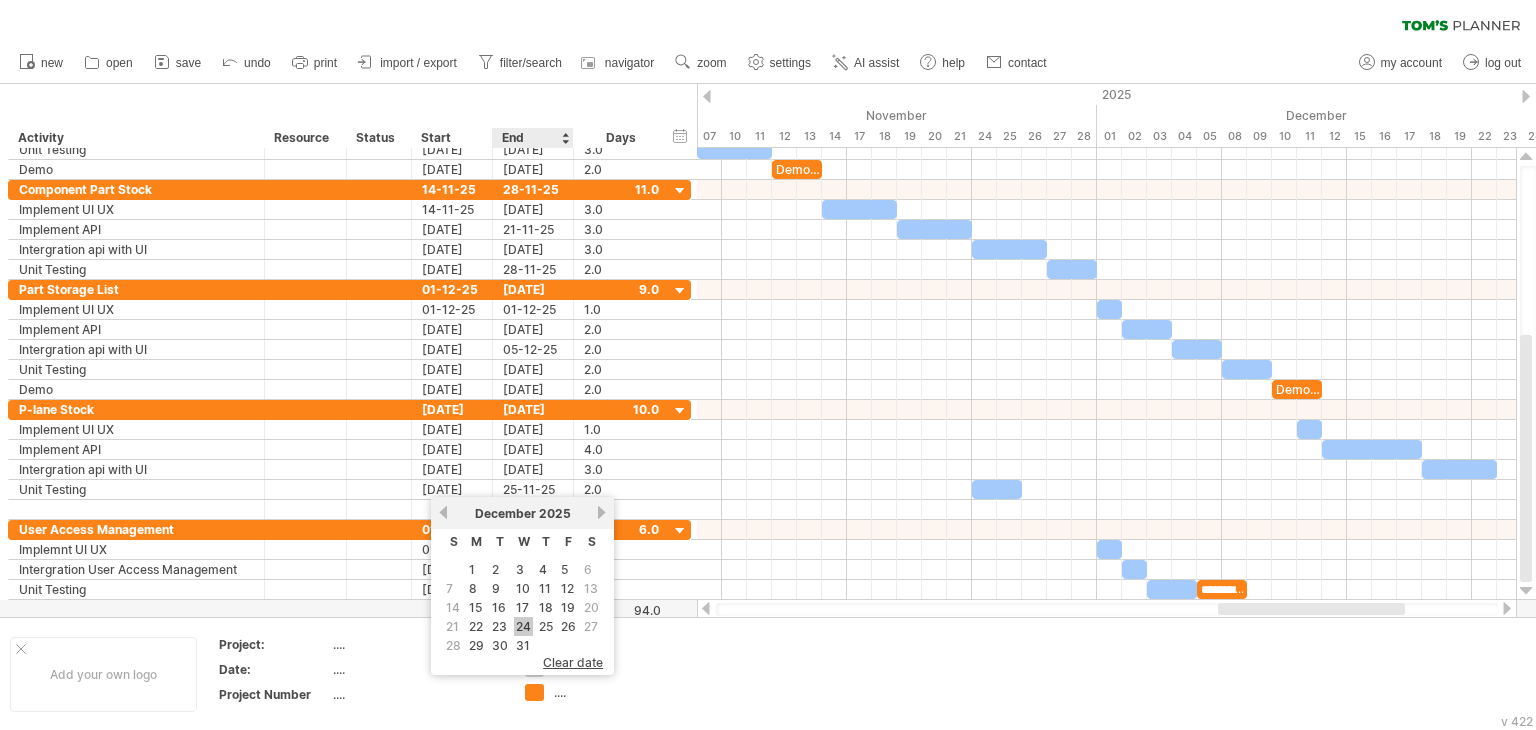 click on "24" at bounding box center [523, 626] 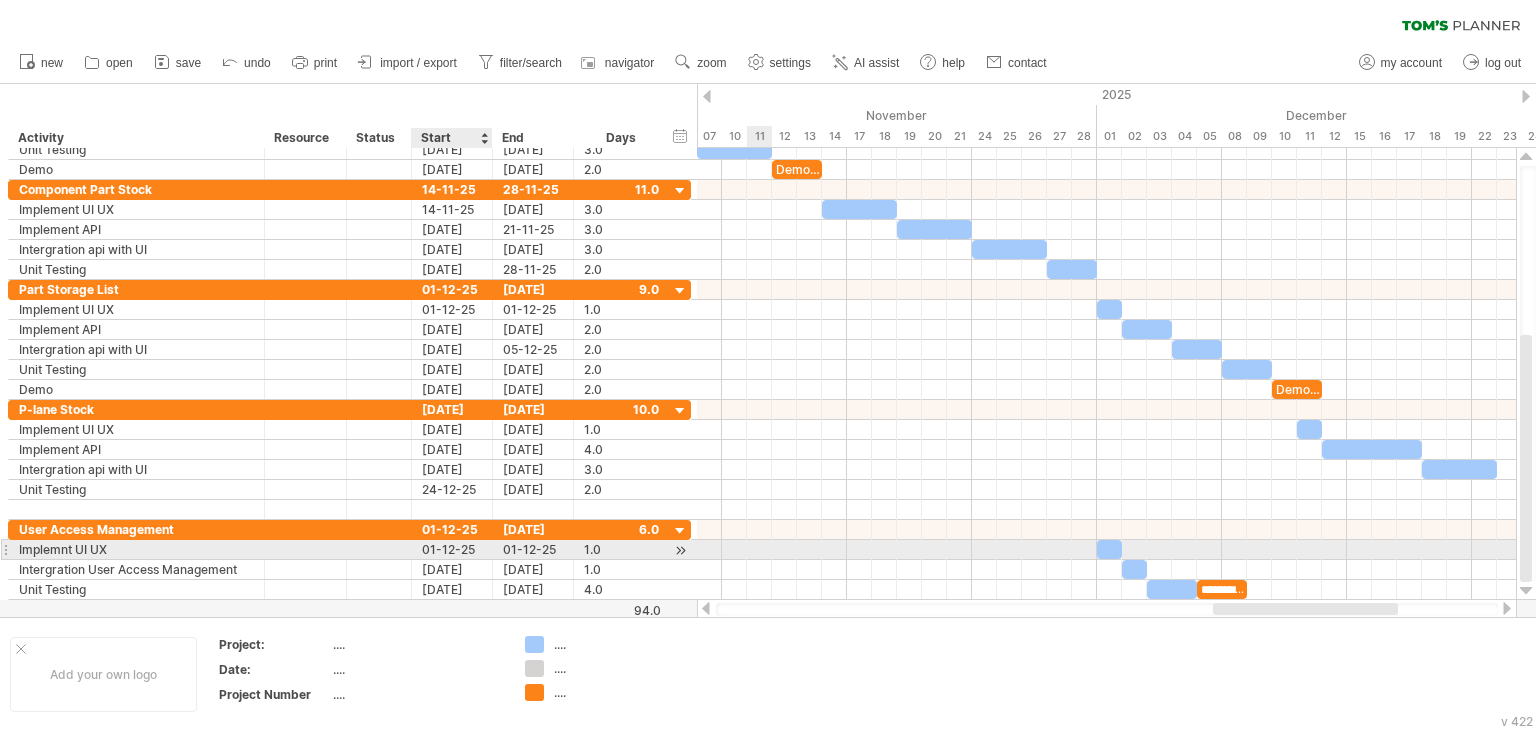 click on "01-12-25" at bounding box center (452, 549) 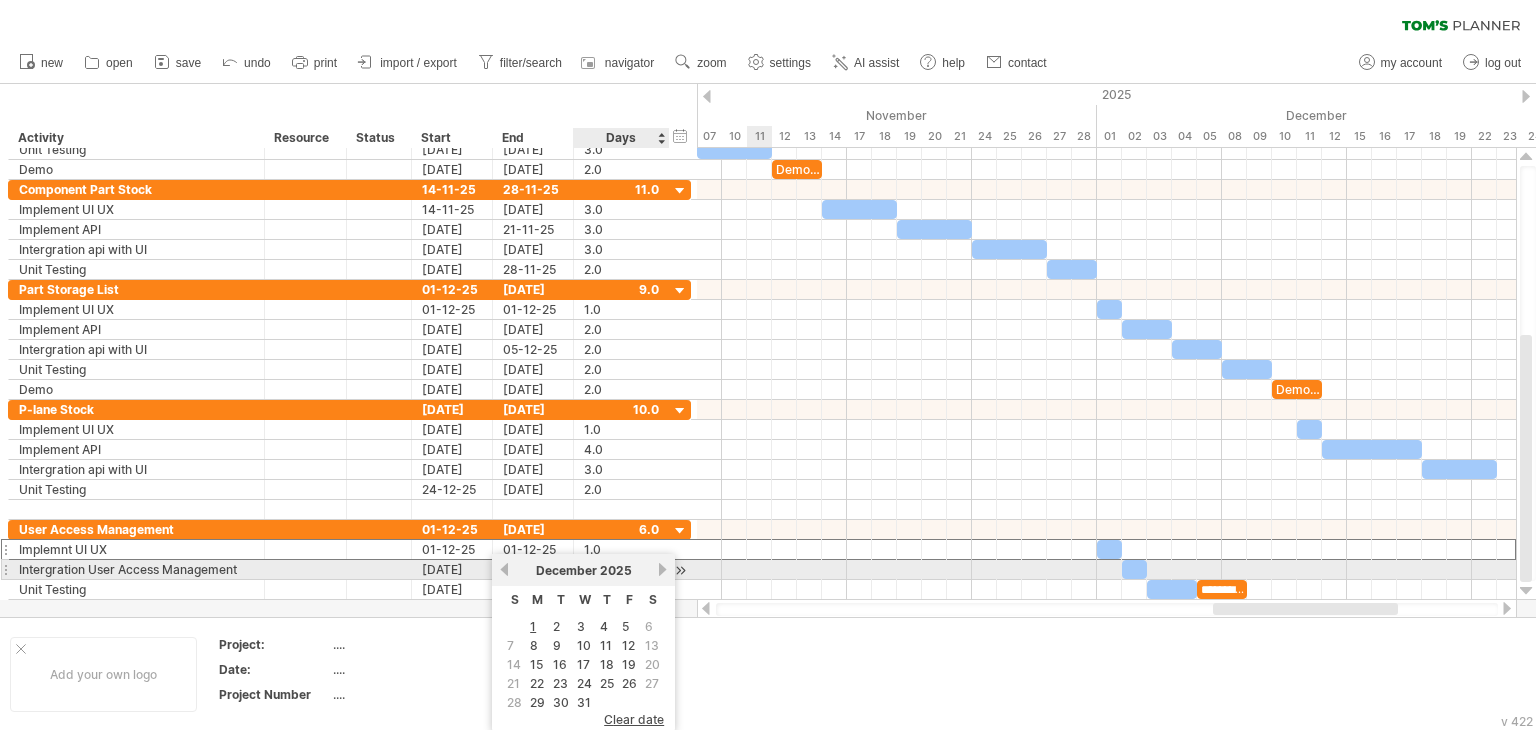 click on "next" at bounding box center (662, 569) 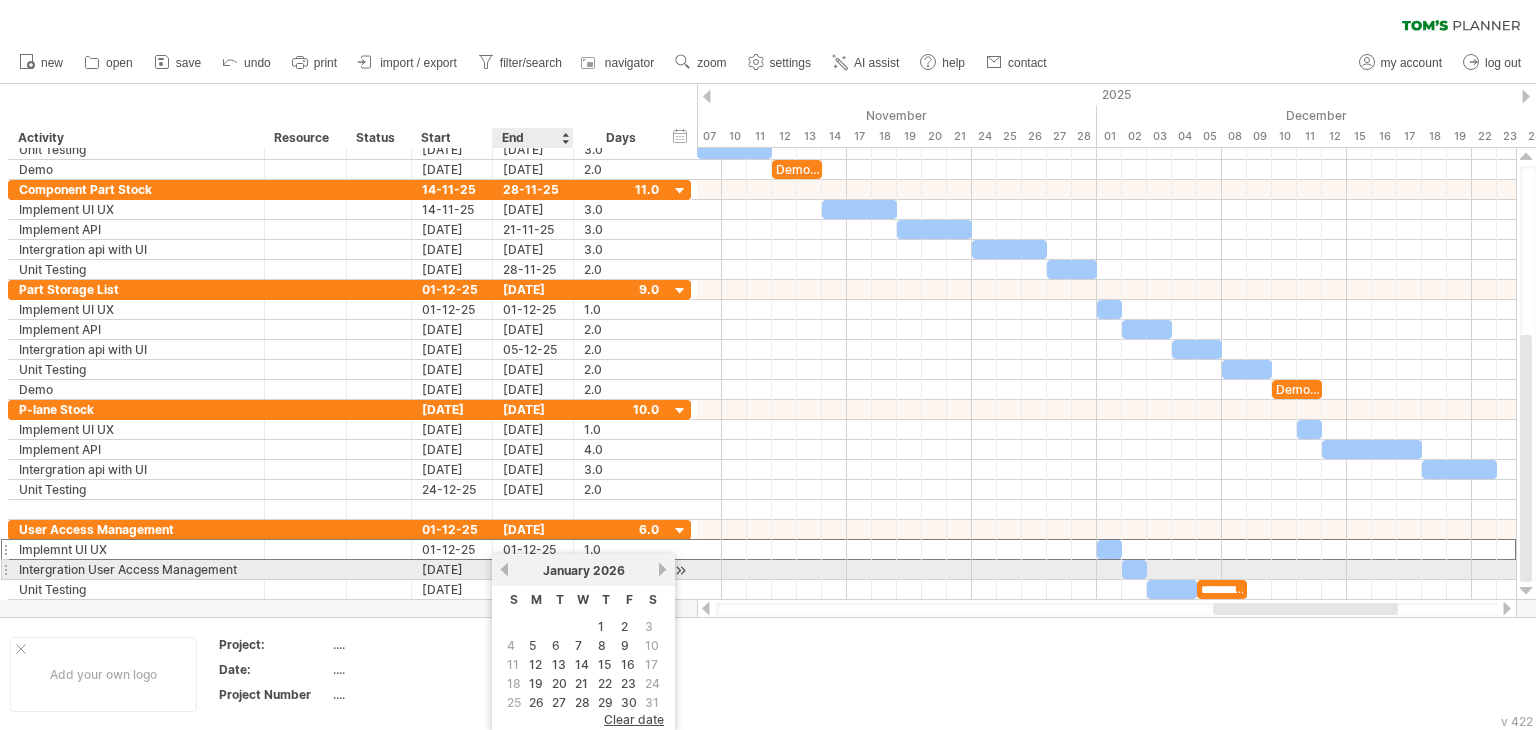 click on "previous" at bounding box center (504, 569) 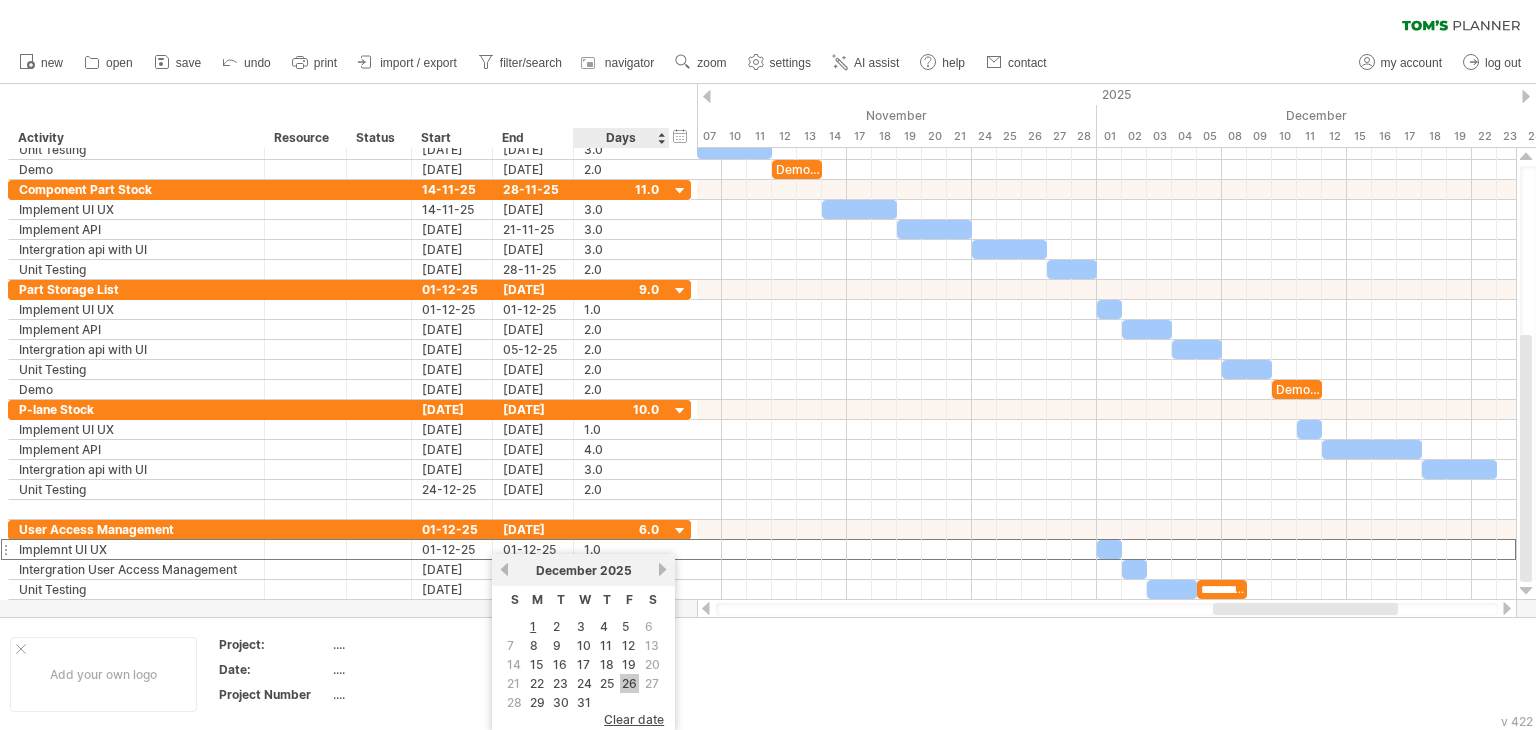 click on "26" at bounding box center (629, 683) 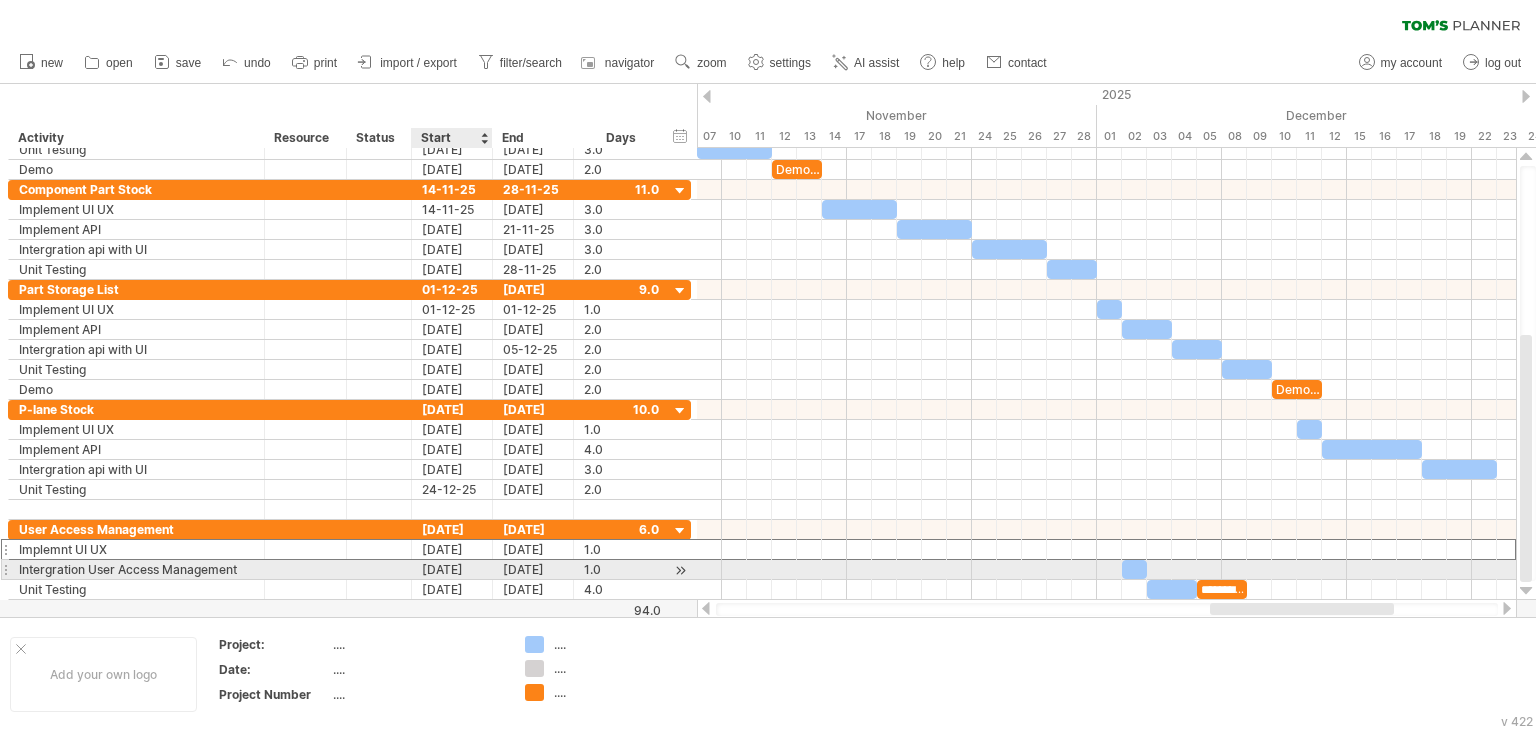 click on "[DATE]" at bounding box center (452, 569) 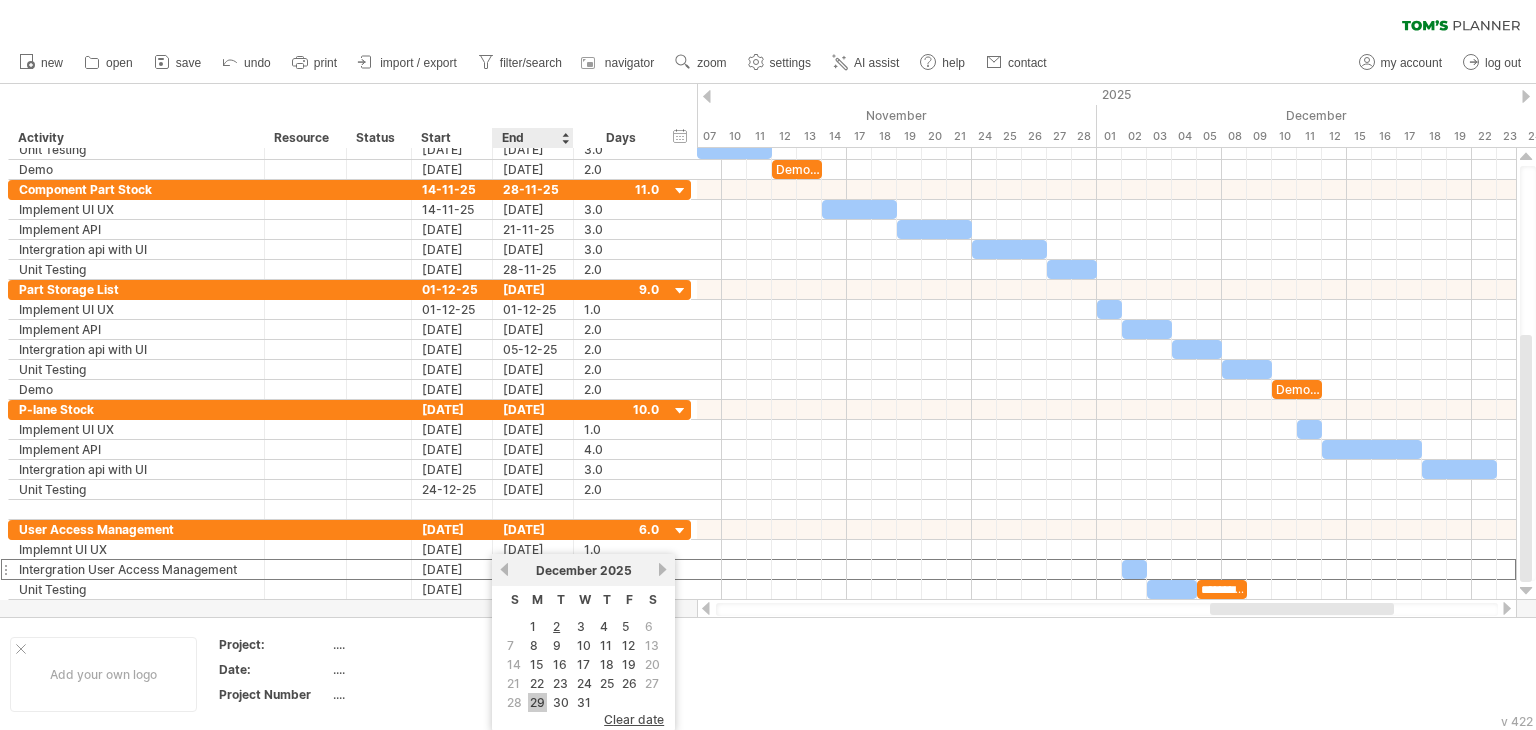click on "29" at bounding box center (537, 702) 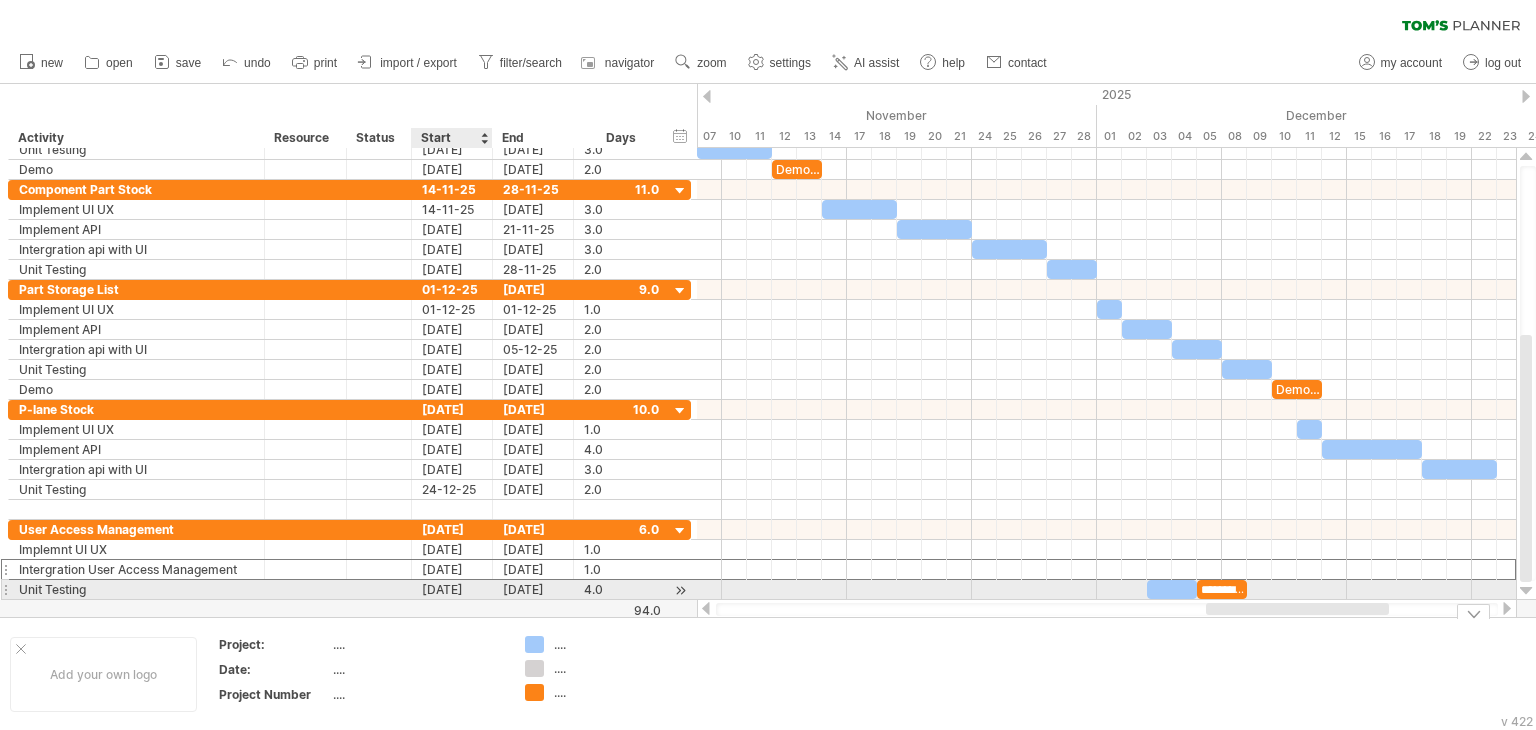 click on "[DATE]" at bounding box center (452, 589) 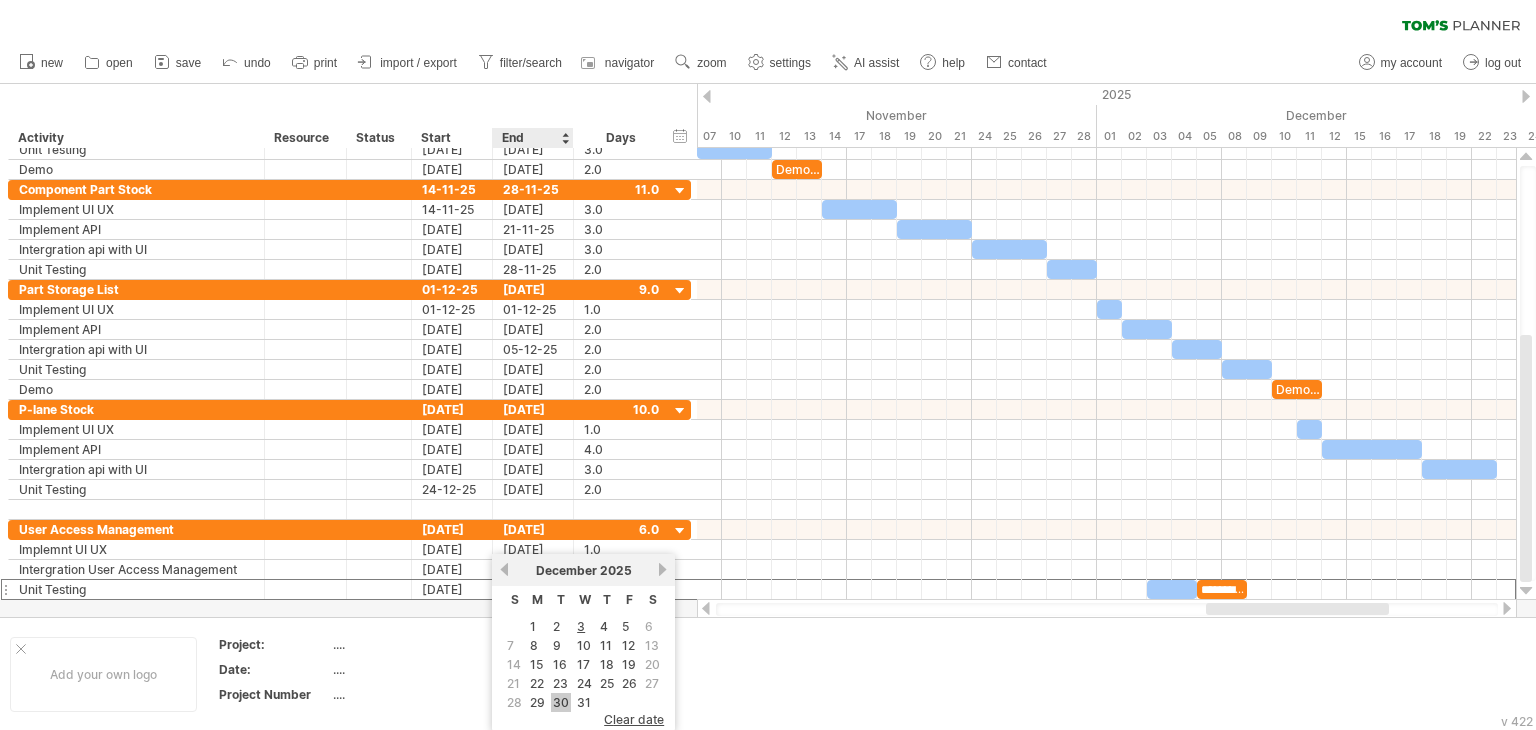 click on "30" at bounding box center [561, 702] 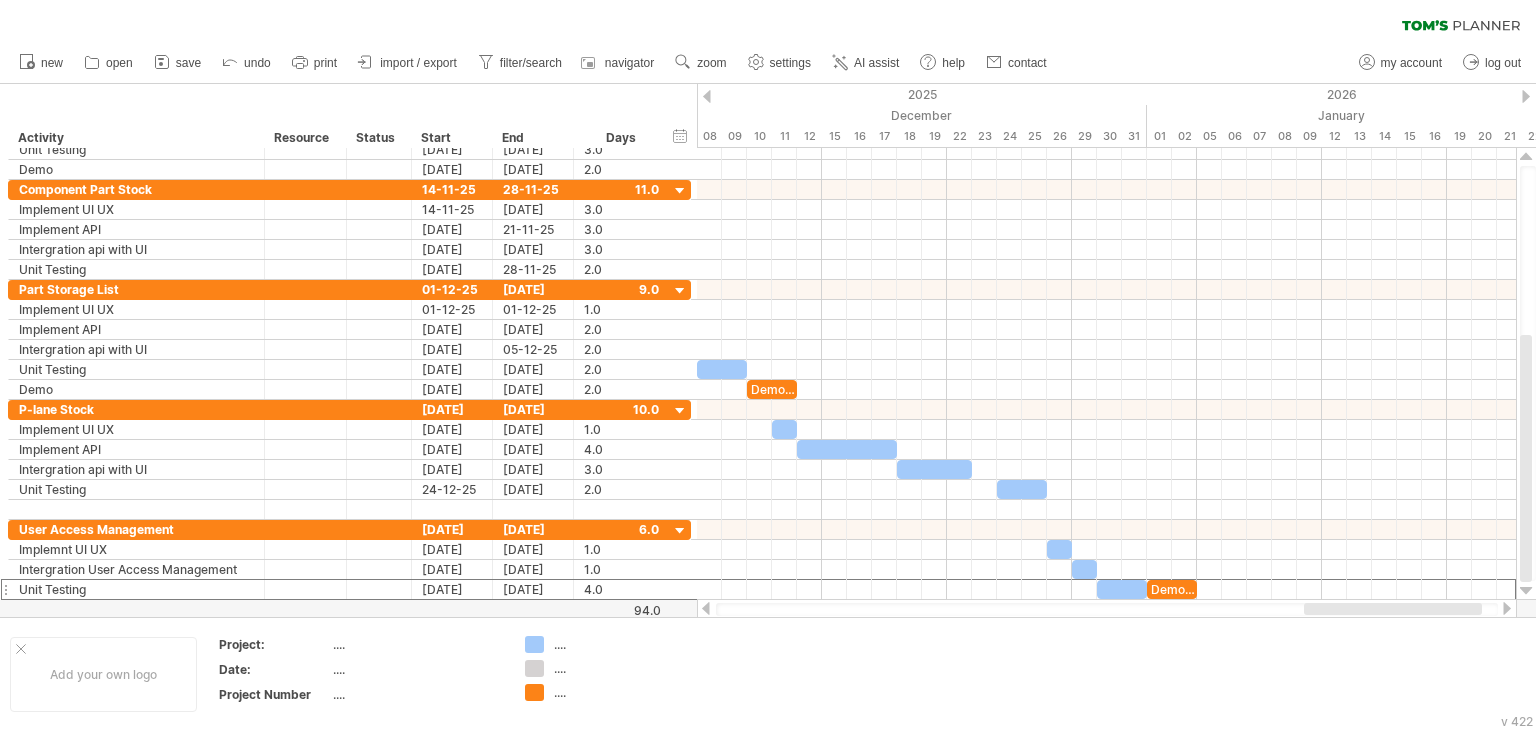 drag, startPoint x: 1221, startPoint y: 606, endPoint x: 1332, endPoint y: 604, distance: 111.01801 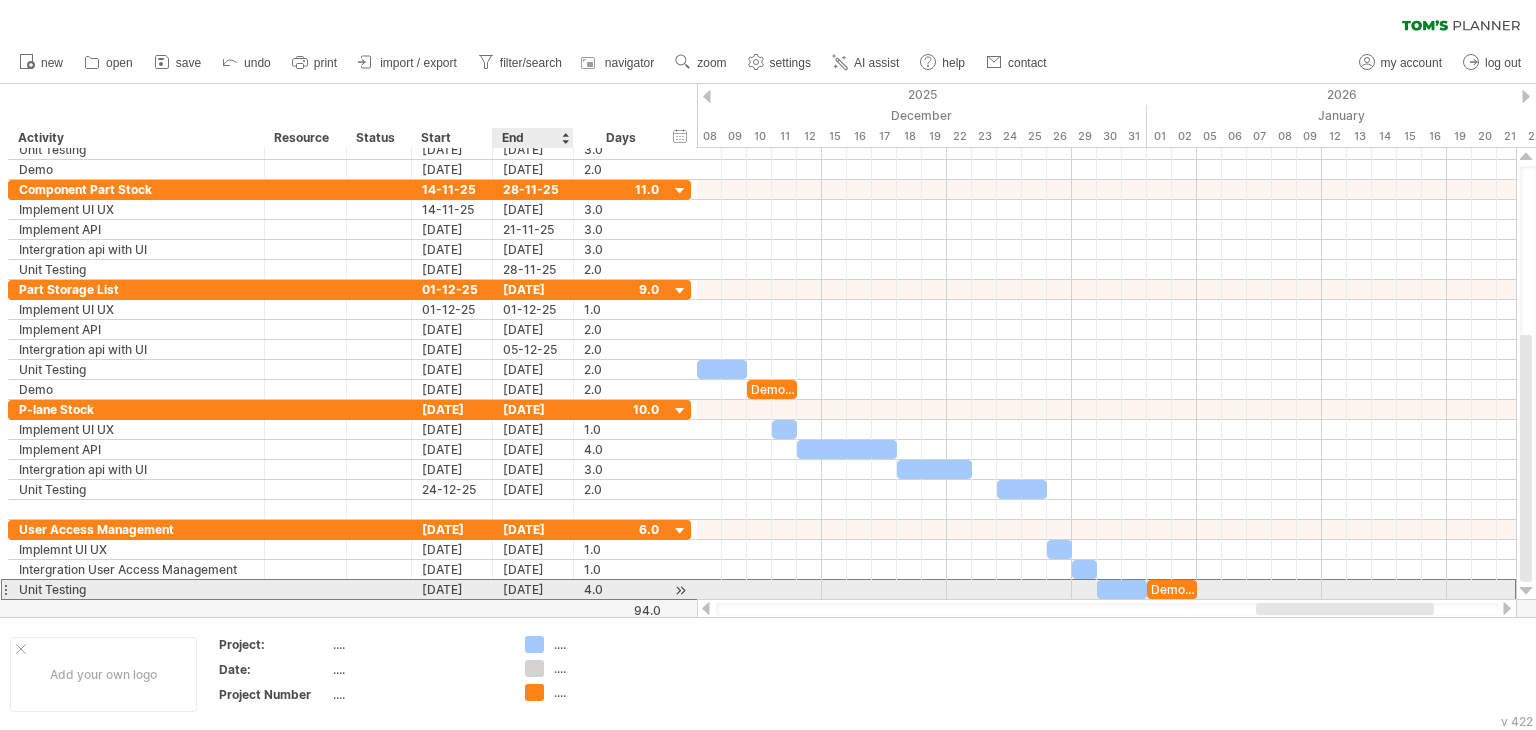 click on "[DATE]" at bounding box center (533, 589) 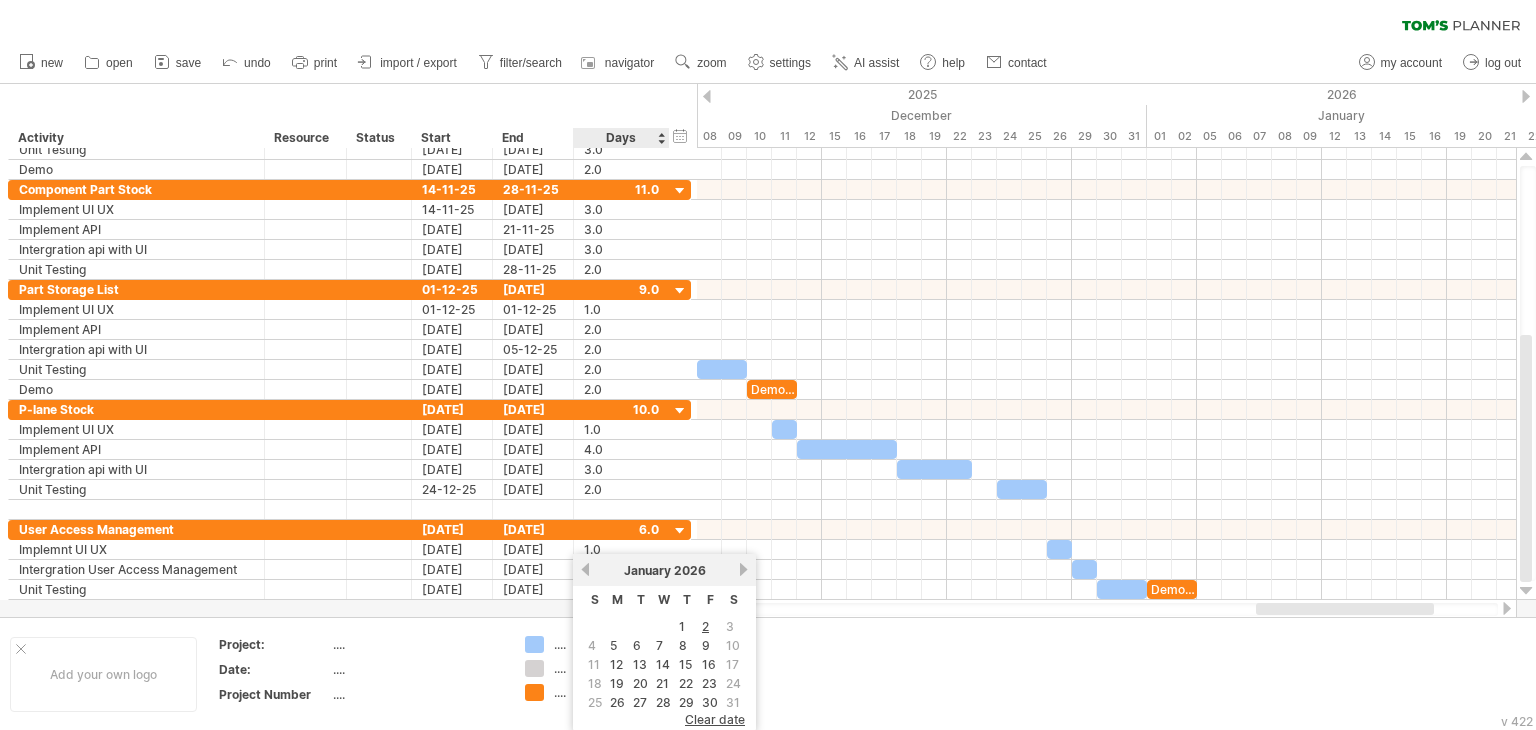 click on "5" at bounding box center (617, 645) 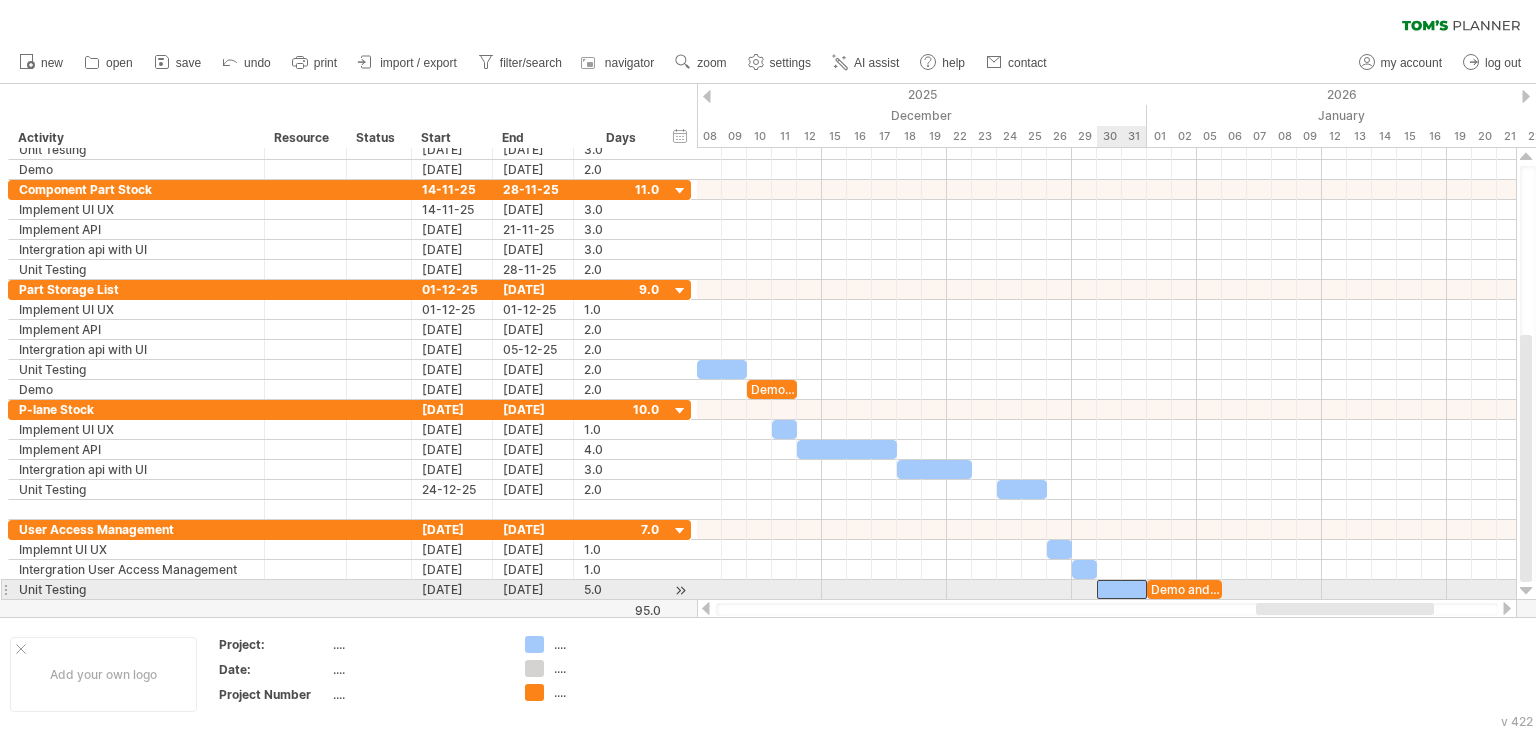 click at bounding box center [1122, 589] 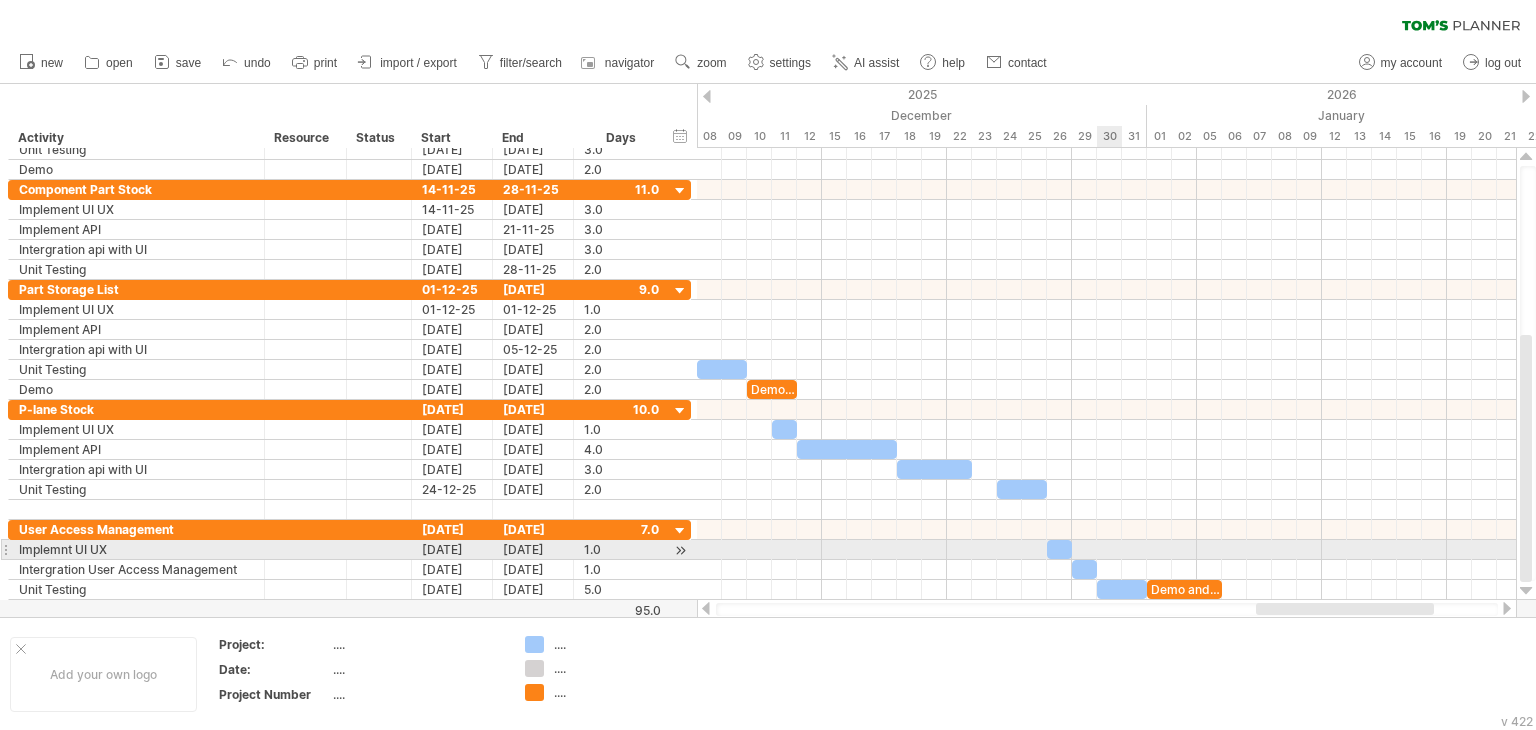 click at bounding box center (1106, 550) 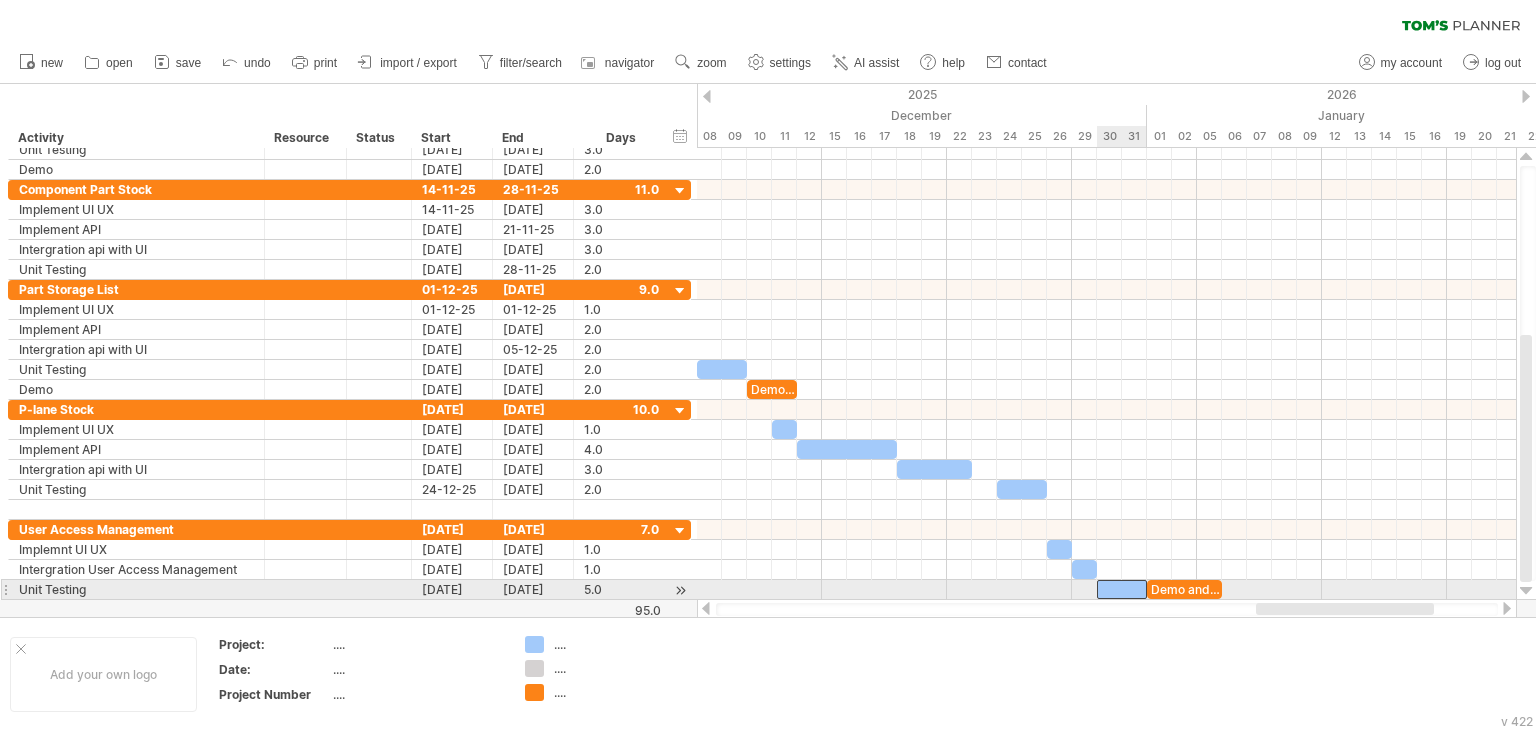 click at bounding box center [1122, 589] 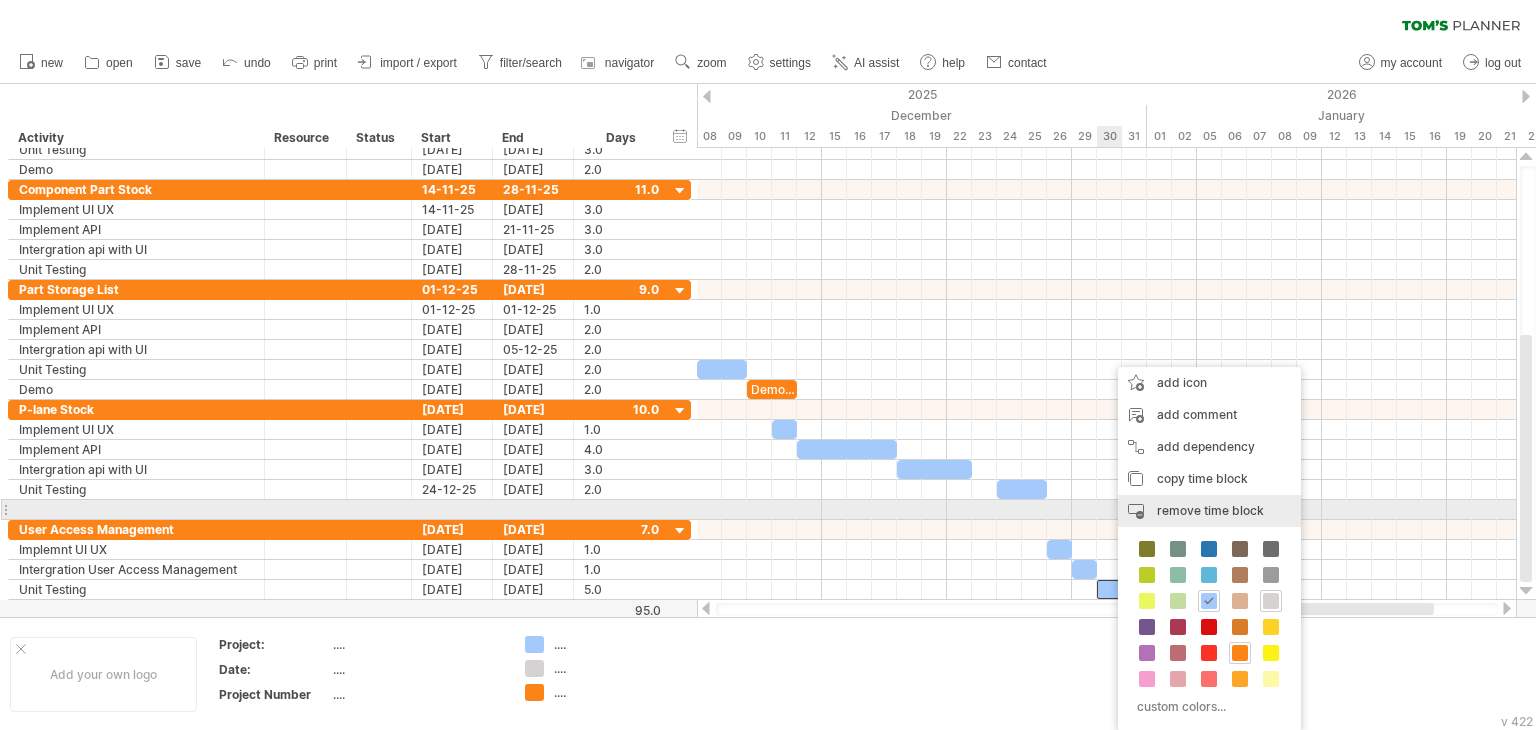 click on "remove time block" at bounding box center (1210, 510) 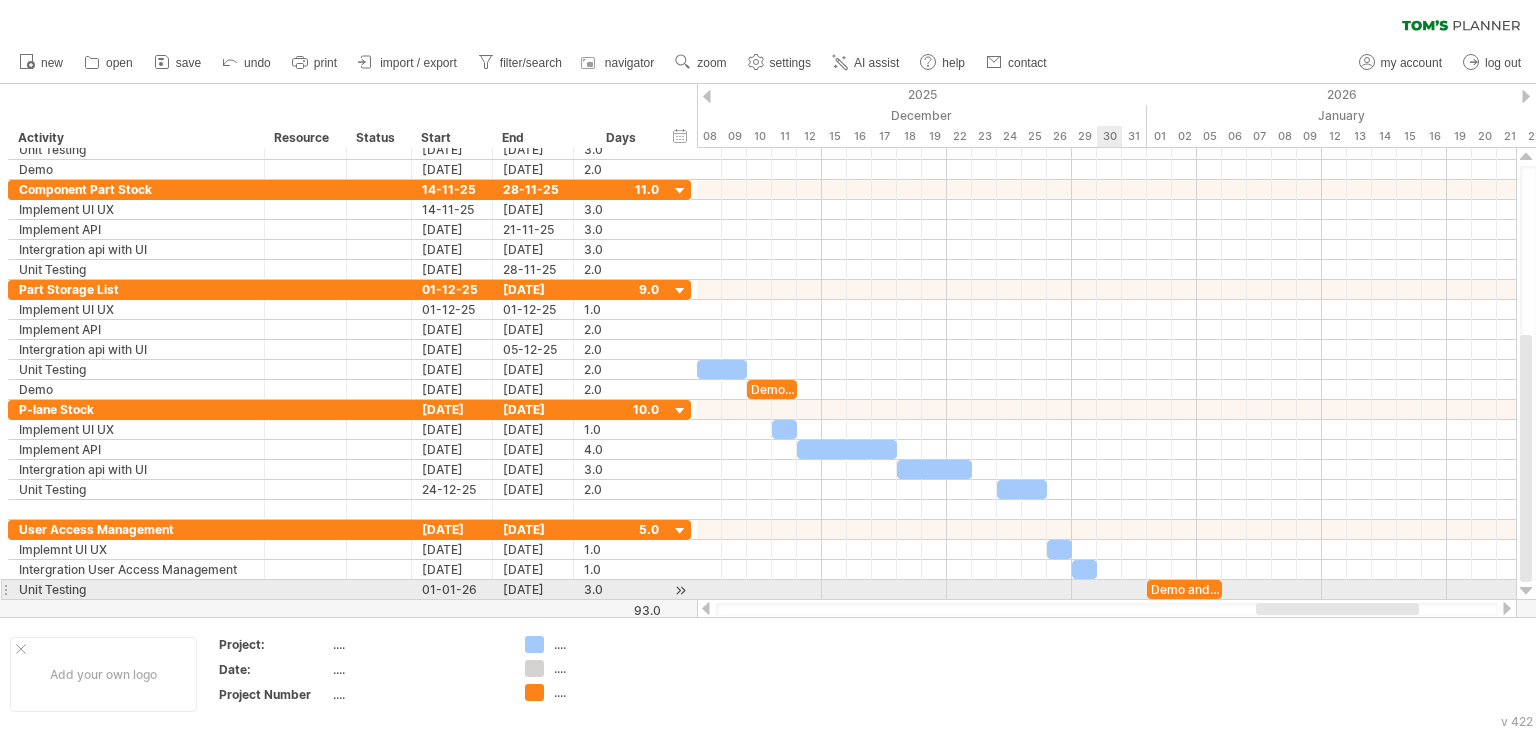 click at bounding box center (1106, 590) 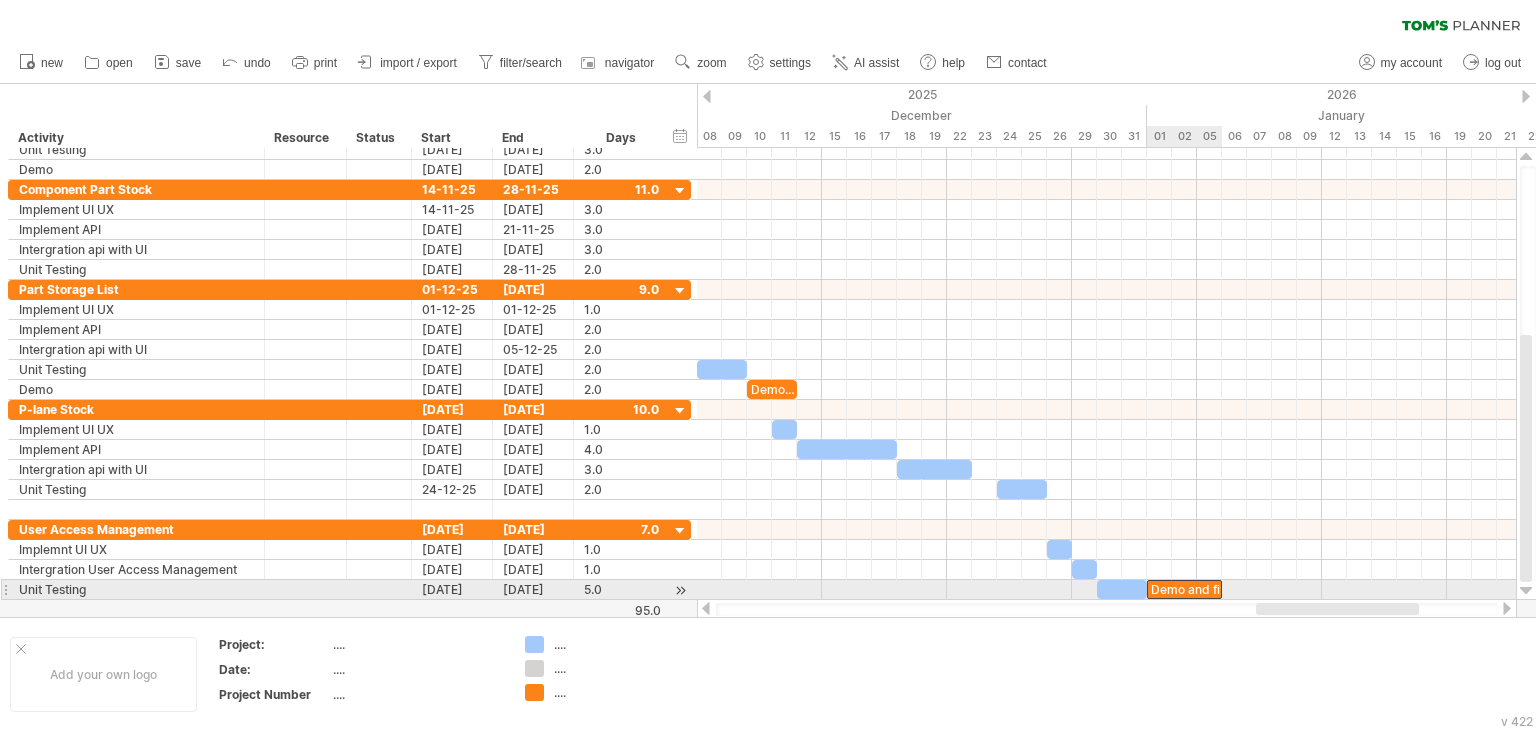 click on "Demo and fix bug if any" at bounding box center [1184, 589] 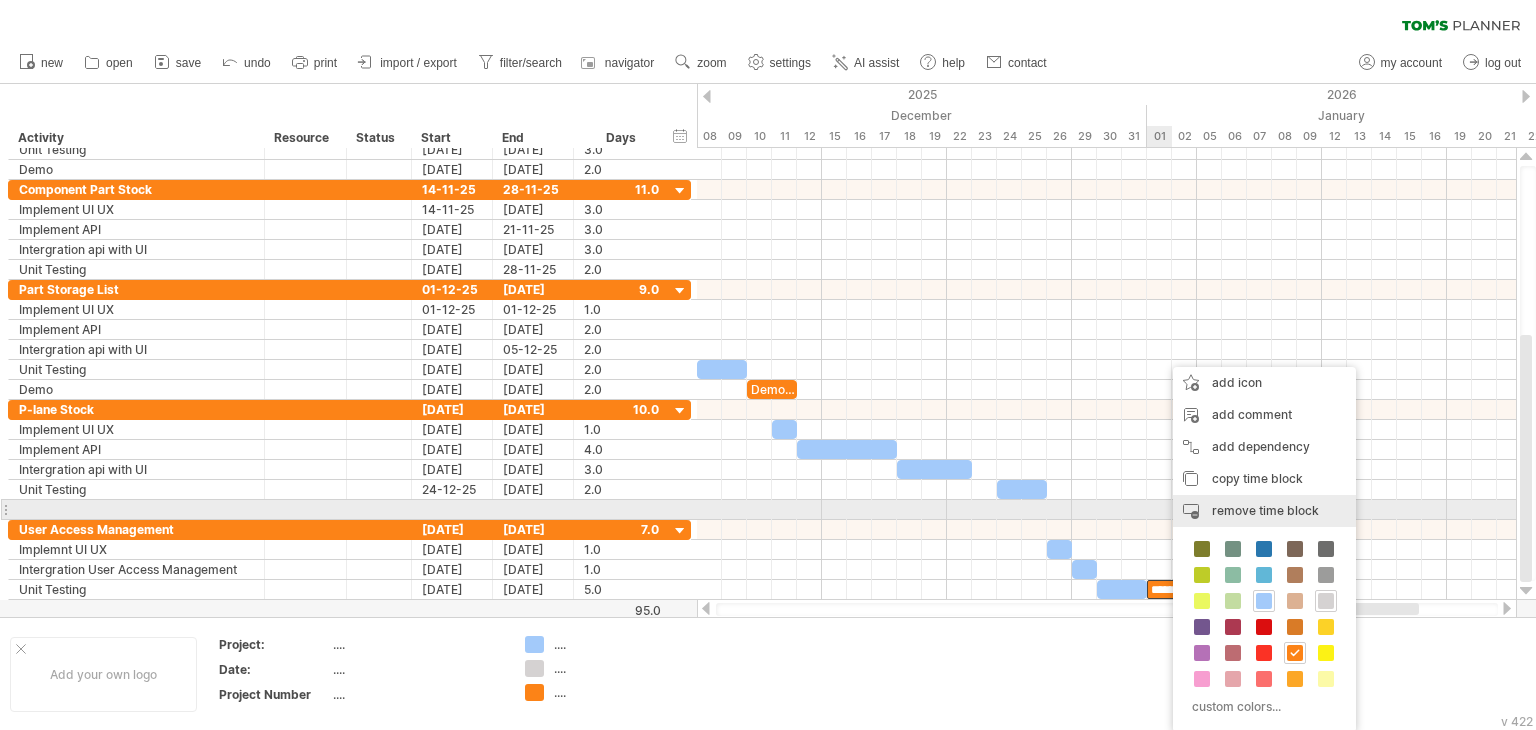 click on "remove time block" at bounding box center (1265, 510) 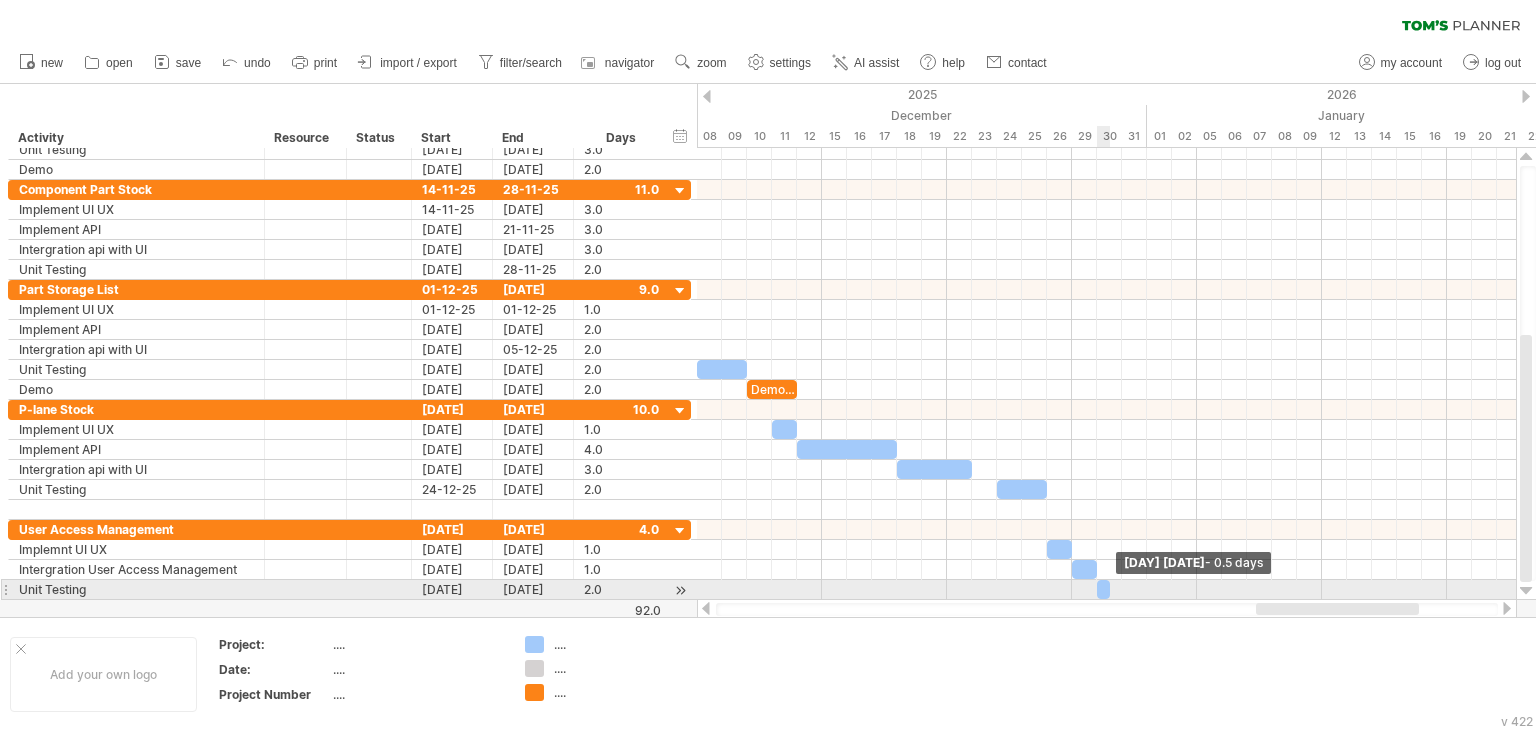 drag, startPoint x: 1148, startPoint y: 580, endPoint x: 1103, endPoint y: 587, distance: 45.54119 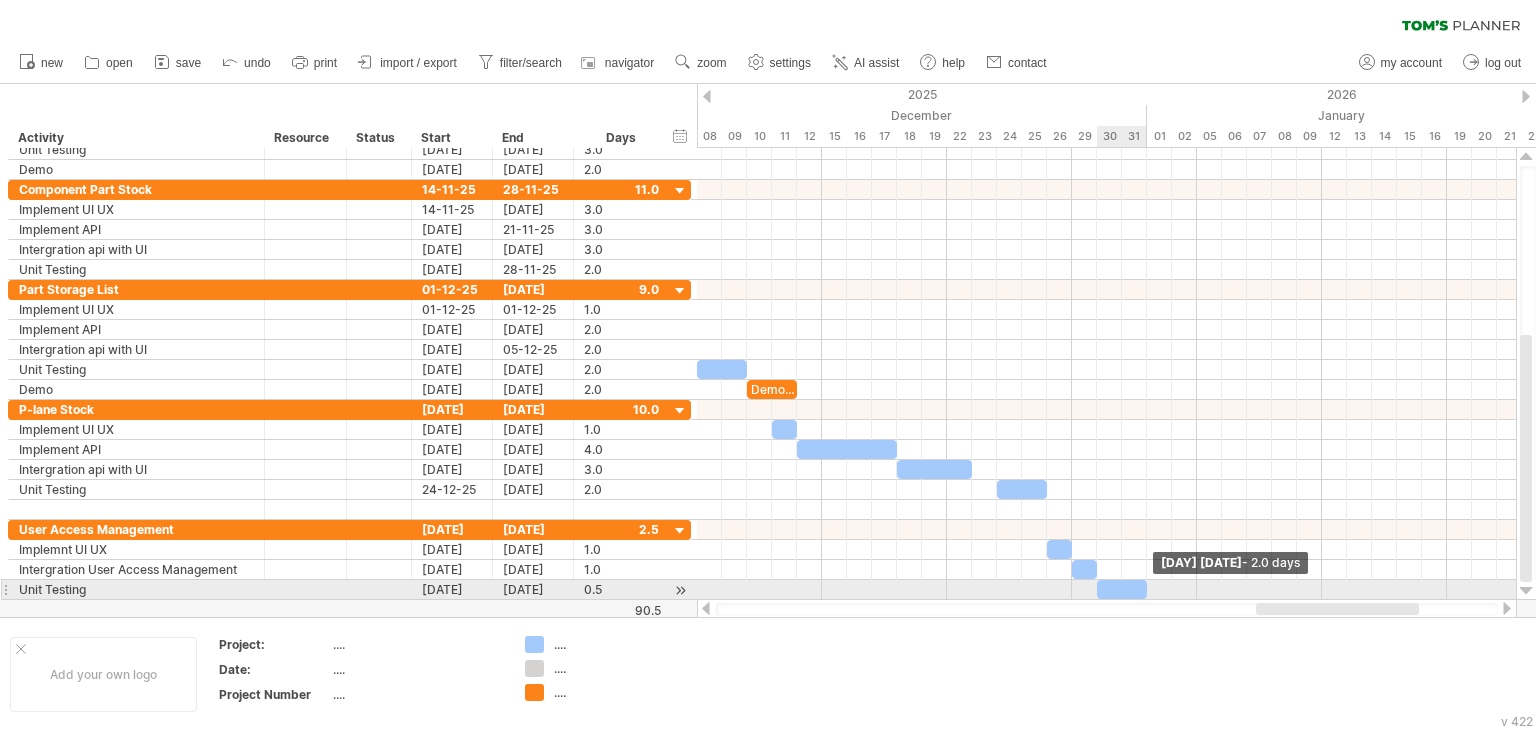 drag, startPoint x: 1105, startPoint y: 585, endPoint x: 1139, endPoint y: 585, distance: 34 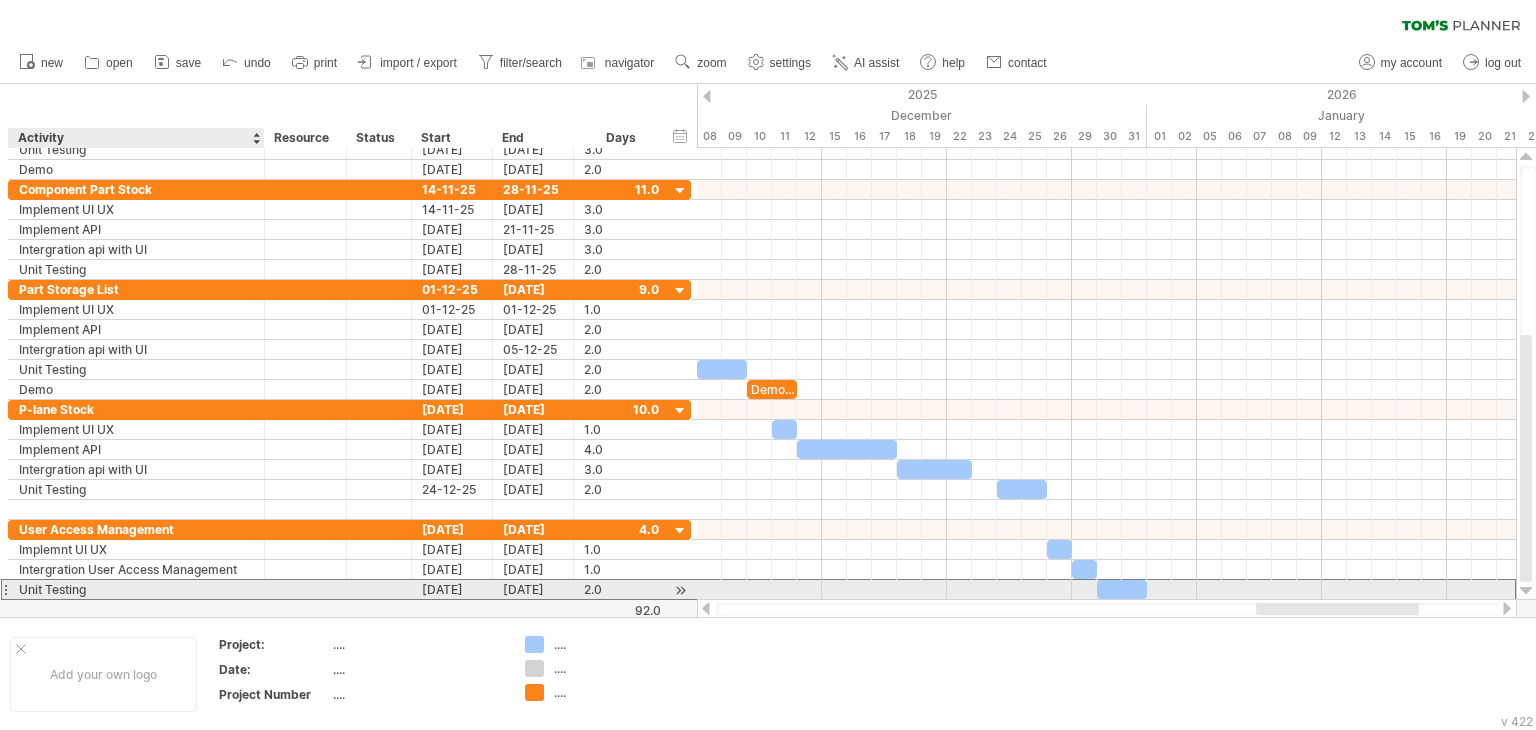click on "Unit Testing" at bounding box center (136, 589) 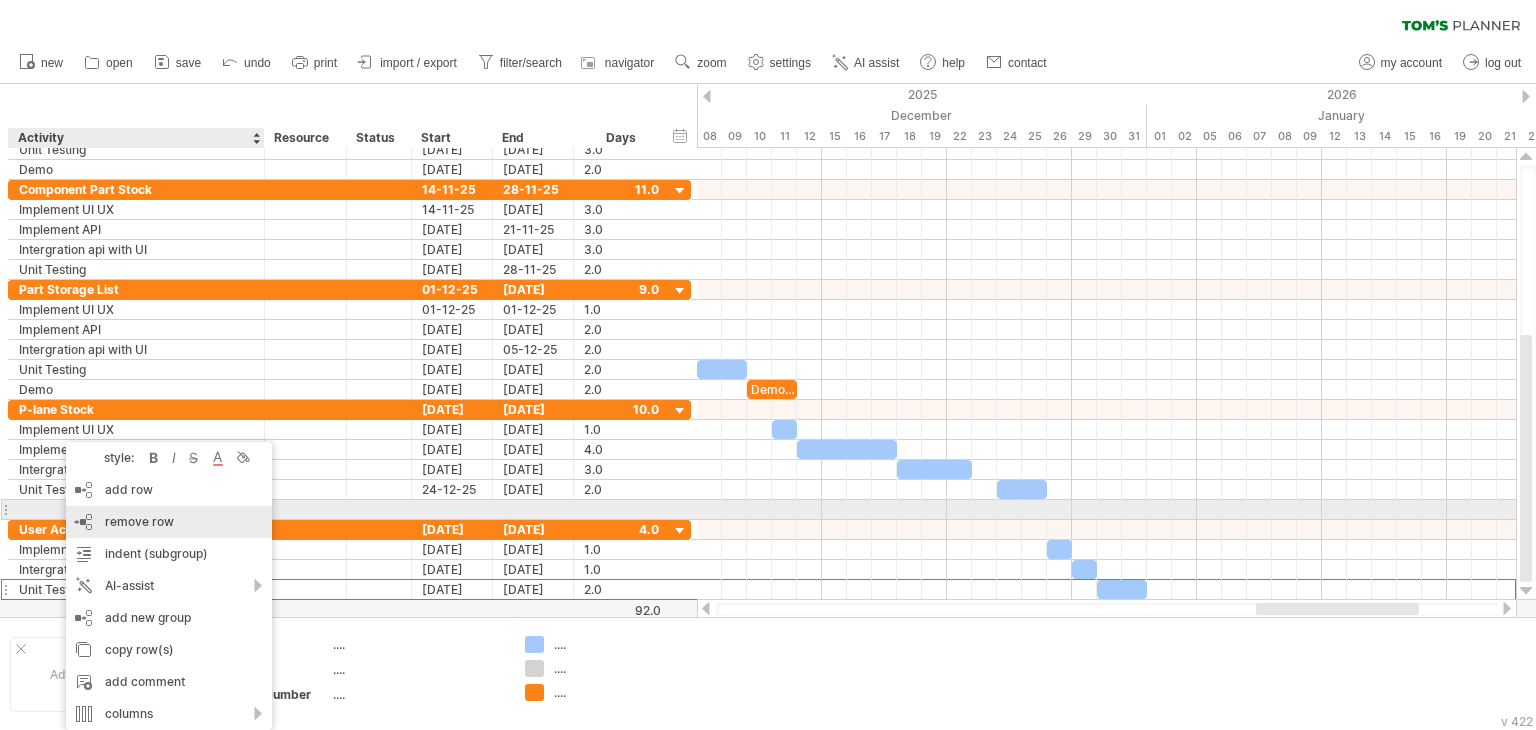 click on "add row Ctrl+Enter Cmd+Enter" at bounding box center (169, 490) 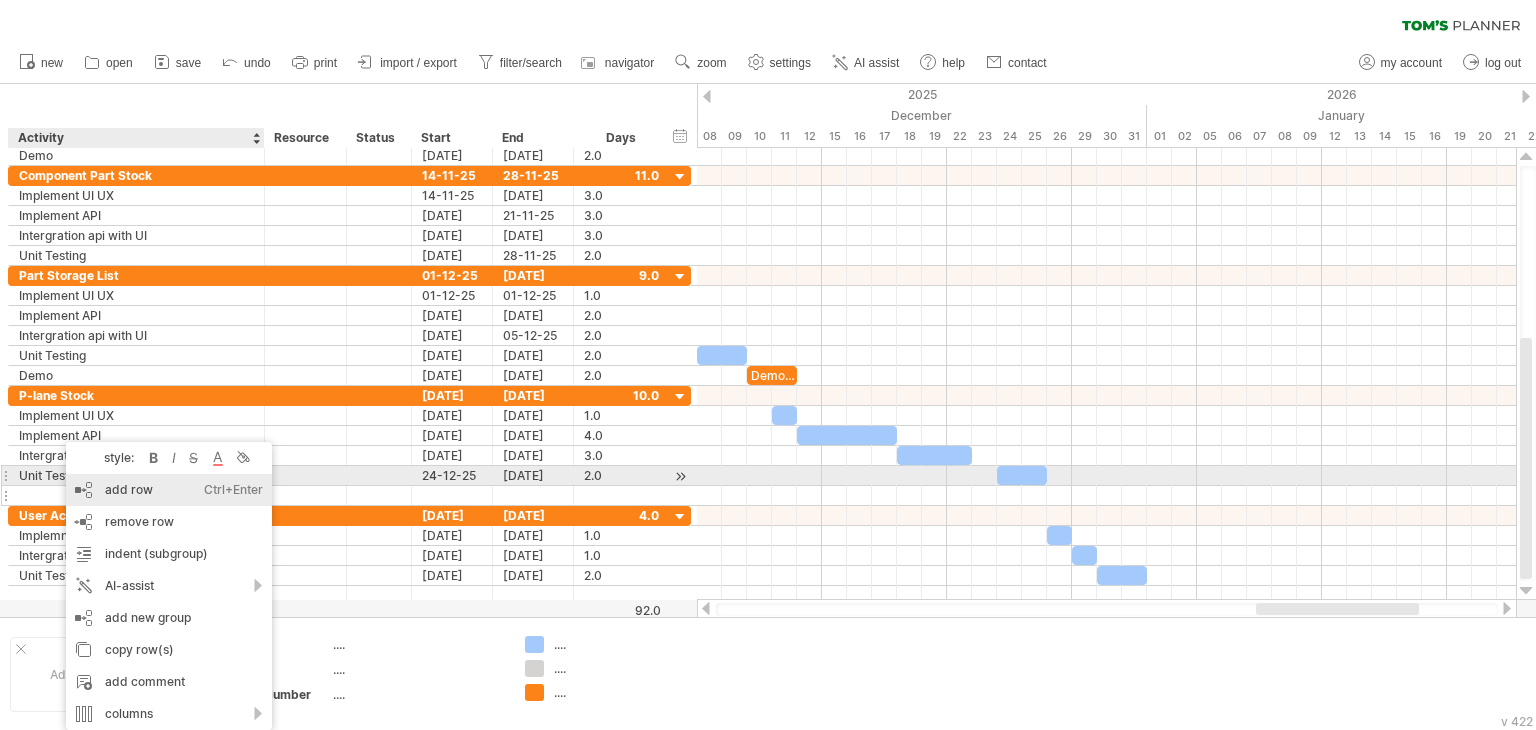 scroll, scrollTop: 0, scrollLeft: 0, axis: both 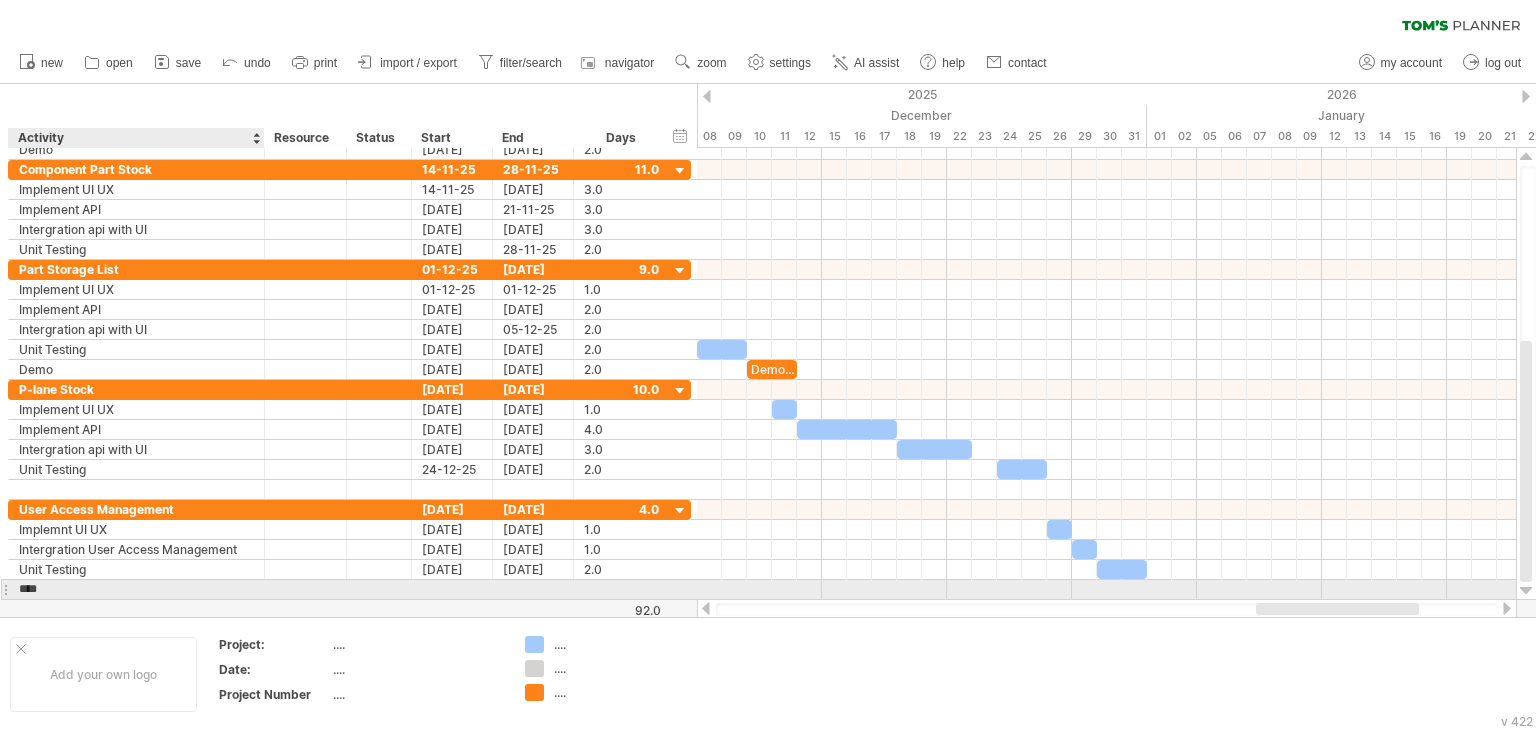 type on "****" 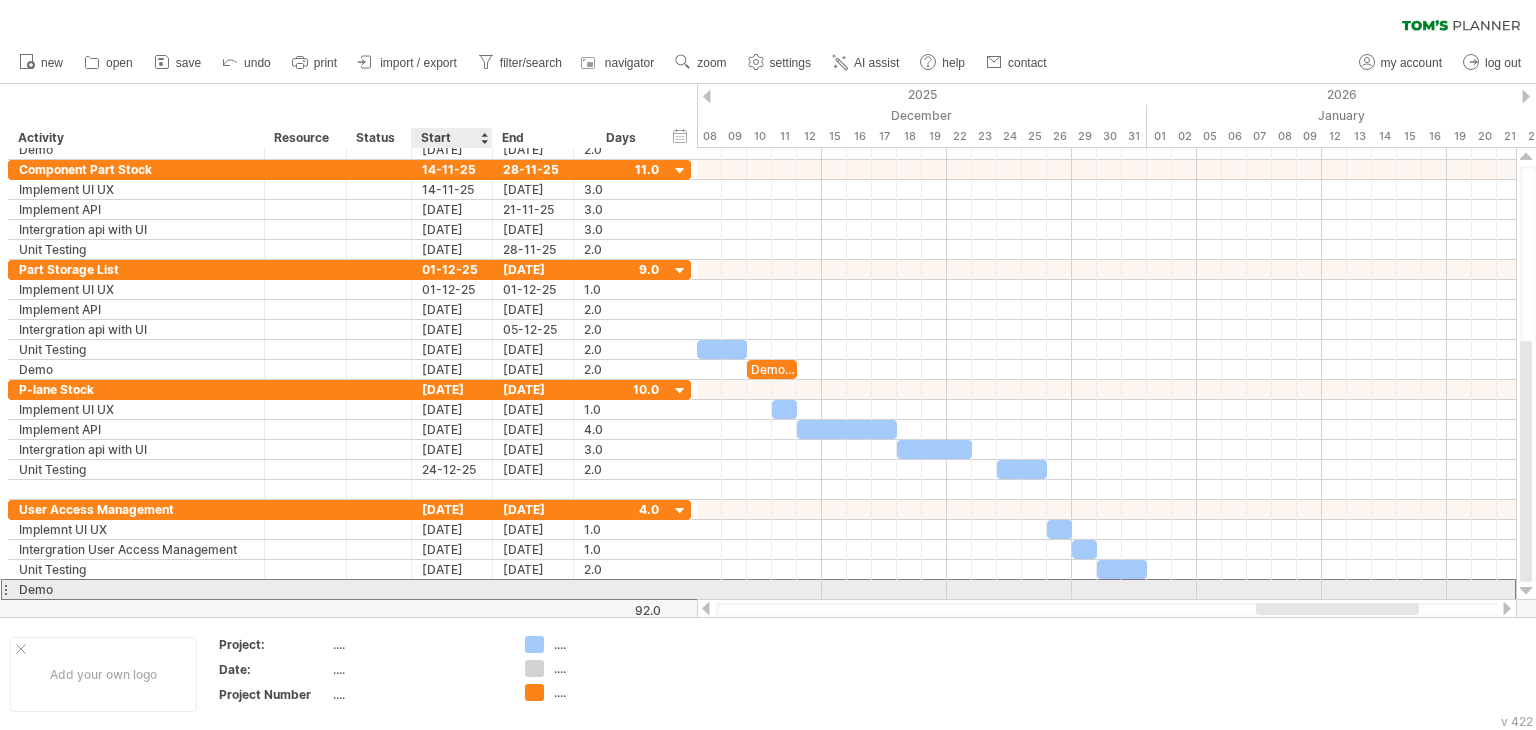 click at bounding box center [452, 589] 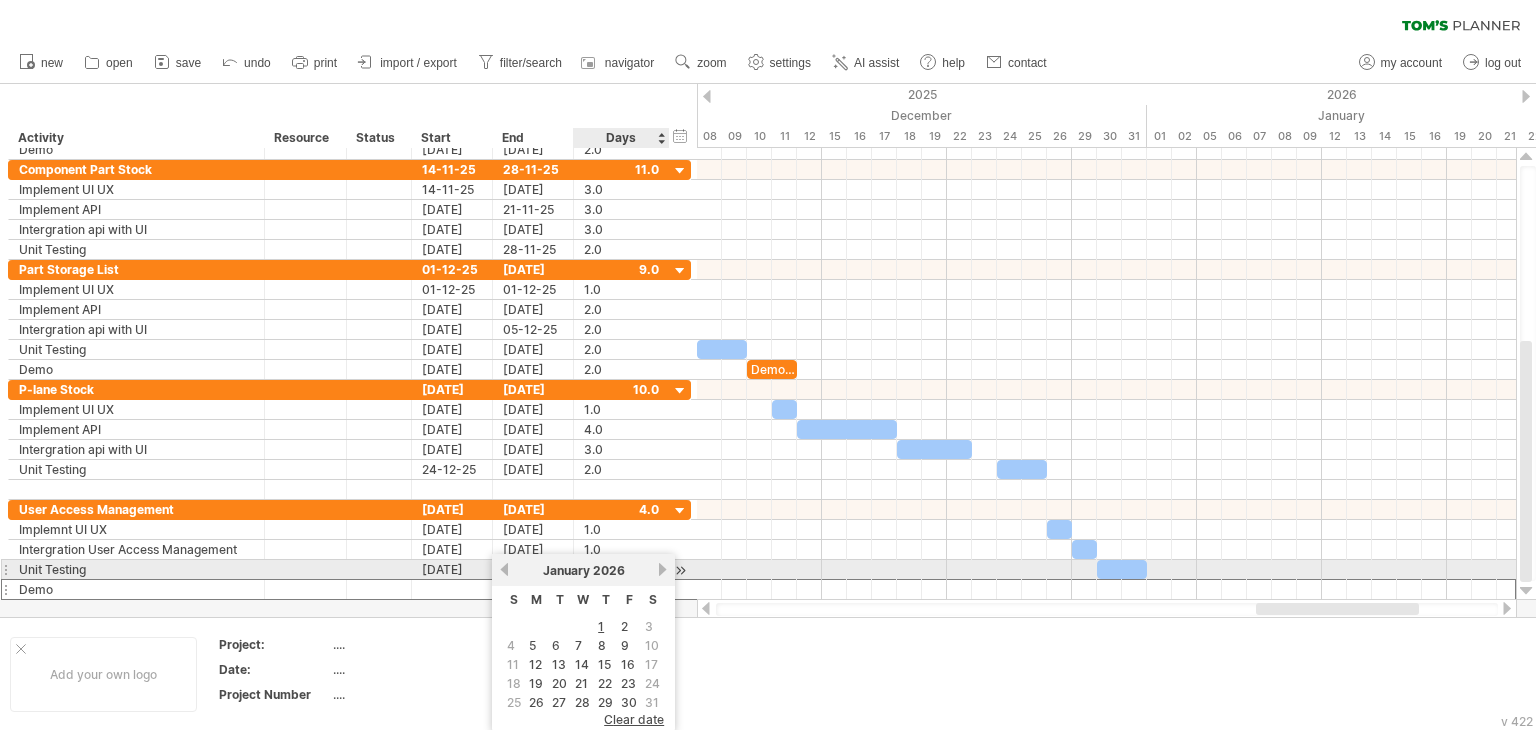 click on "[MONTH] 2026" at bounding box center (583, 570) 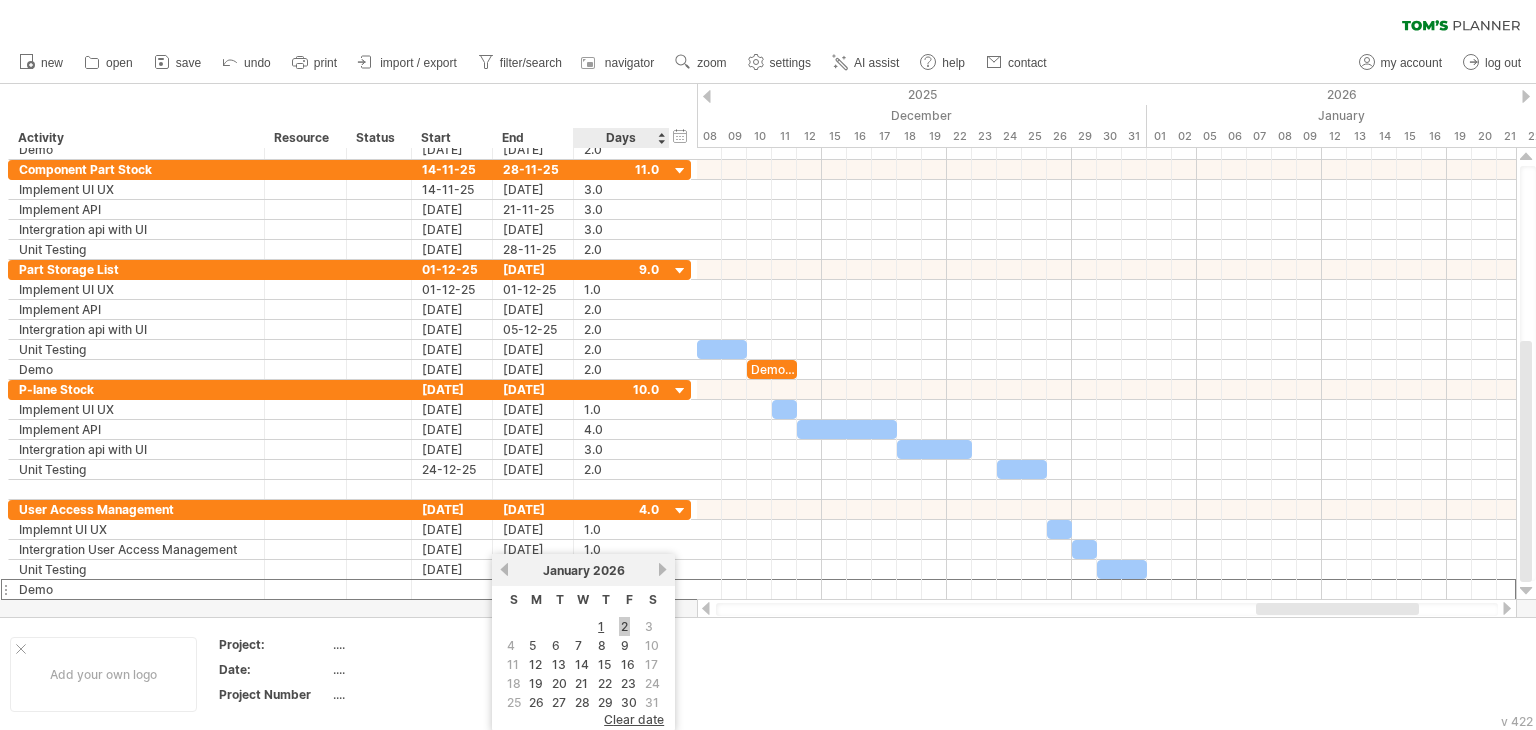 click on "2" at bounding box center [624, 626] 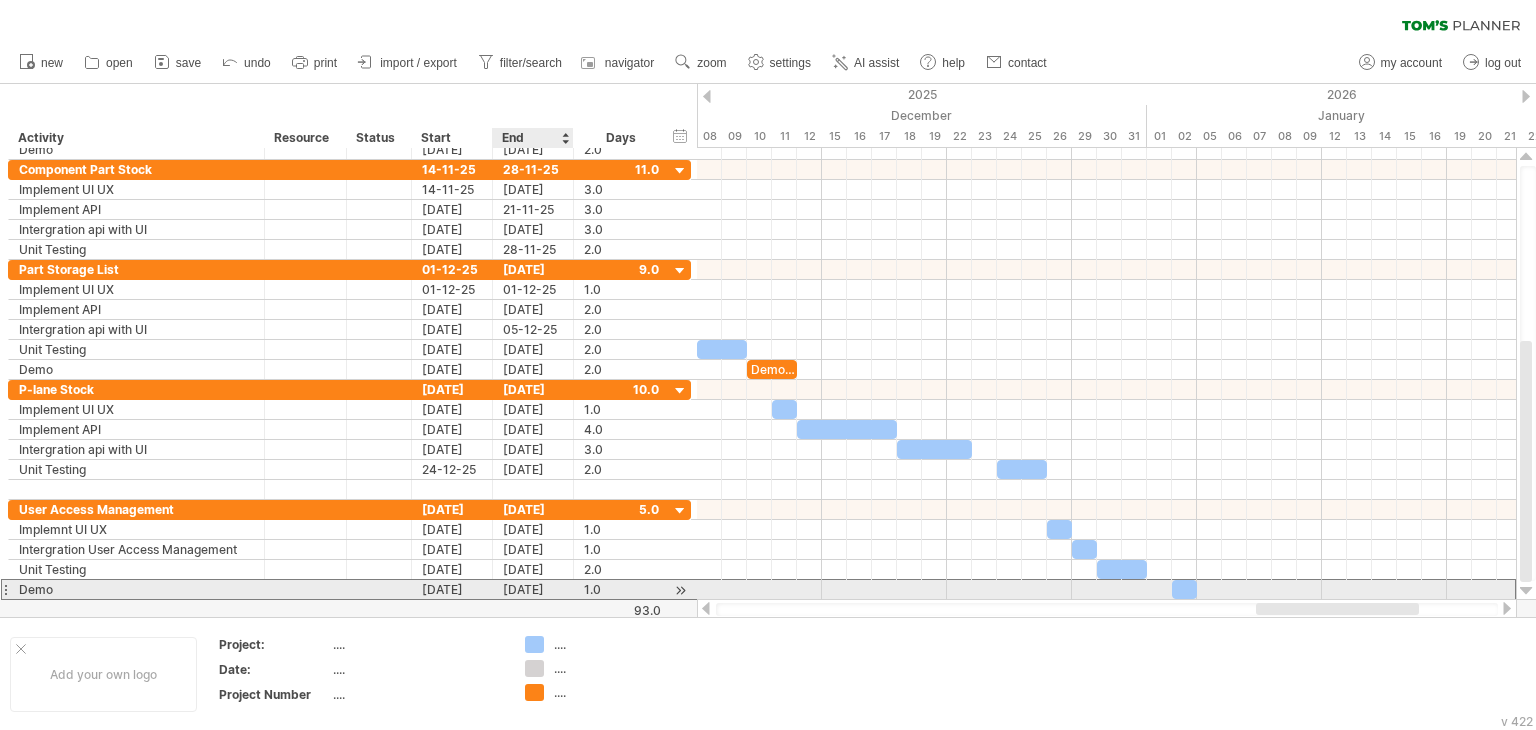 click on "[DATE]" at bounding box center [533, 589] 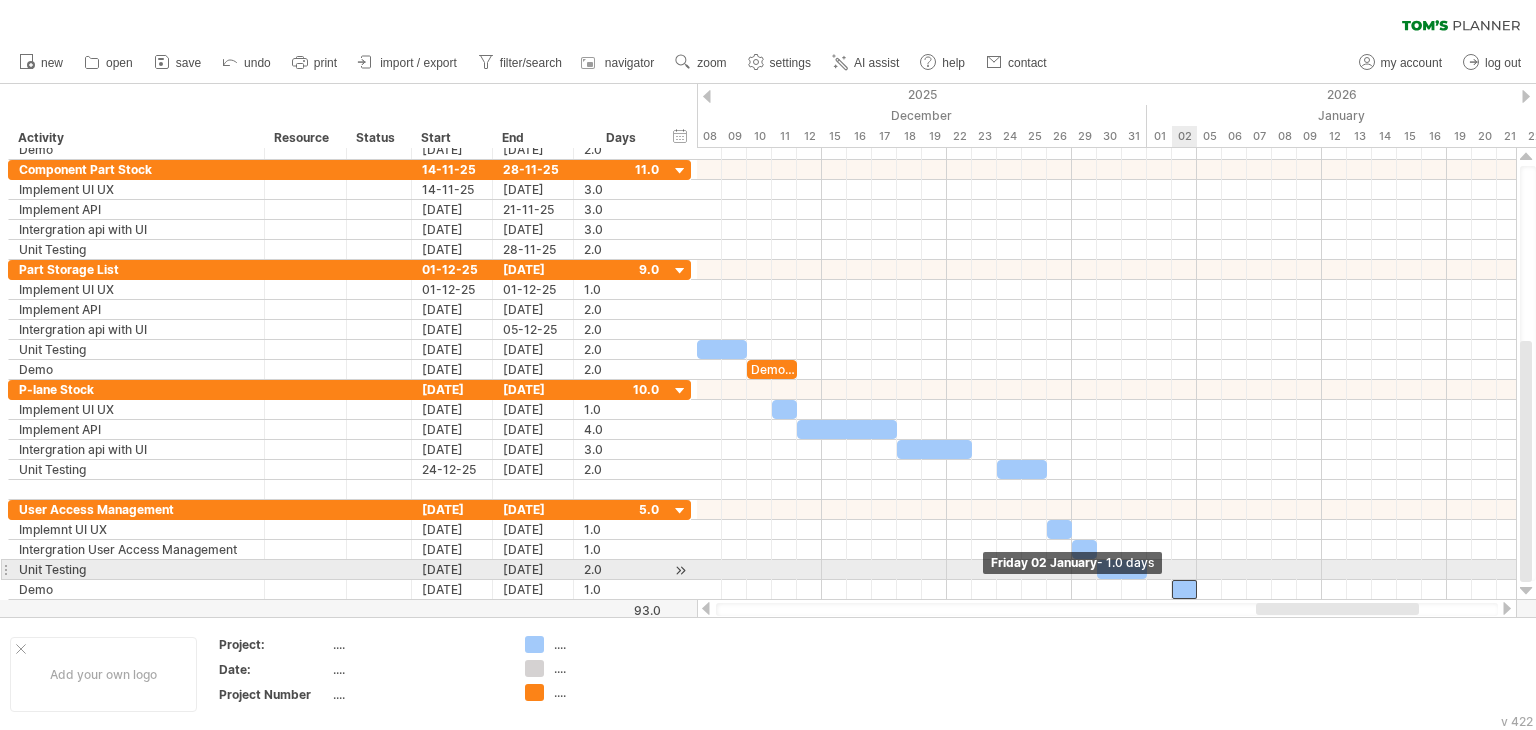 click at bounding box center [1172, 589] 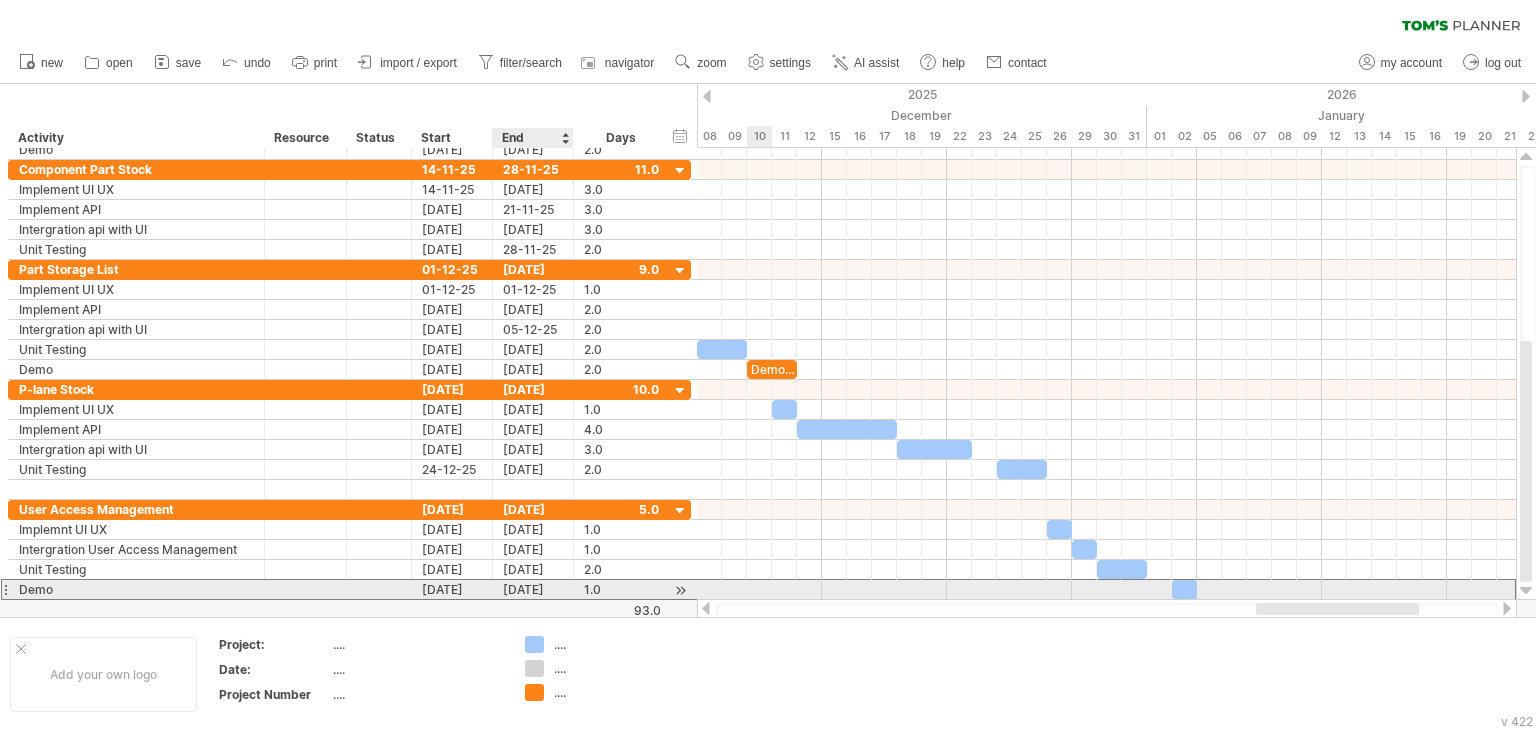 click on "[DATE]" at bounding box center [533, 589] 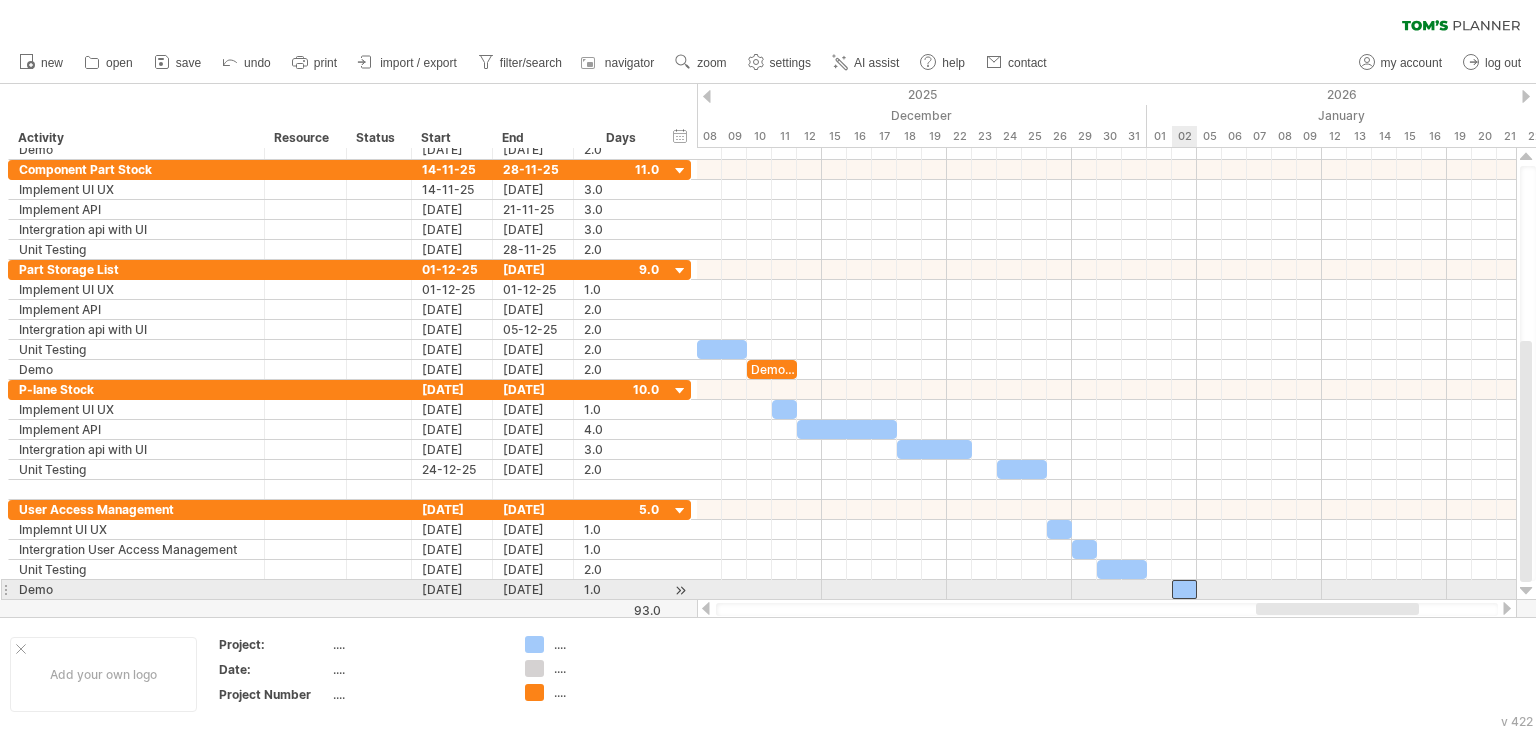 click at bounding box center [1184, 589] 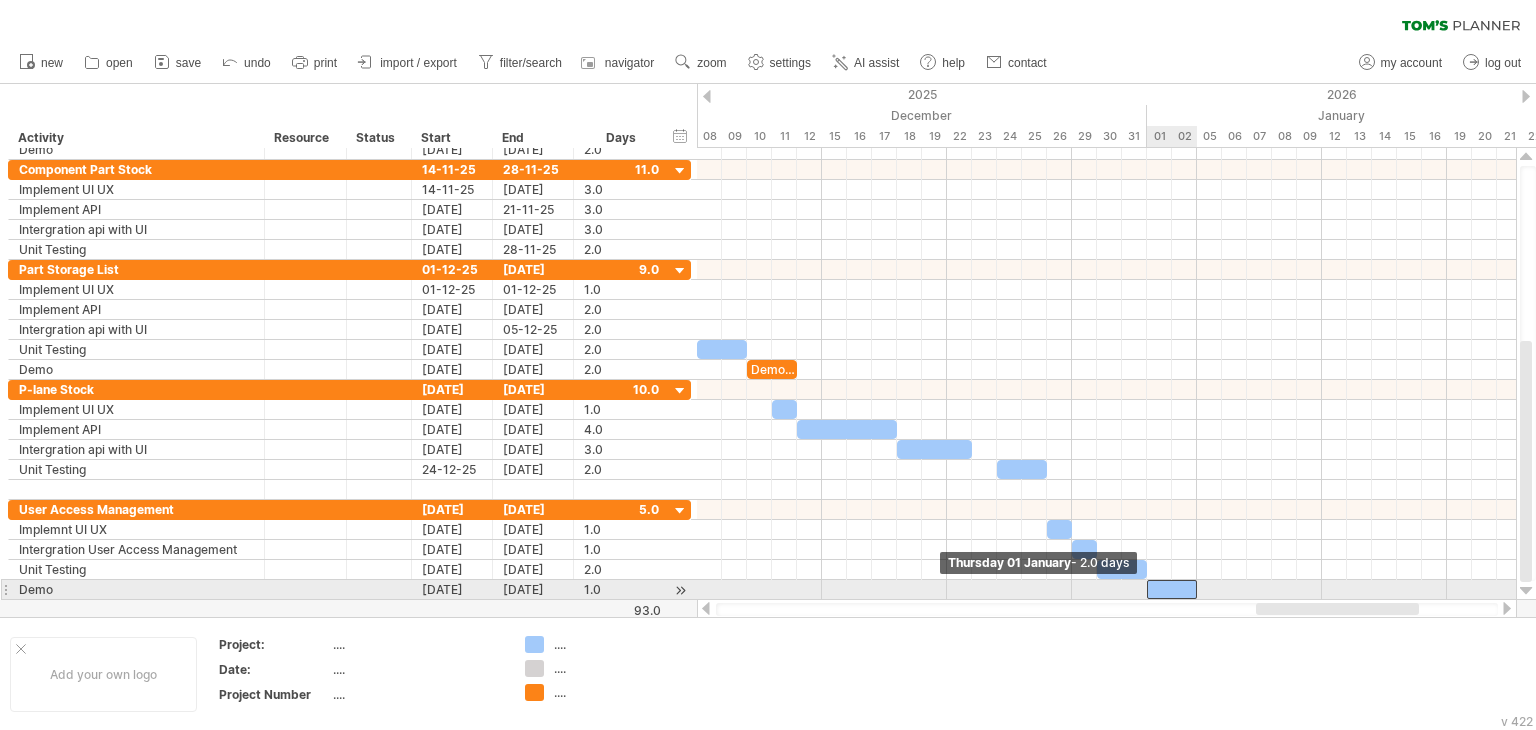 drag, startPoint x: 1174, startPoint y: 589, endPoint x: 1151, endPoint y: 593, distance: 23.345236 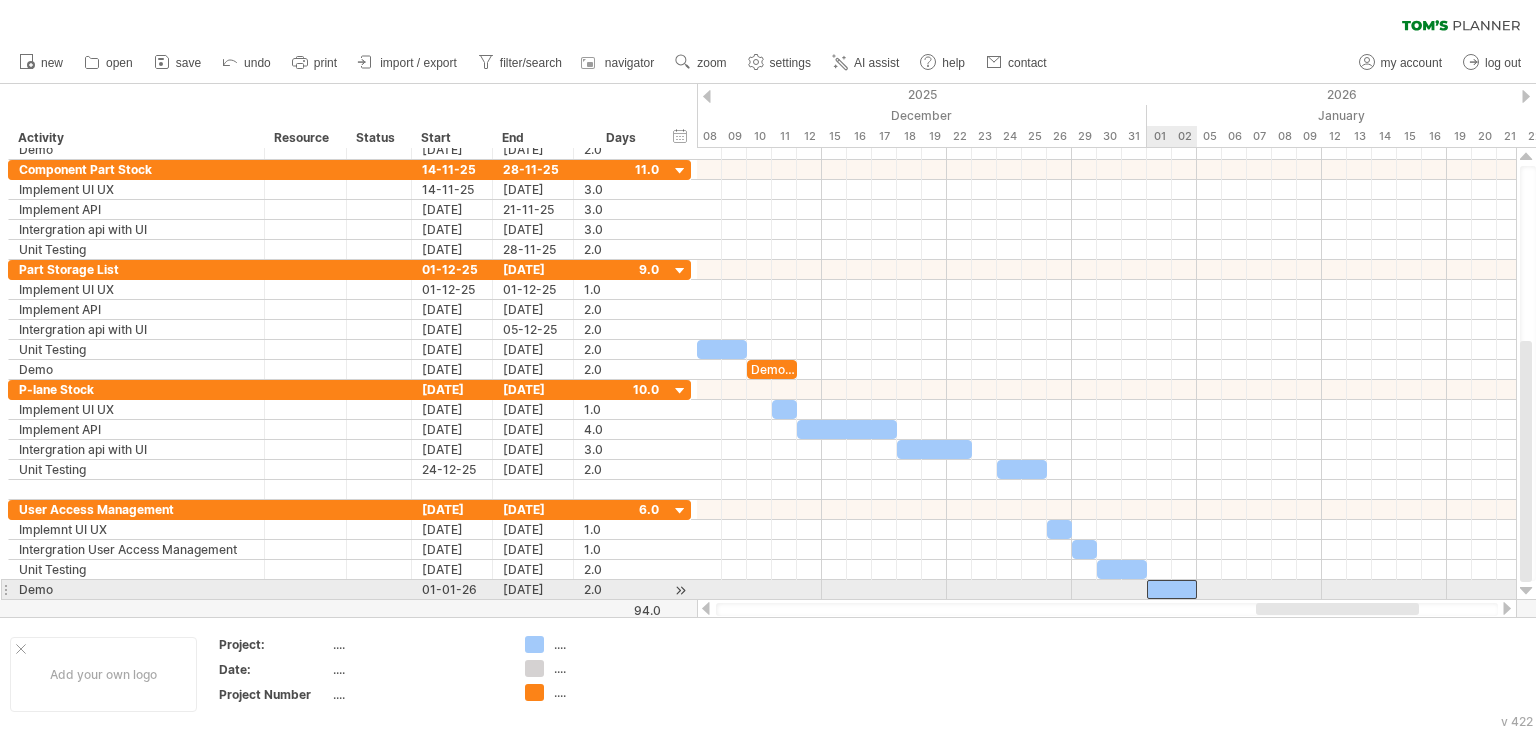 click at bounding box center [1172, 589] 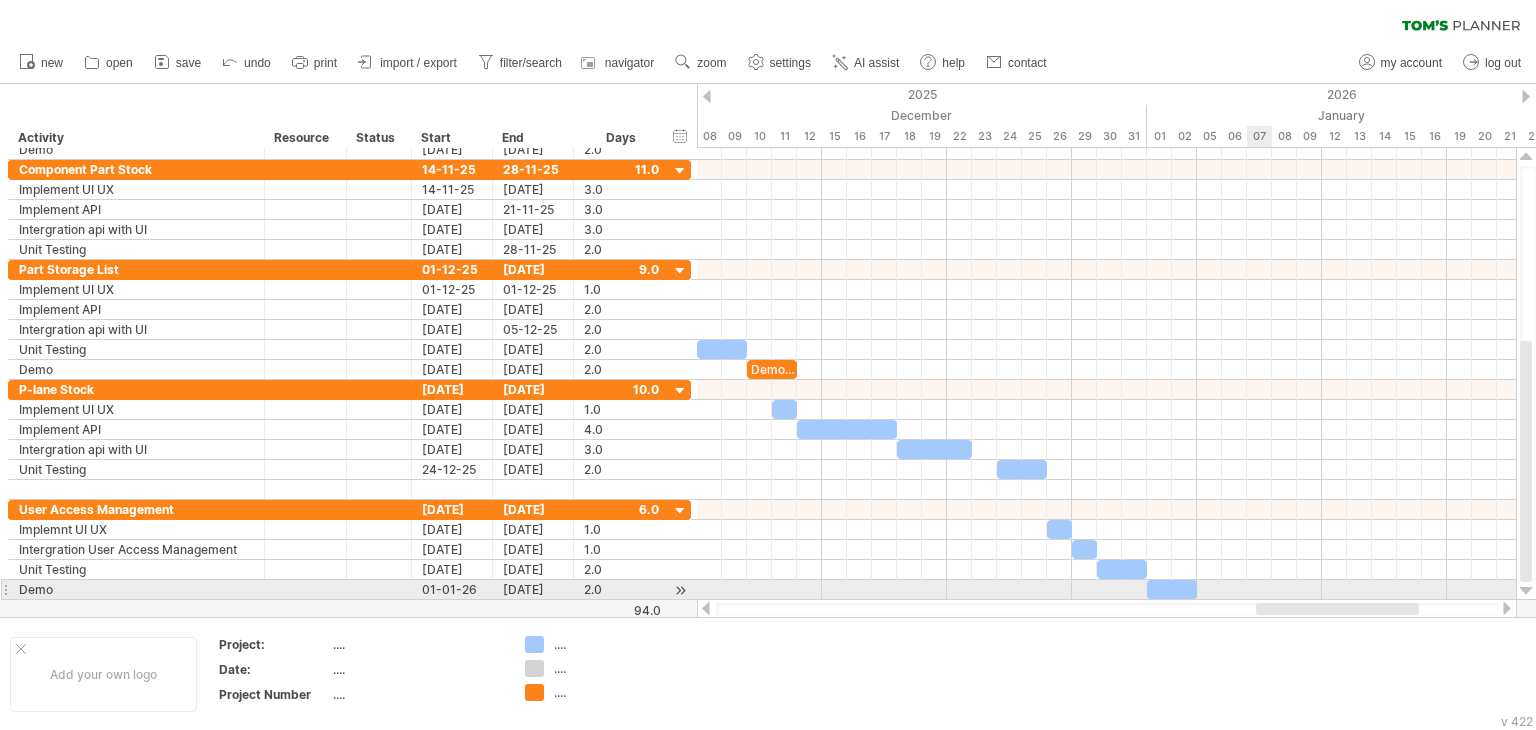 type 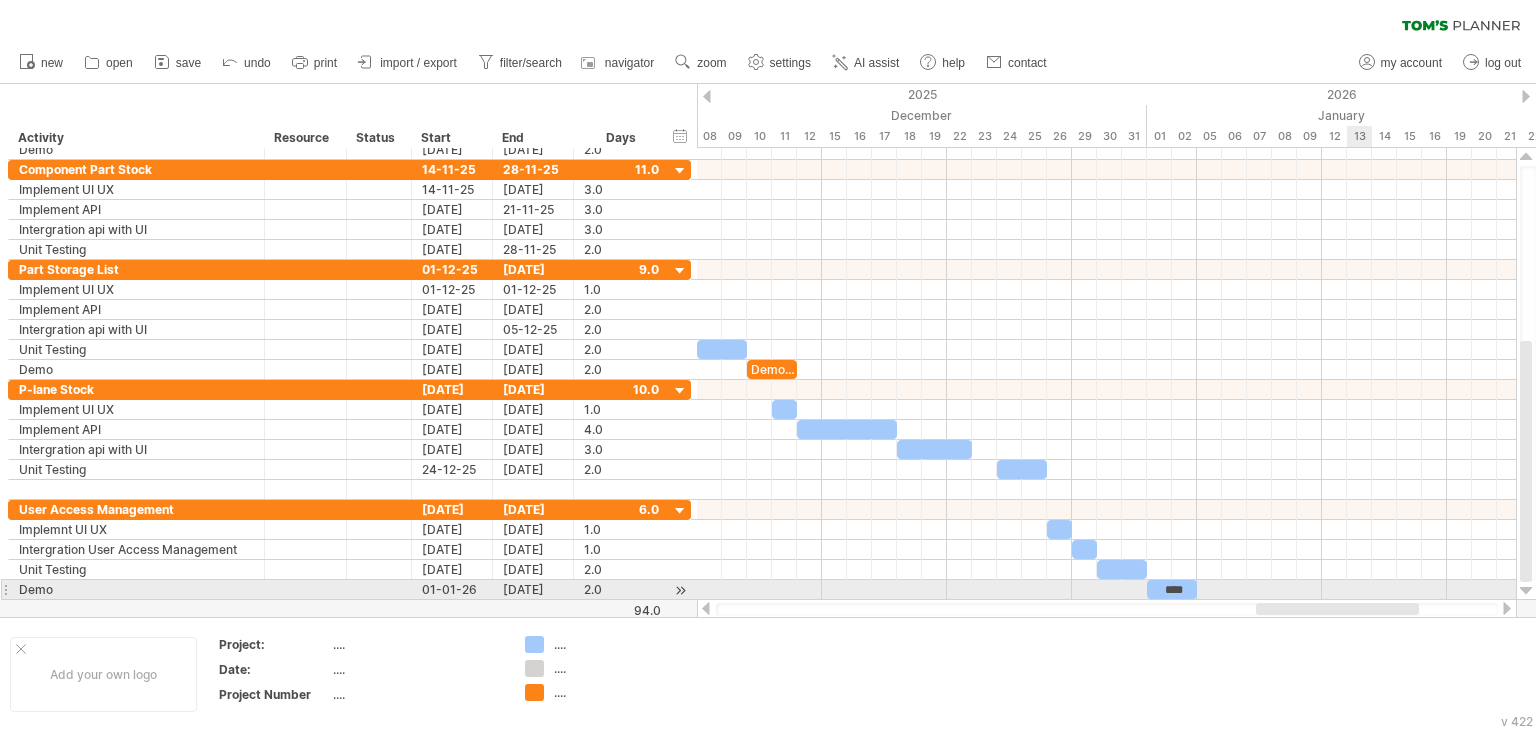click at bounding box center (1106, 590) 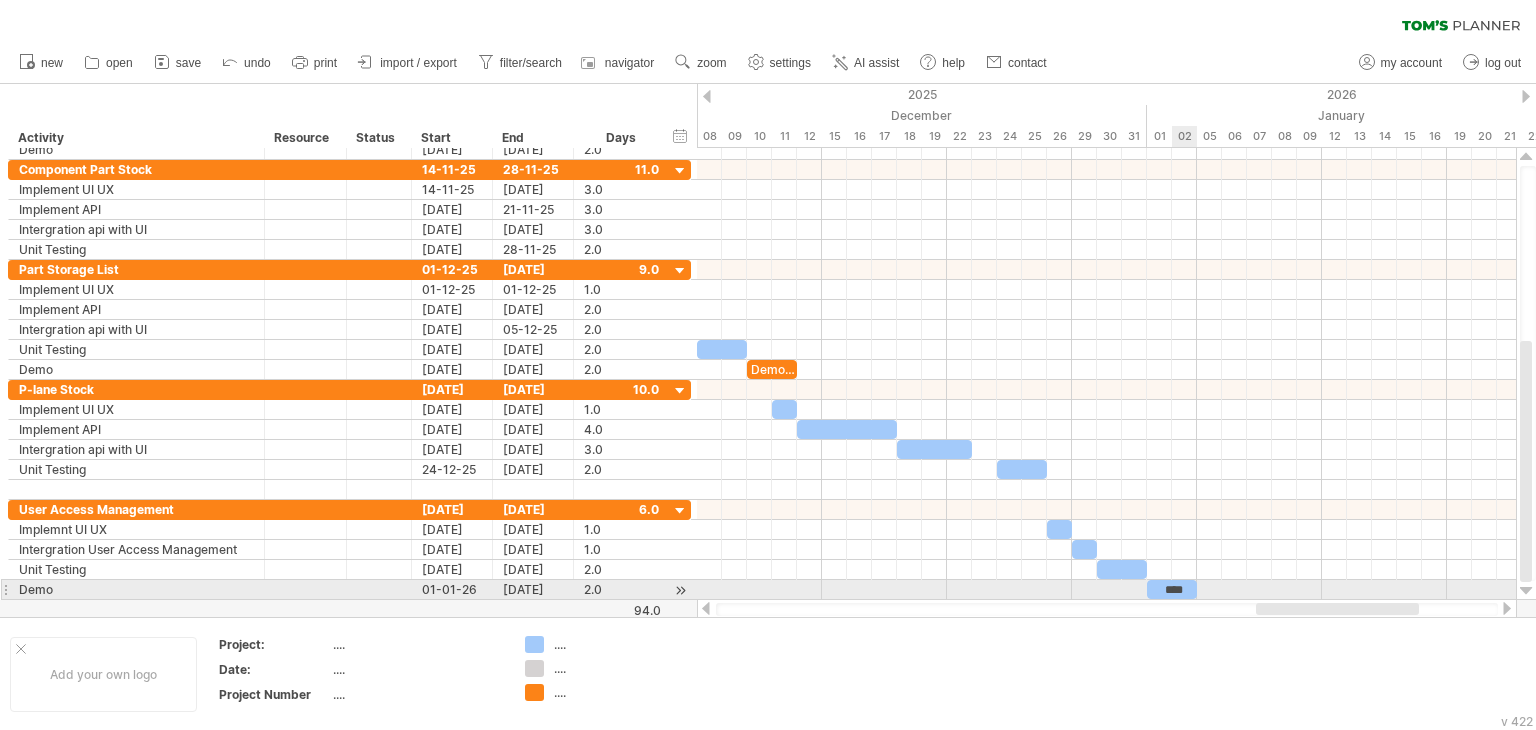 click on "****" at bounding box center [1172, 589] 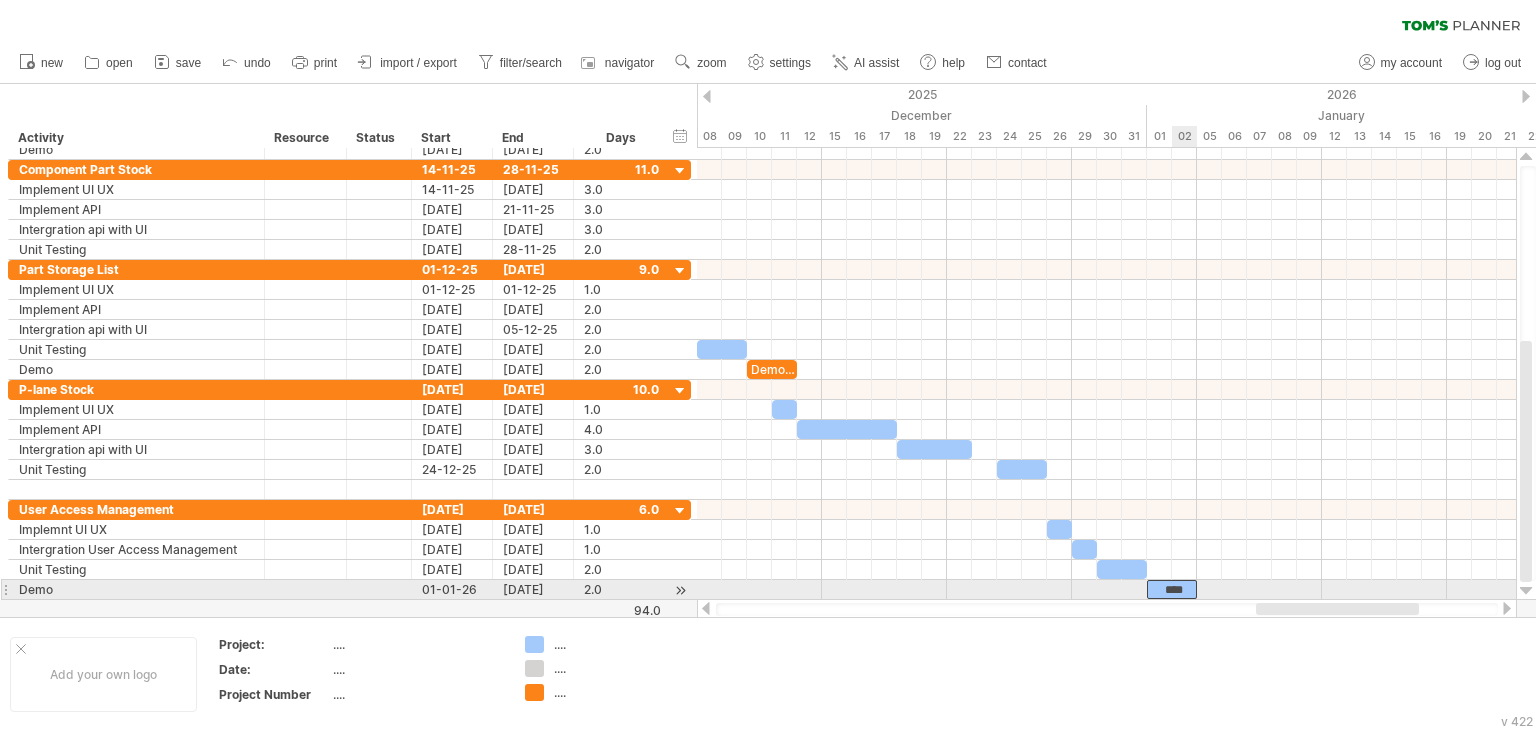 click on "****" at bounding box center (1172, 589) 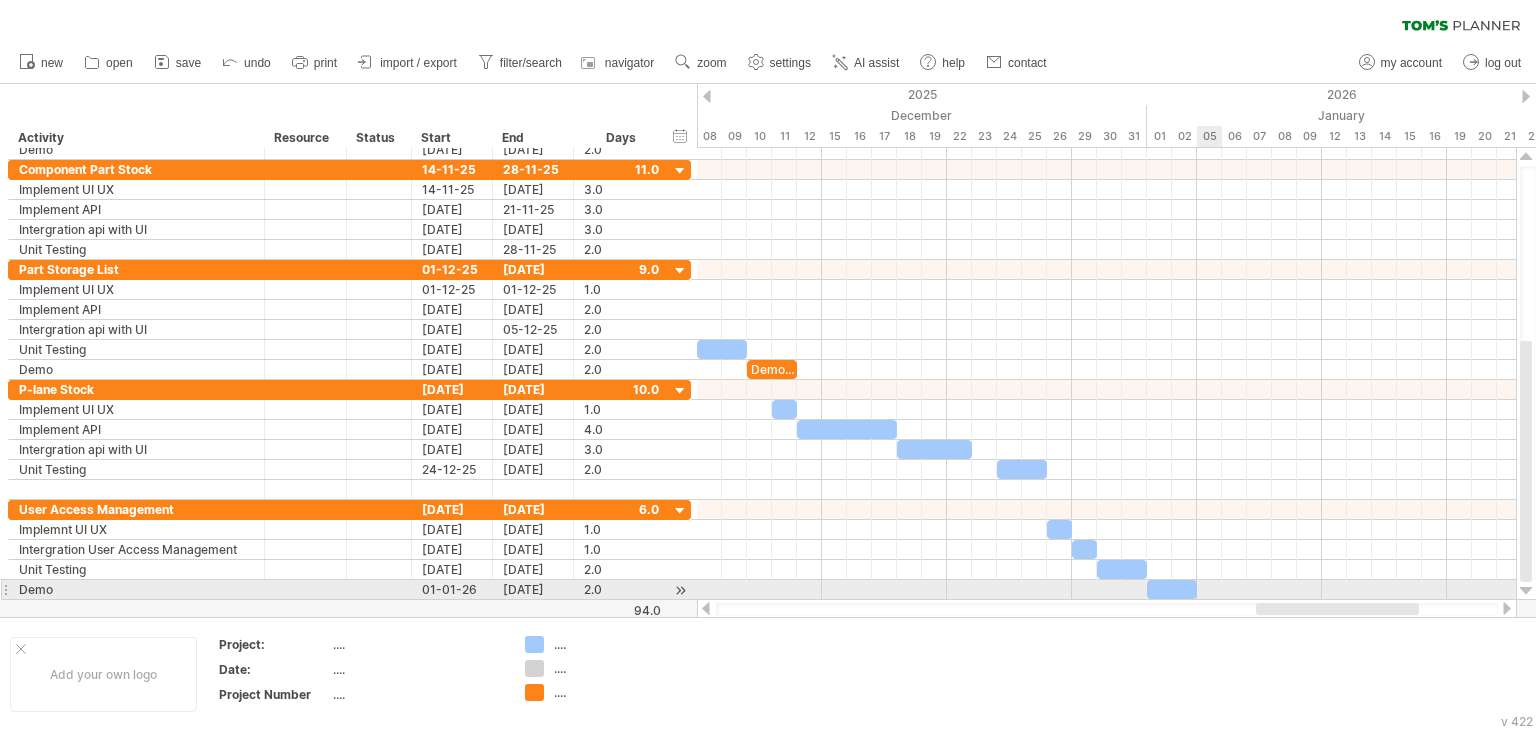 scroll, scrollTop: 0, scrollLeft: 0, axis: both 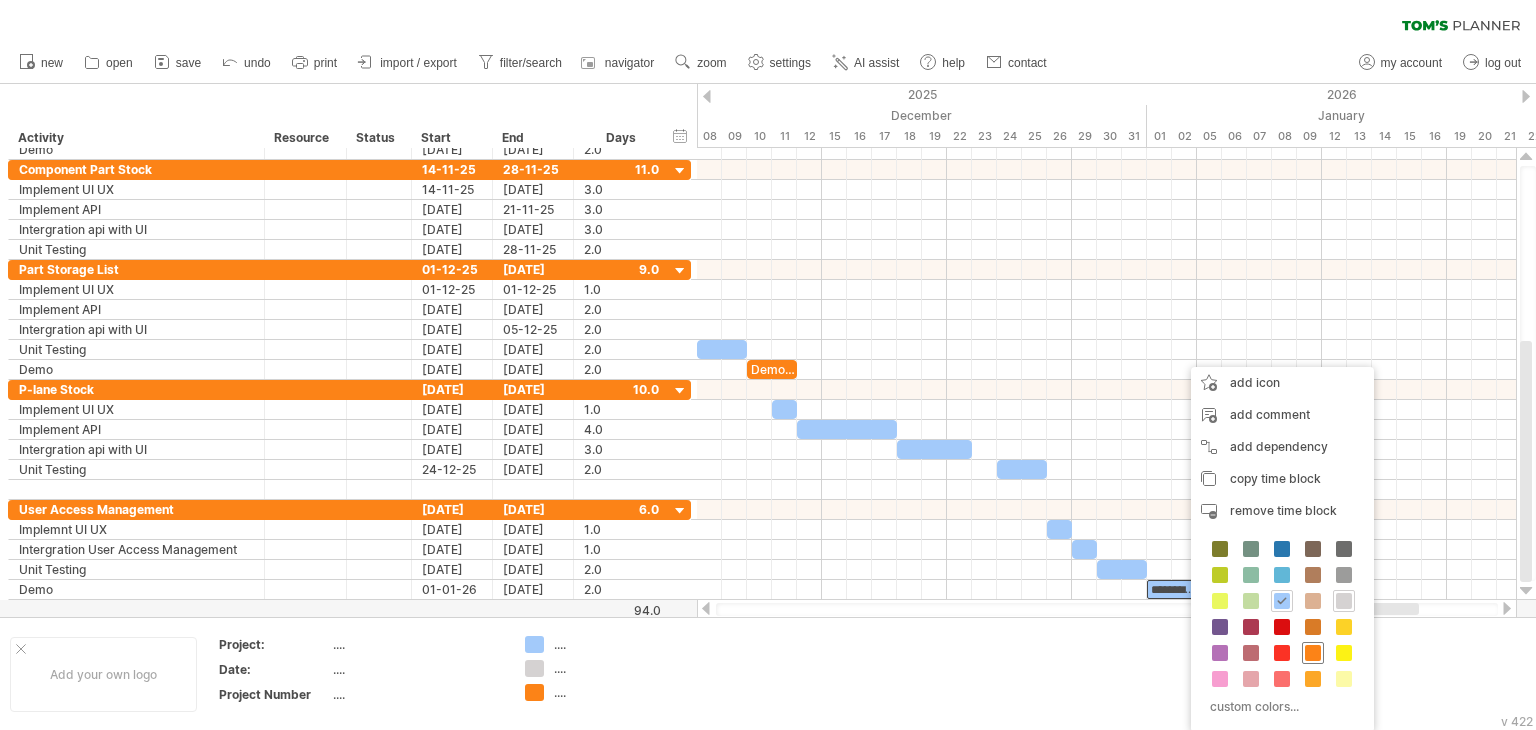 click at bounding box center [1313, 653] 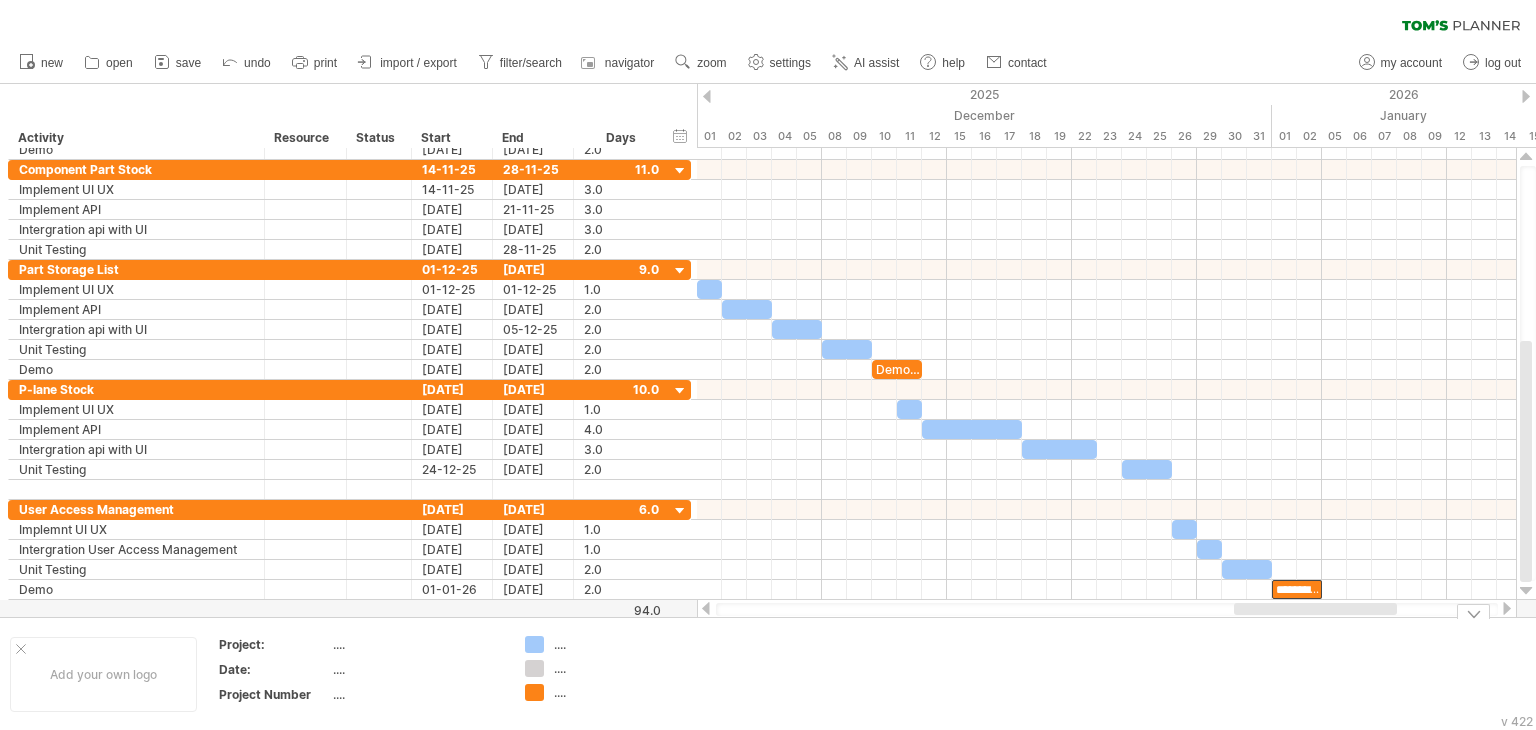 drag, startPoint x: 1330, startPoint y: 609, endPoint x: 1308, endPoint y: 621, distance: 25.059929 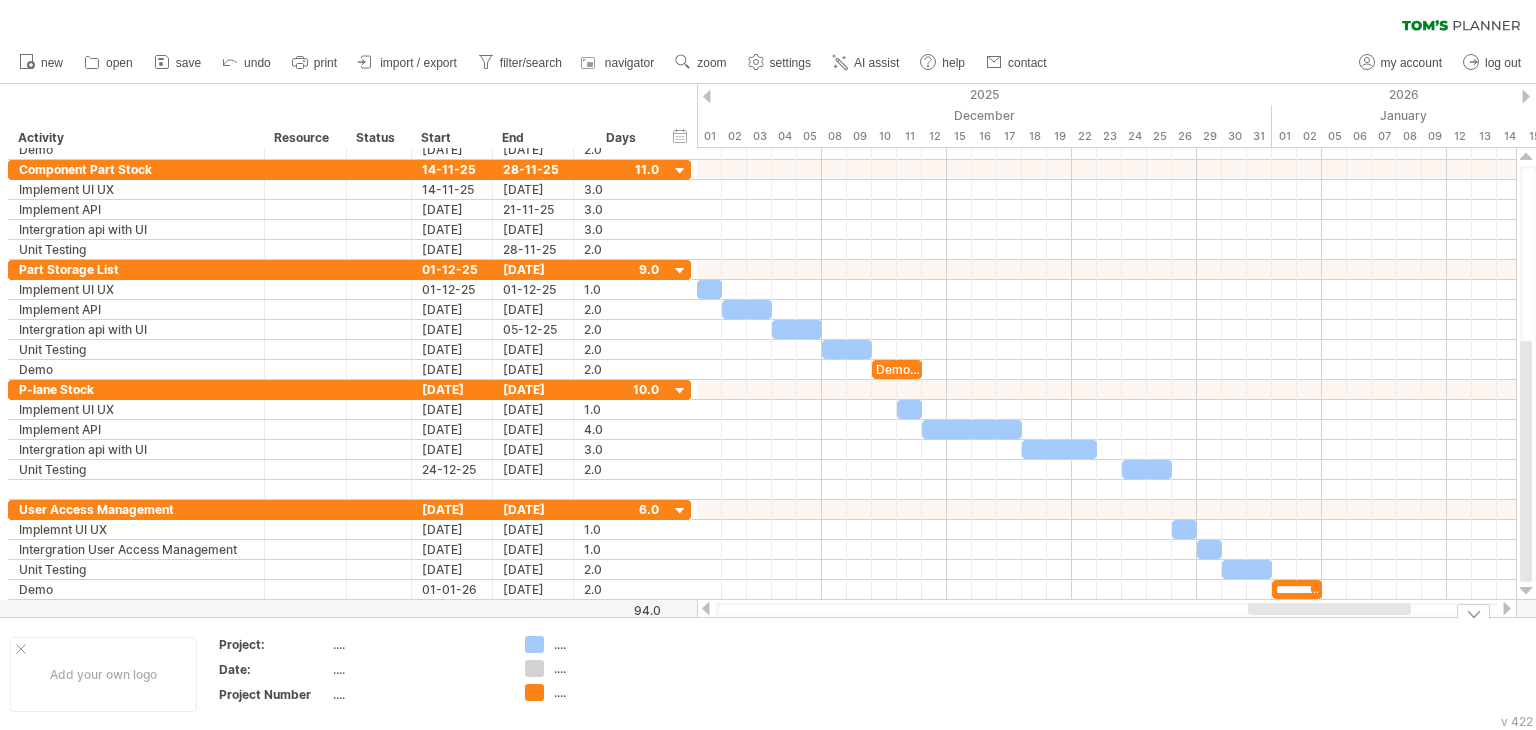 click on "Project: .... Date: .... Project Number ...." at bounding box center (768, 674) 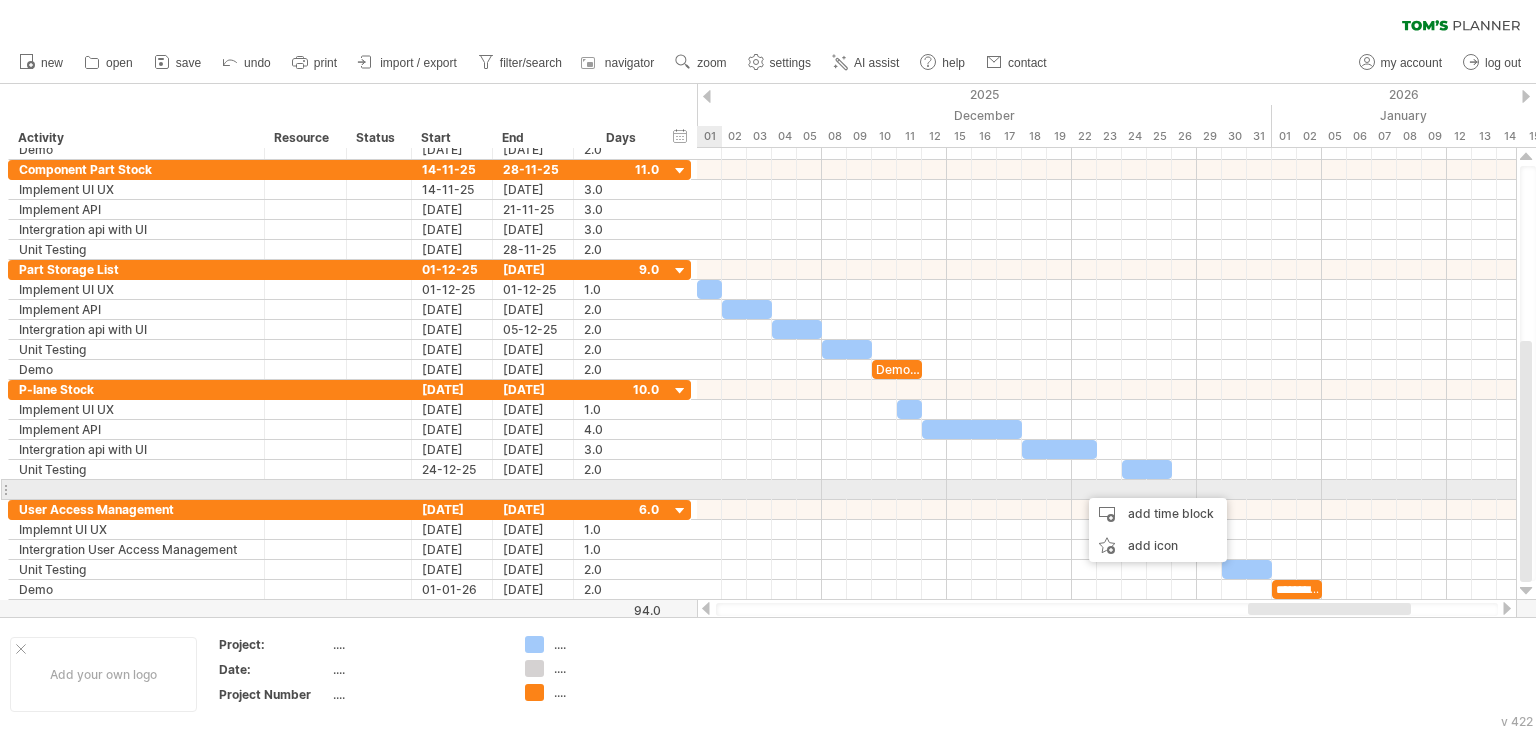 click at bounding box center (136, 489) 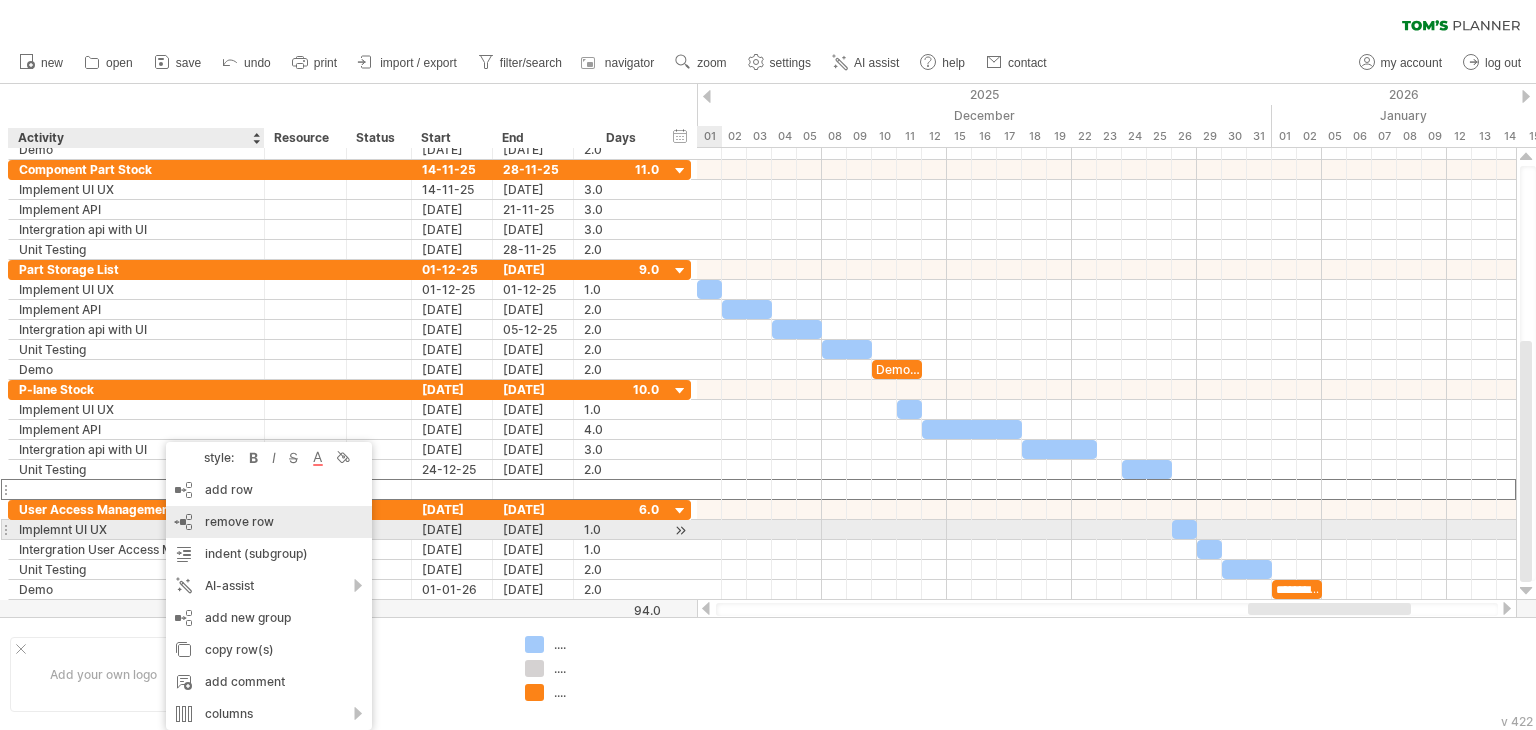 click on "remove row" at bounding box center [239, 521] 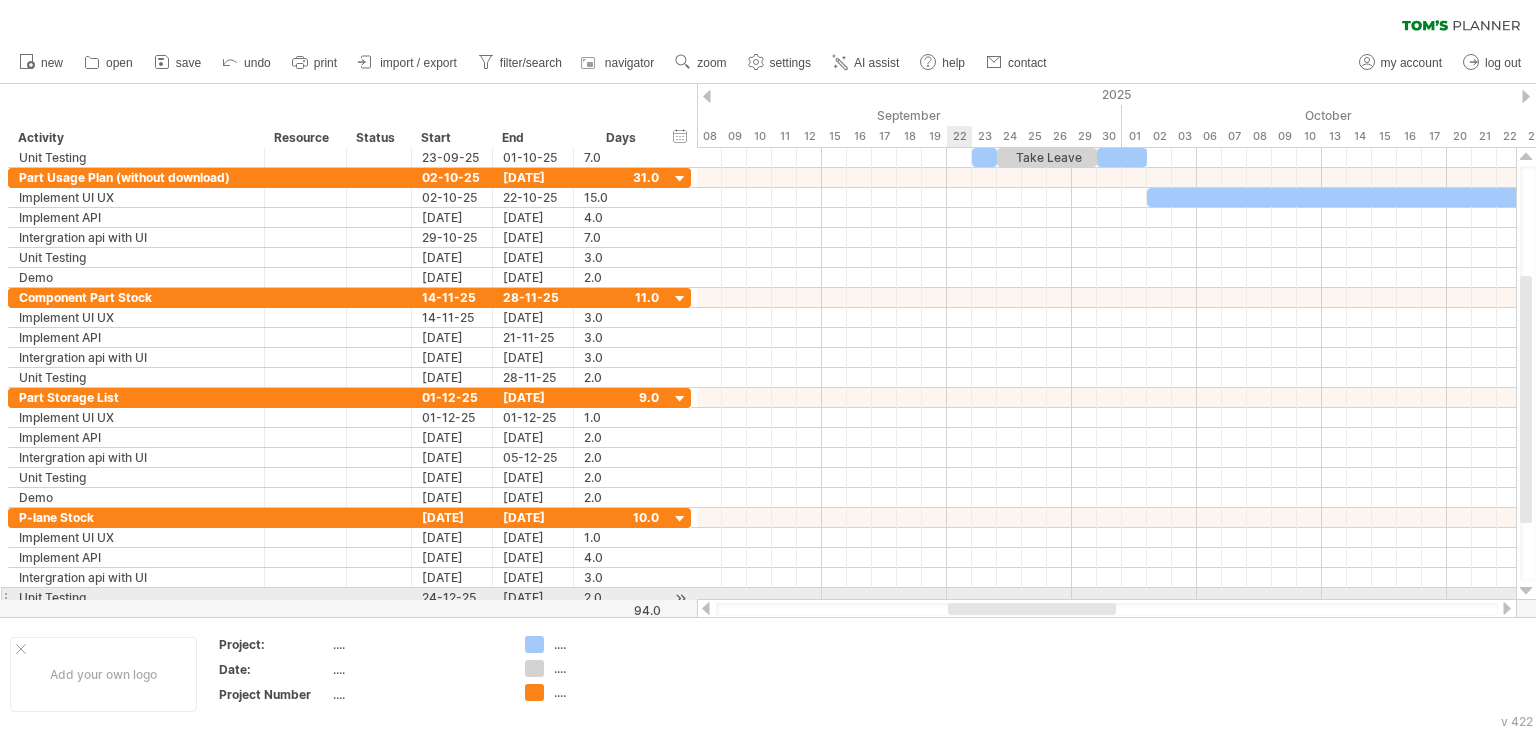 drag, startPoint x: 1264, startPoint y: 609, endPoint x: 964, endPoint y: 600, distance: 300.13498 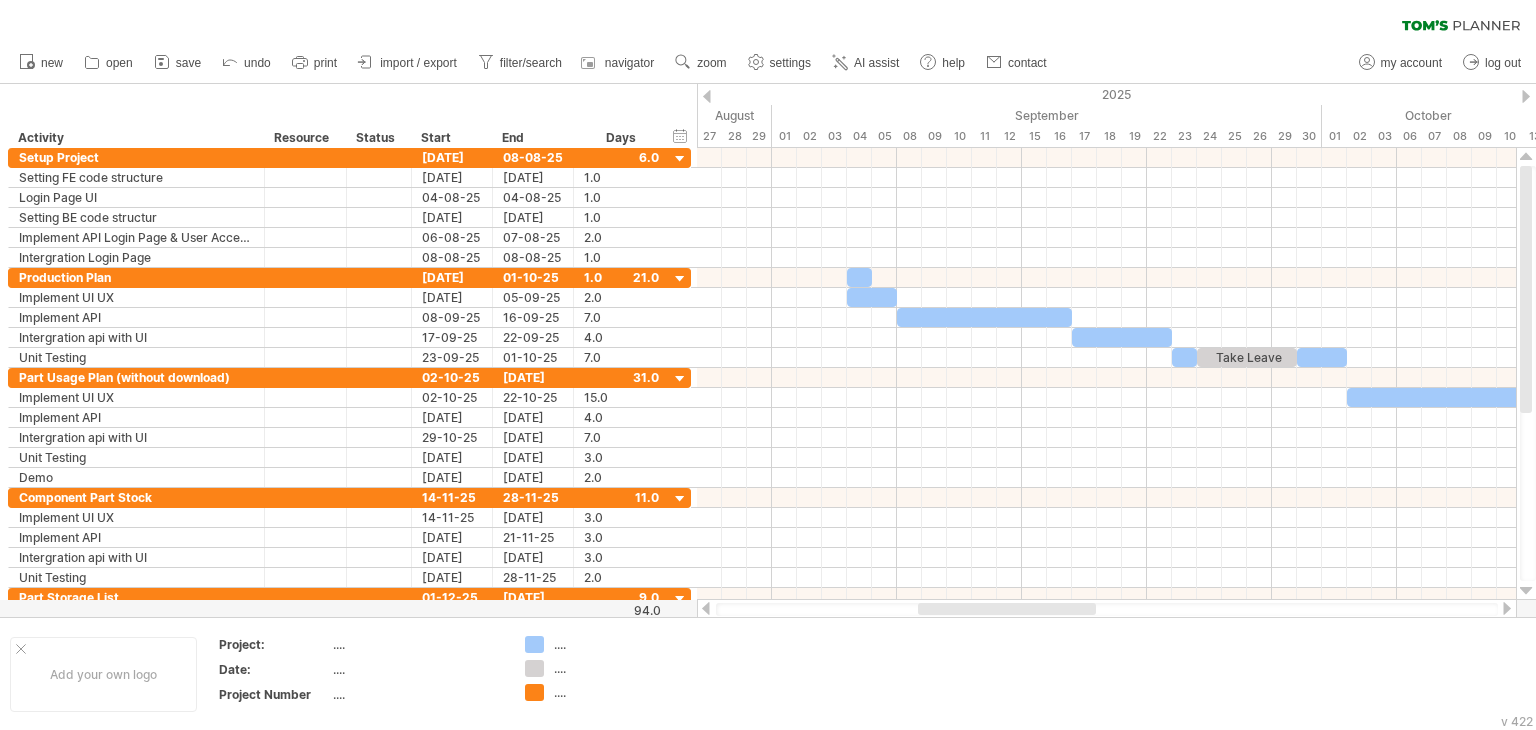 drag, startPoint x: 1062, startPoint y: 609, endPoint x: 1020, endPoint y: 609, distance: 42 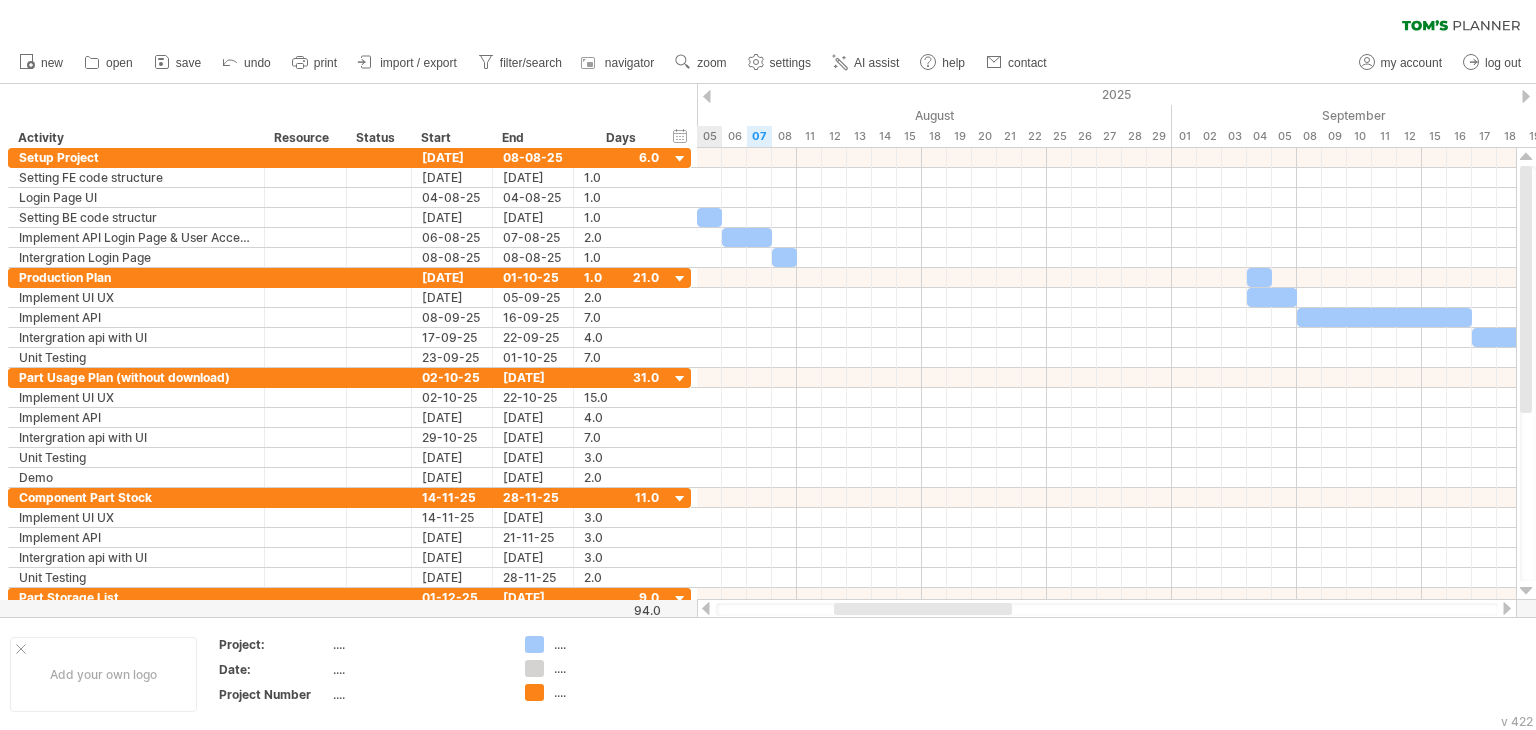 drag, startPoint x: 996, startPoint y: 610, endPoint x: 912, endPoint y: 608, distance: 84.0238 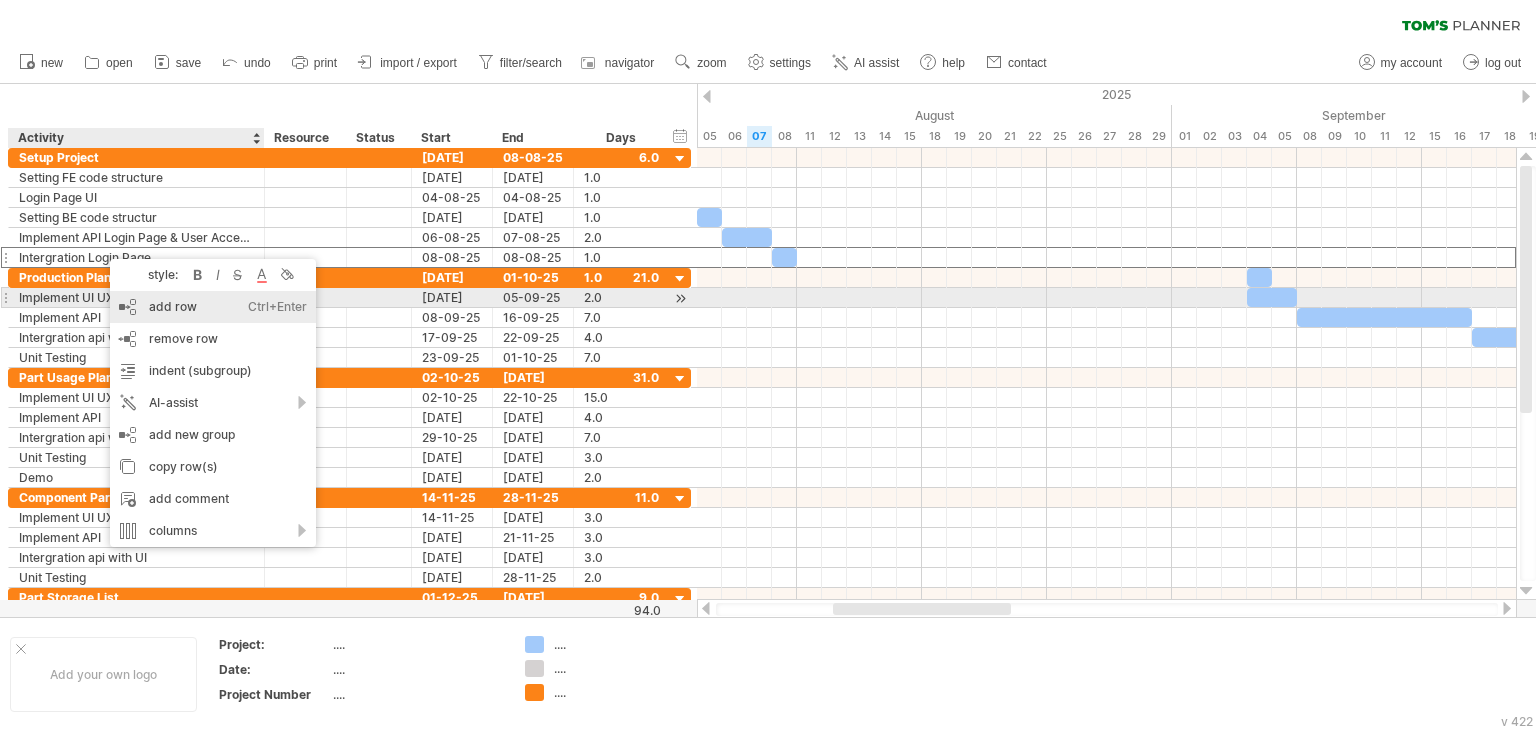 click on "add row Ctrl+Enter Cmd+Enter" at bounding box center [213, 307] 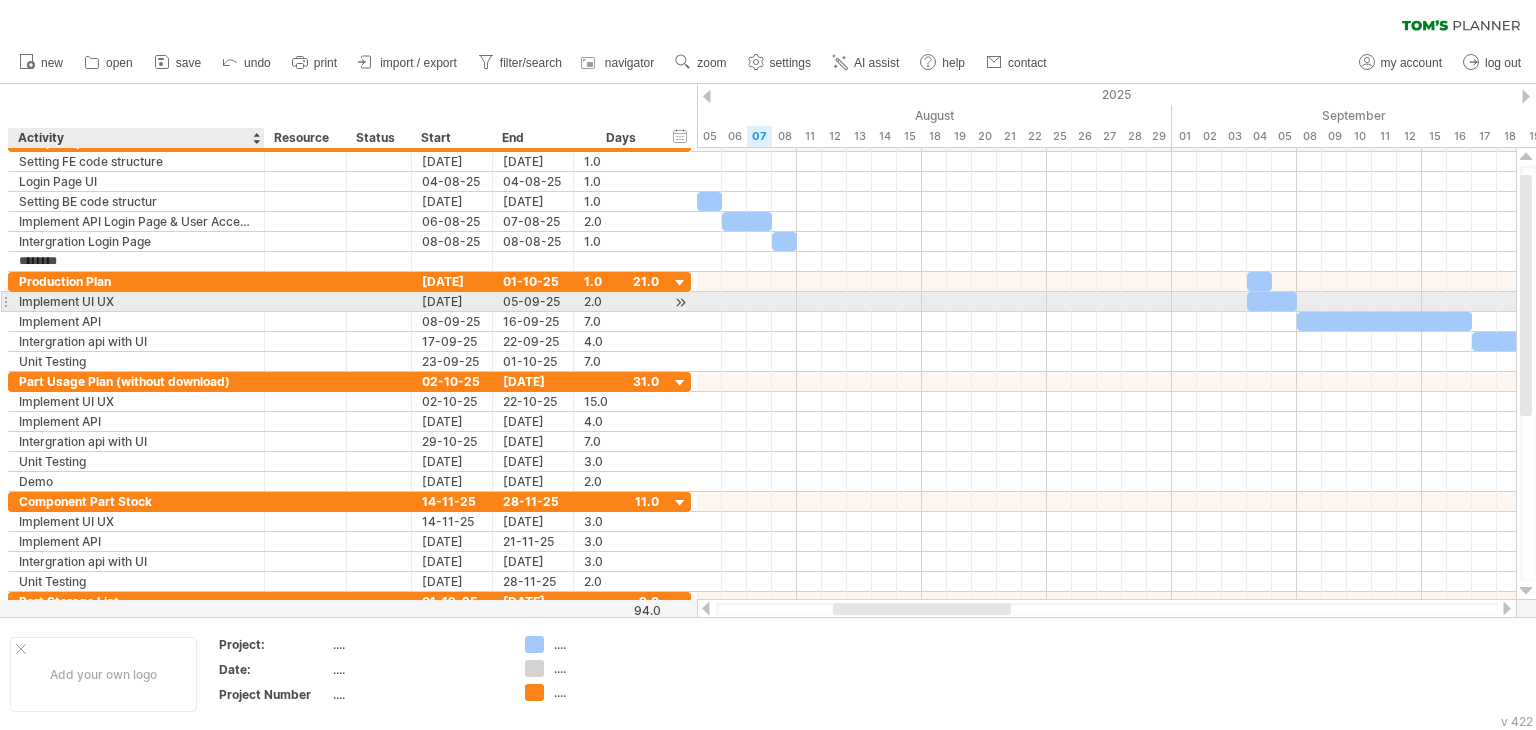 type on "**********" 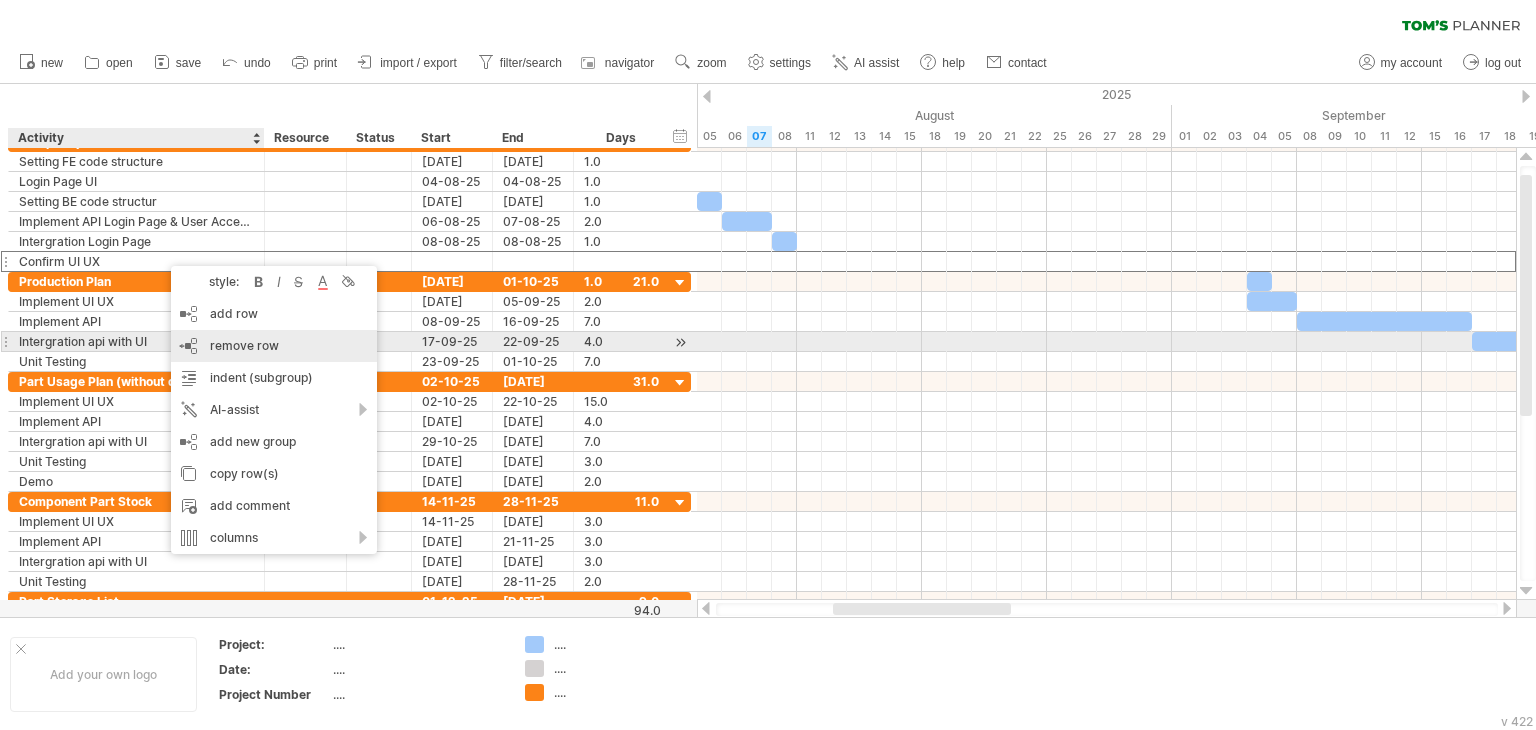 click on "add row Ctrl+Enter Cmd+Enter" at bounding box center (274, 314) 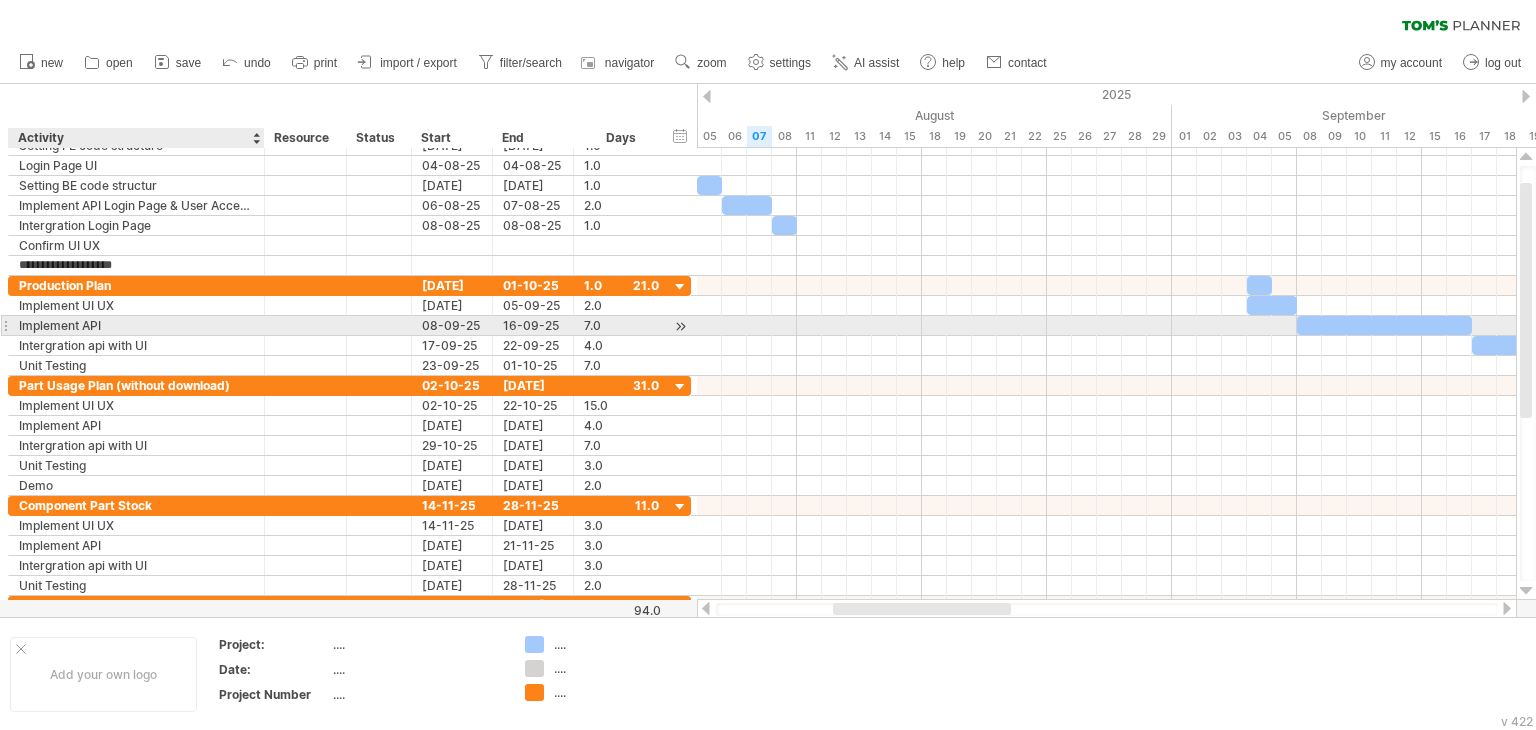type on "**********" 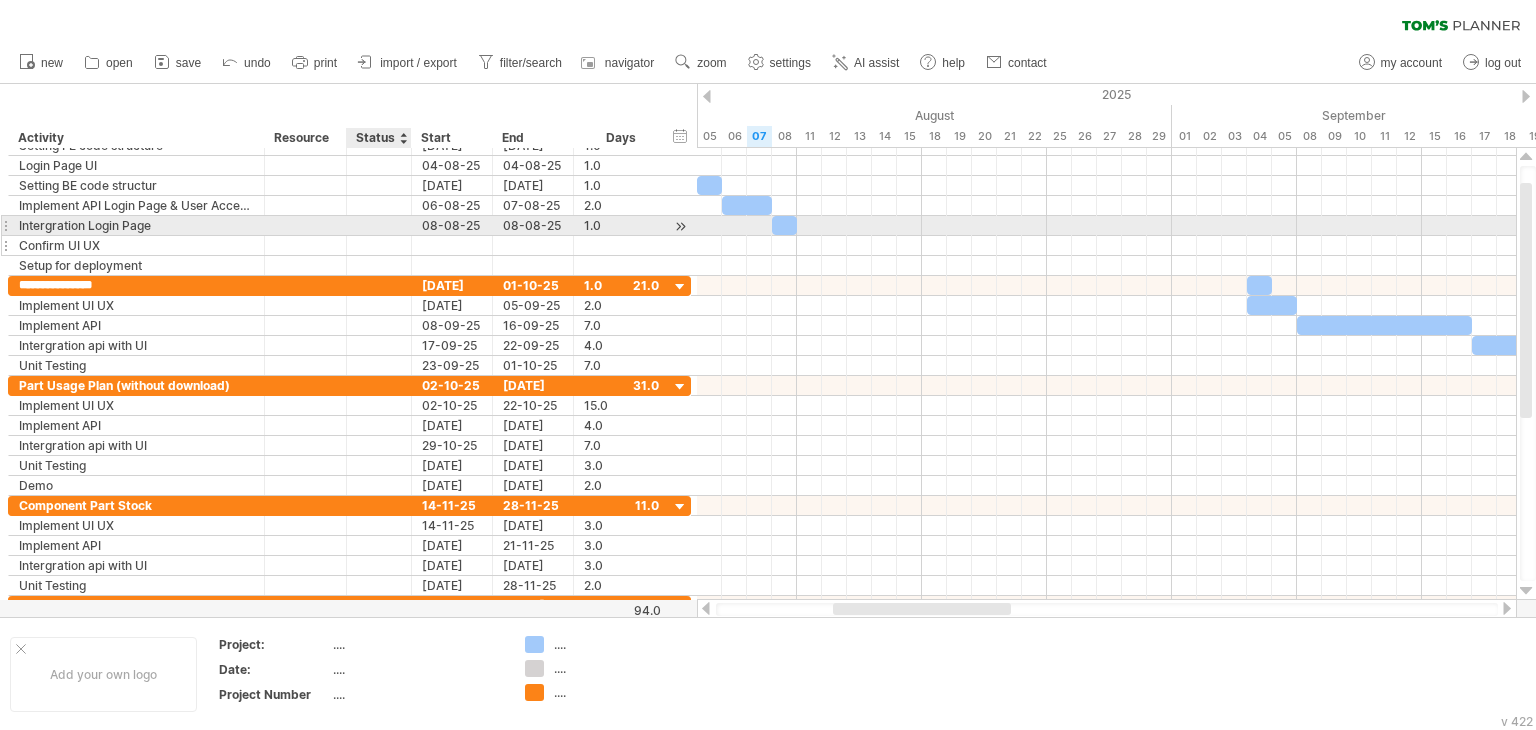 drag, startPoint x: 398, startPoint y: 235, endPoint x: 410, endPoint y: 241, distance: 13.416408 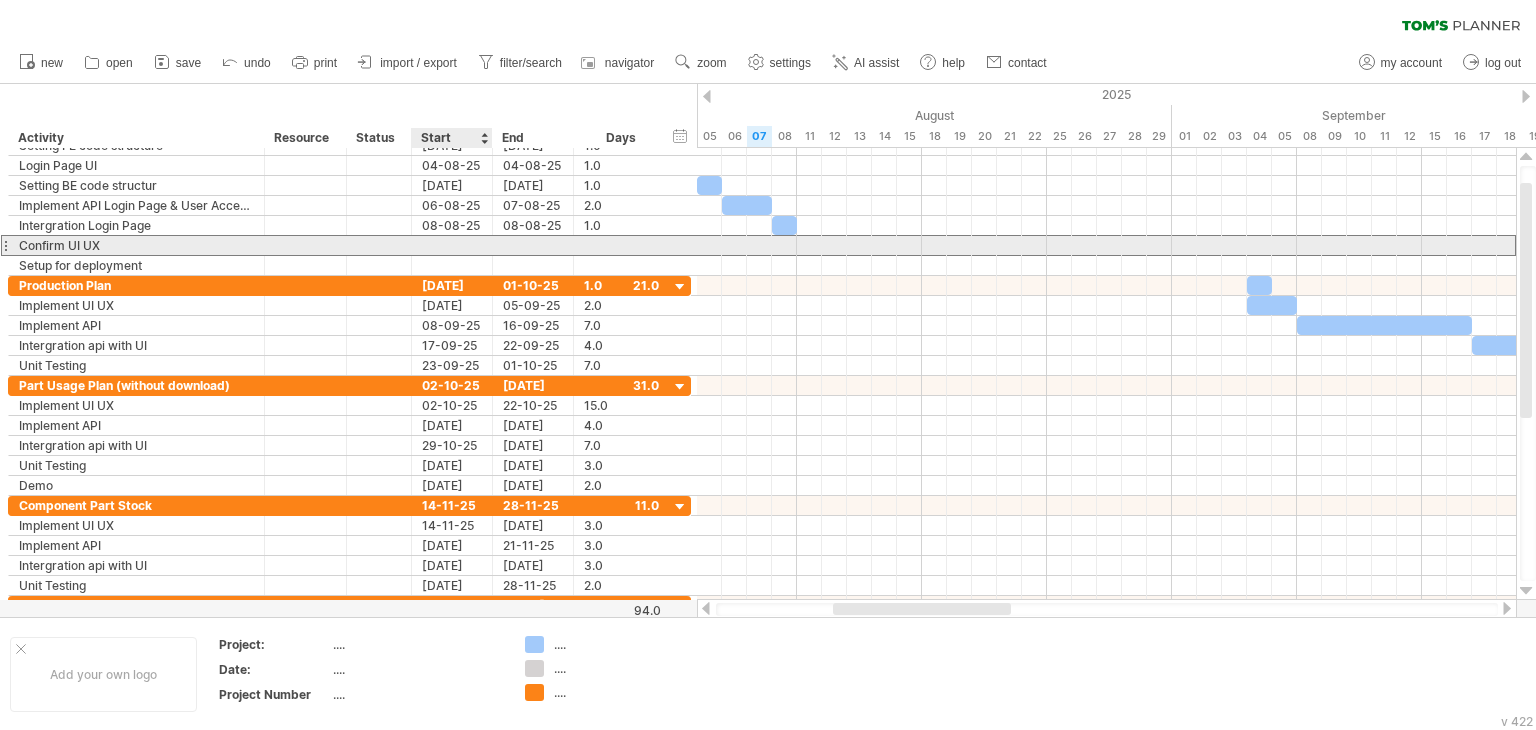 click at bounding box center (452, 245) 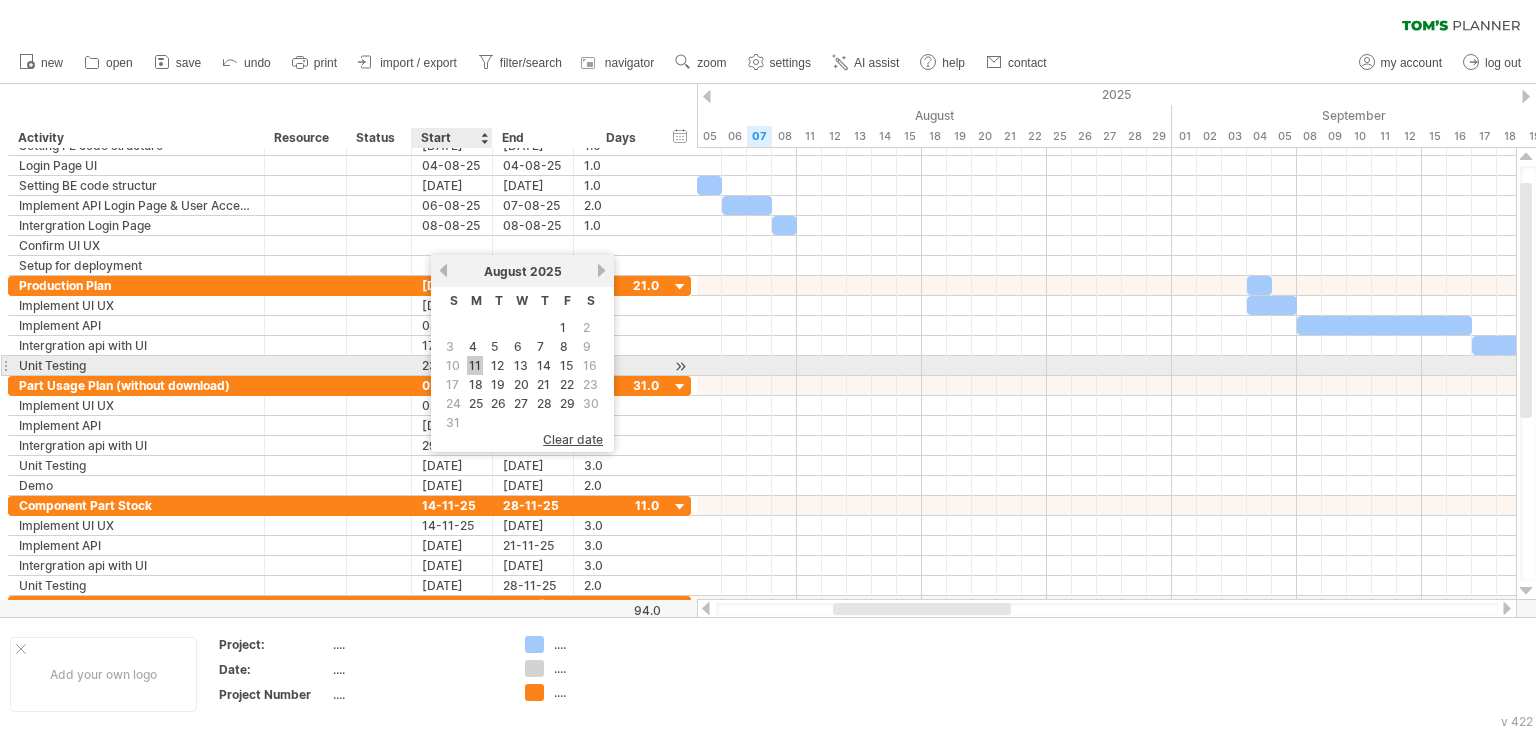 click on "11" at bounding box center (475, 365) 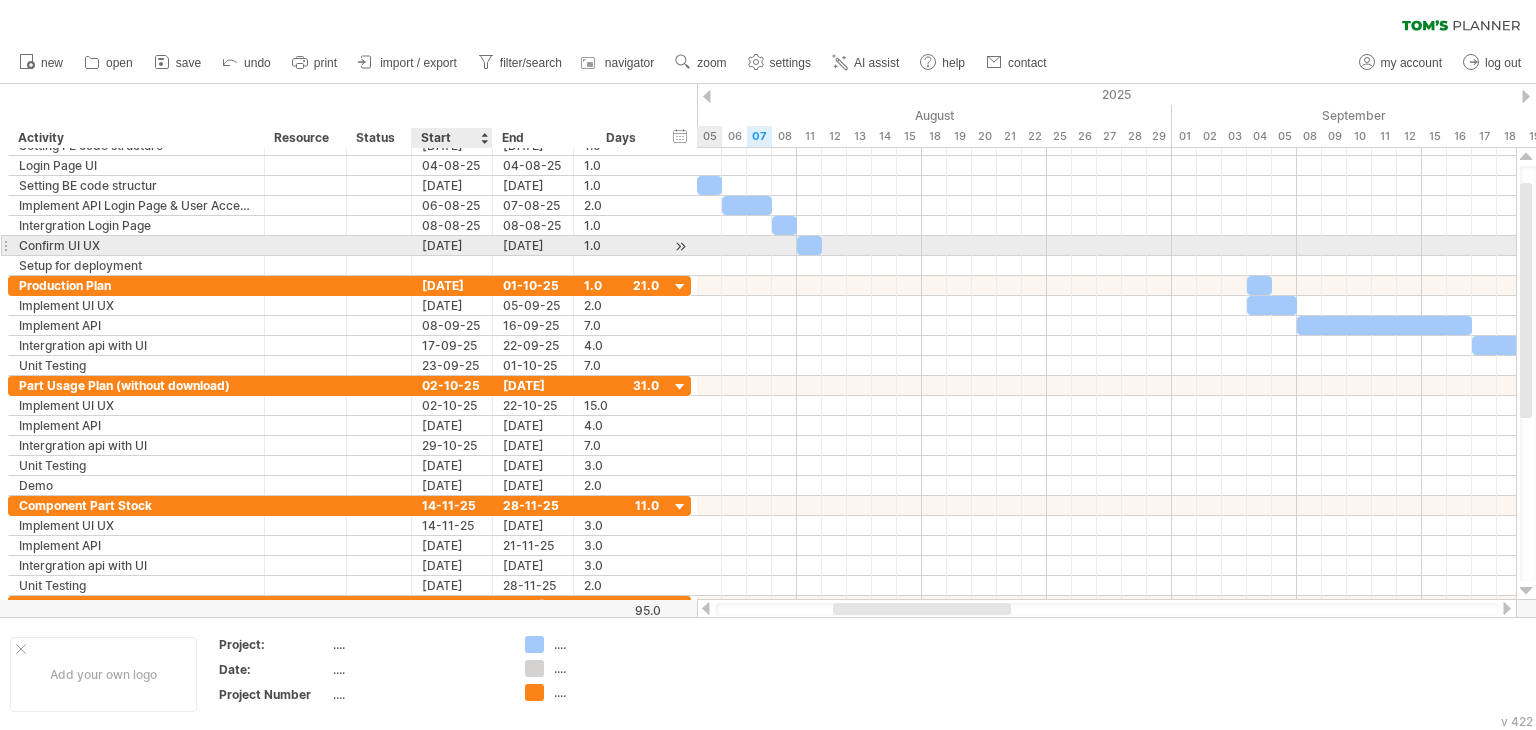 click on "[DATE]" at bounding box center [452, 245] 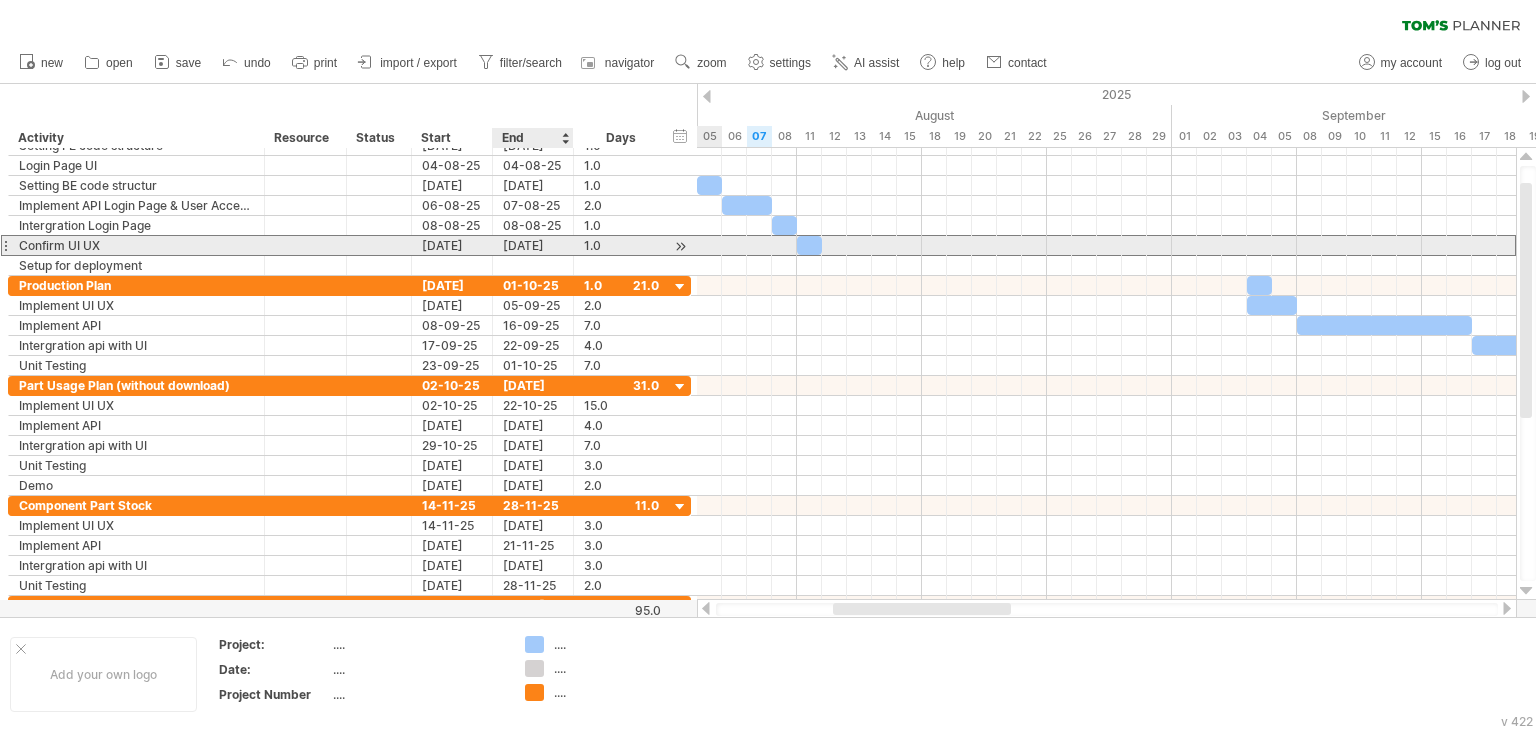 click on "[DATE]" at bounding box center [533, 245] 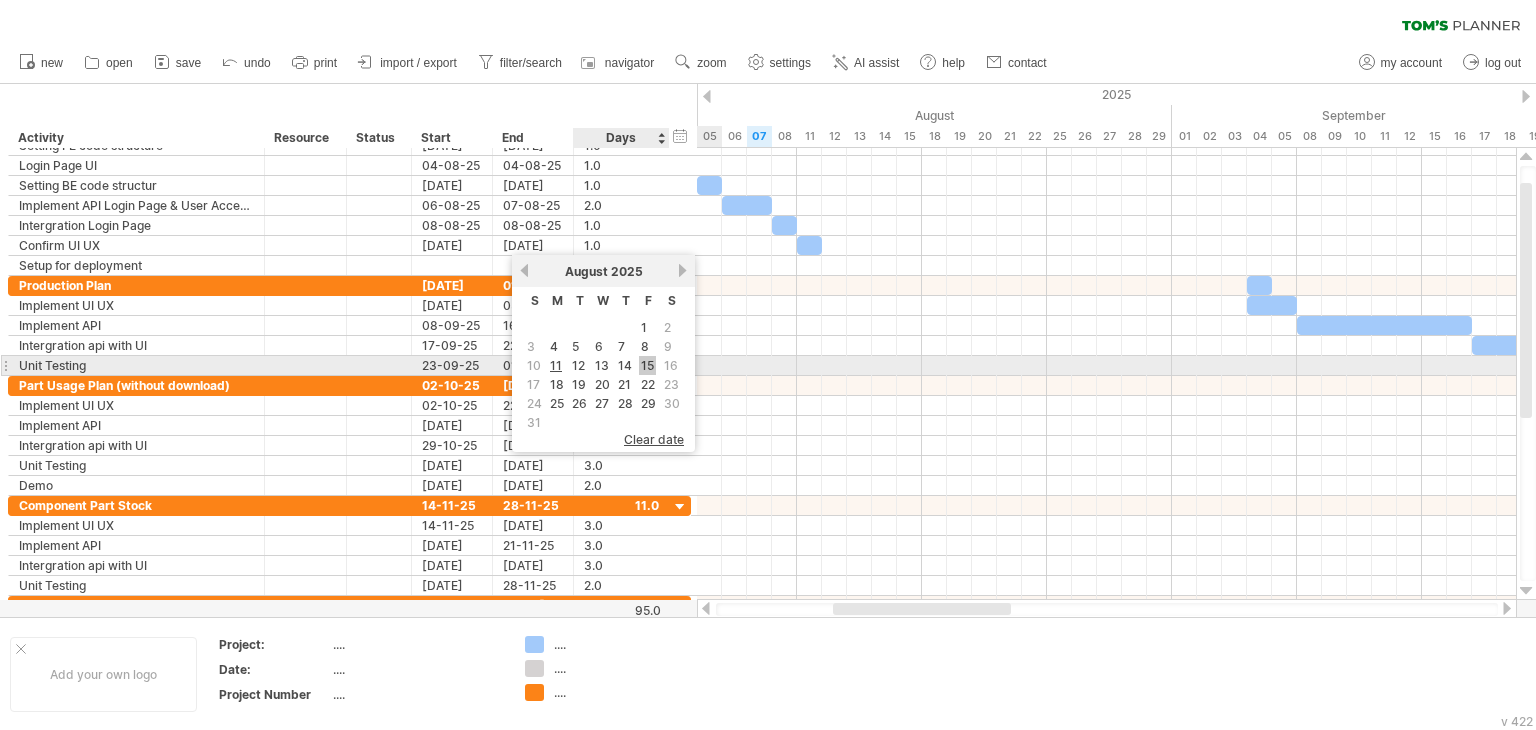 click on "15" at bounding box center [647, 365] 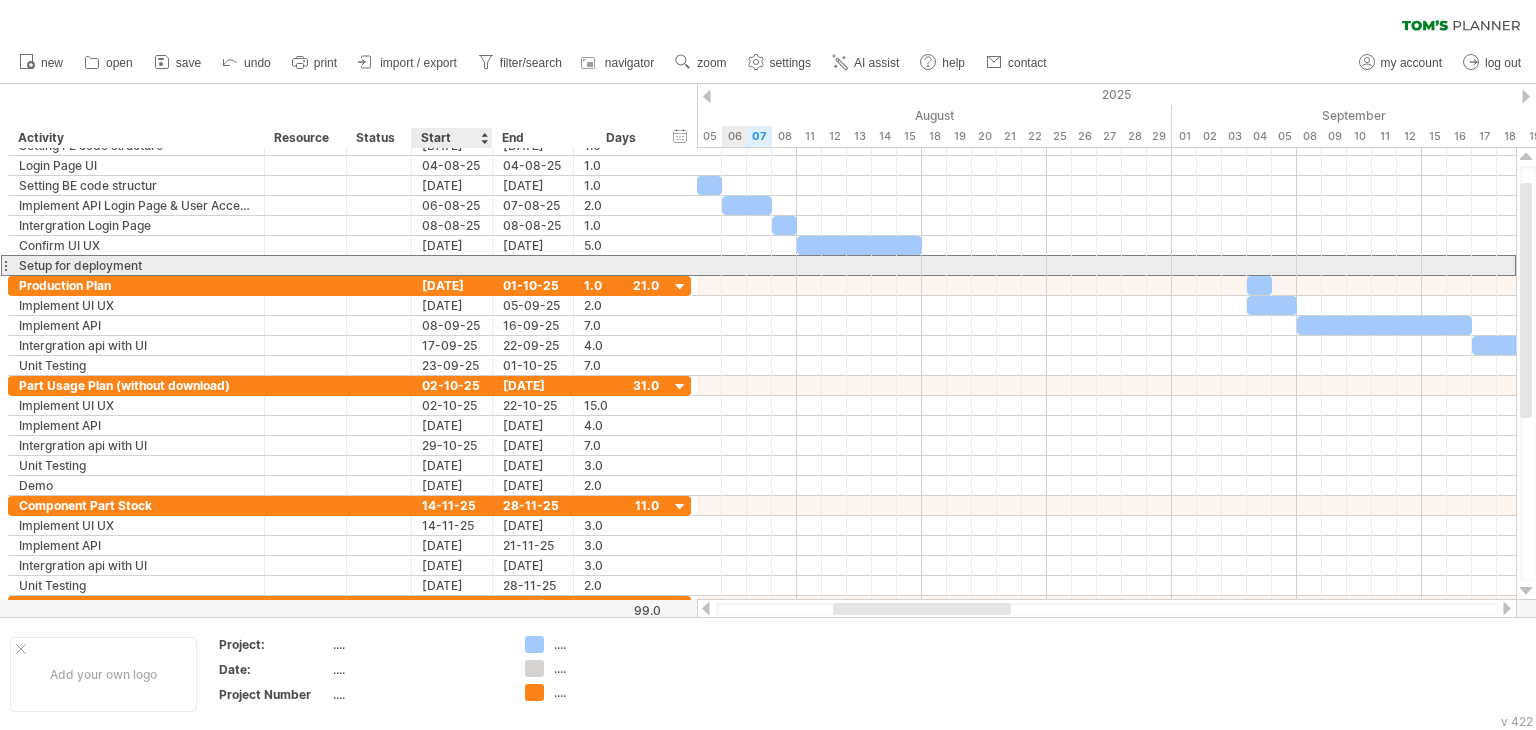 click at bounding box center [452, 265] 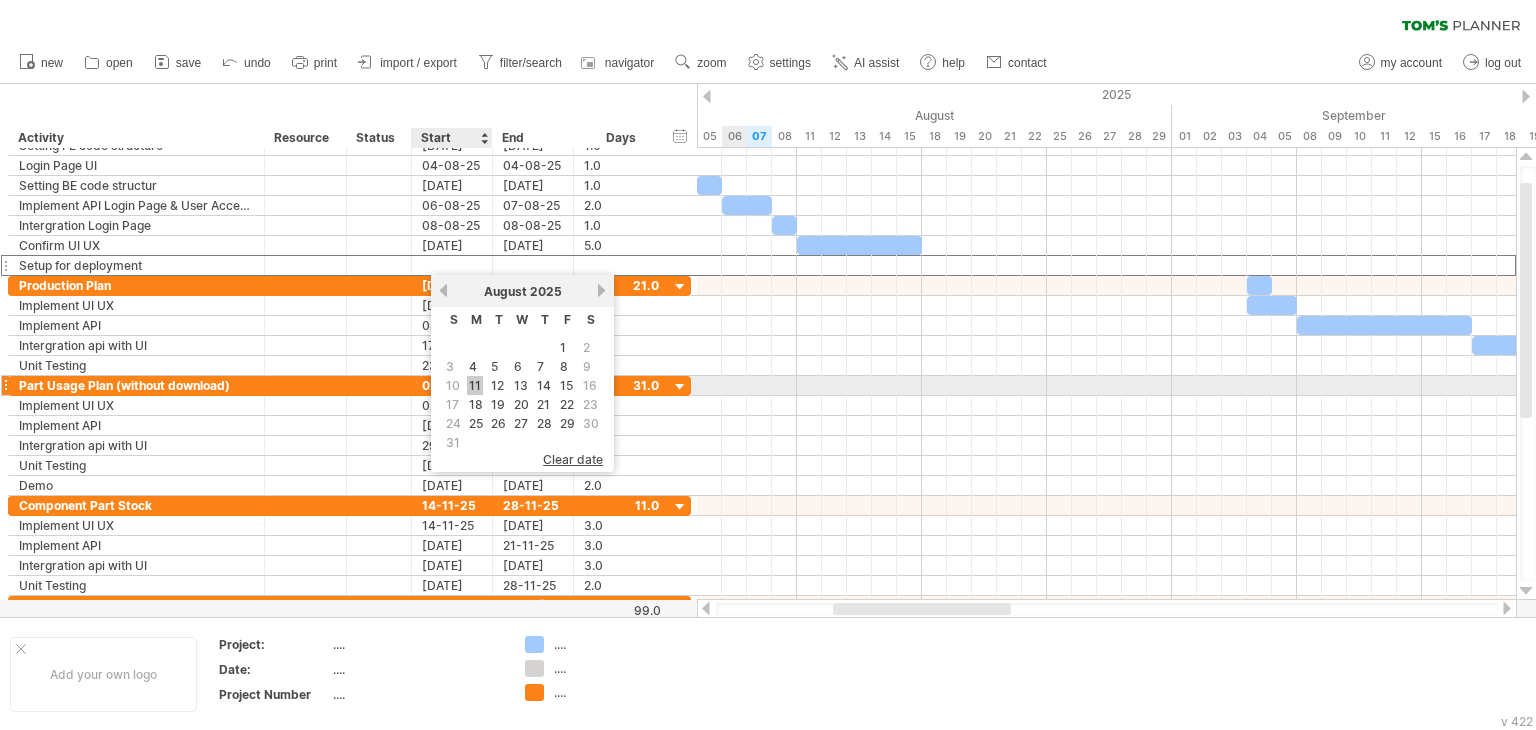 click on "11" at bounding box center (475, 385) 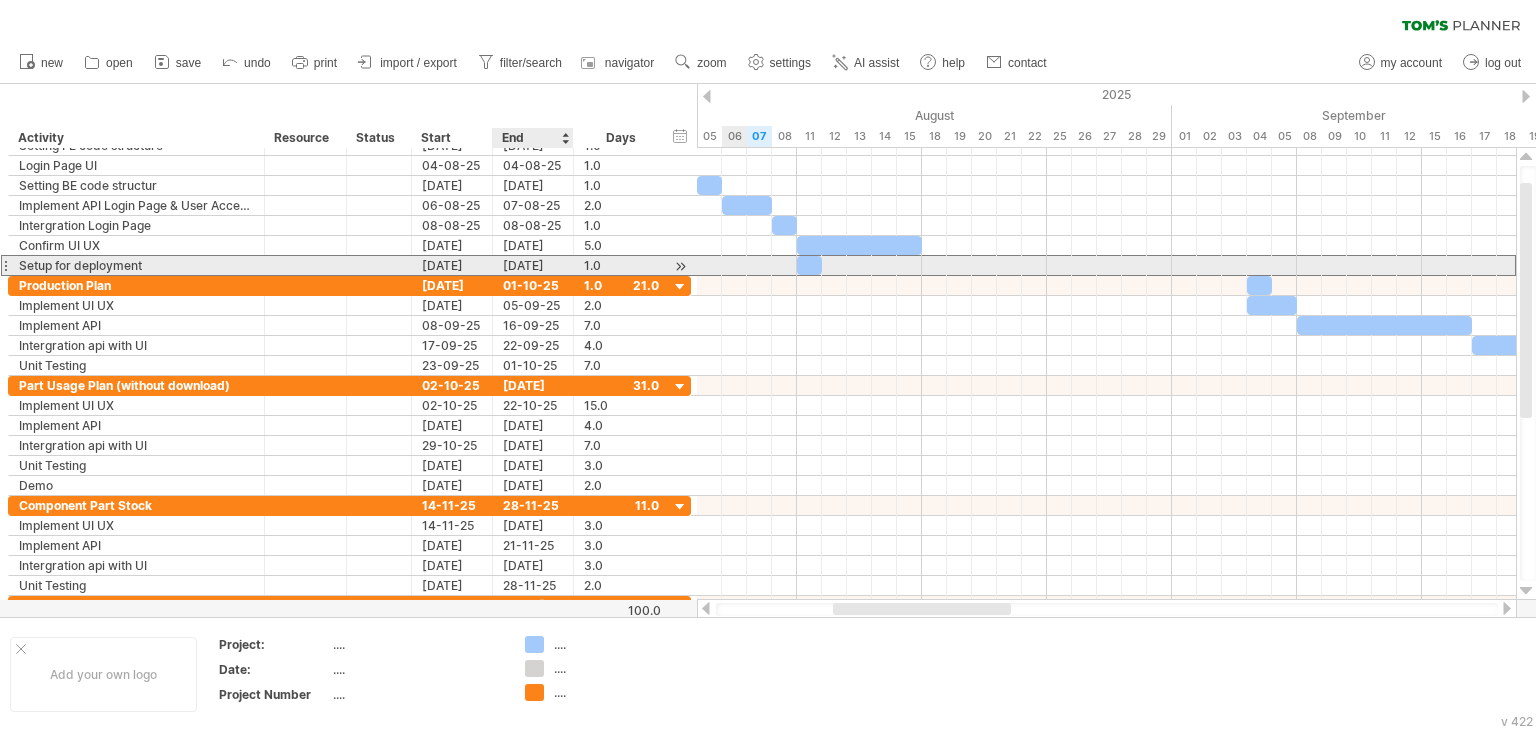 click on "[DATE]" at bounding box center [533, 265] 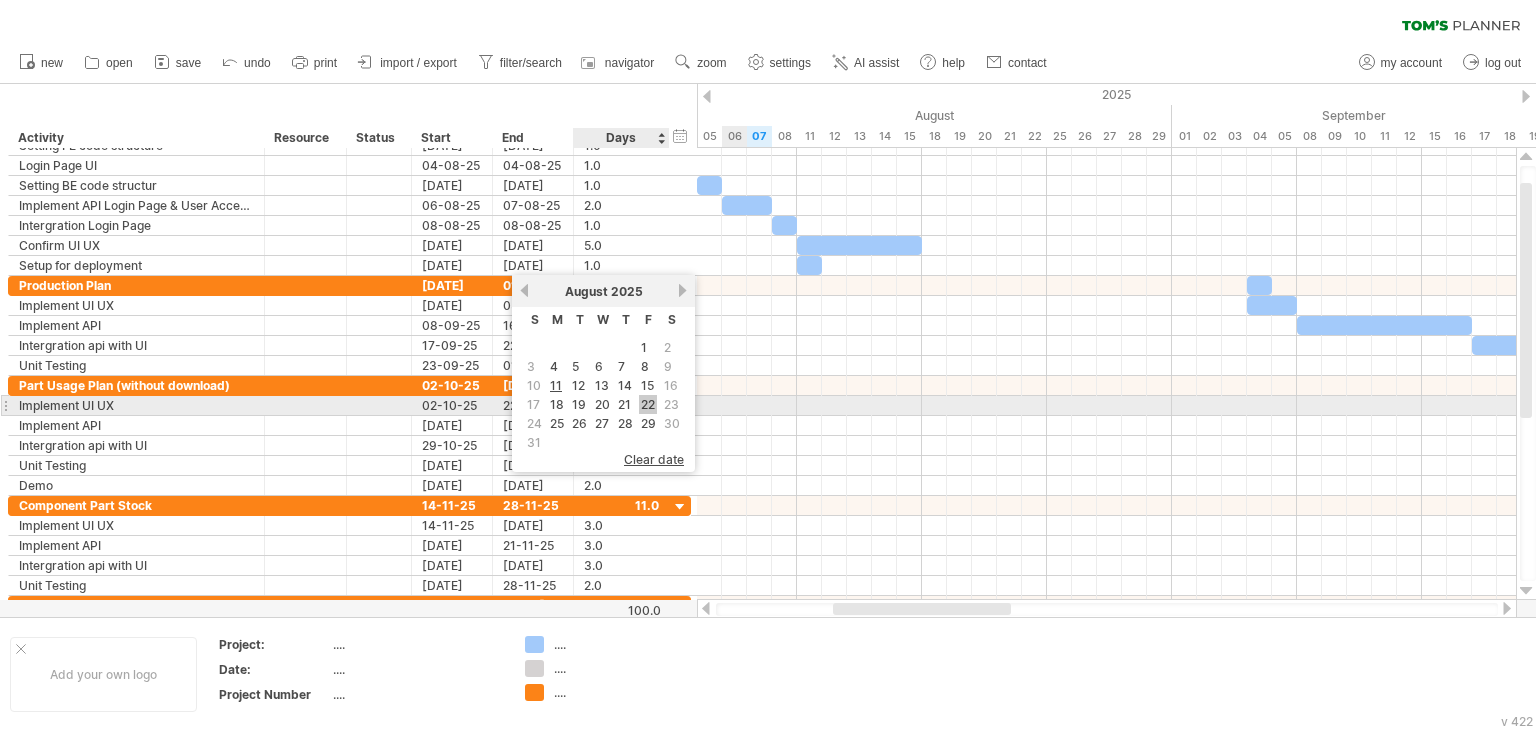 click on "22" at bounding box center [648, 404] 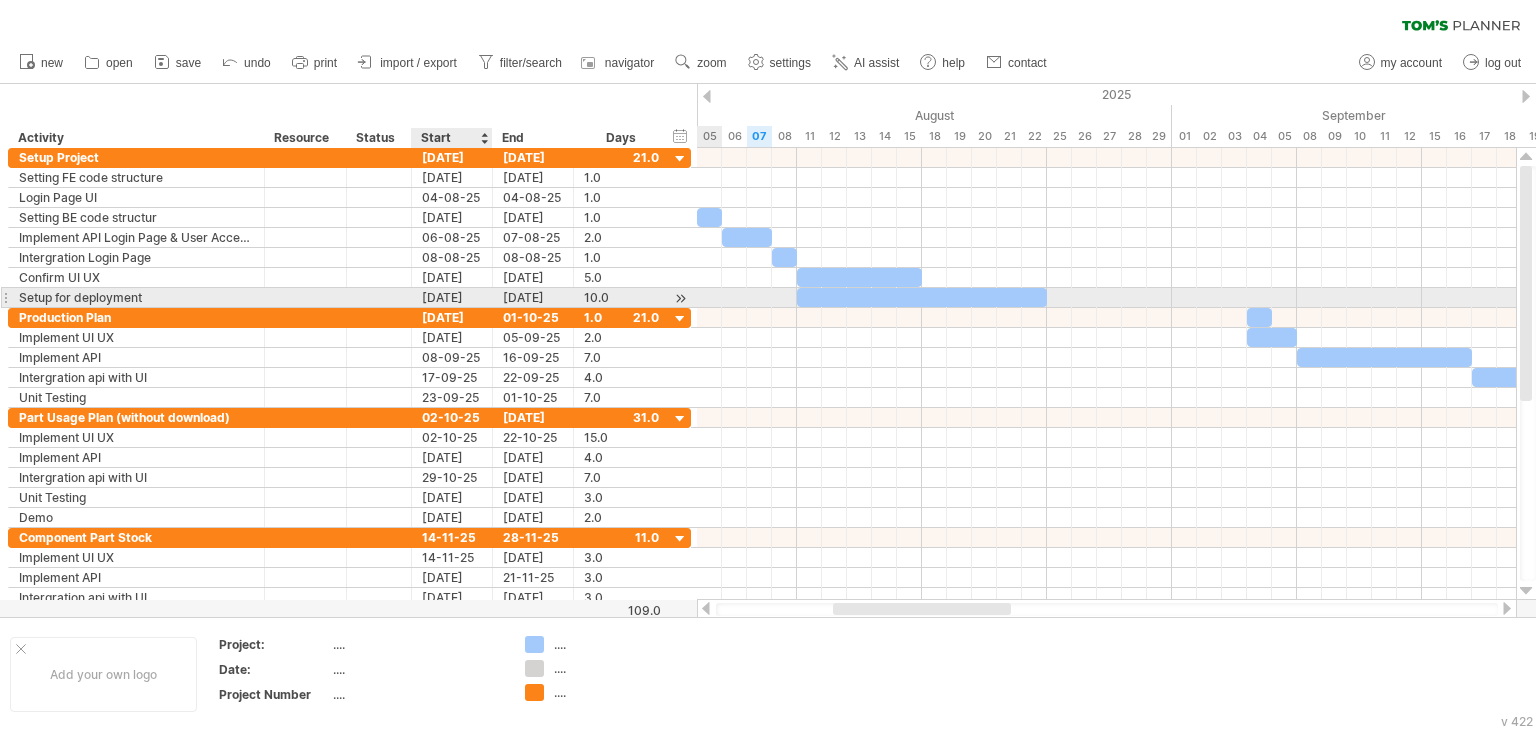 click on "[DATE]" at bounding box center (452, 297) 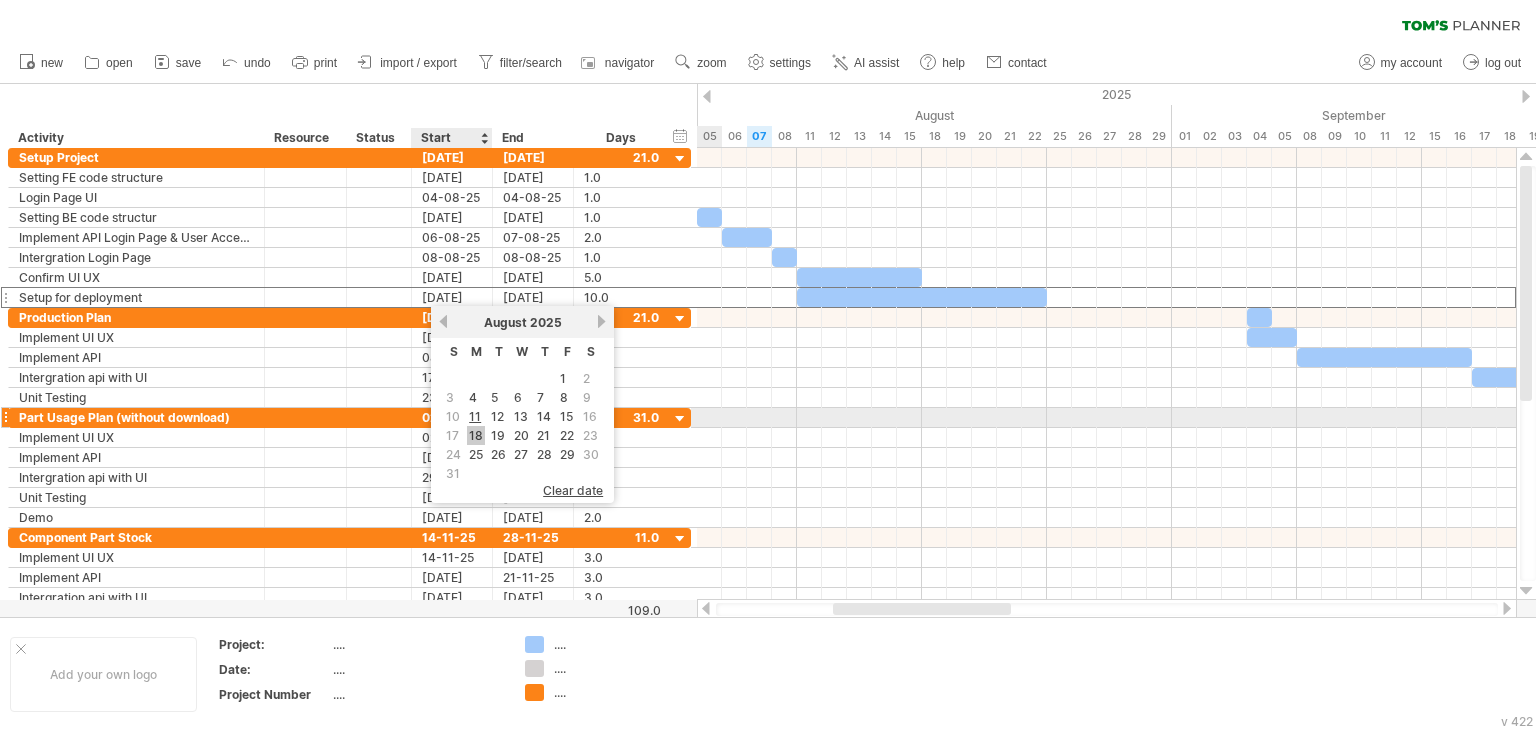 click on "18" at bounding box center (476, 435) 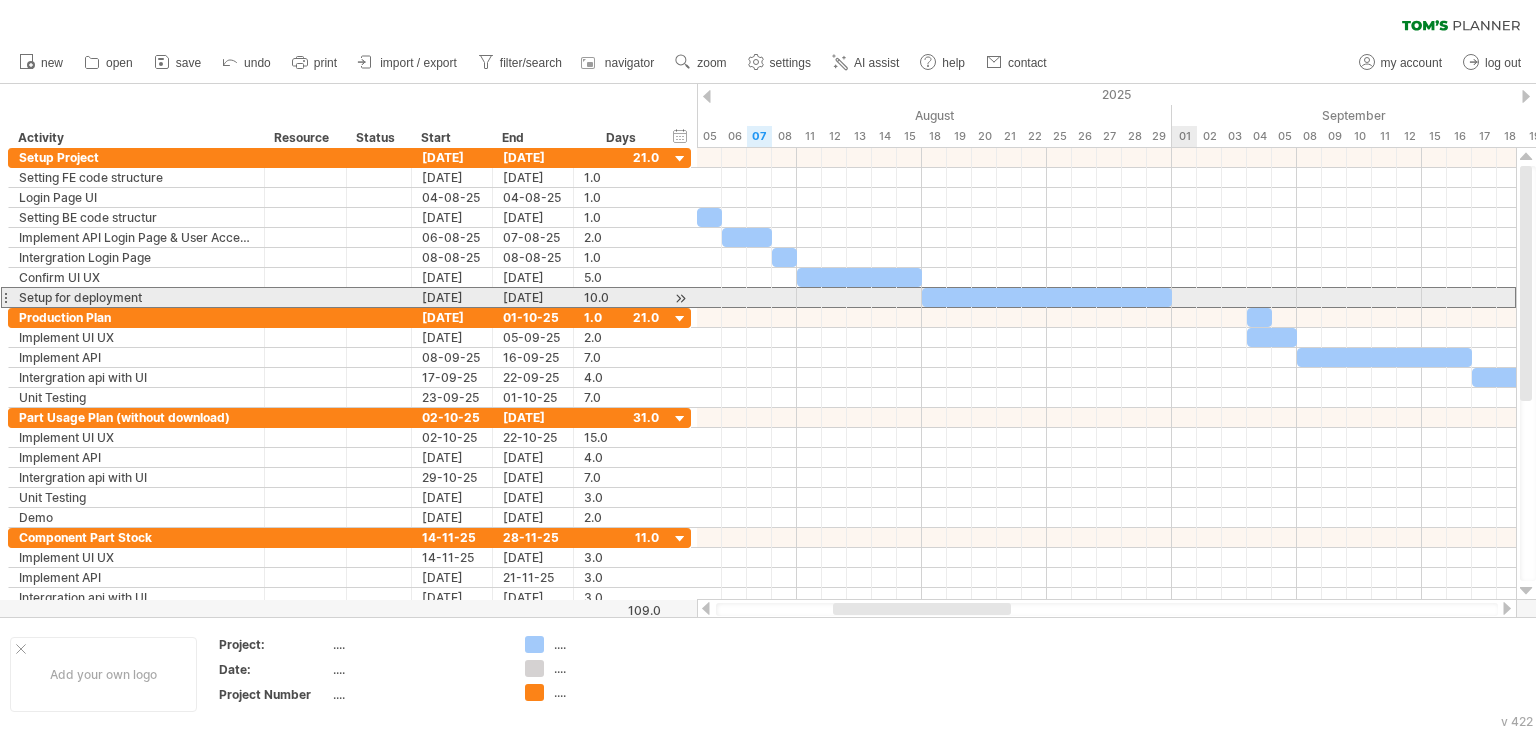 click at bounding box center [1106, 297] 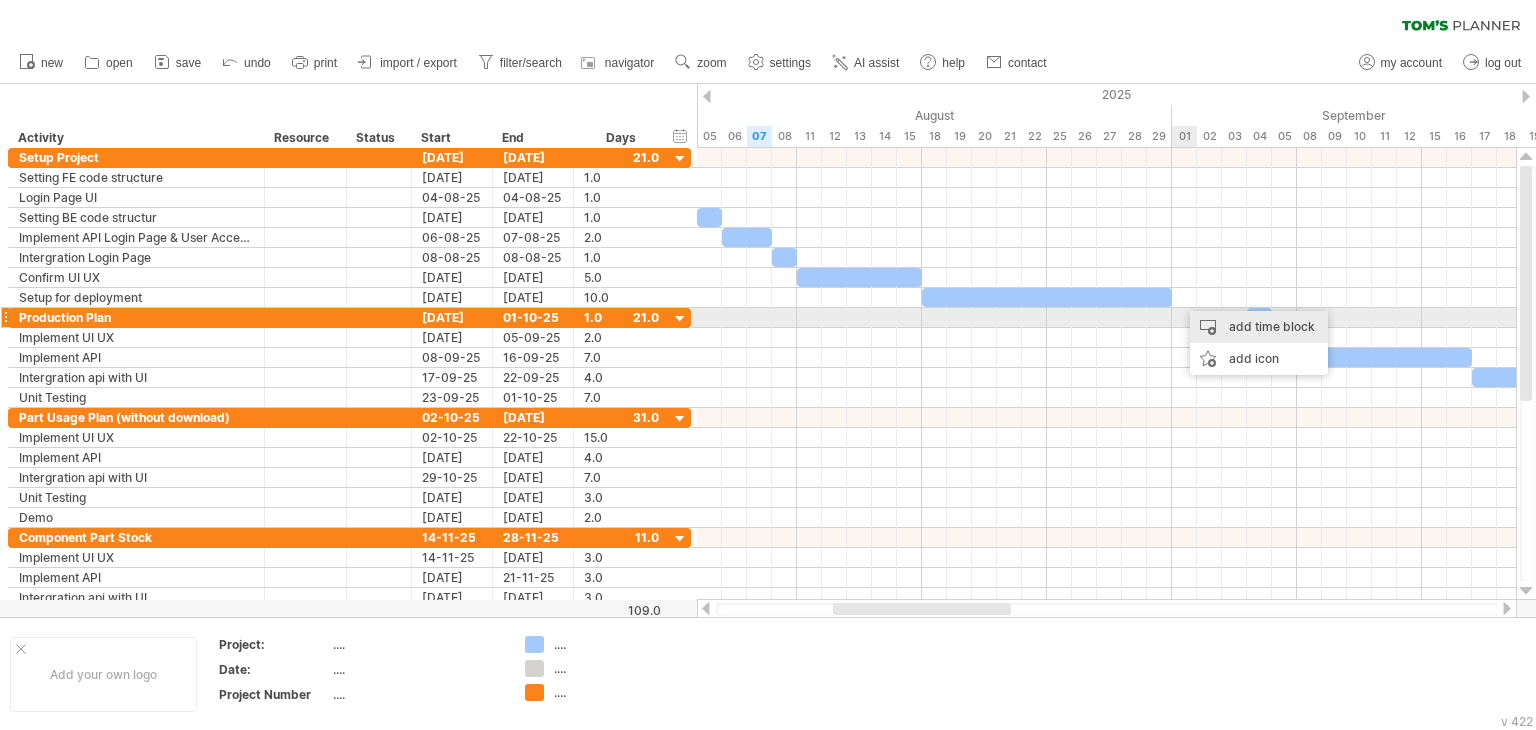 click on "add time block" at bounding box center [1259, 327] 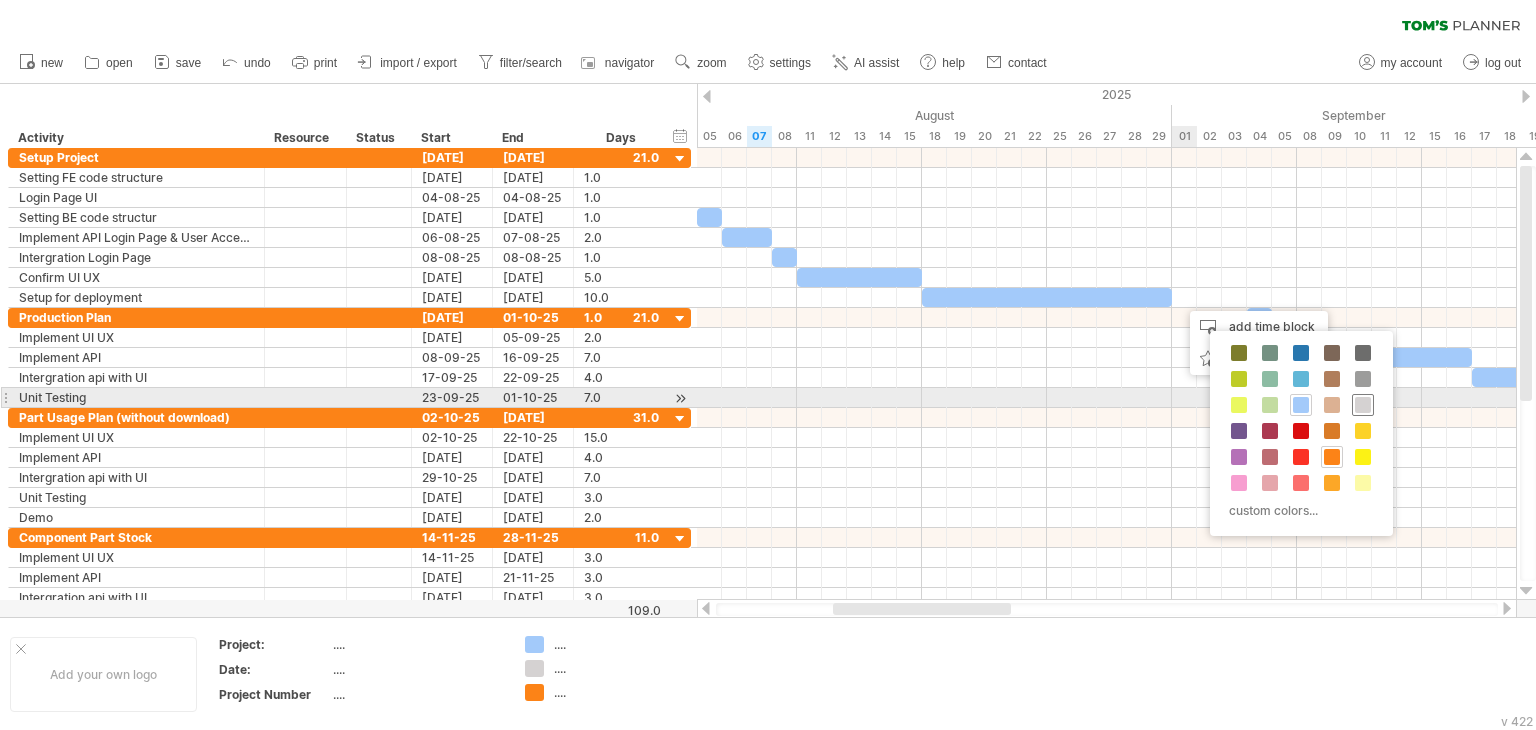 click at bounding box center [1363, 405] 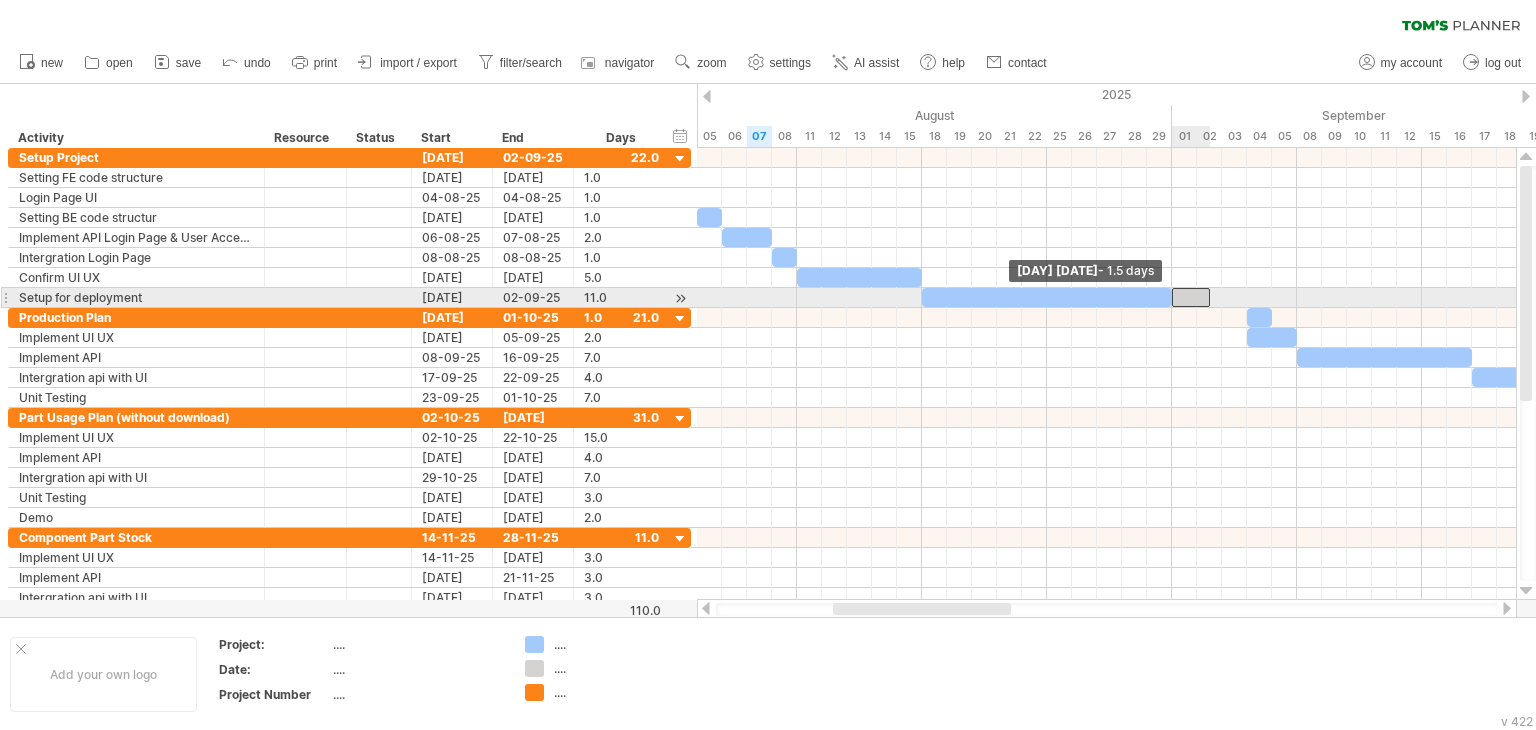 click at bounding box center (1172, 297) 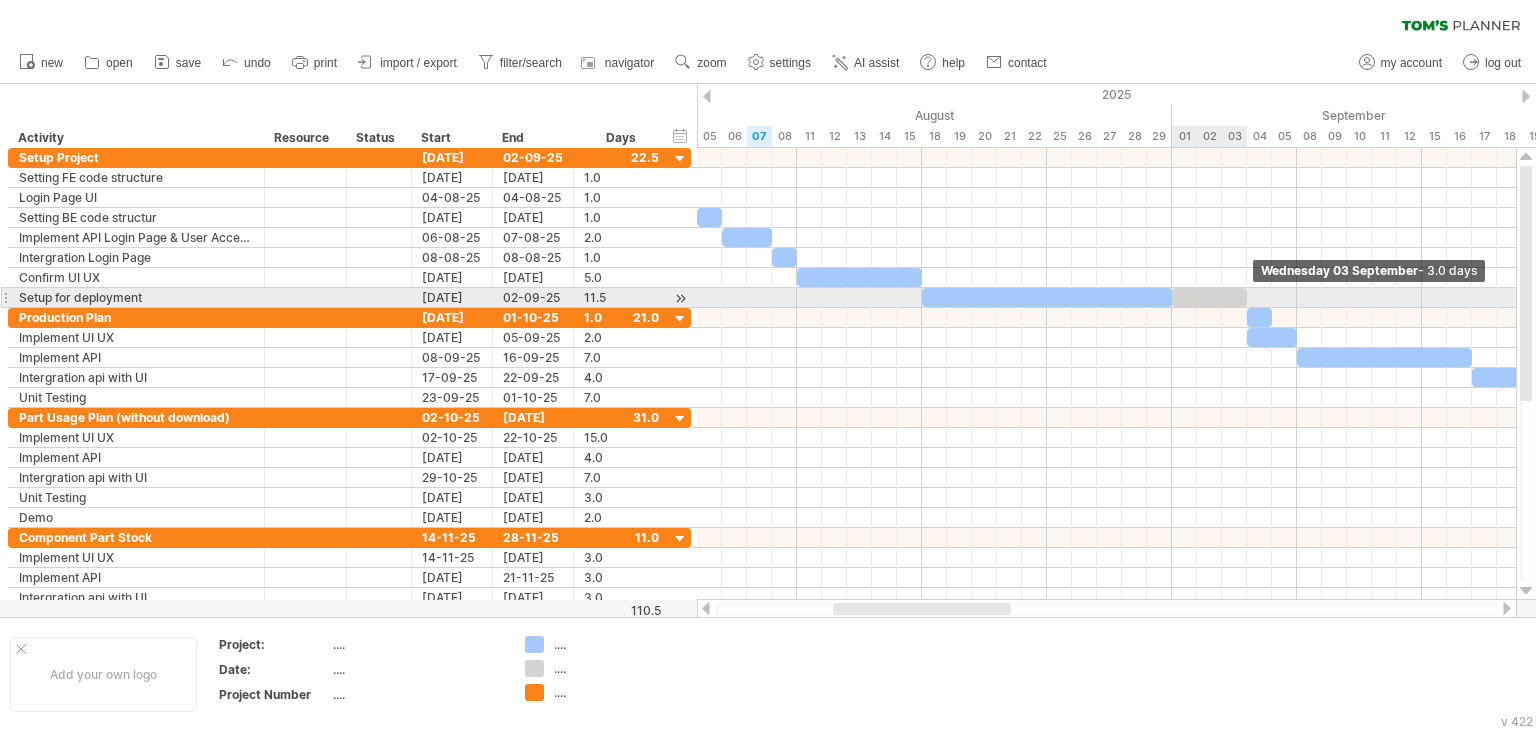 drag, startPoint x: 1210, startPoint y: 297, endPoint x: 1246, endPoint y: 305, distance: 36.878178 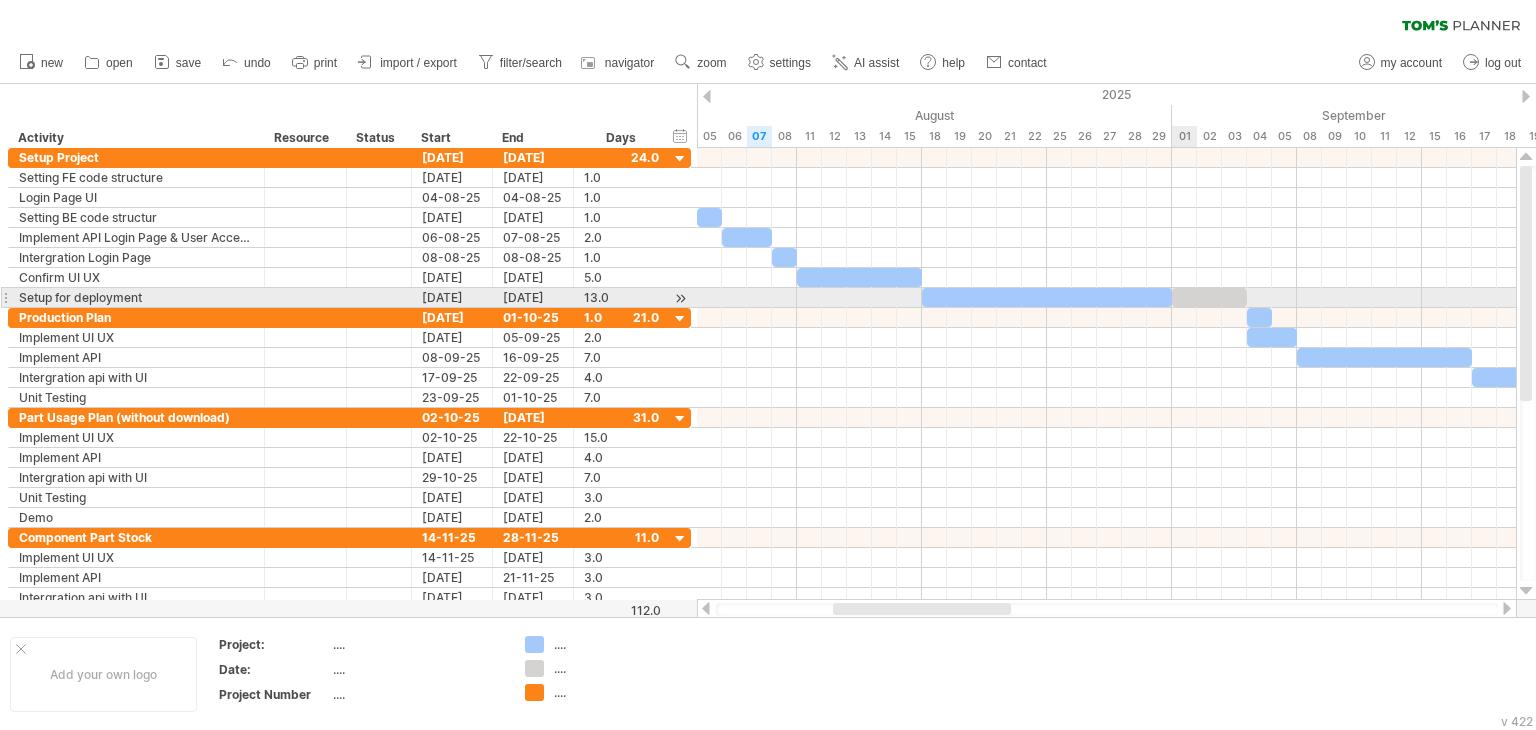 click at bounding box center (1209, 297) 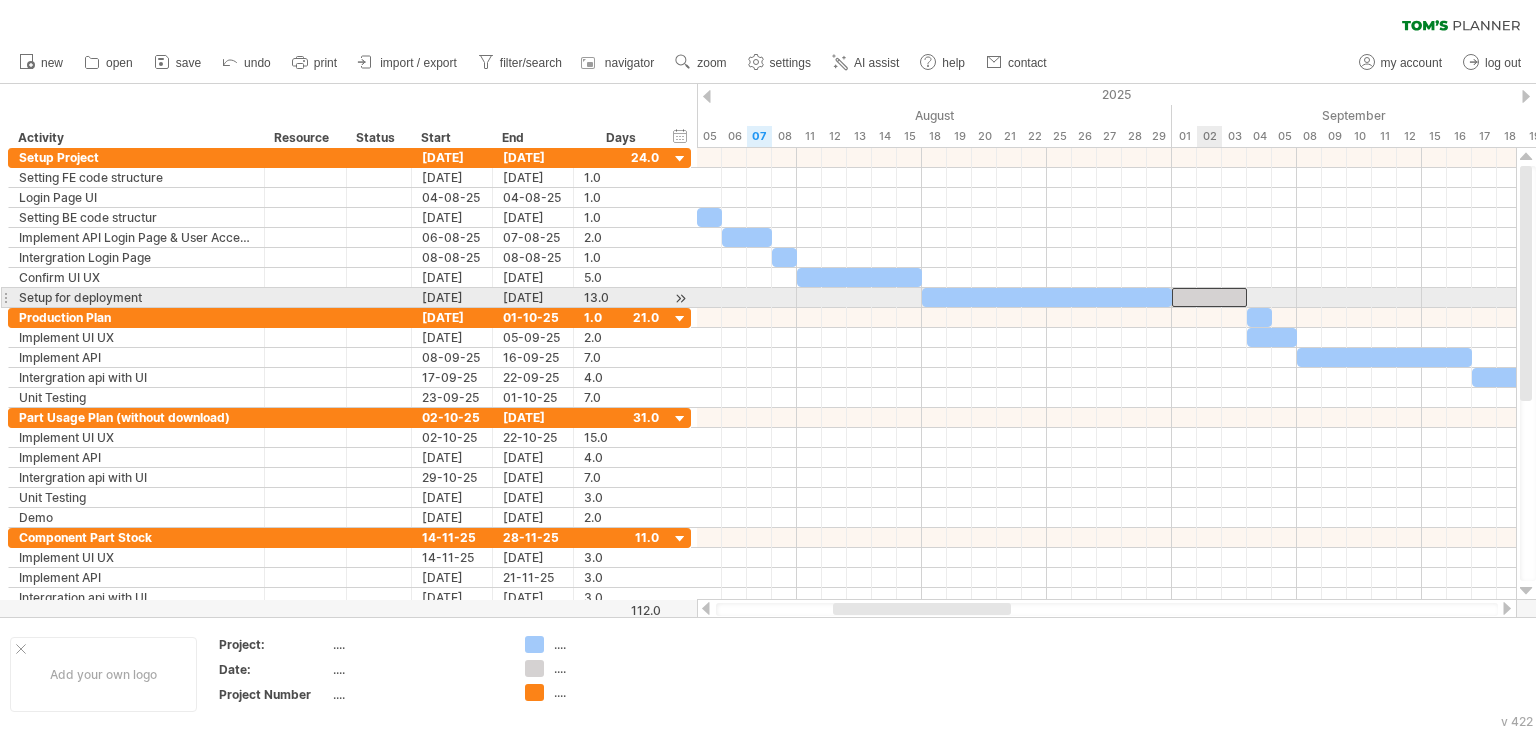 click at bounding box center [1209, 297] 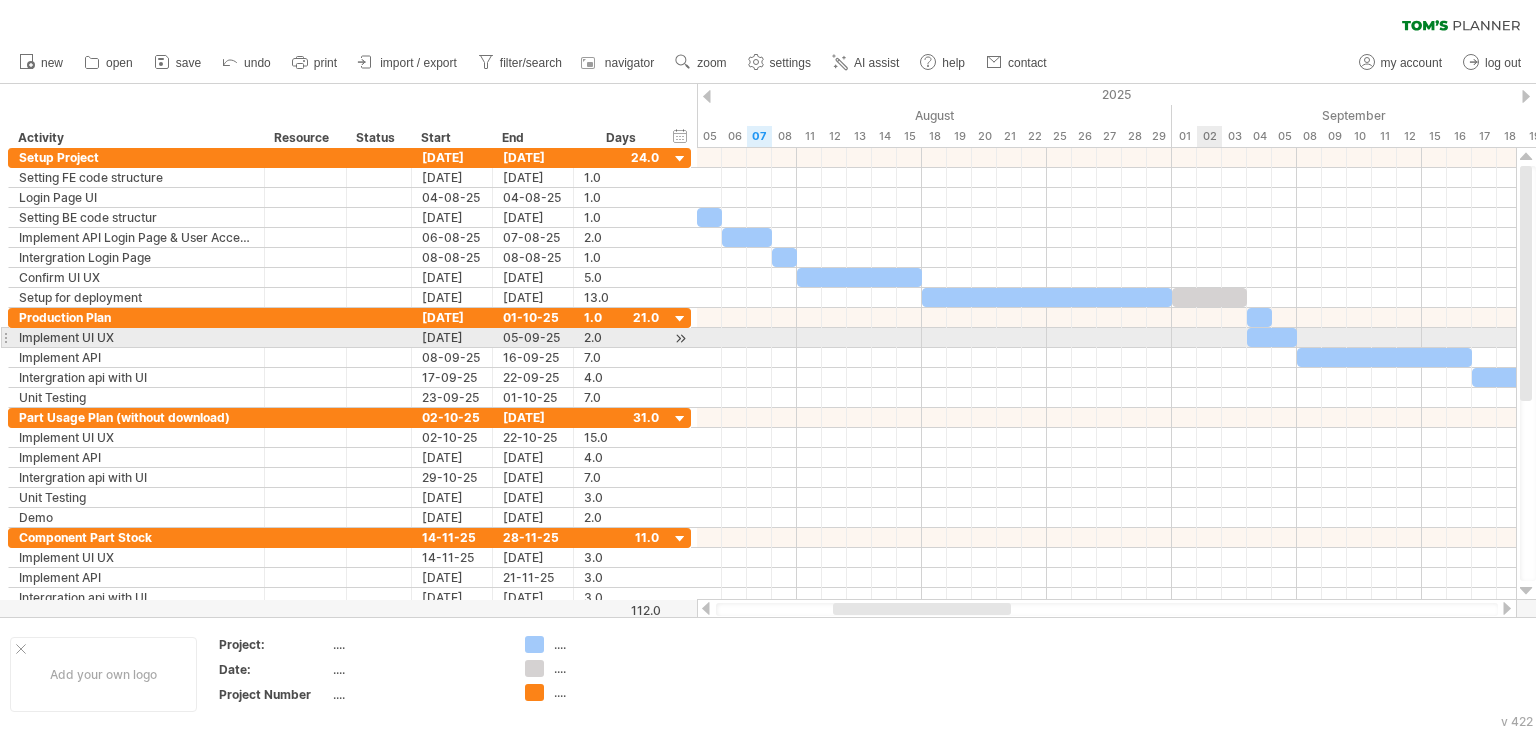 click at bounding box center [1106, 338] 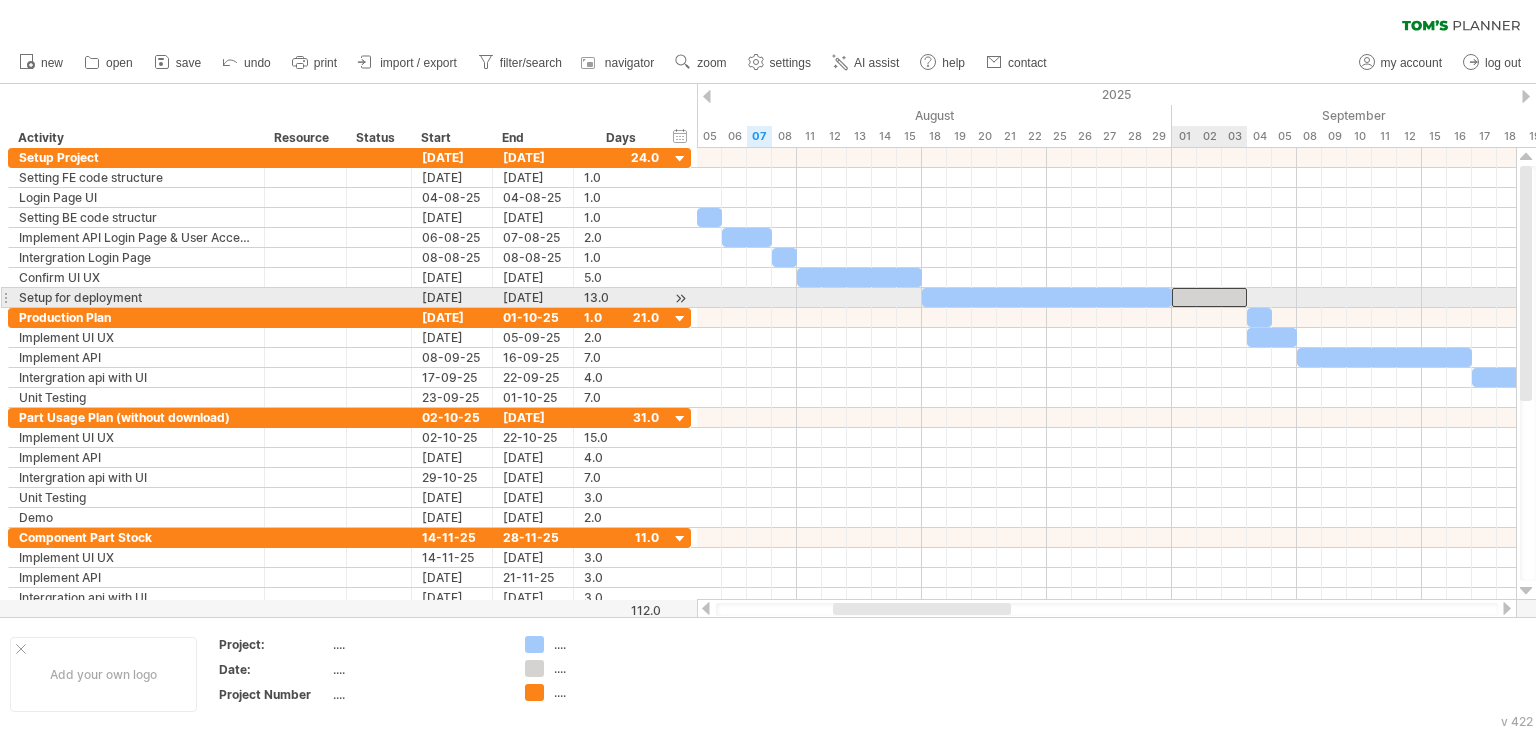 click at bounding box center (1209, 297) 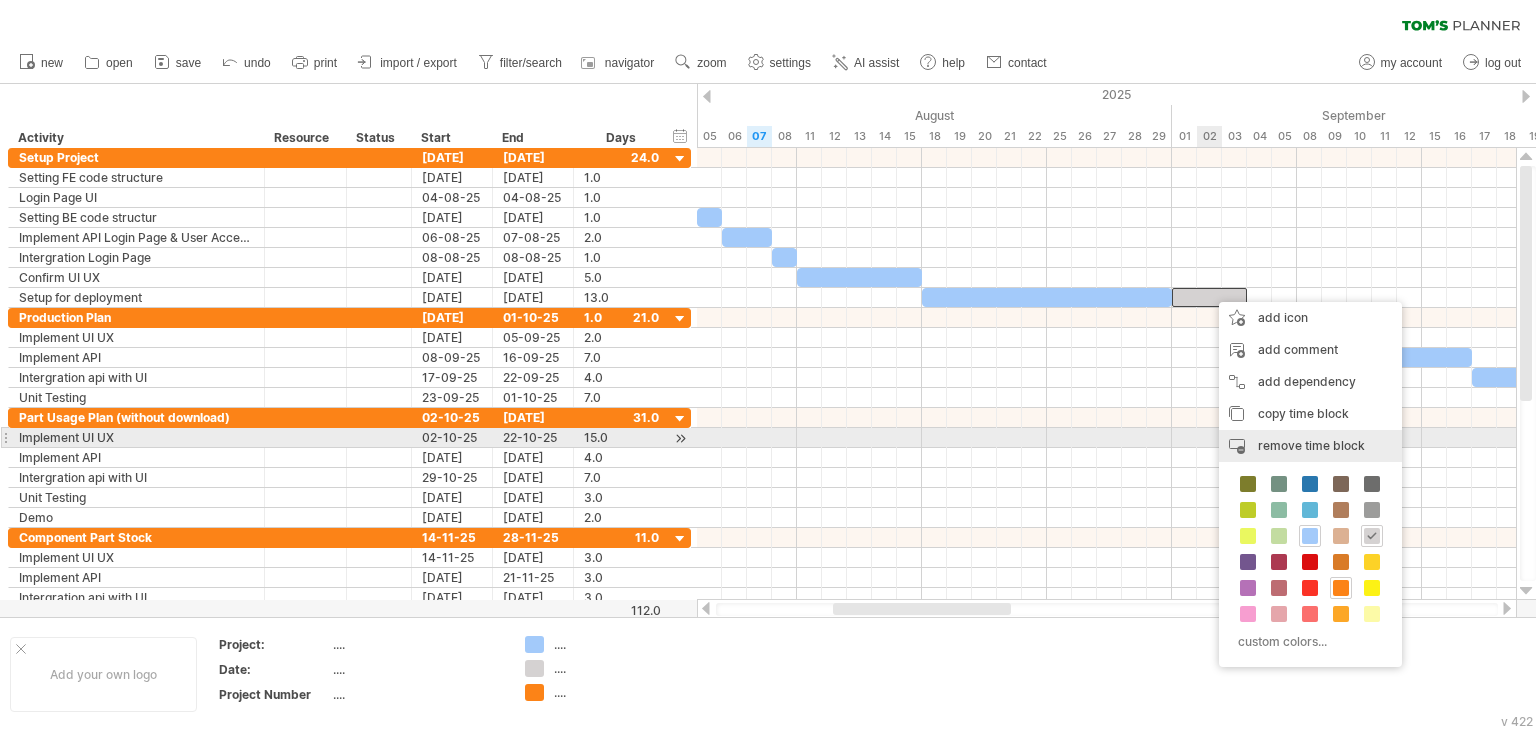 click on "remove time block remove selected items" at bounding box center (1310, 446) 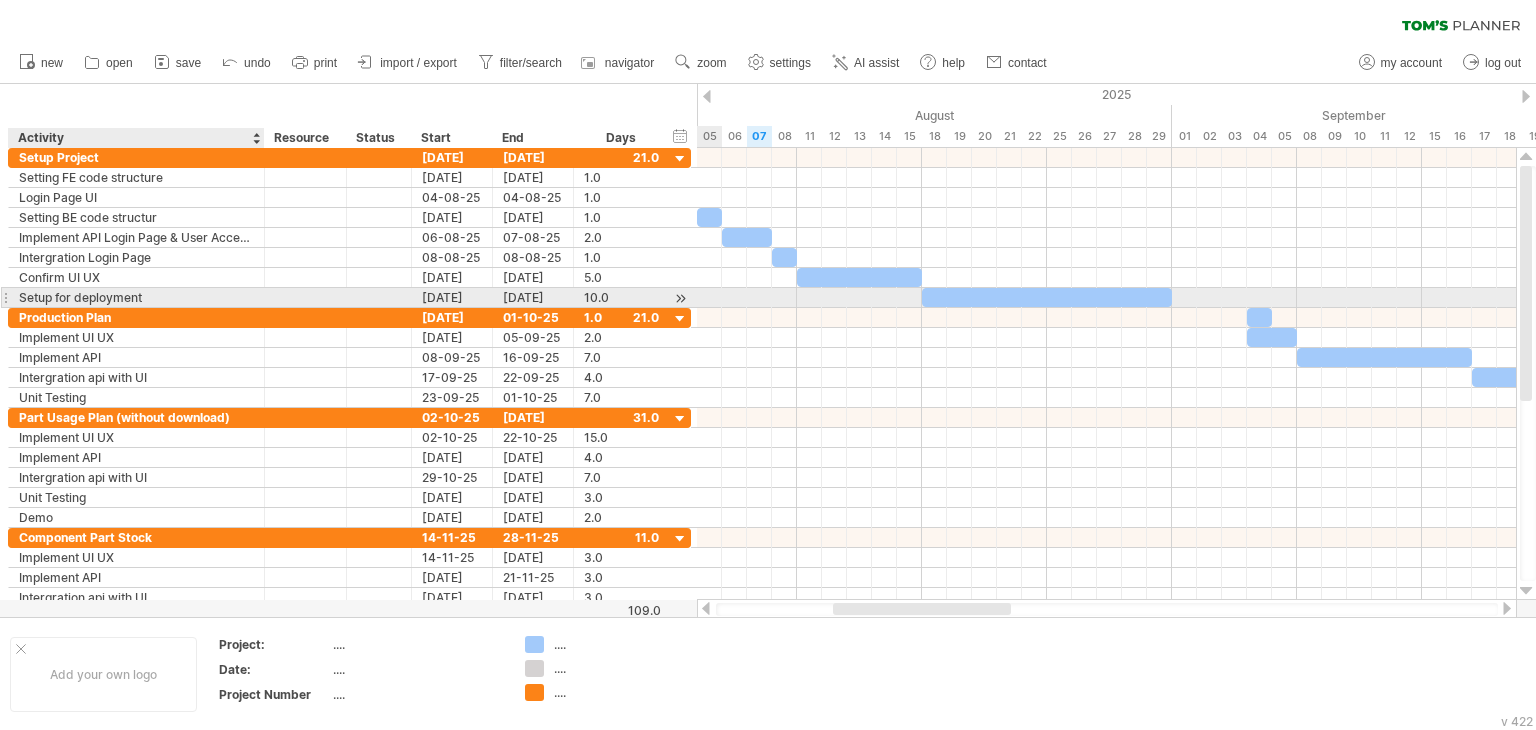 click on "Setup for deployment" at bounding box center (136, 297) 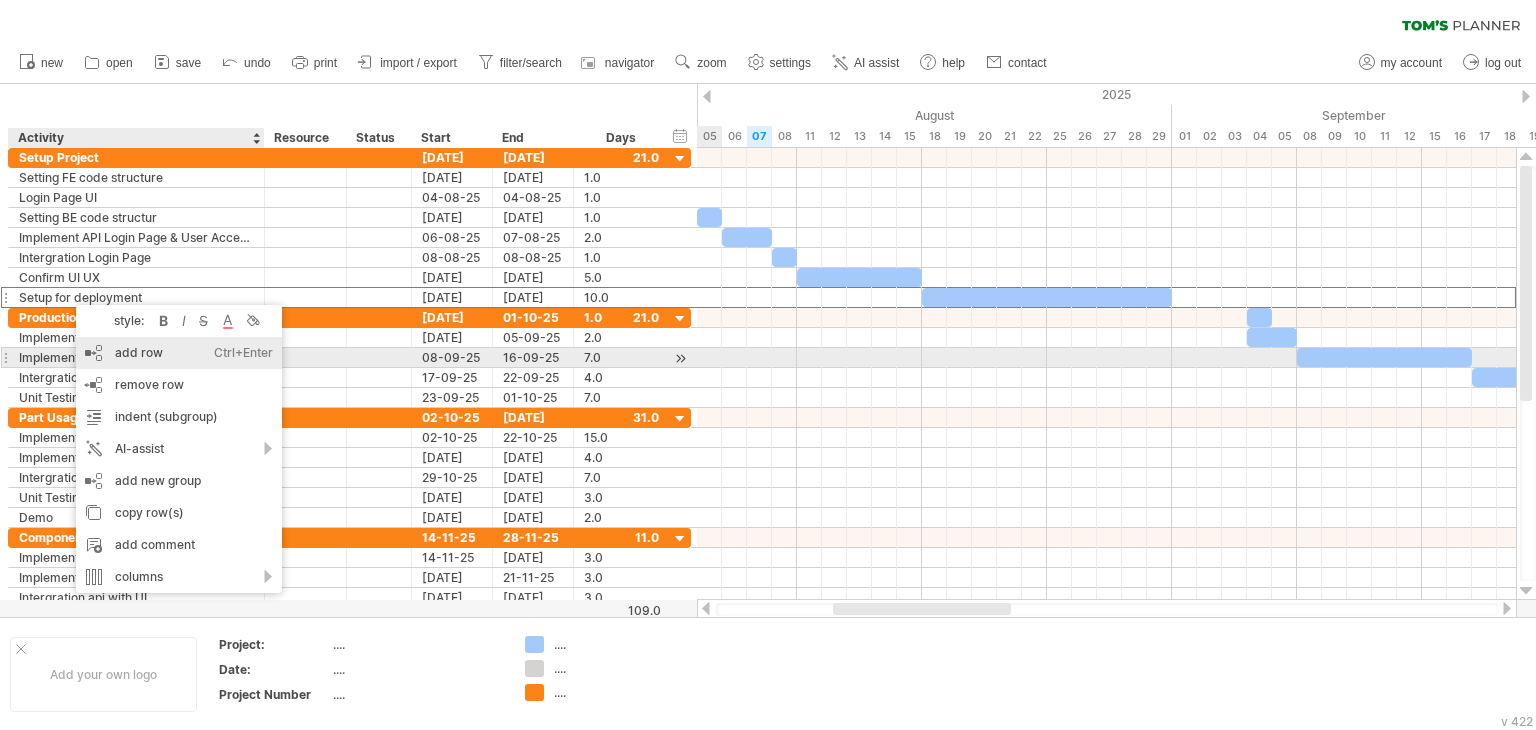 click on "add row Ctrl+Enter Cmd+Enter" at bounding box center [179, 353] 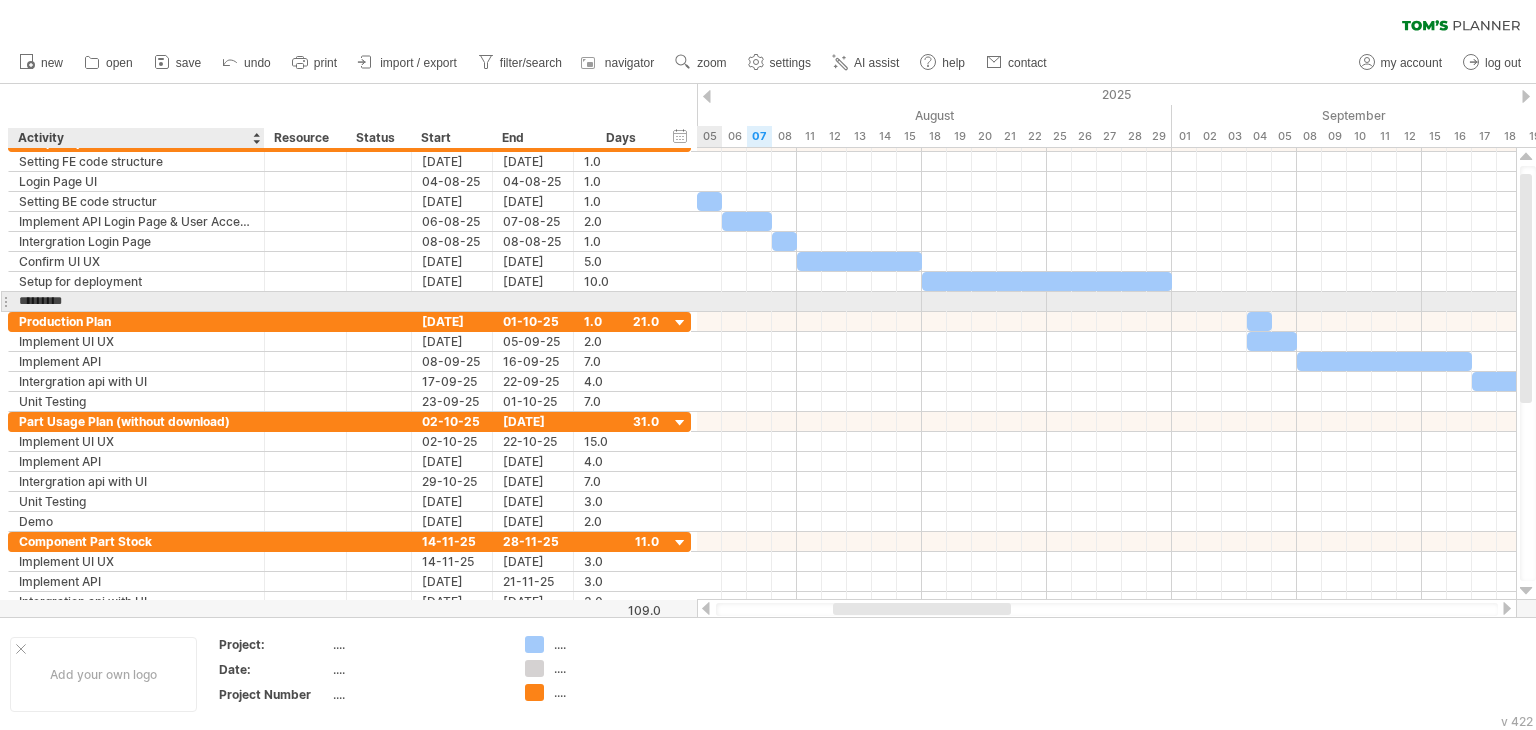 type on "**********" 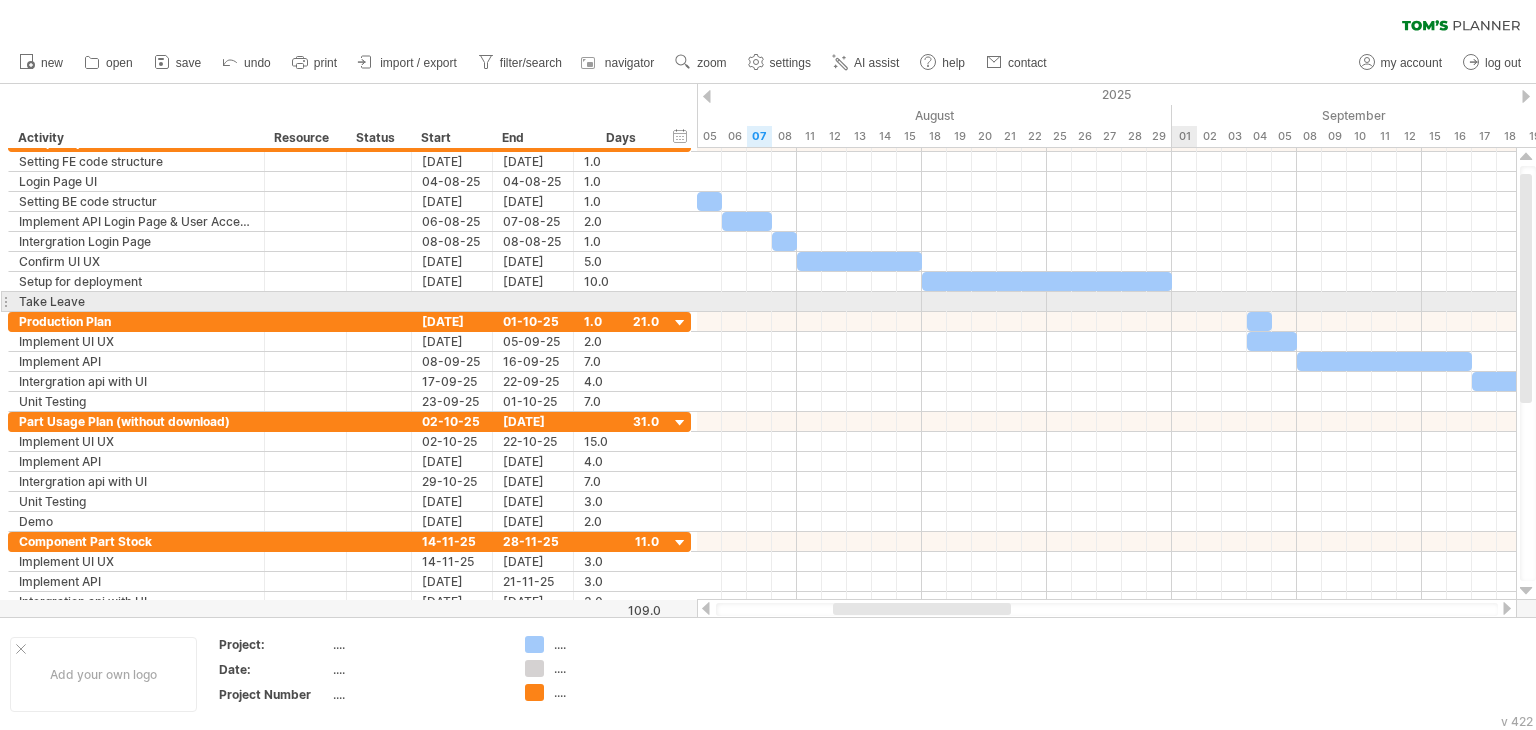 click at bounding box center [1106, 302] 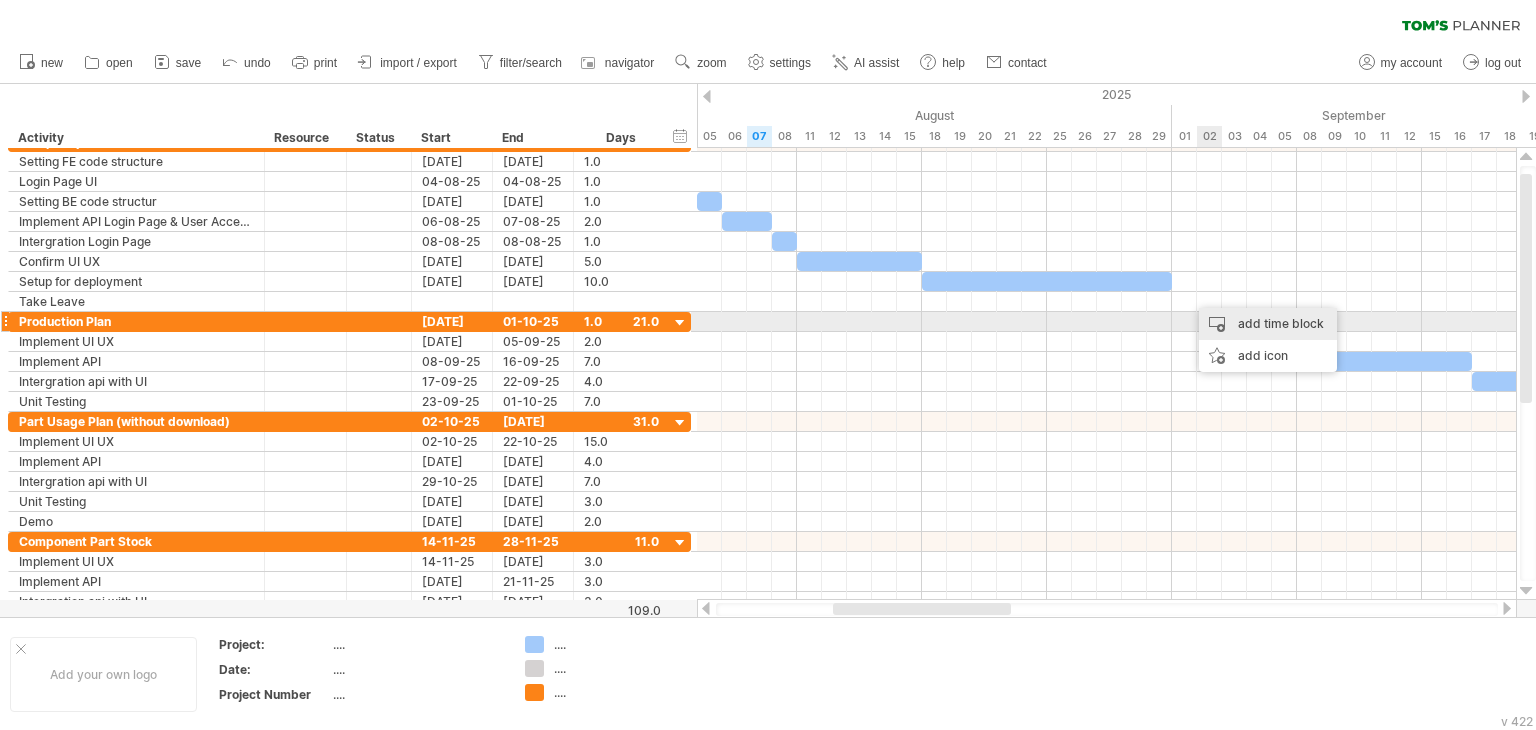 click on "add time block" at bounding box center [1268, 324] 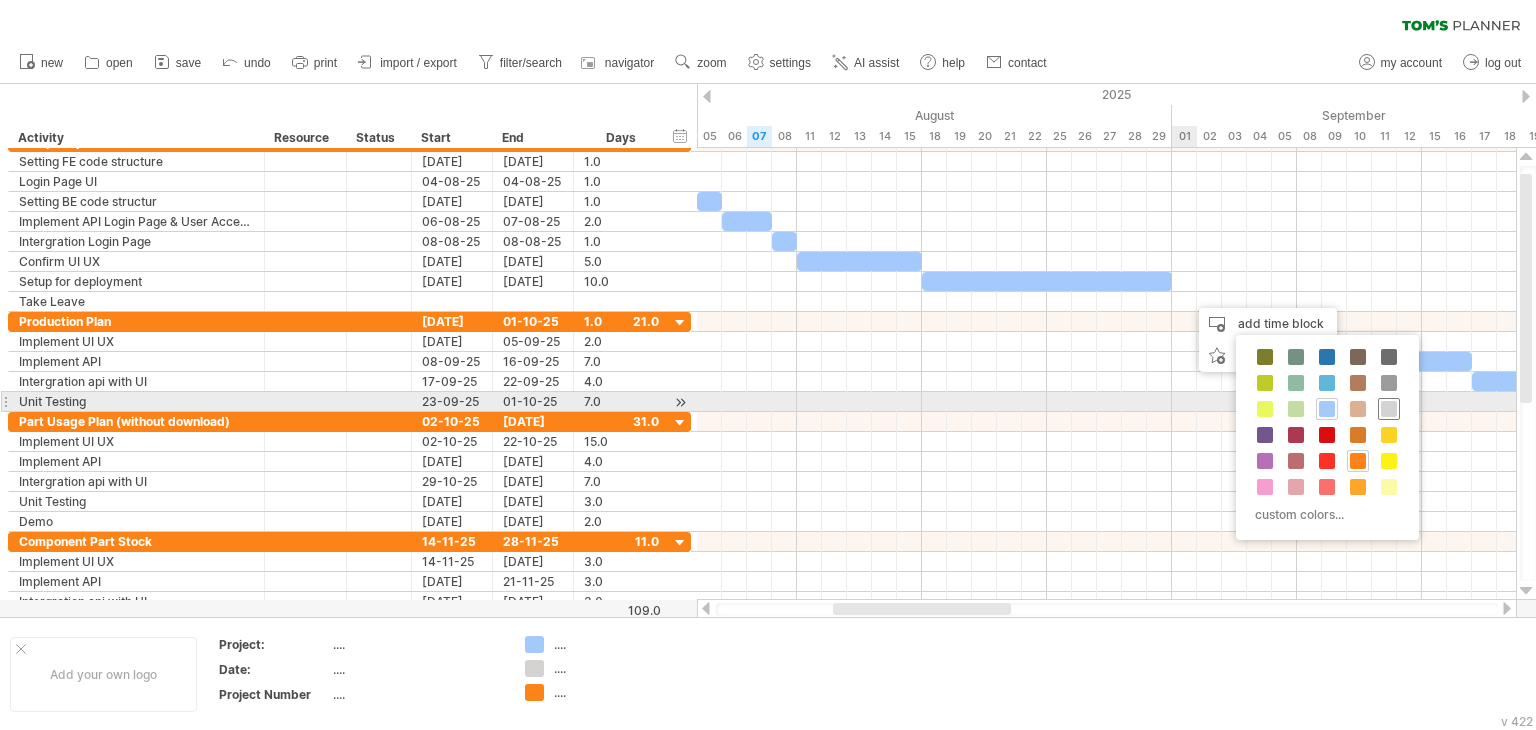 click at bounding box center [1389, 409] 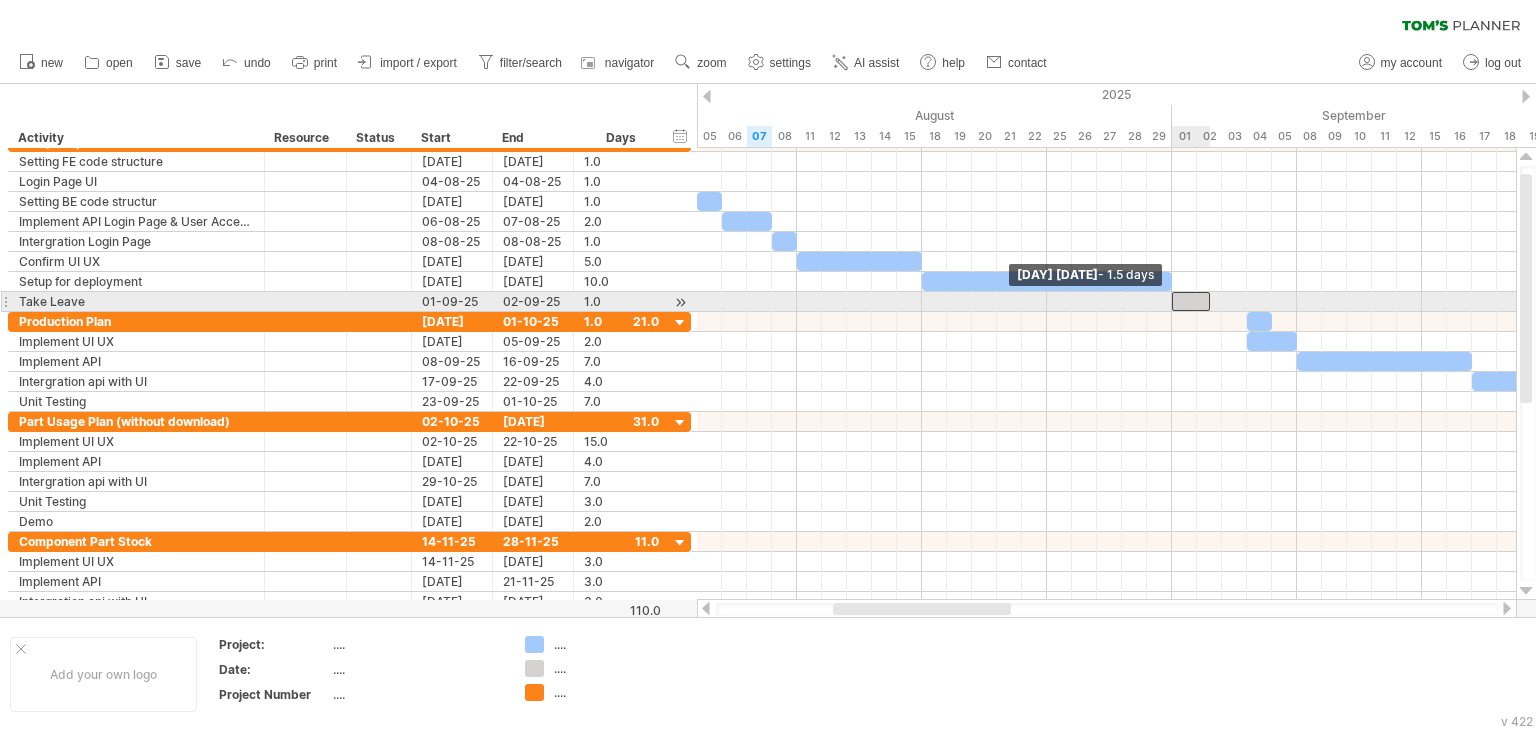 click at bounding box center [1172, 301] 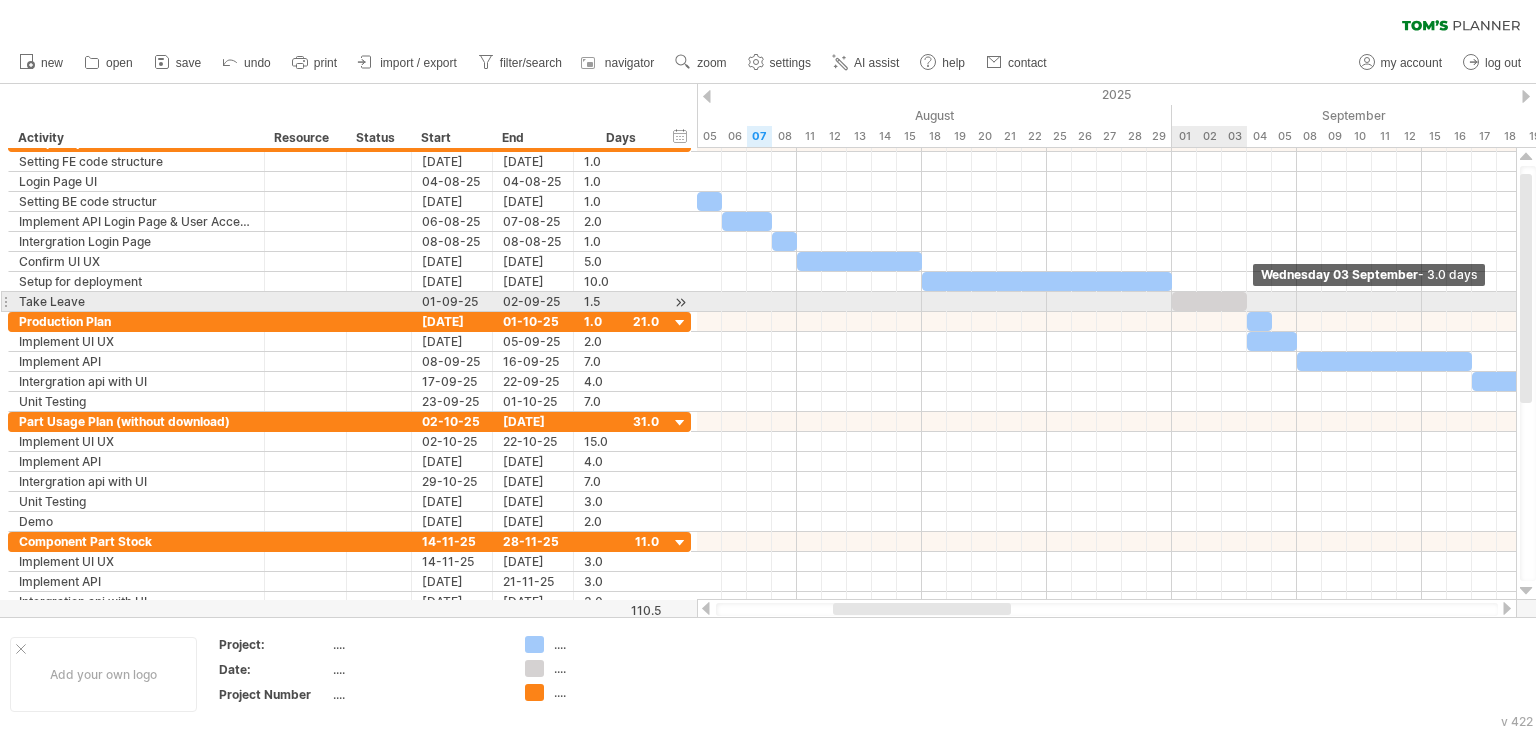 drag, startPoint x: 1210, startPoint y: 301, endPoint x: 1242, endPoint y: 306, distance: 32.38827 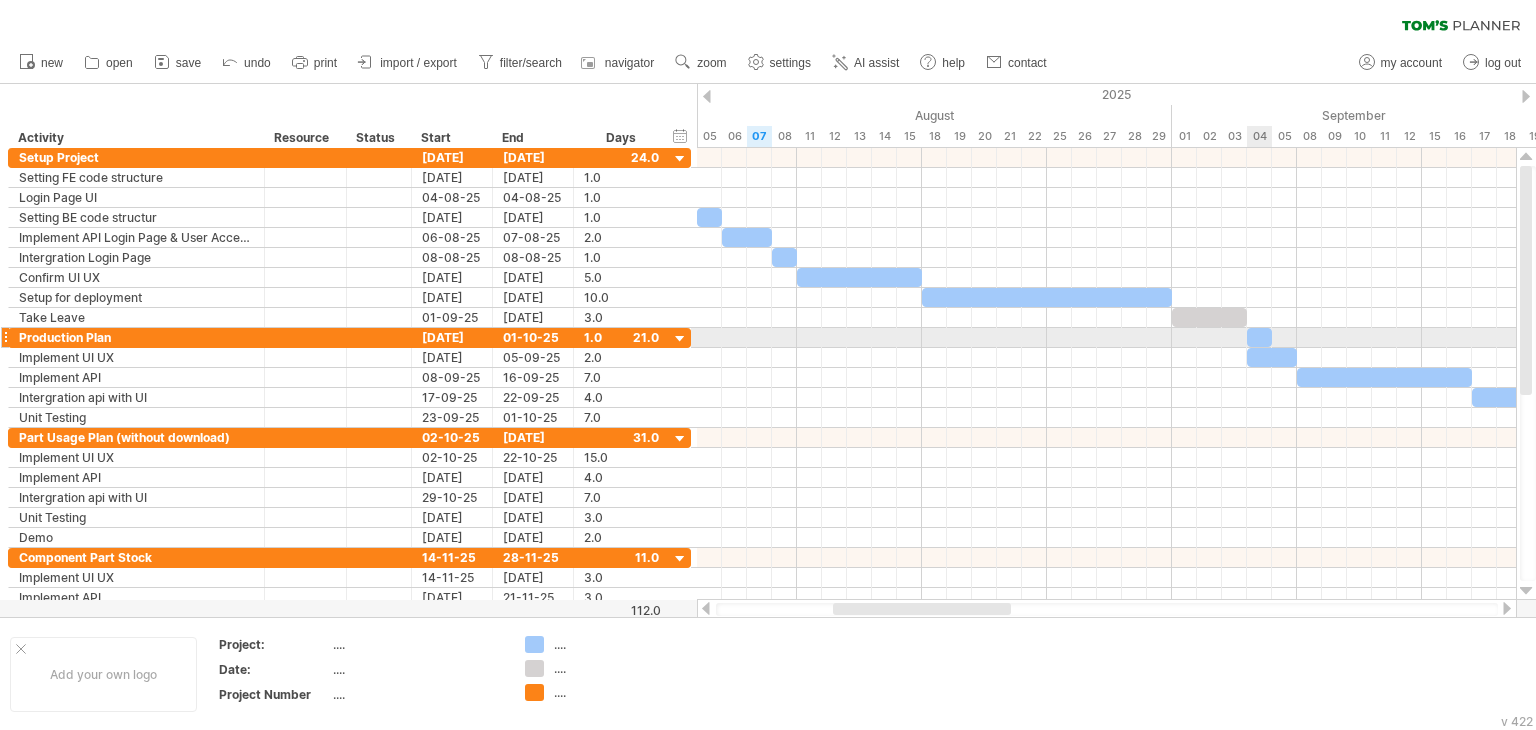 click at bounding box center [1259, 337] 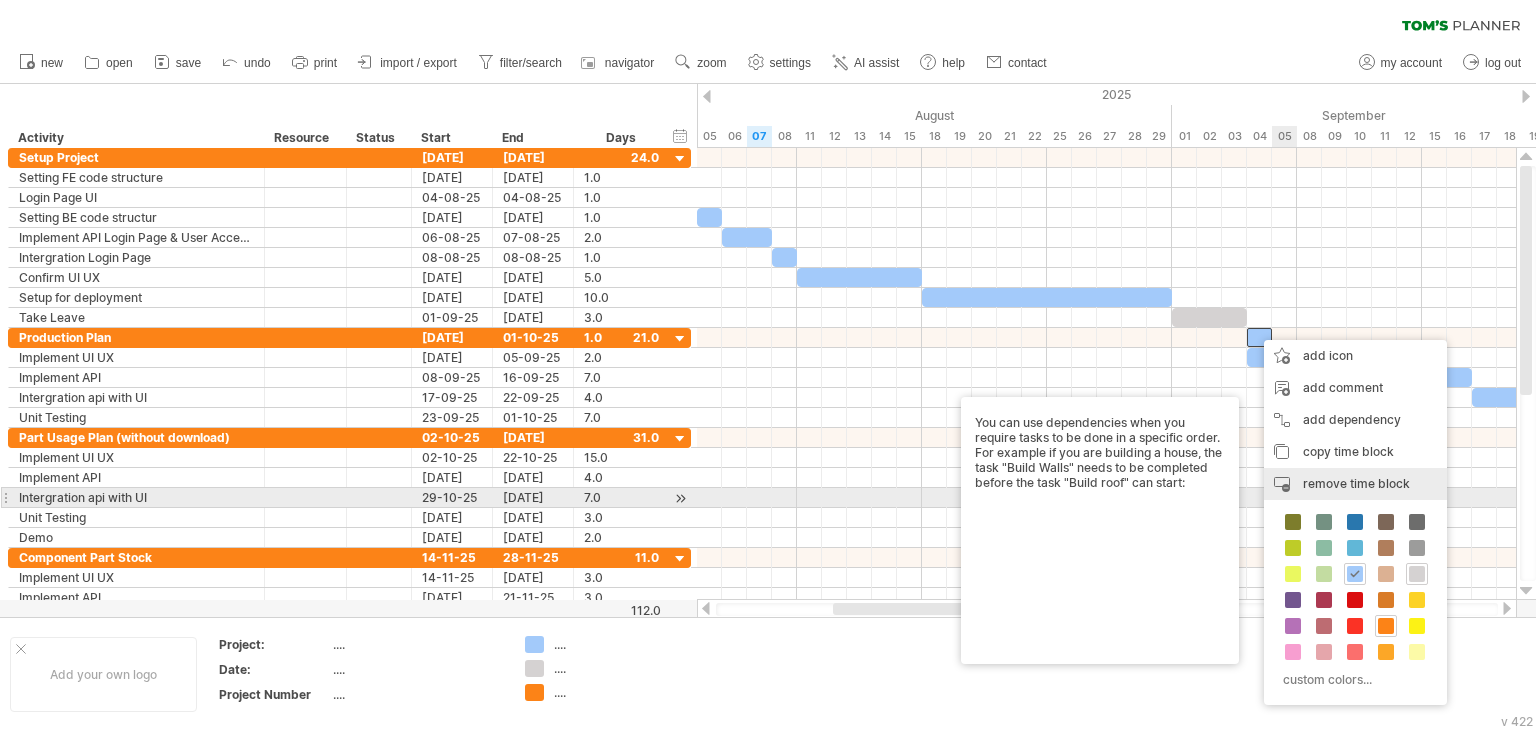 click on "remove time block" at bounding box center [1356, 483] 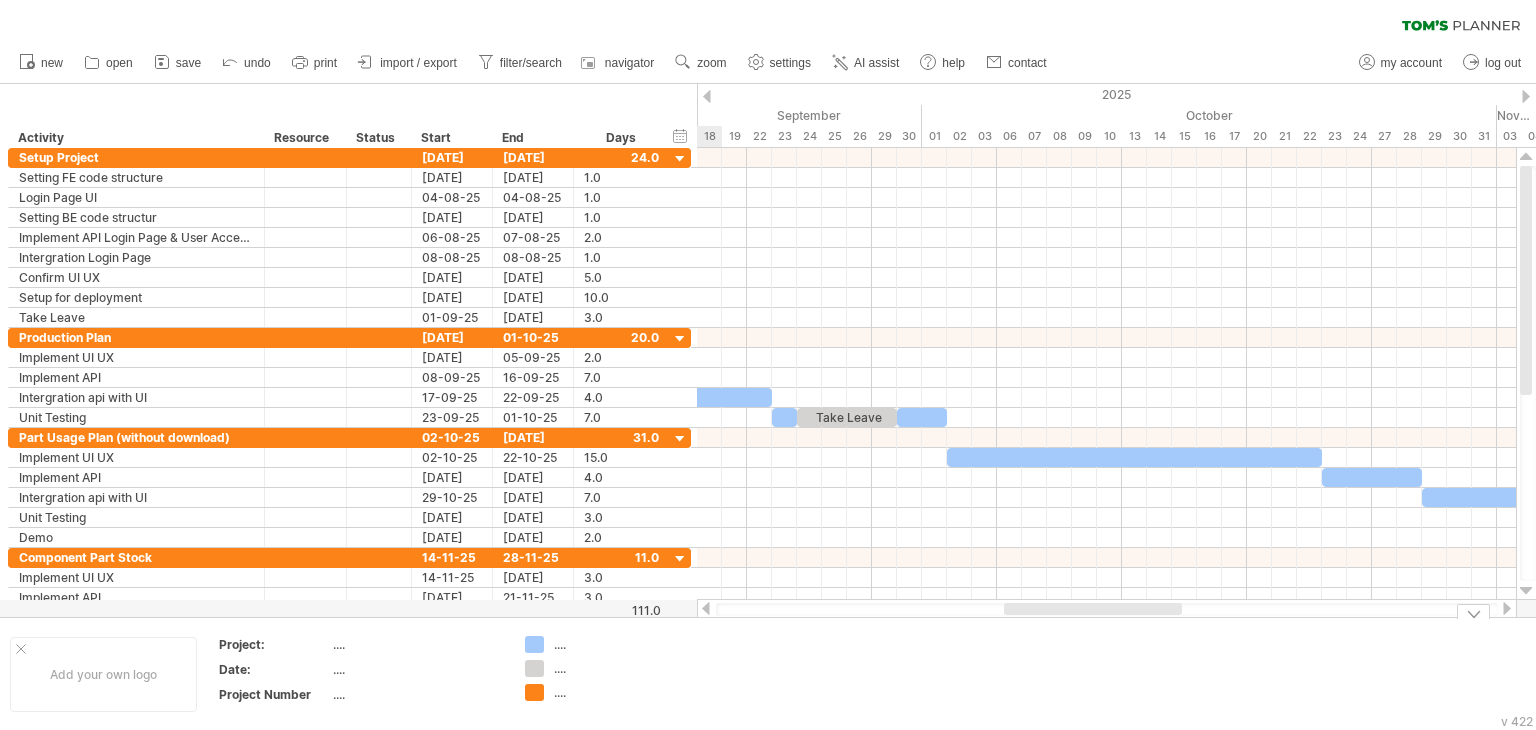drag, startPoint x: 986, startPoint y: 609, endPoint x: 1157, endPoint y: 637, distance: 173.27724 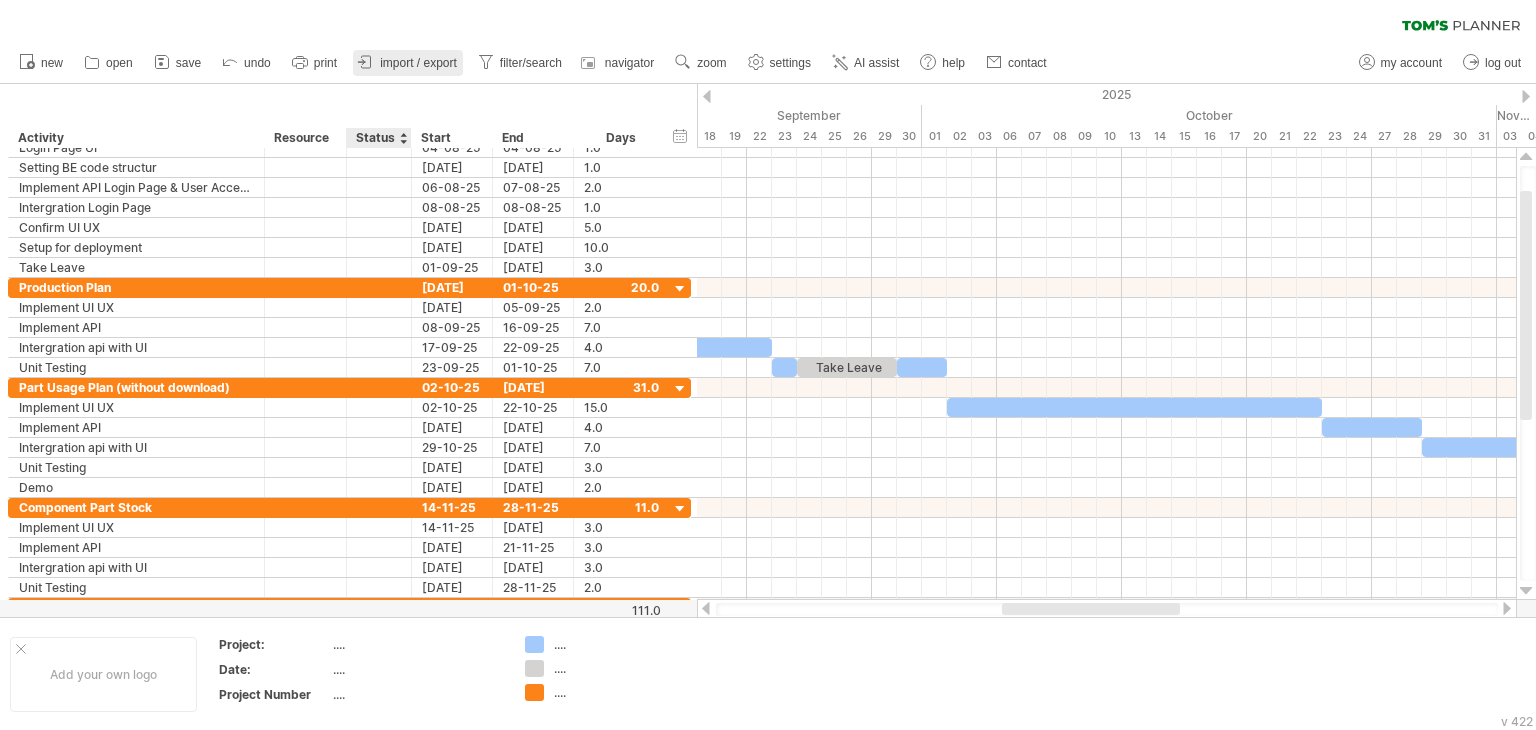 click on "import / export" at bounding box center [408, 63] 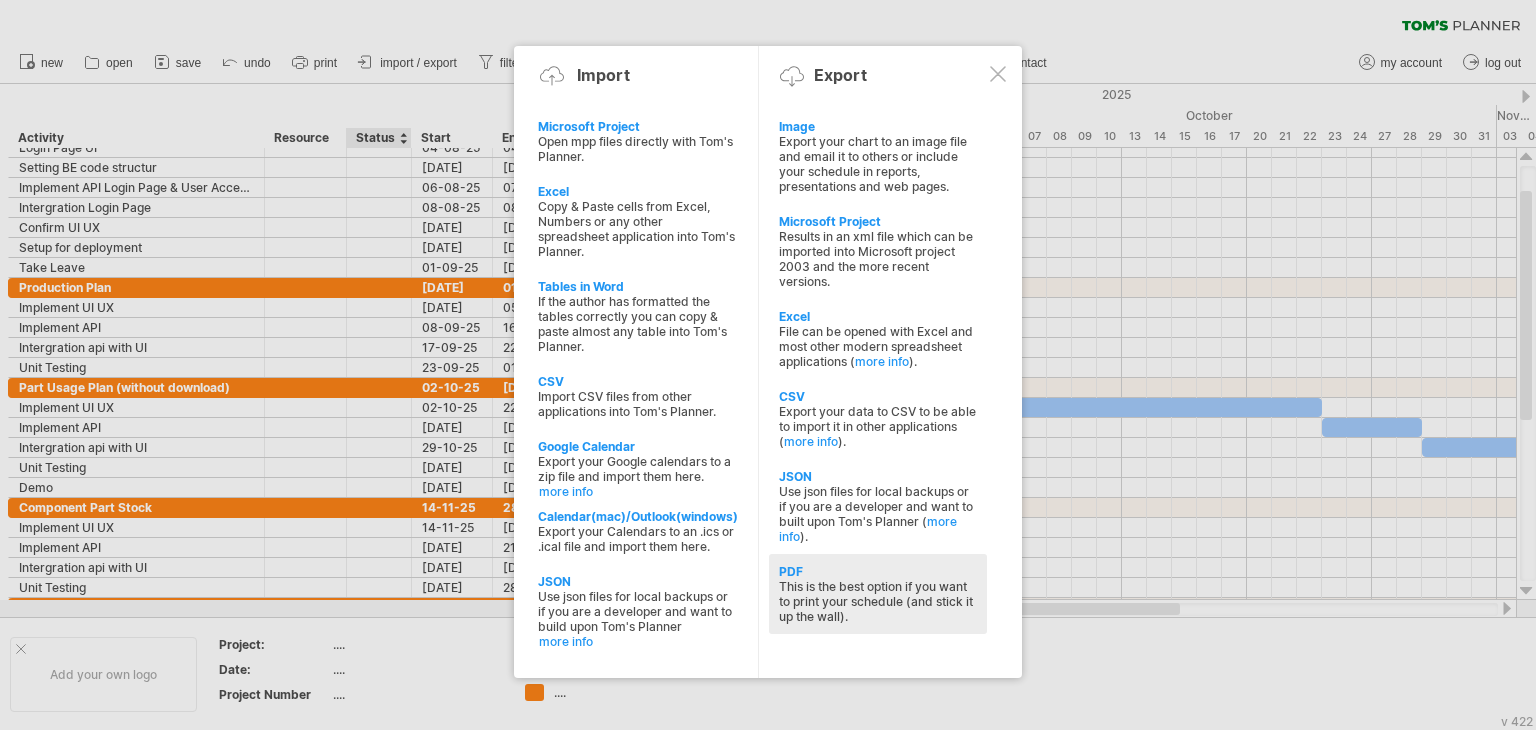 click on "This is the best option if you want to print your schedule (and stick it up the wall)." at bounding box center [878, 601] 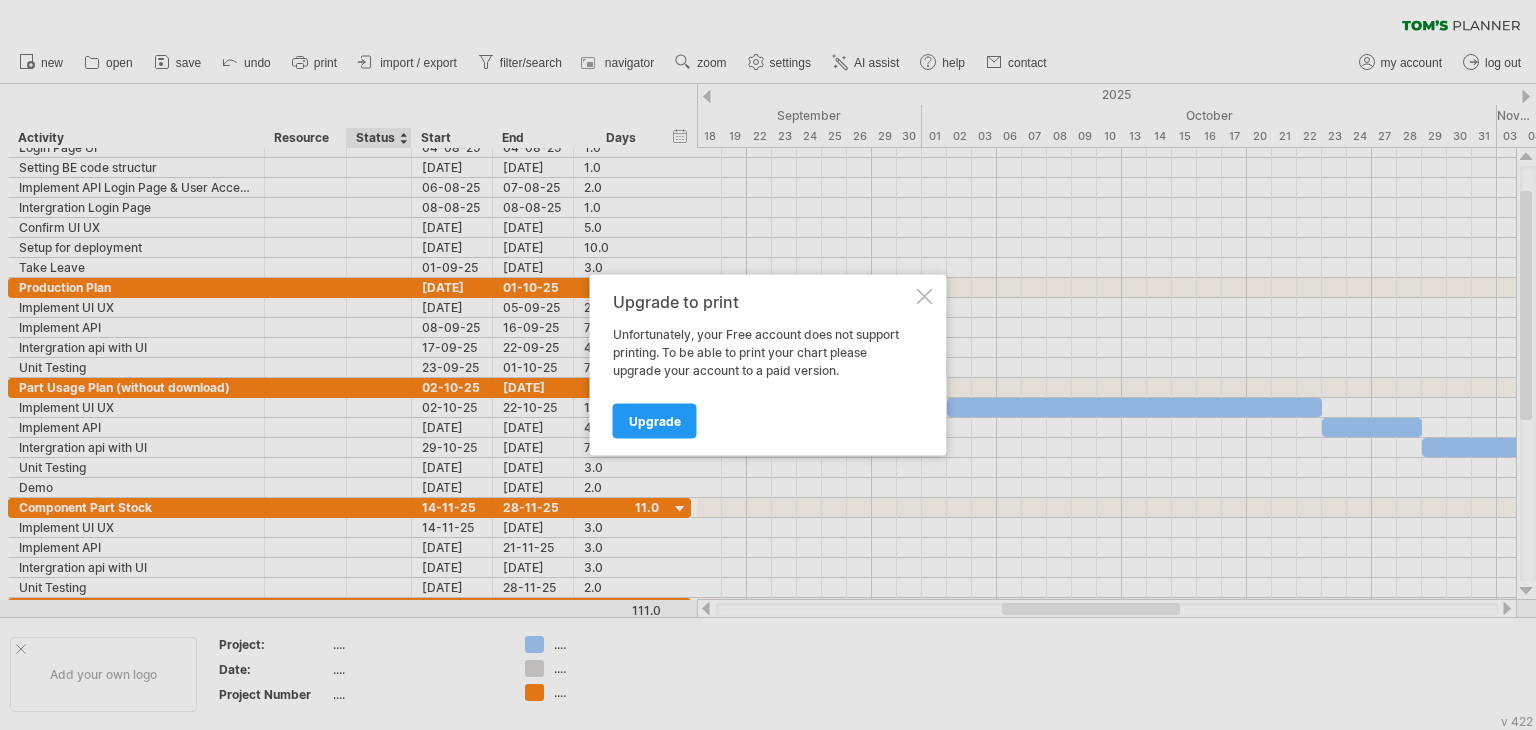 click at bounding box center [925, 297] 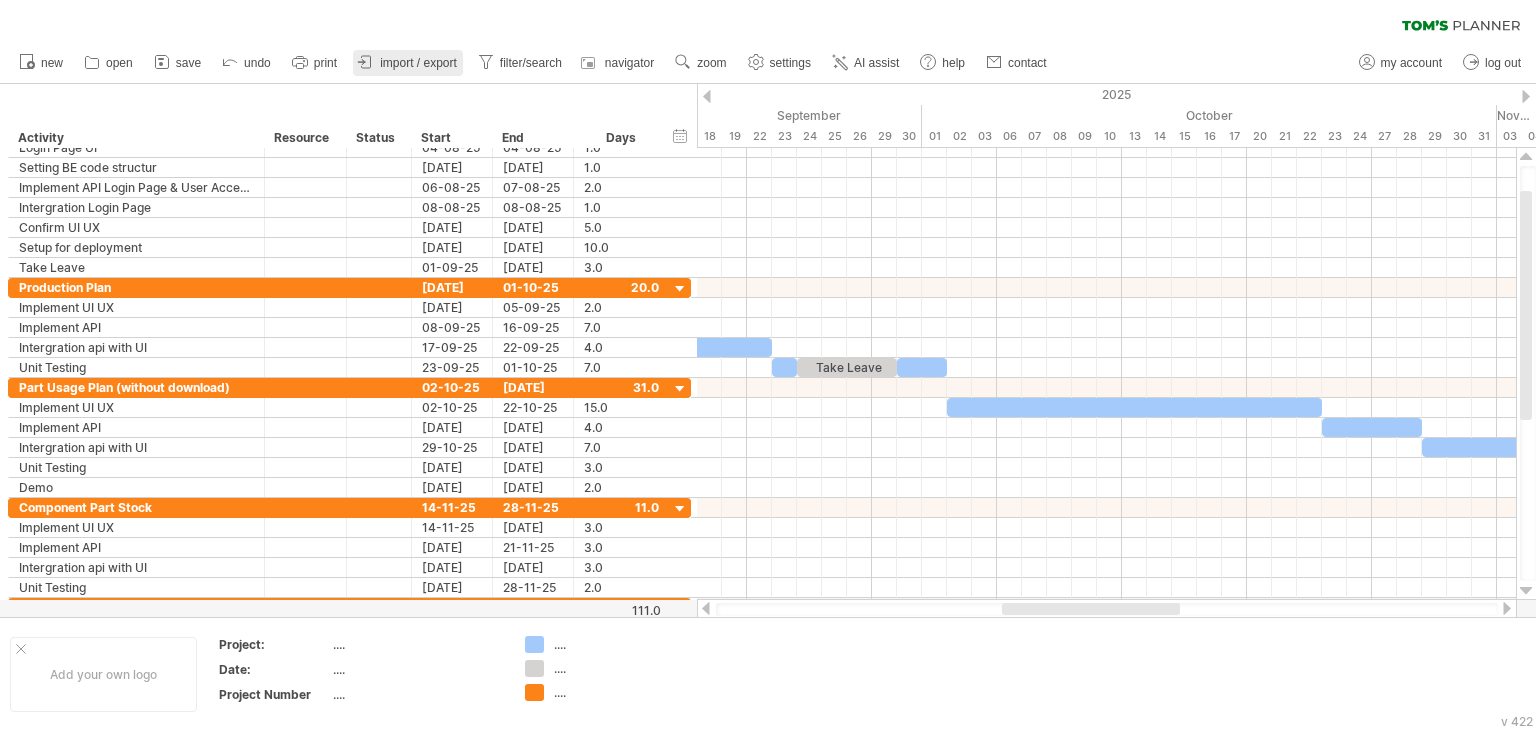 click on "import / export" at bounding box center (418, 63) 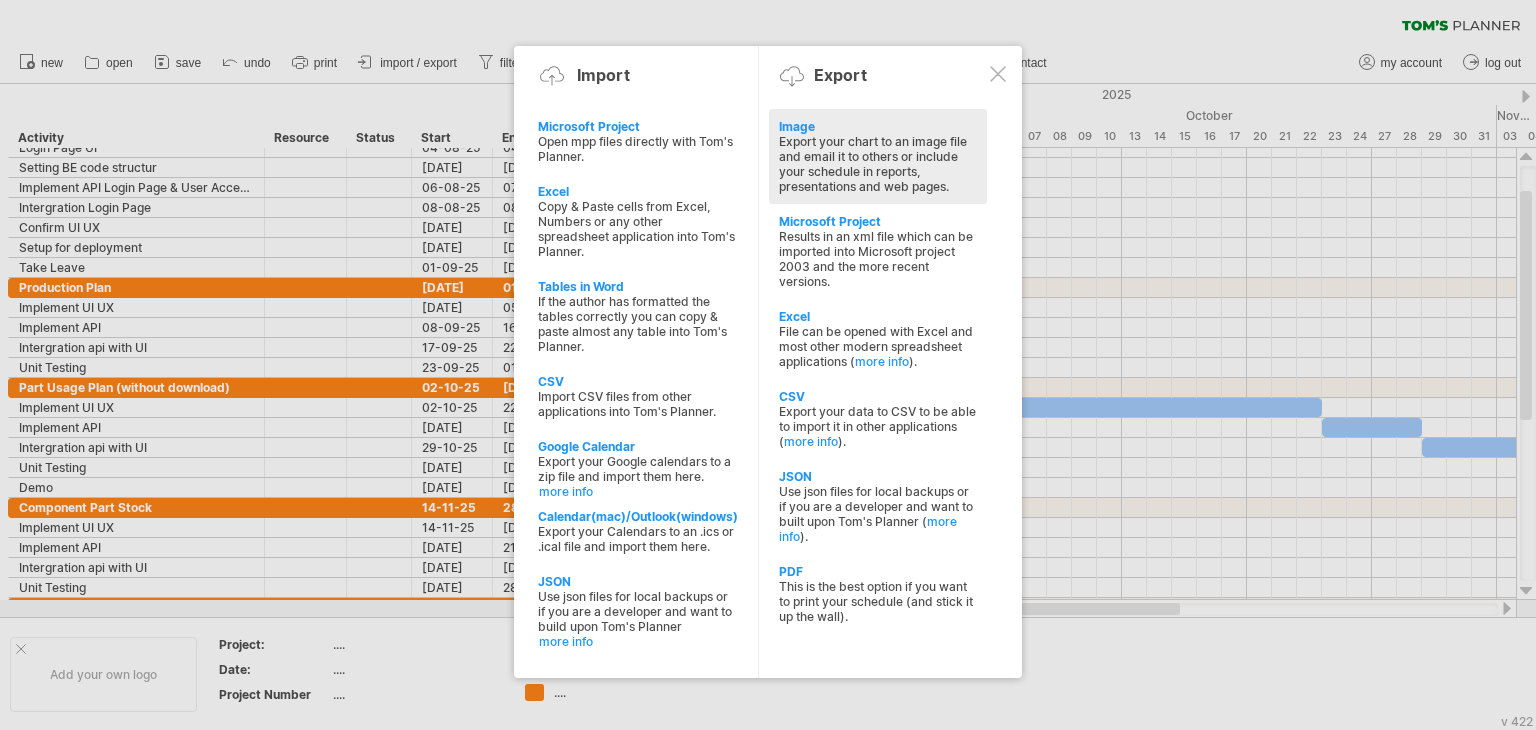 click on "Export your chart to an image file and email it to others or include your schedule in reports, presentations and web pages." at bounding box center (878, 164) 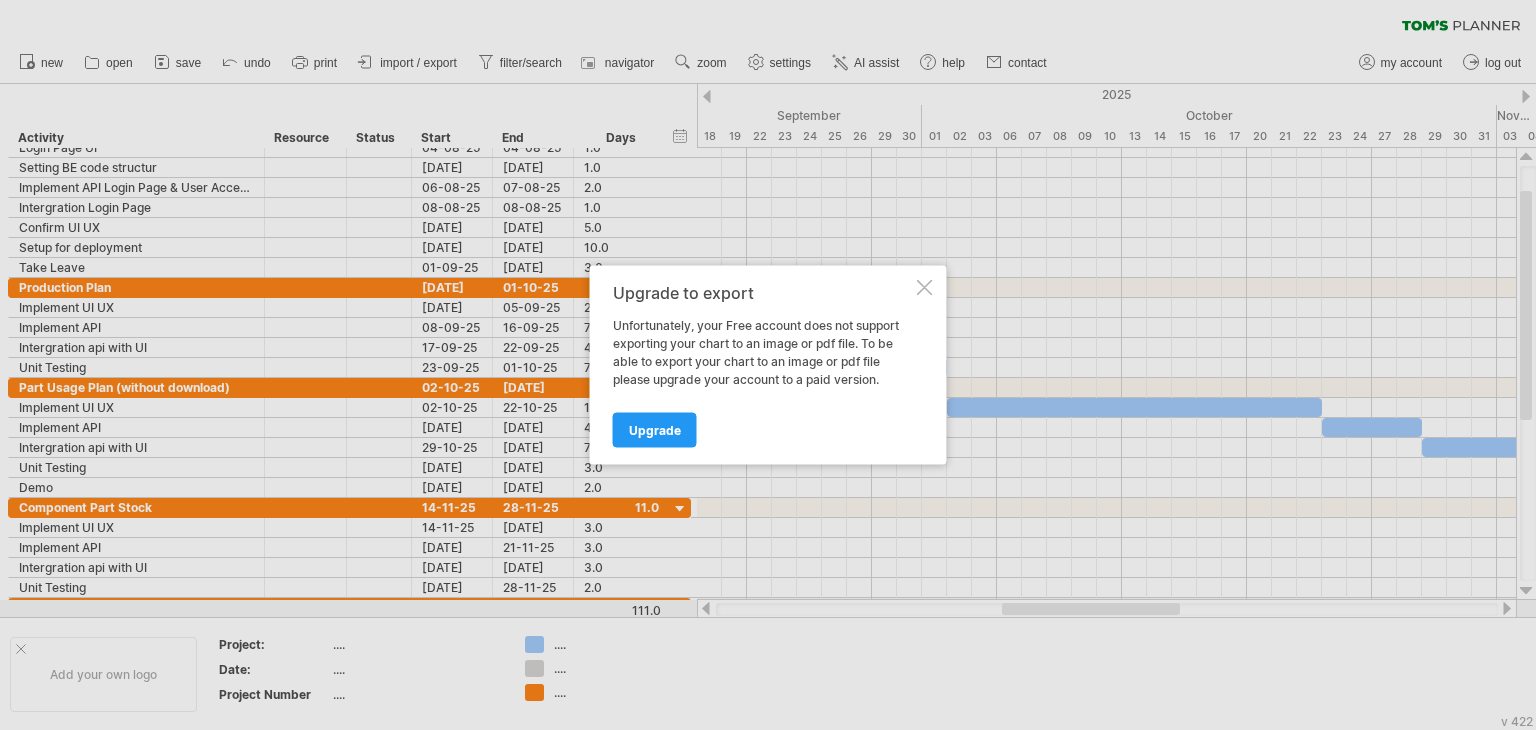 click on "Upgrade to export Unfortunately, your Free account does not support exporting your chart to an image or pdf file. To be able to export your chart to an image or pdf file please upgrade your account to a paid version. Upgrade" at bounding box center (768, 365) 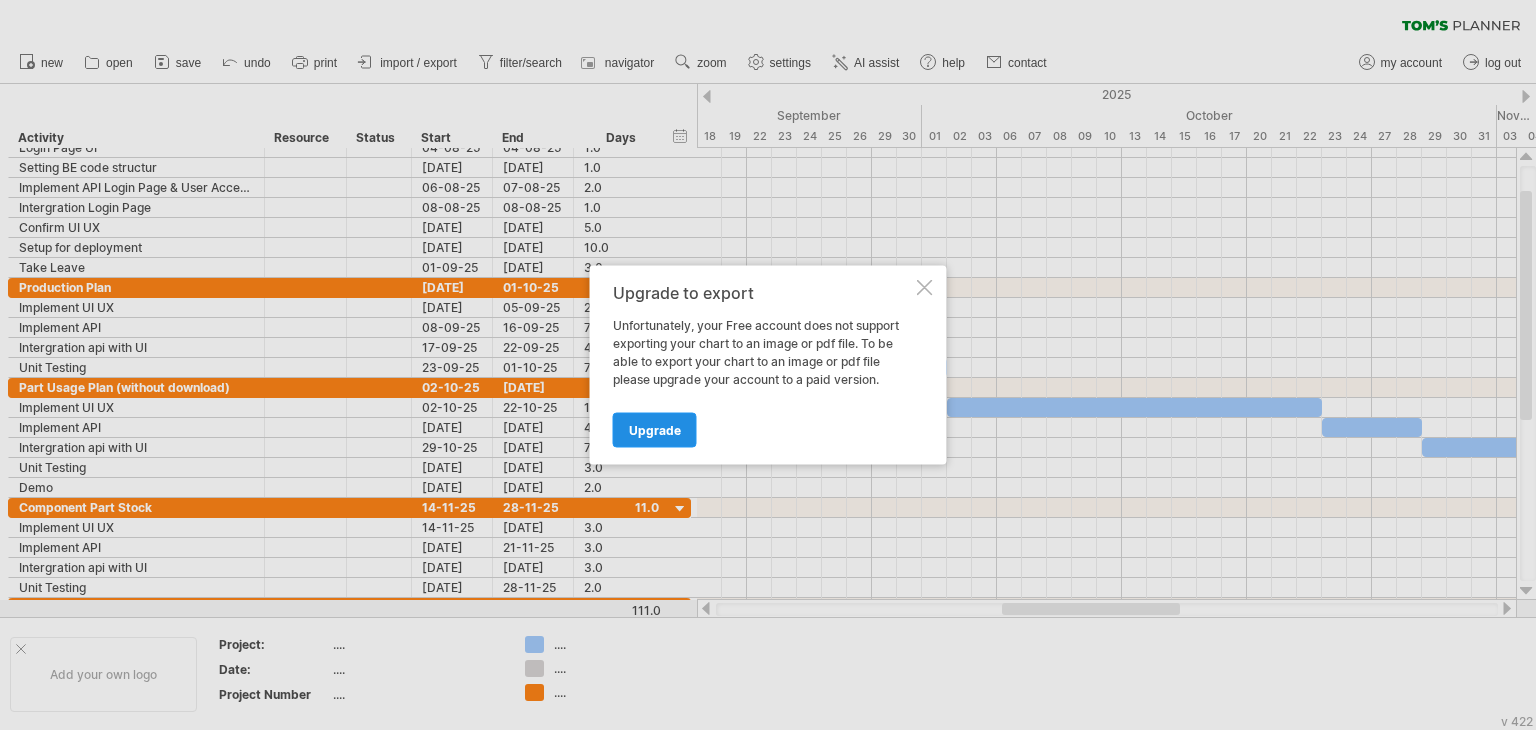 click on "Upgrade" at bounding box center (655, 430) 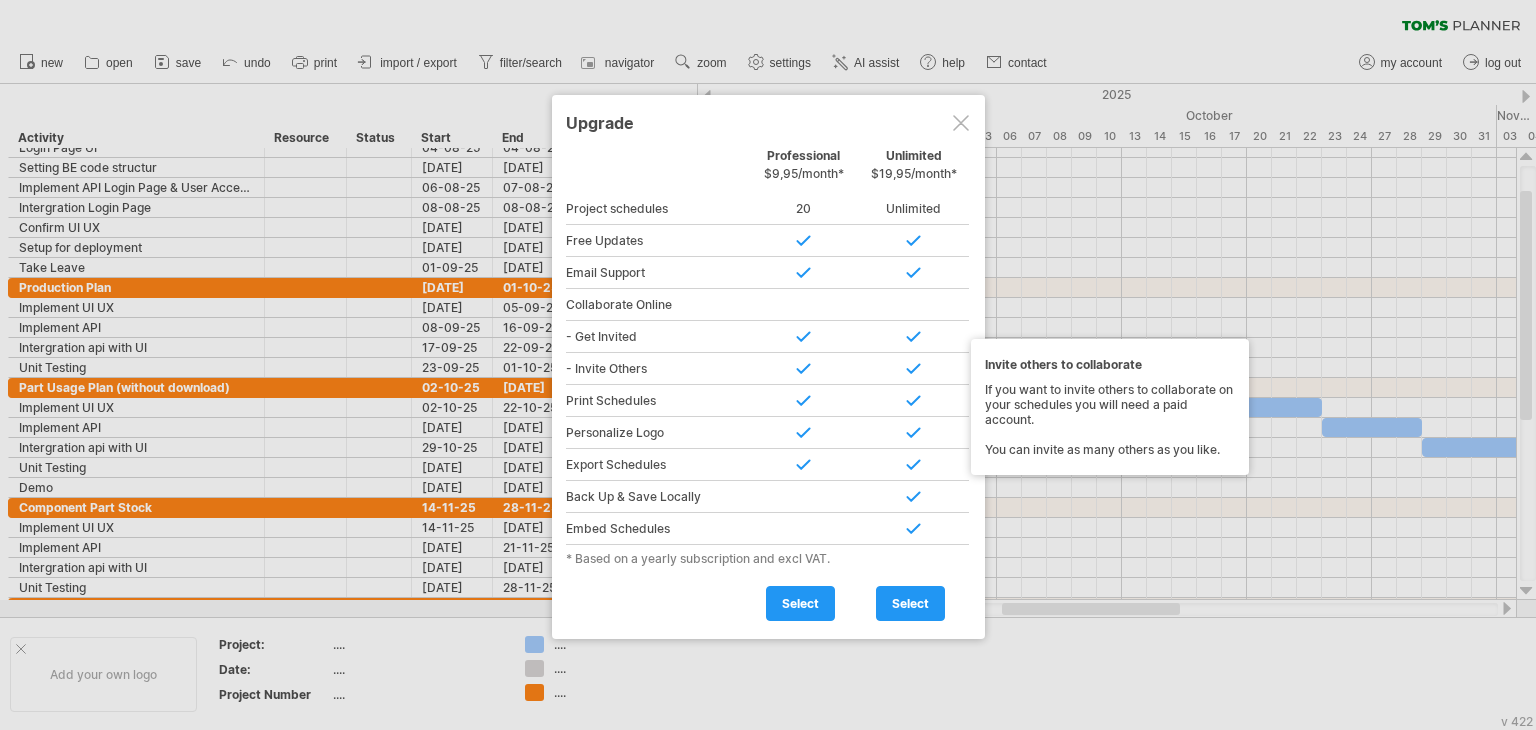 click at bounding box center (961, 123) 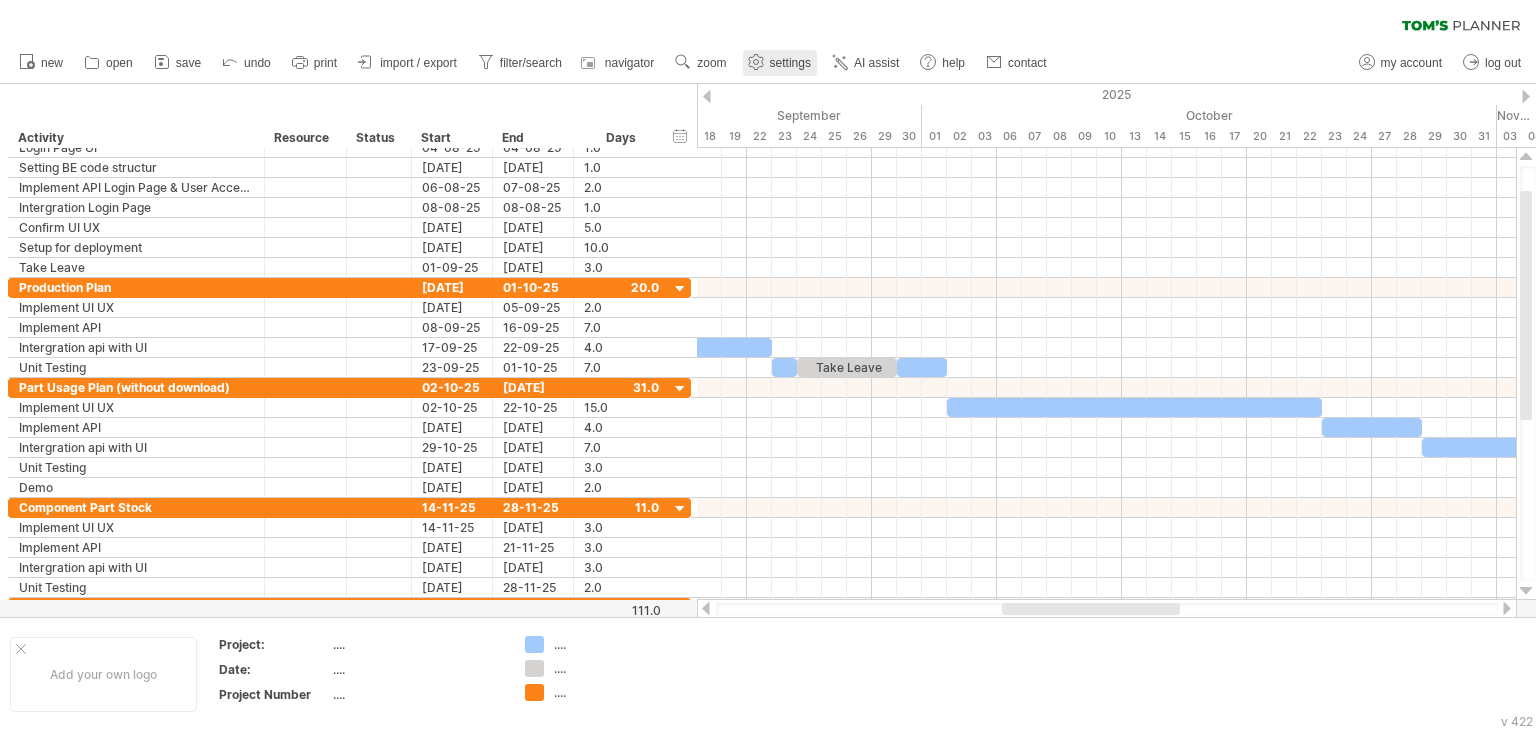 click on "settings" at bounding box center [790, 63] 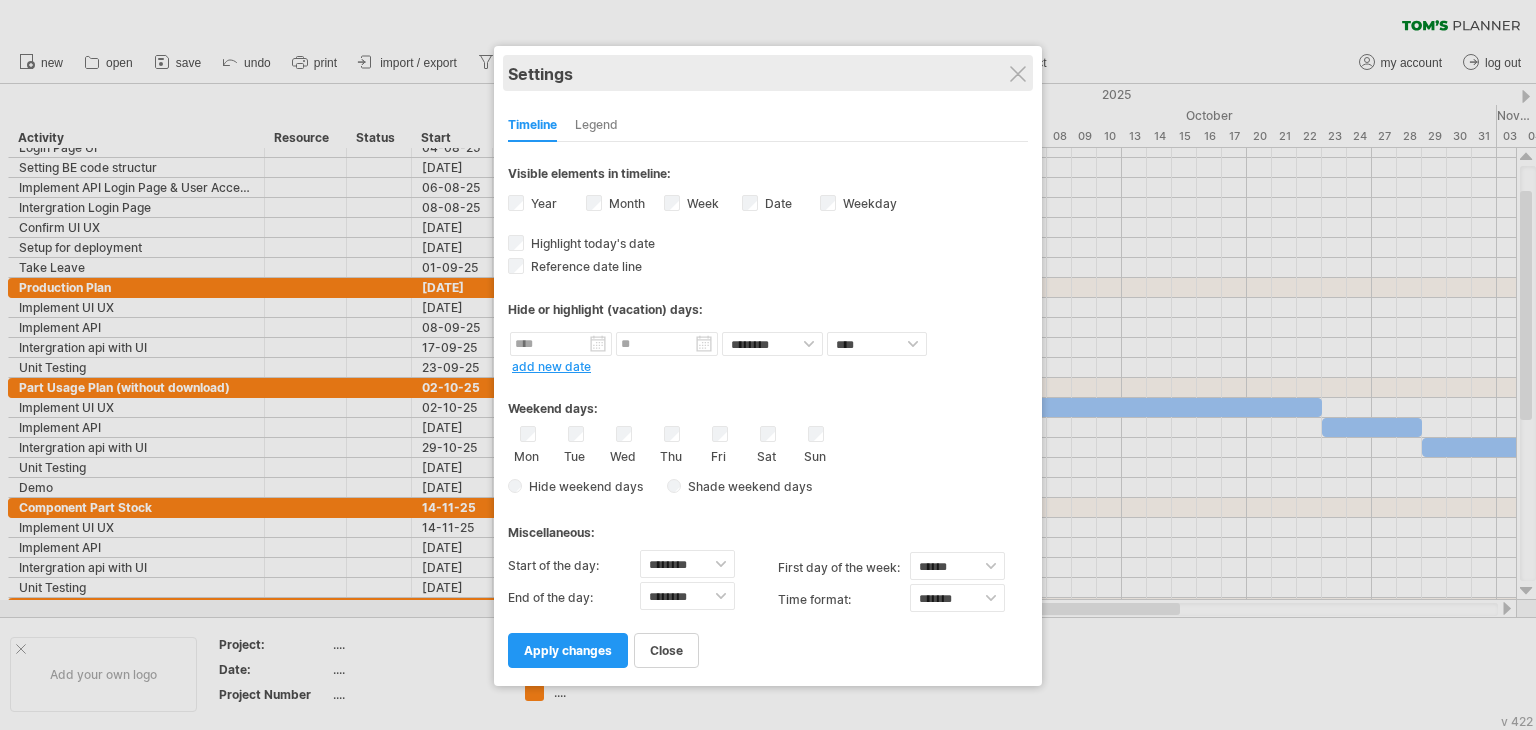 click on "Settings" at bounding box center (768, 73) 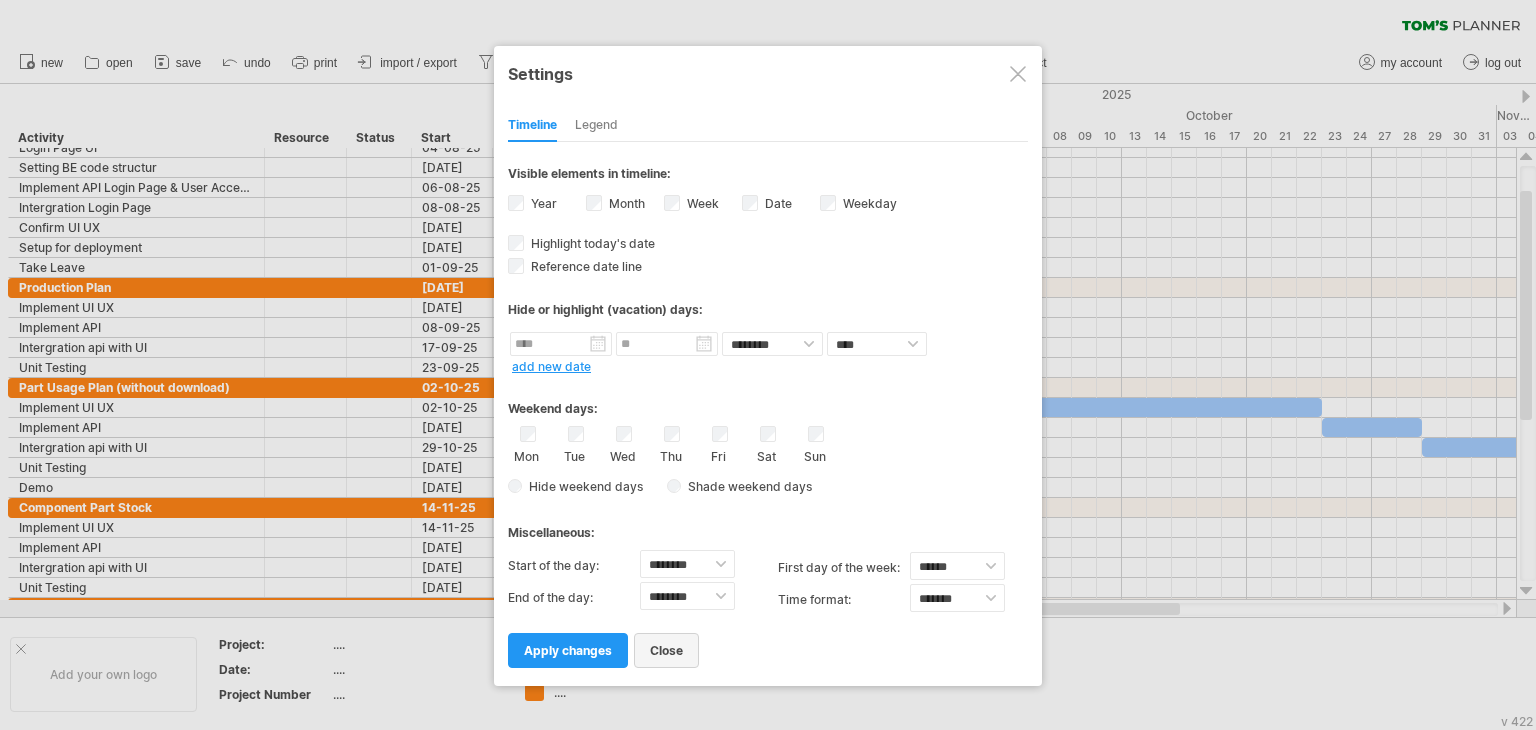 click on "close" at bounding box center (666, 650) 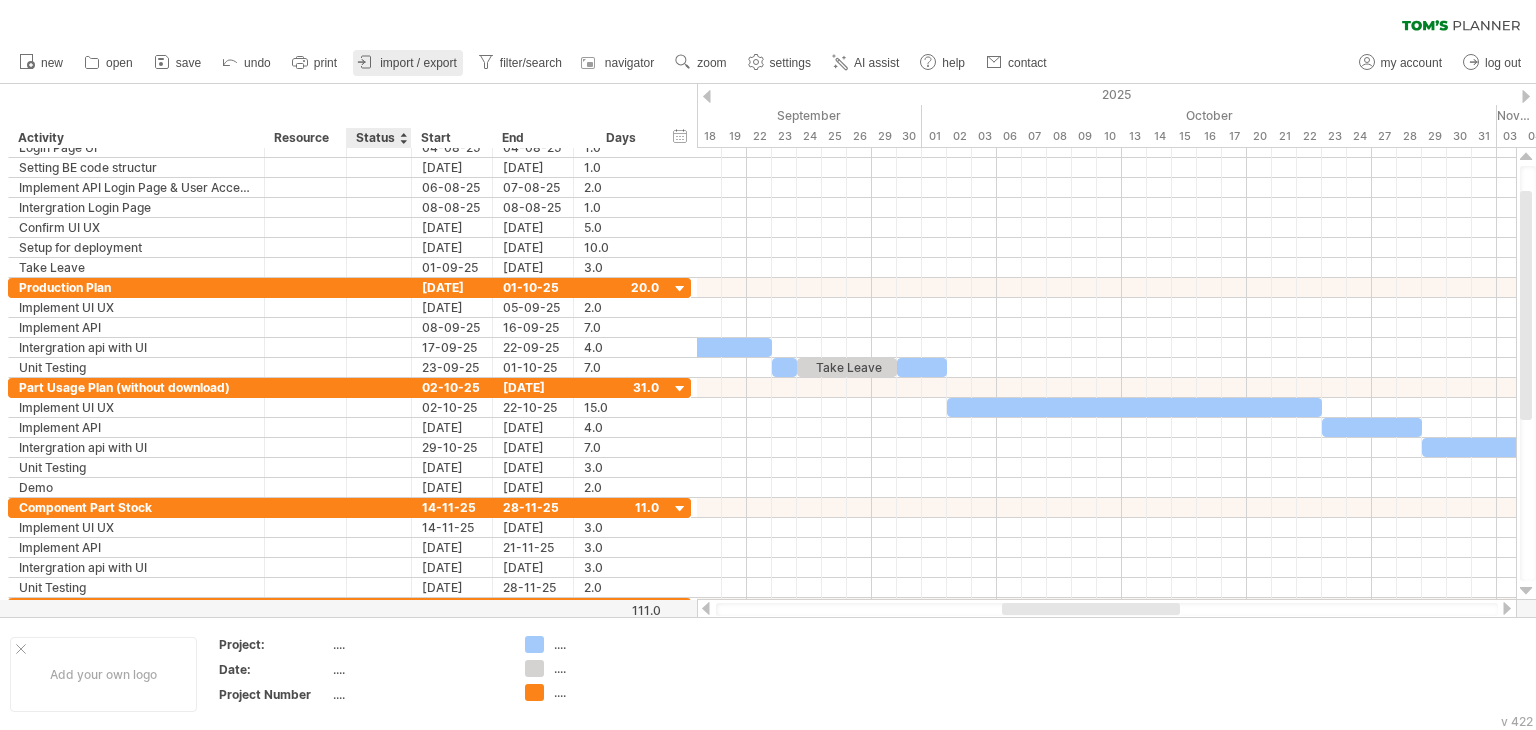 click 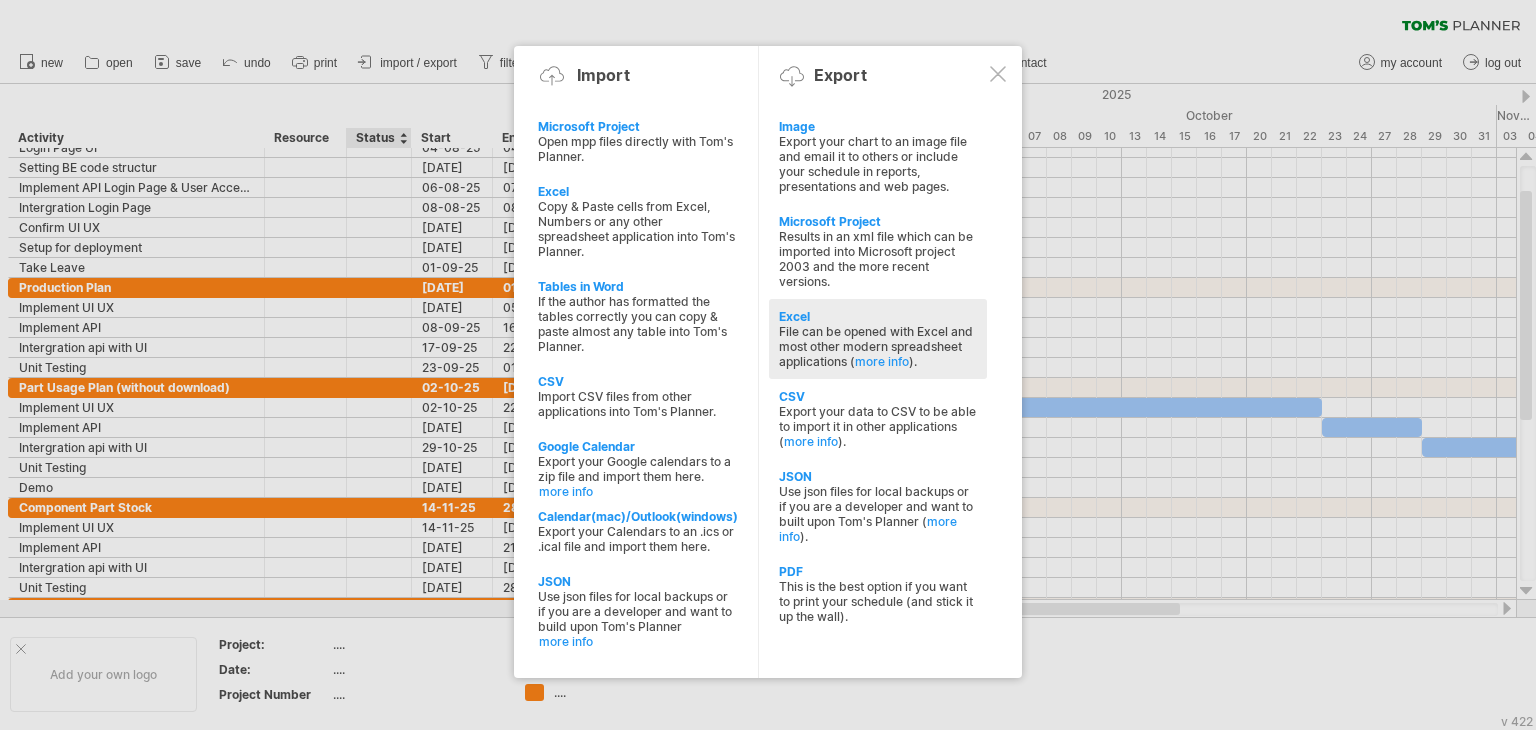 click on "File can be opened with Excel and most other modern spreadsheet applications
( more info )." at bounding box center (878, 346) 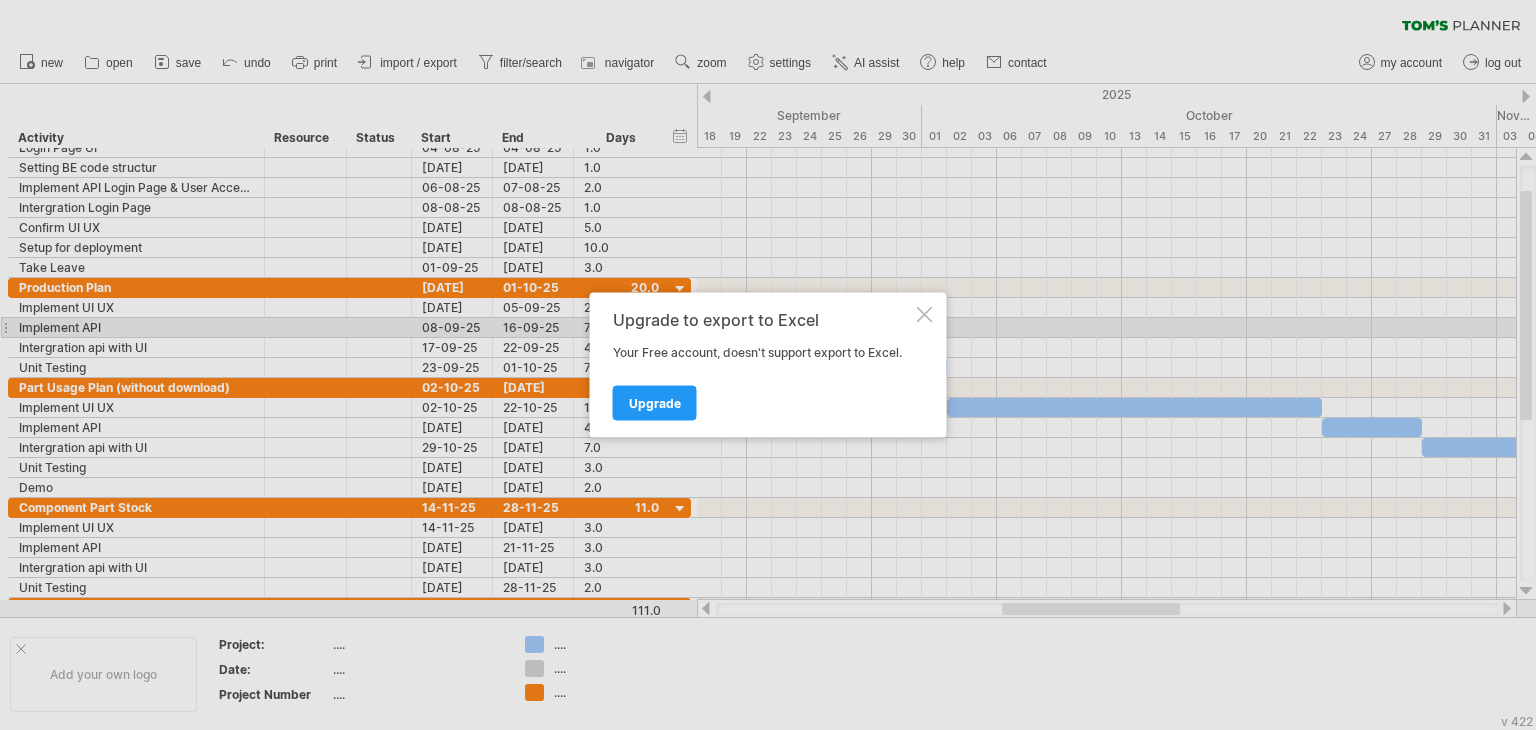 click at bounding box center (925, 315) 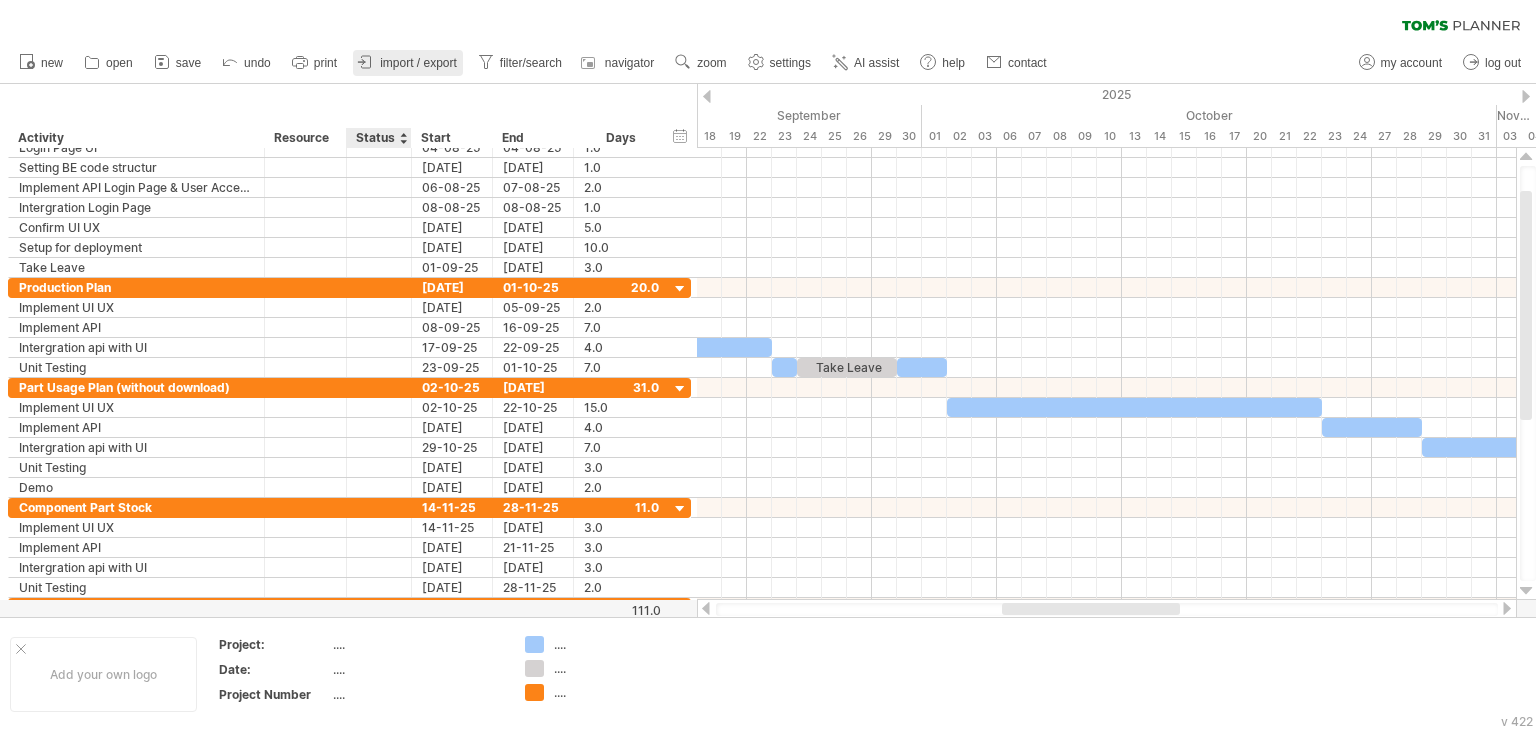 click on "import / export" at bounding box center (408, 63) 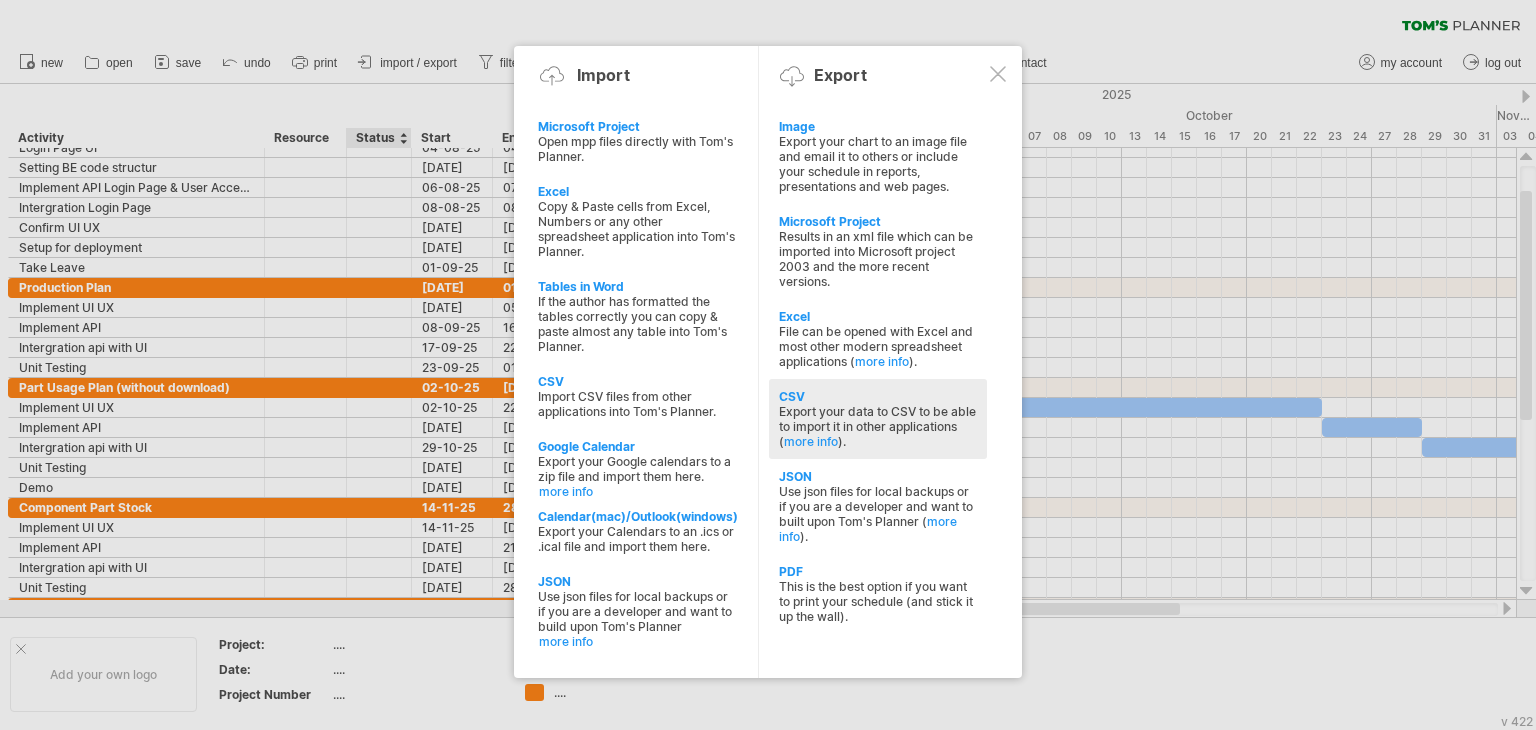 click on "Export your data to CSV to be able to import it in other applications
( more info )." at bounding box center [878, 426] 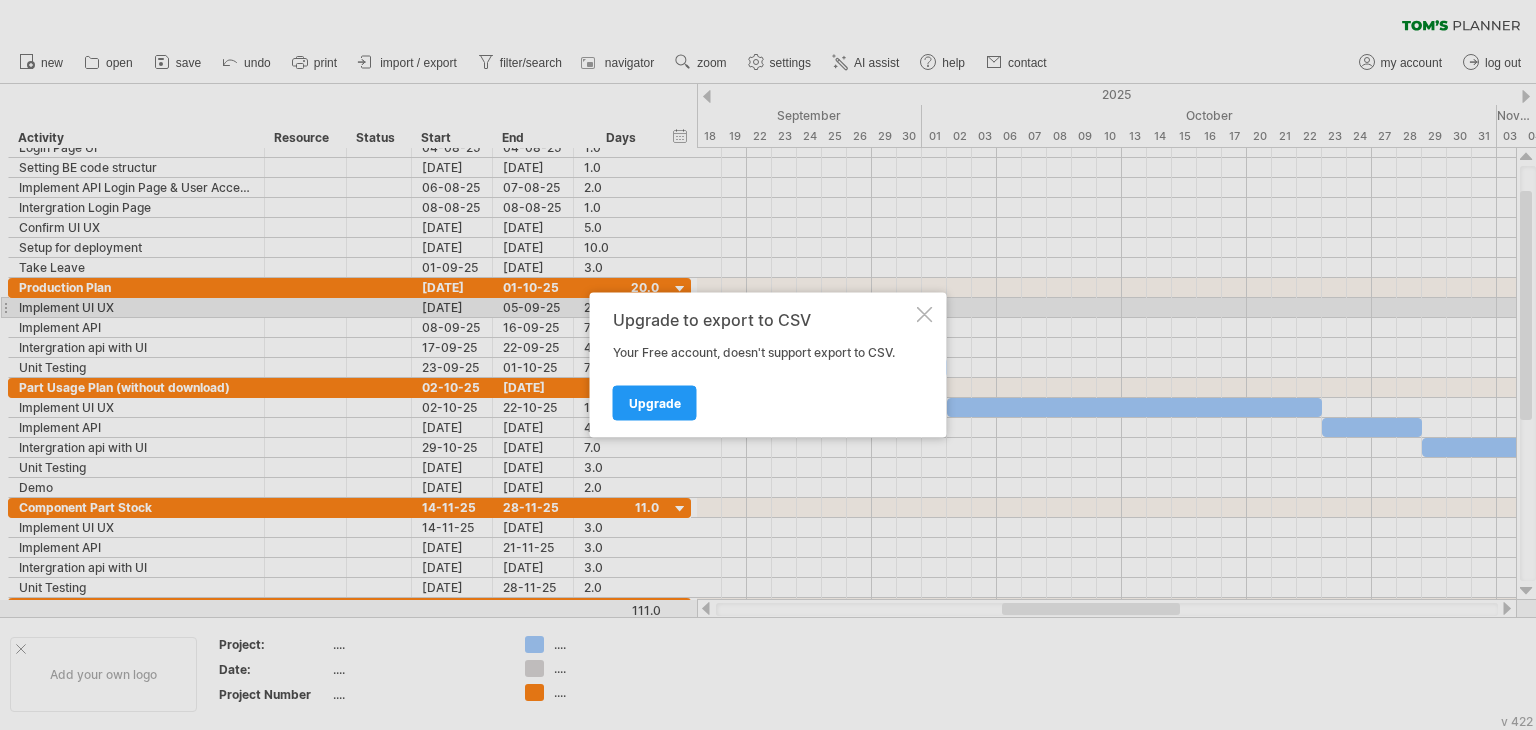 click at bounding box center [925, 315] 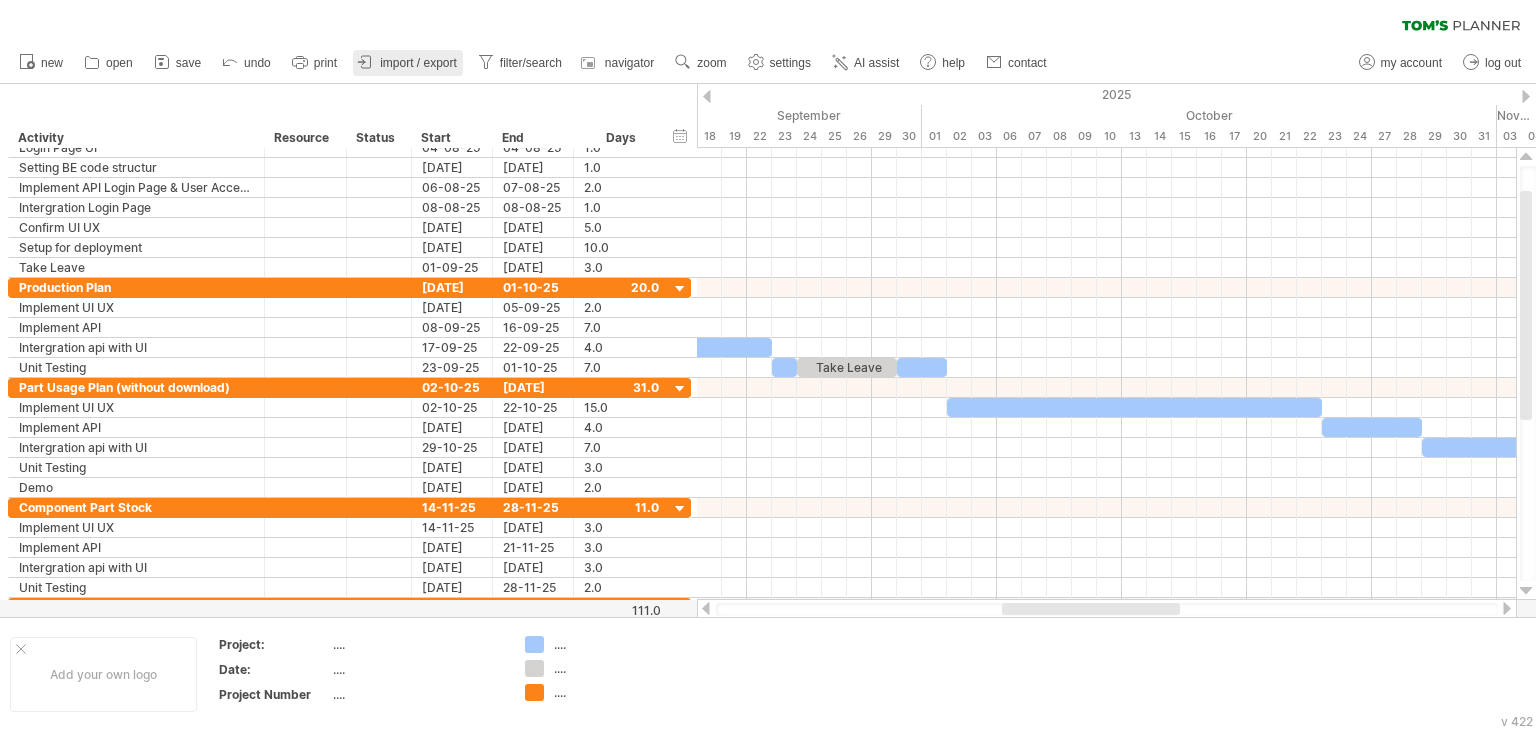 click on "import / export" at bounding box center [418, 63] 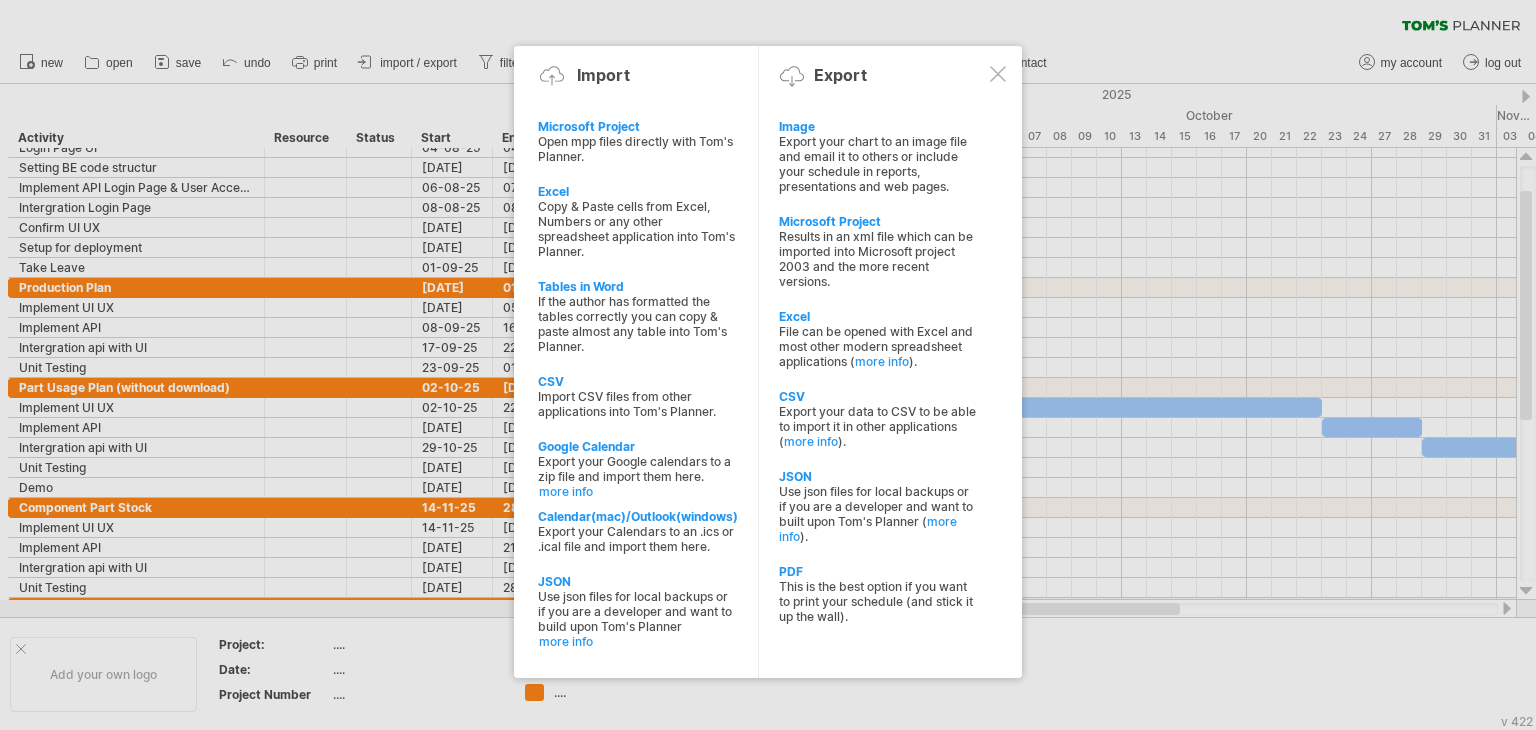 click at bounding box center (768, 365) 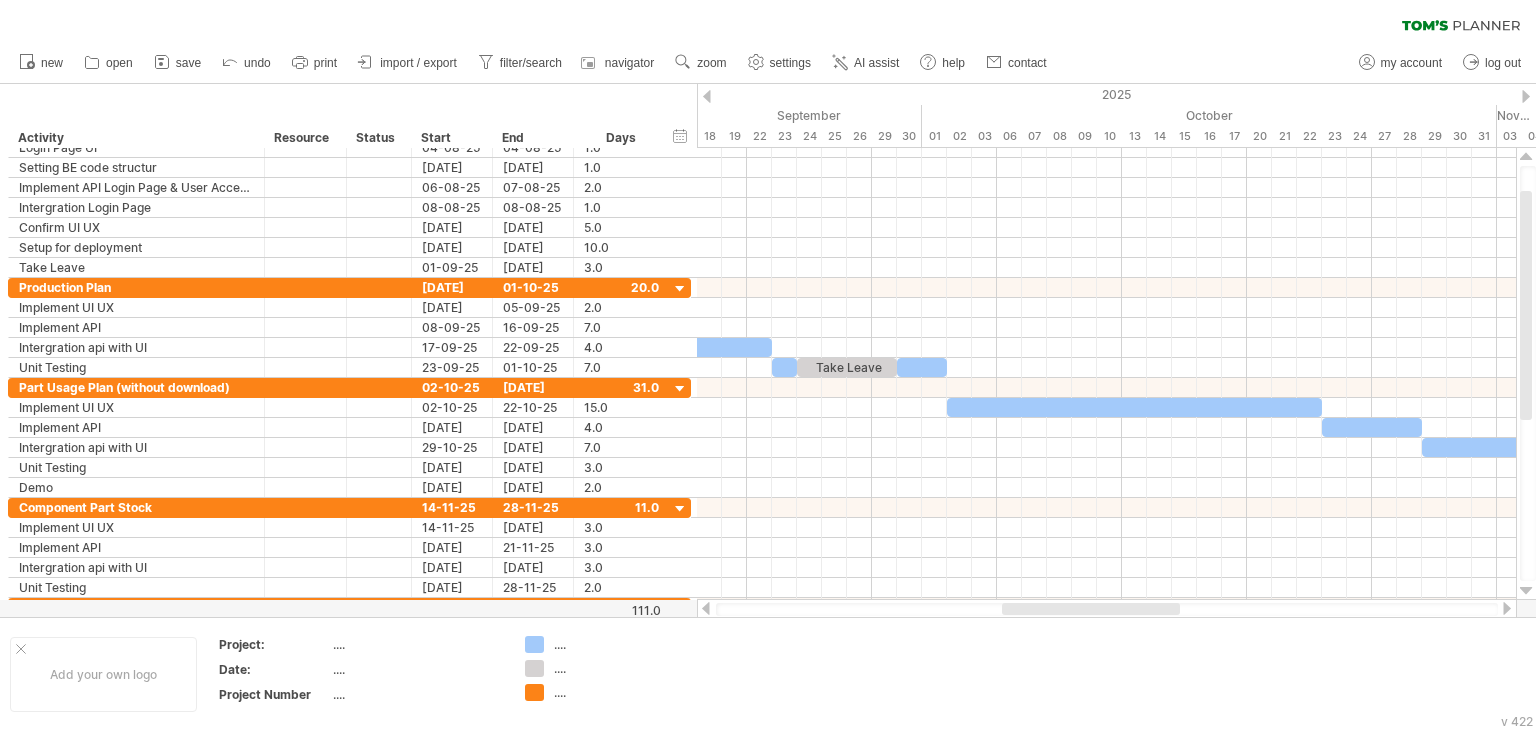 click on "save" at bounding box center (188, 63) 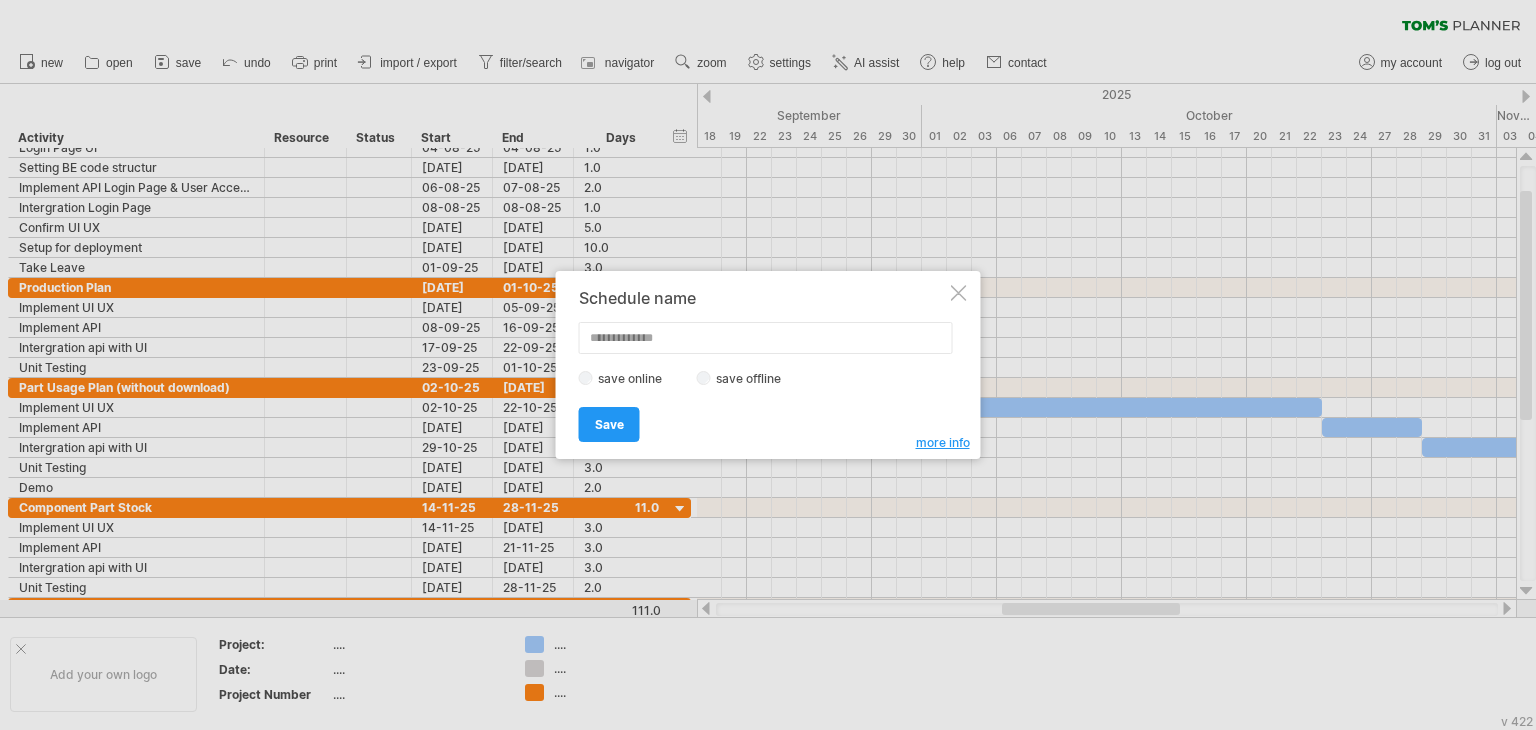 click at bounding box center [766, 338] 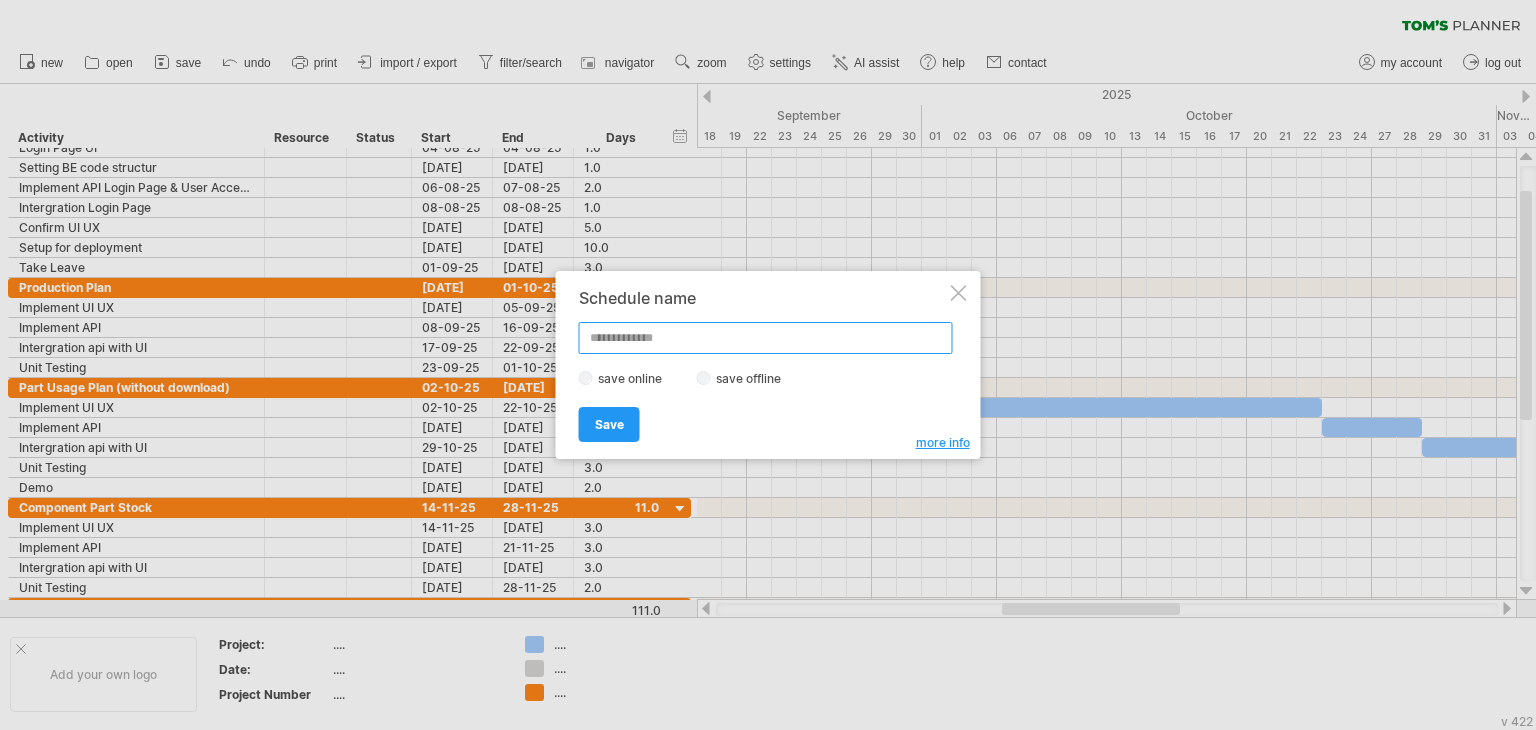 click at bounding box center (766, 338) 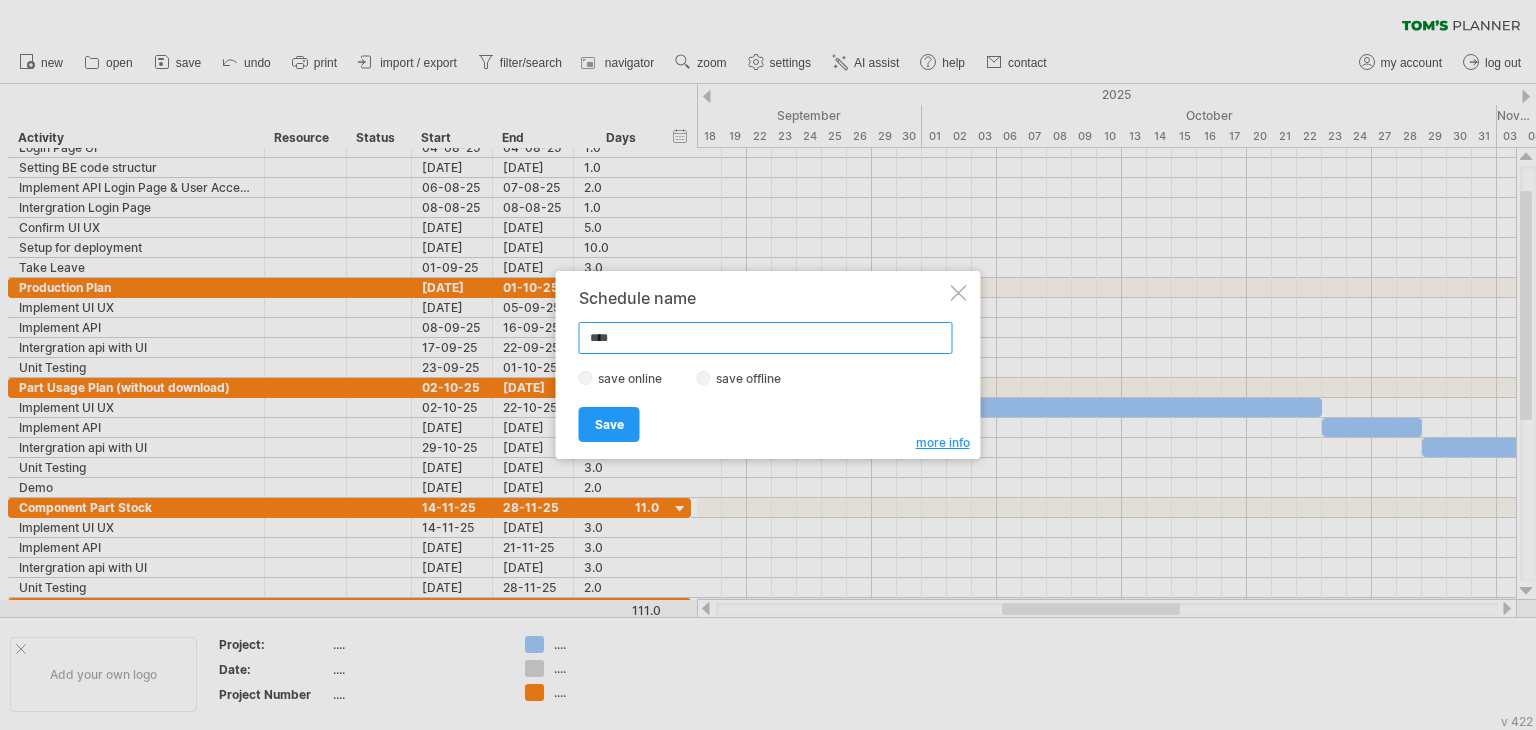 type on "*****" 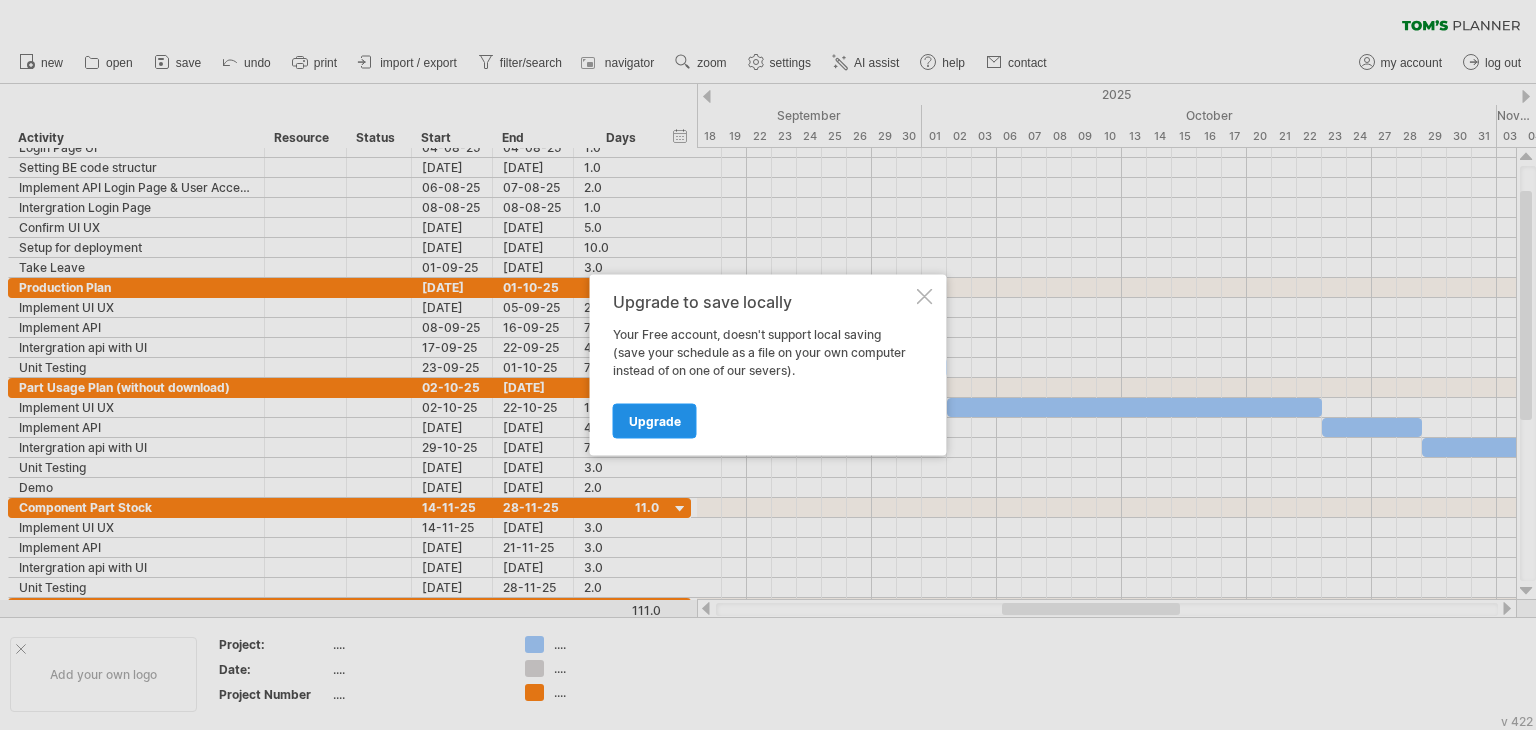 click on "Upgrade" at bounding box center [655, 421] 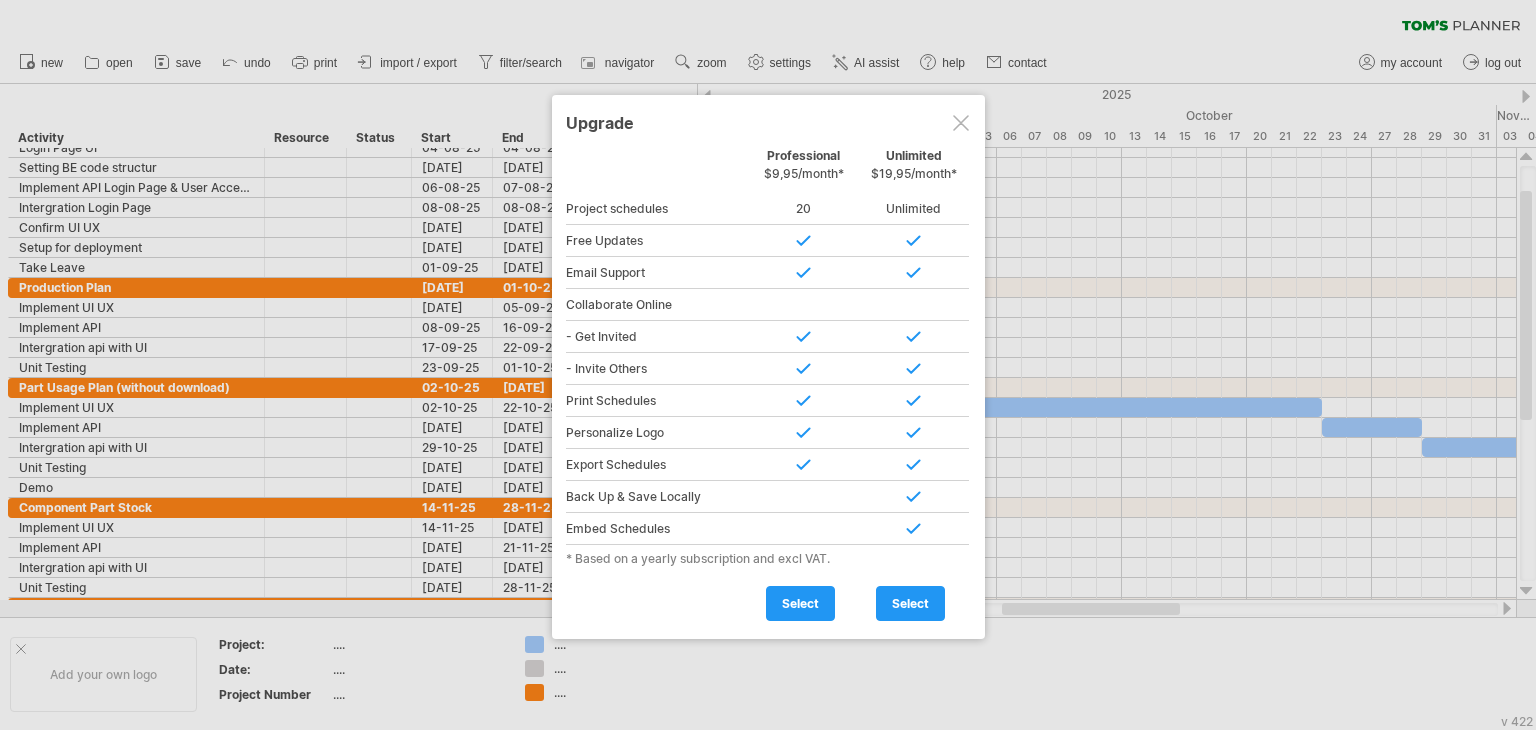 click at bounding box center [961, 123] 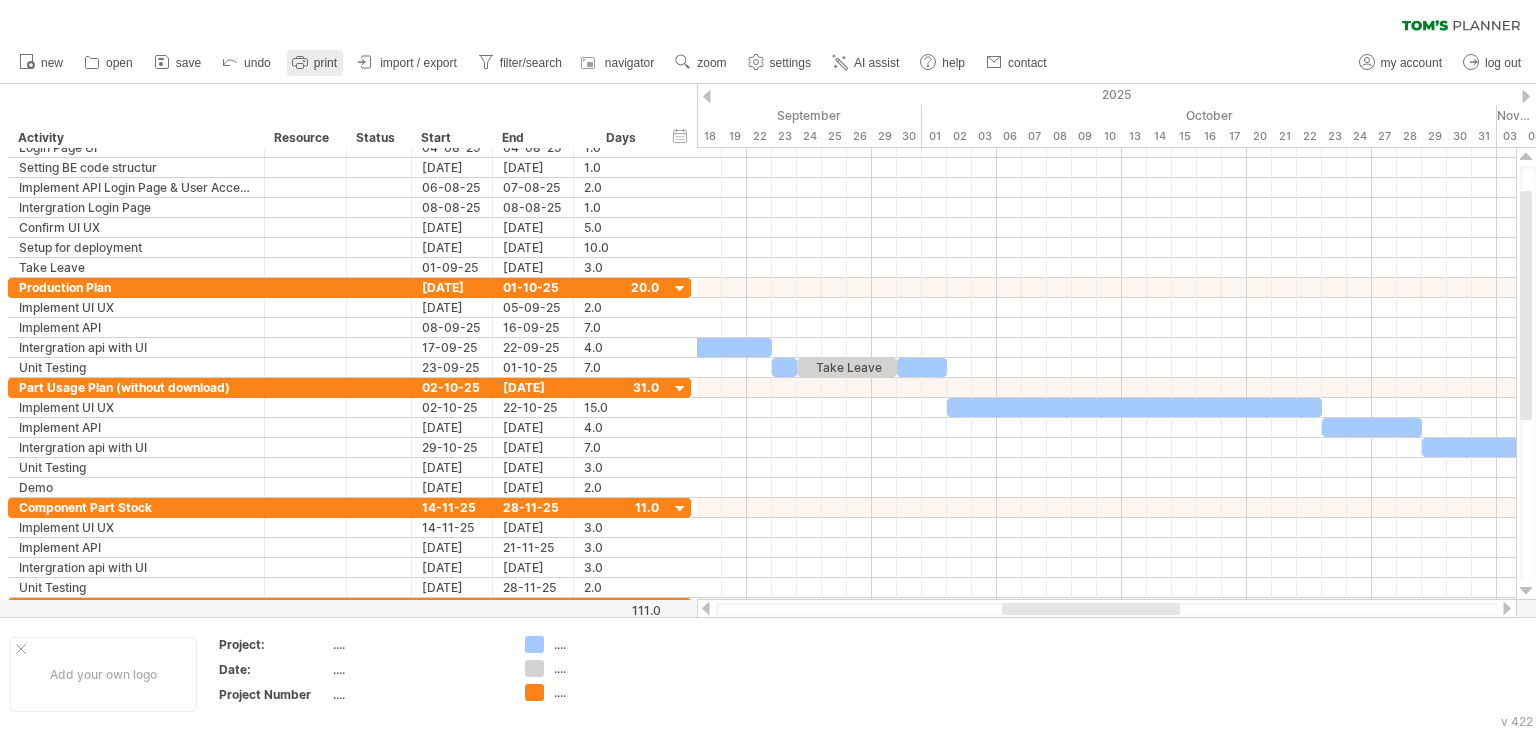 click 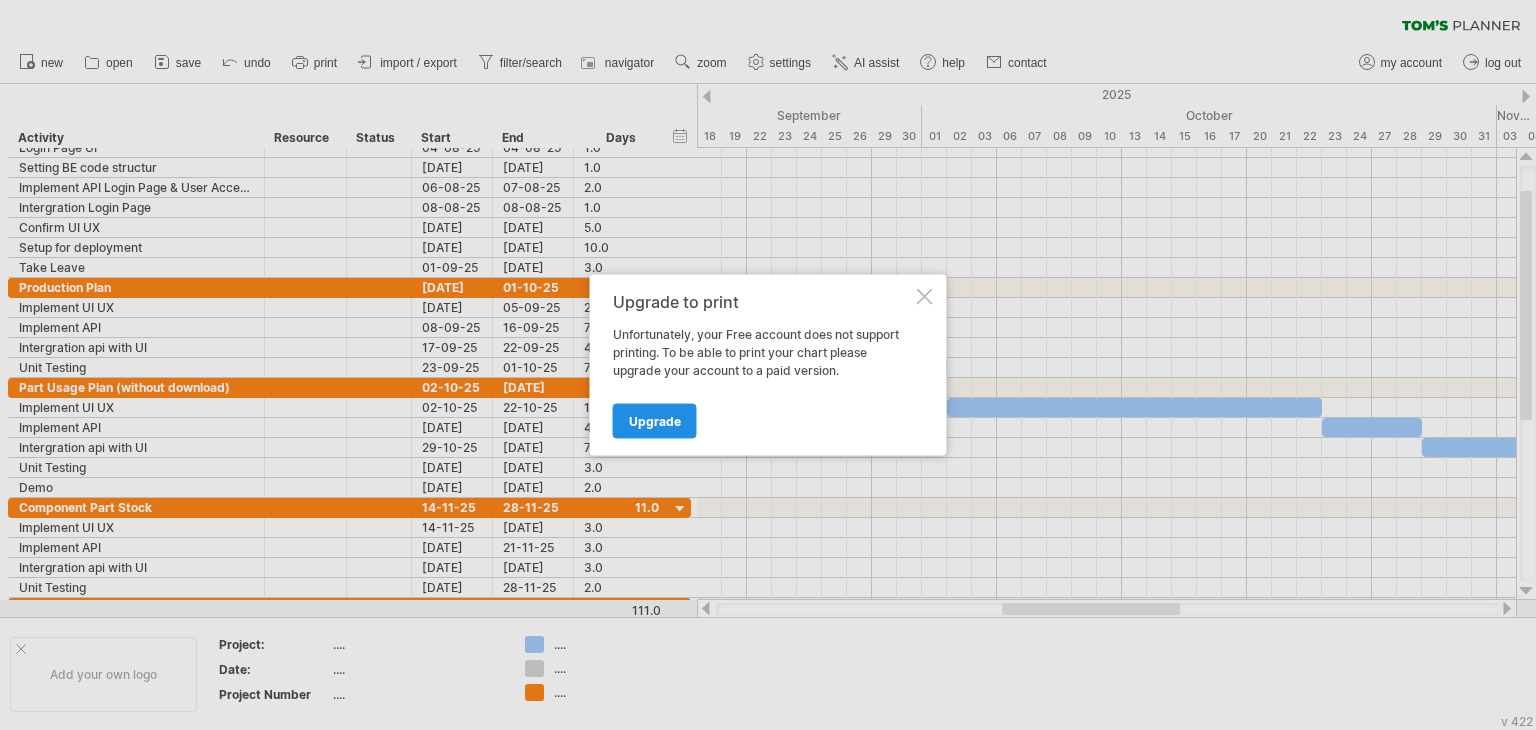 click on "Upgrade" at bounding box center [655, 421] 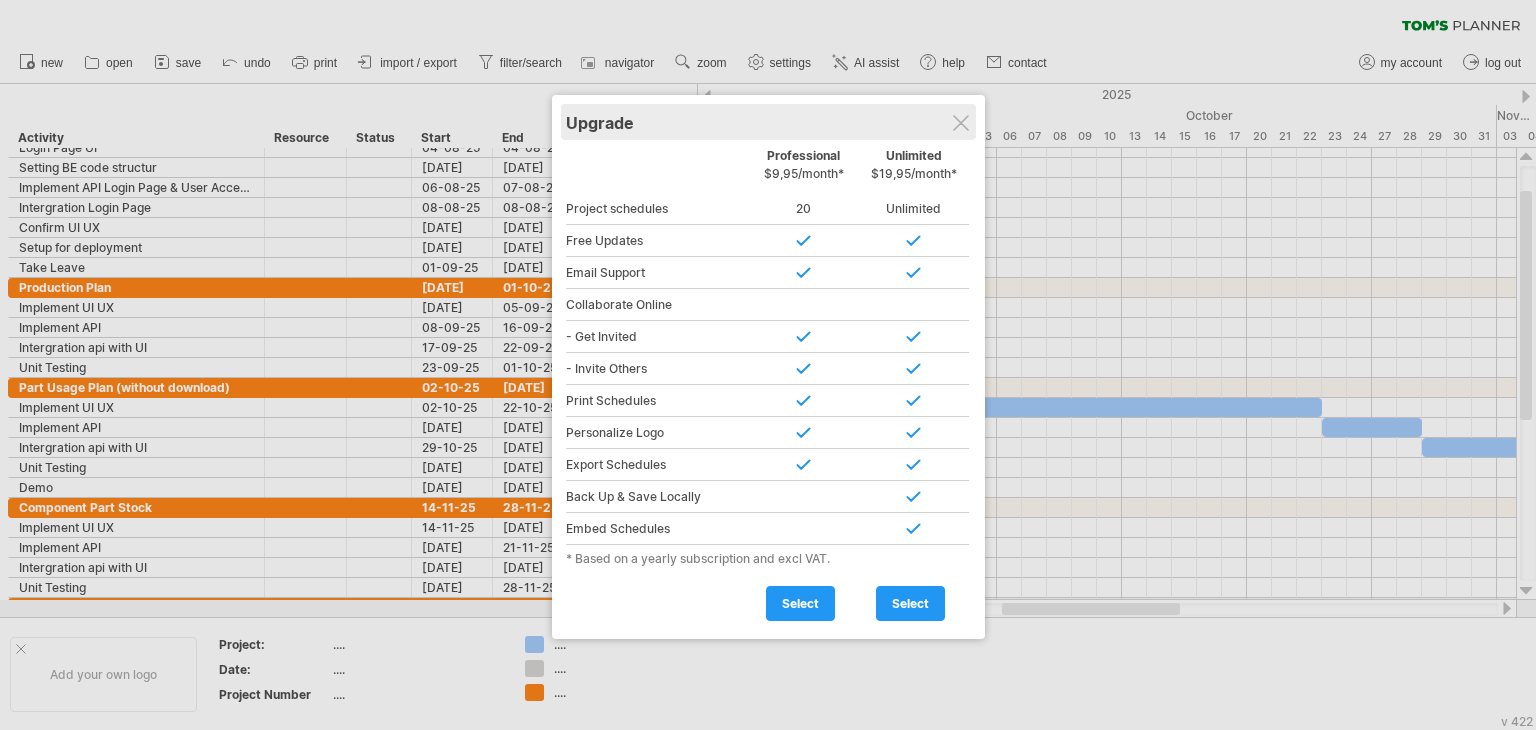 click on "Upgrade" at bounding box center (768, 122) 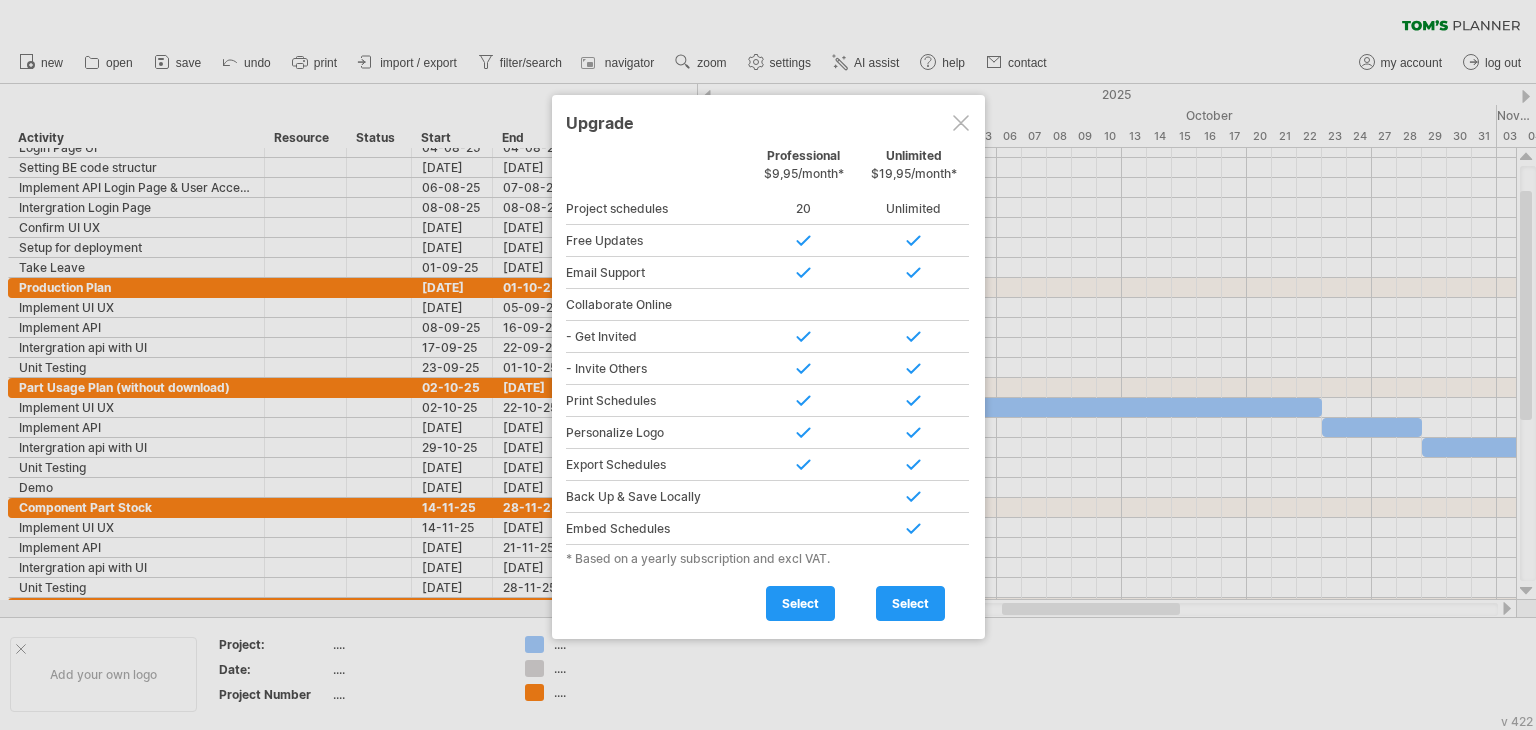 click at bounding box center (961, 123) 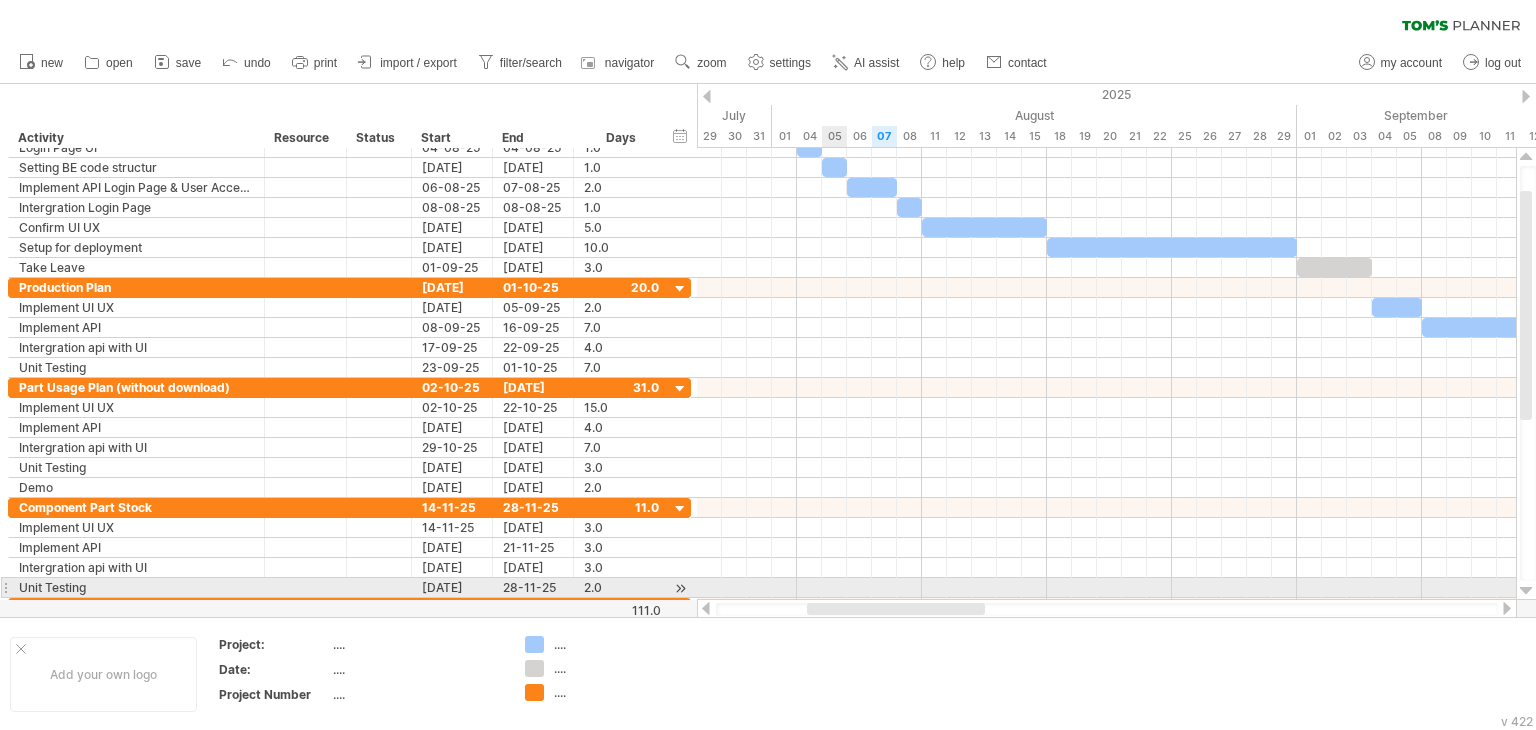 drag, startPoint x: 1041, startPoint y: 606, endPoint x: 846, endPoint y: 582, distance: 196.47137 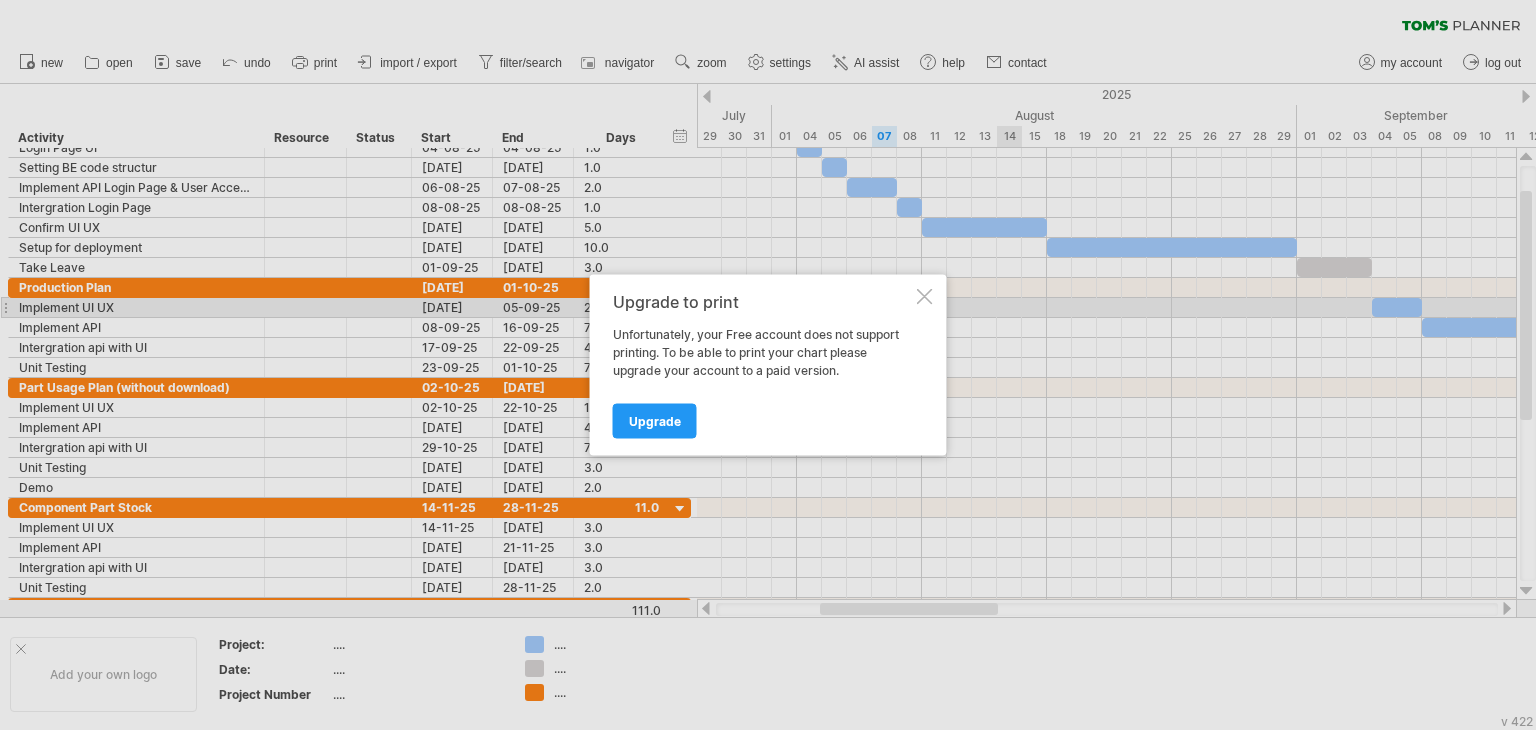 click on "Upgrade to print Unfortunately, your Free account does not support printing. To be able to print your chart please upgrade your account to a paid version. Upgrade" at bounding box center (768, 365) 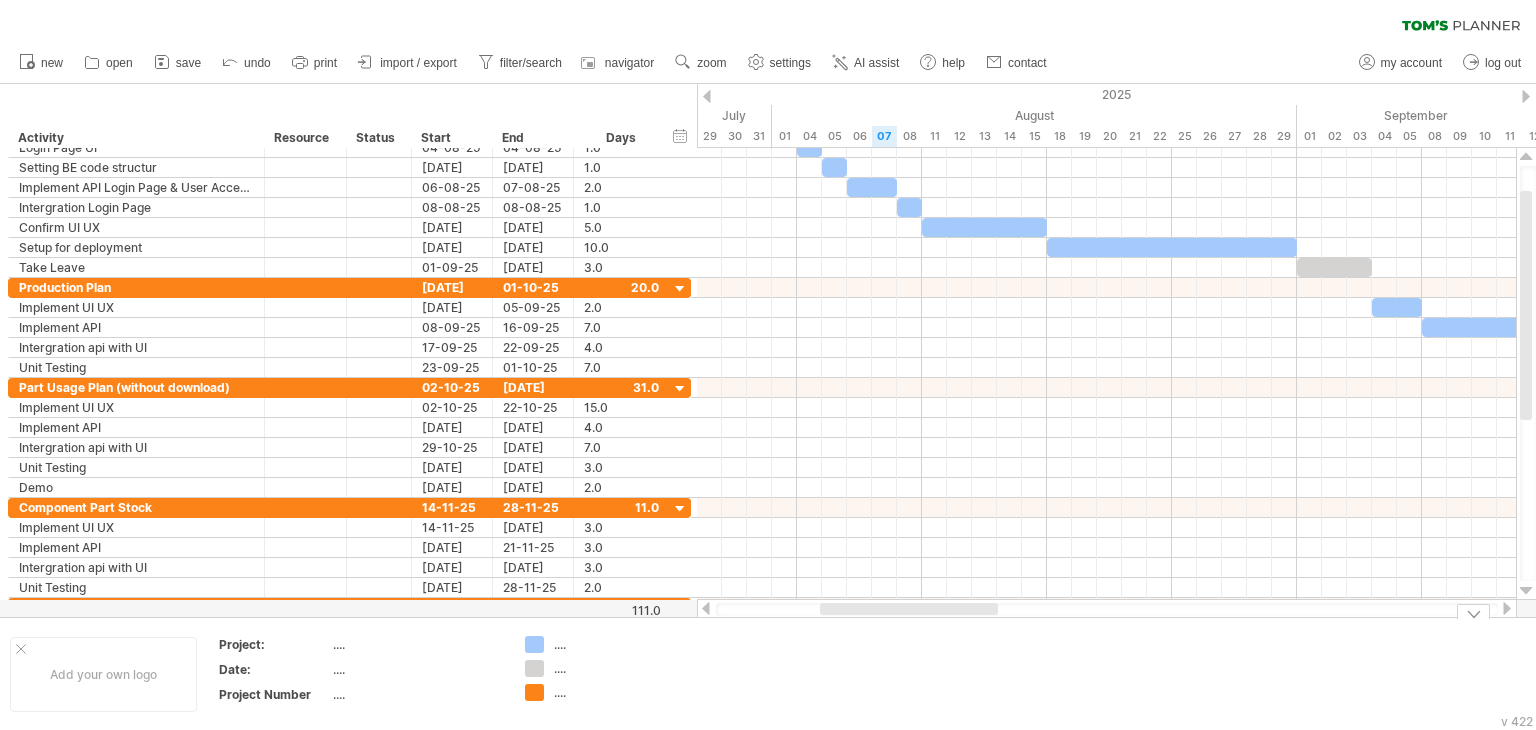click on "Project: .... Date: .... Project Number ...." at bounding box center (50000, 674) 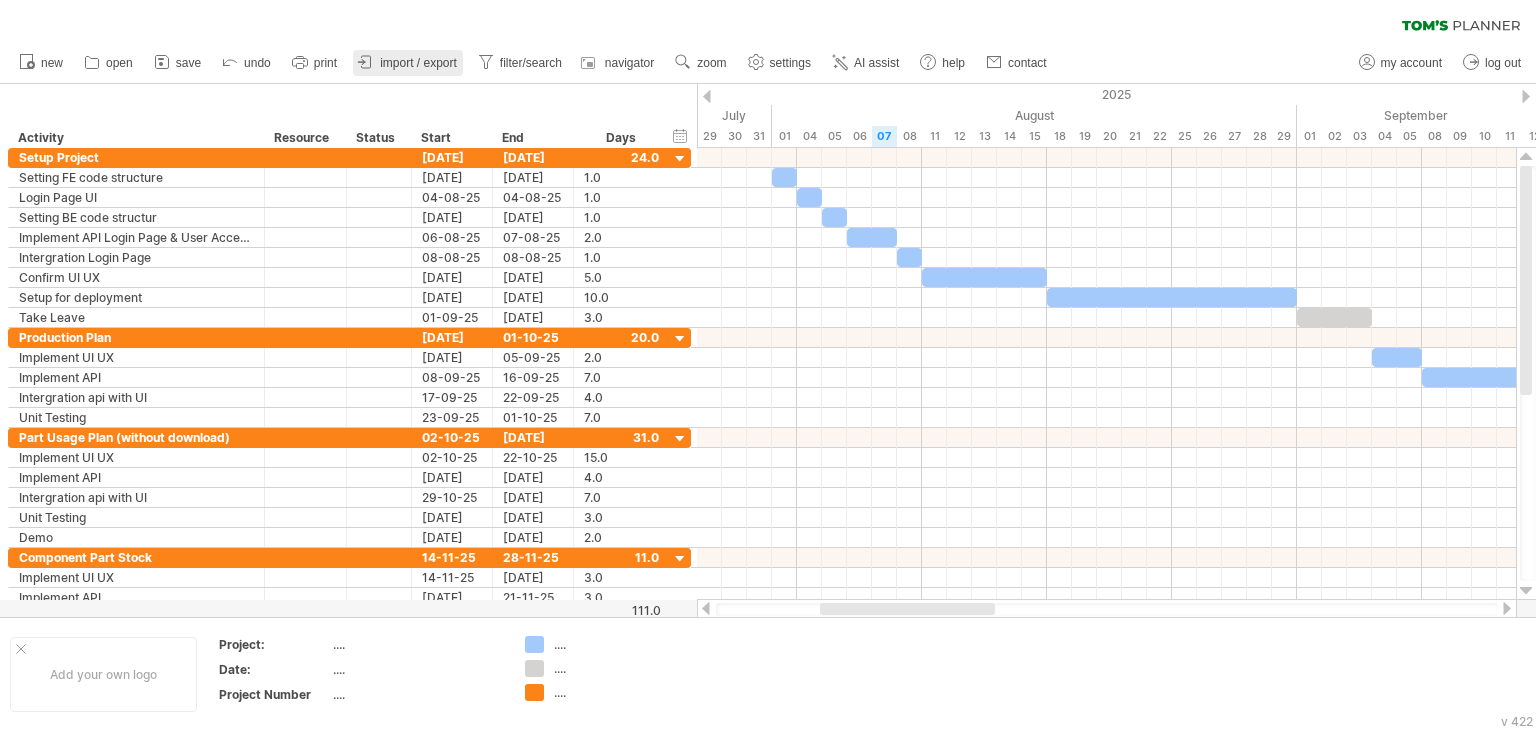 click 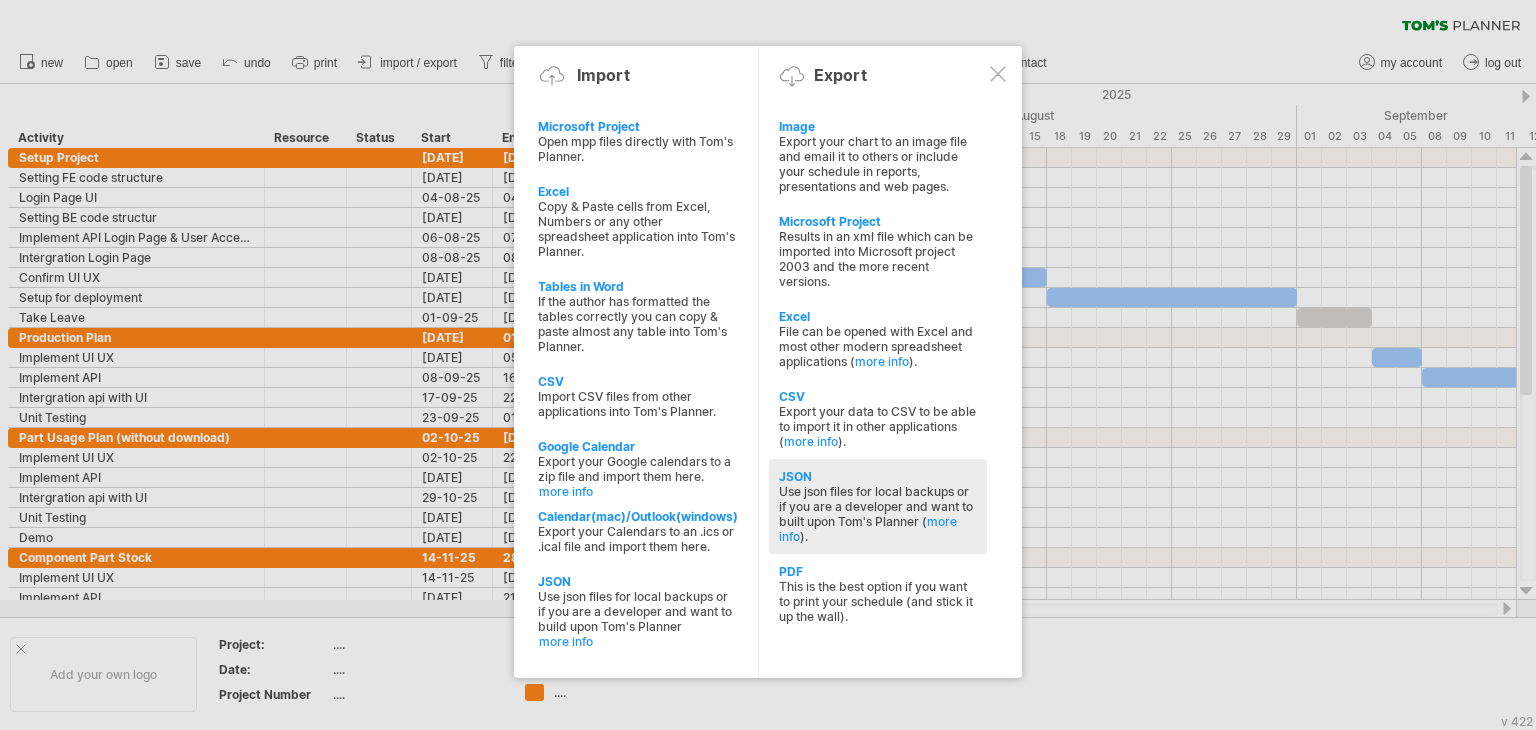click on "Use json files for local backups or if you are a developer and want to built upon Tom's Planner
( more info )." at bounding box center [878, 514] 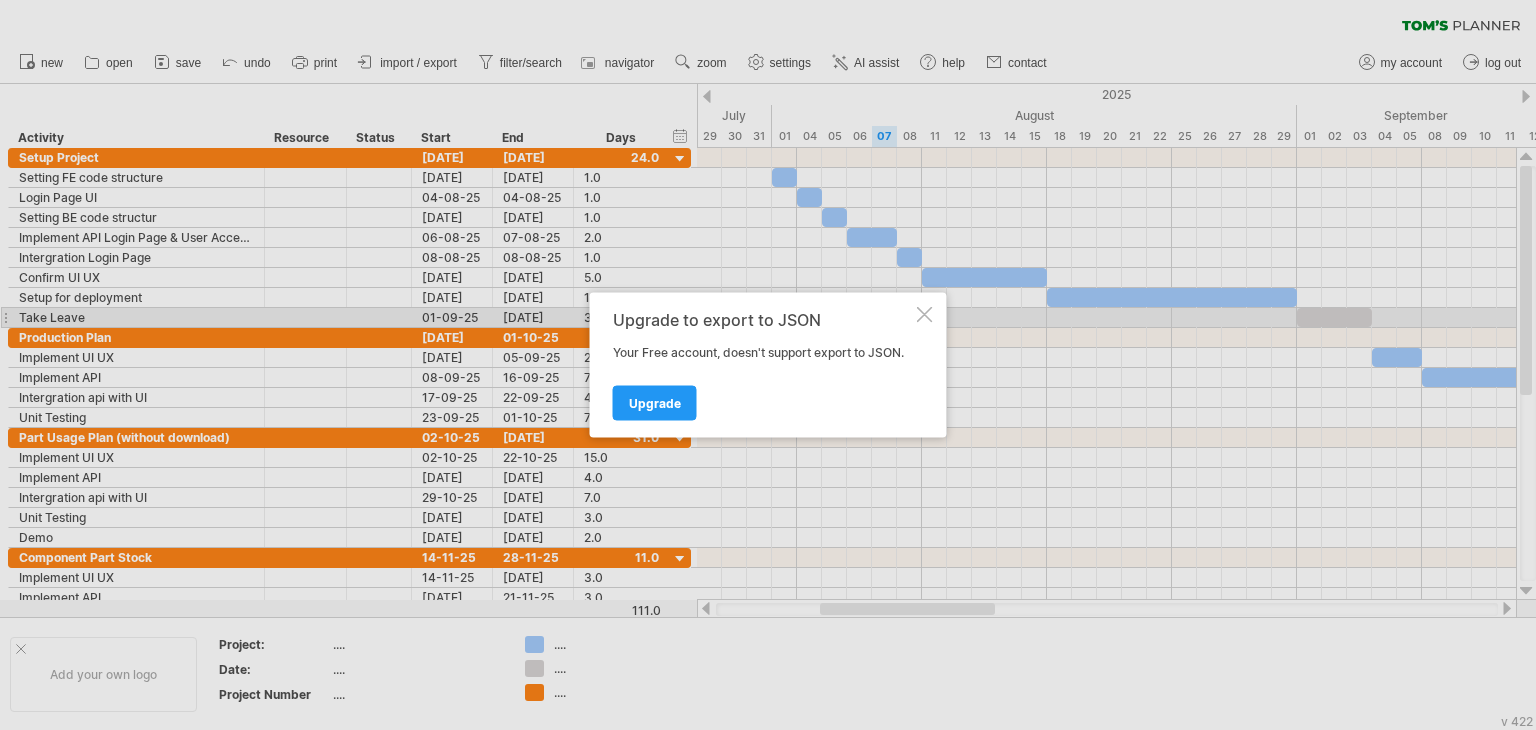 click on "Upgrade to export to JSON Your Free account, doesn't support export to JSON. Upgrade" at bounding box center (768, 365) 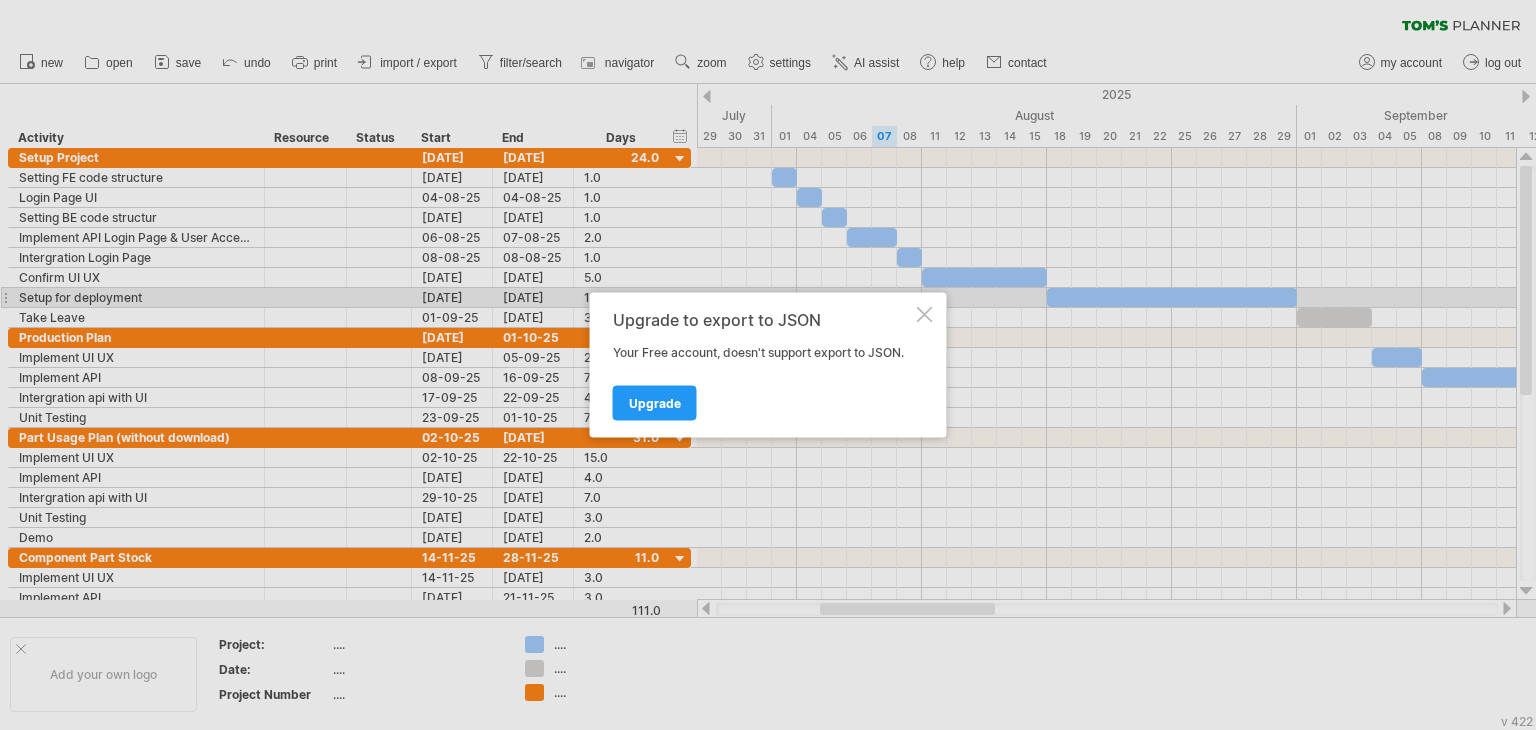 click at bounding box center [925, 315] 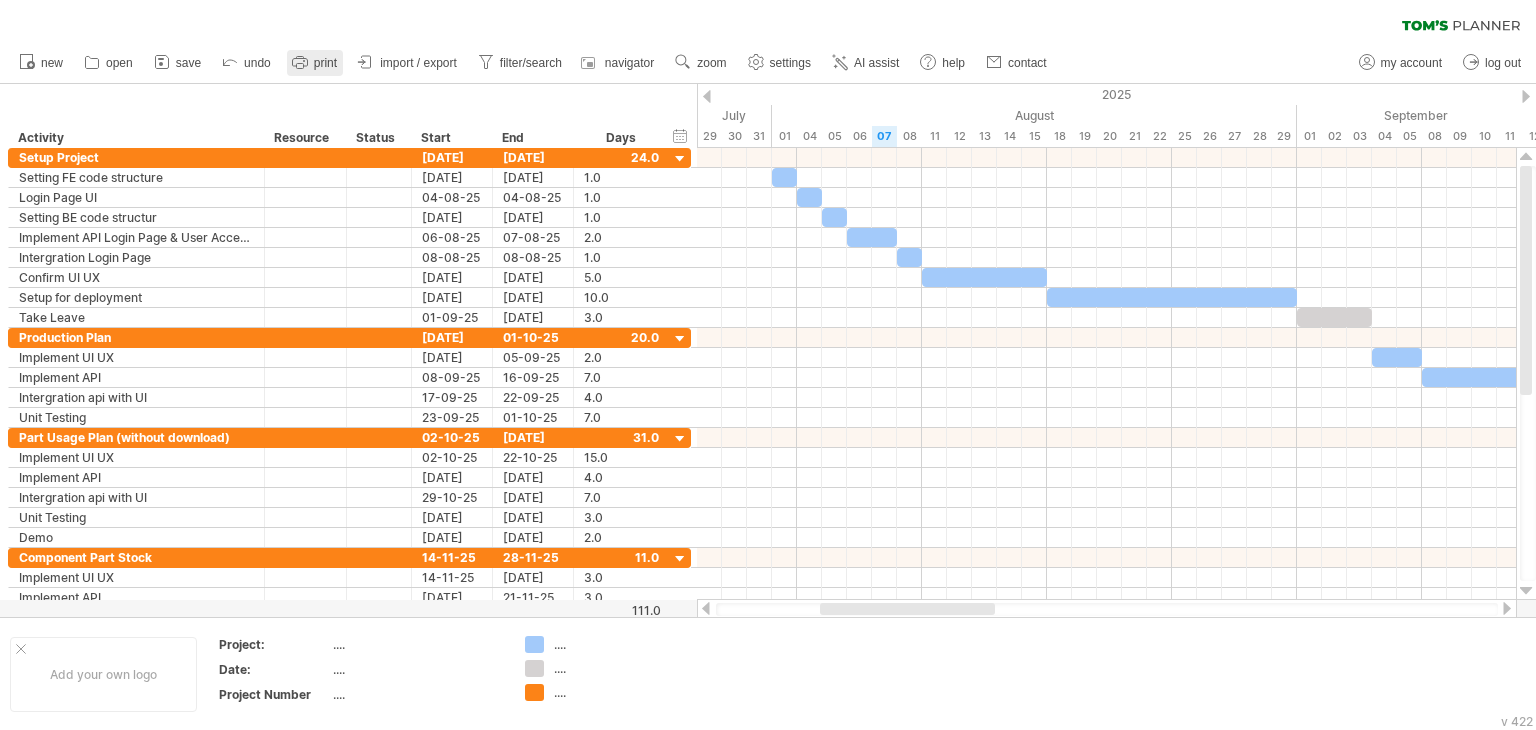 click 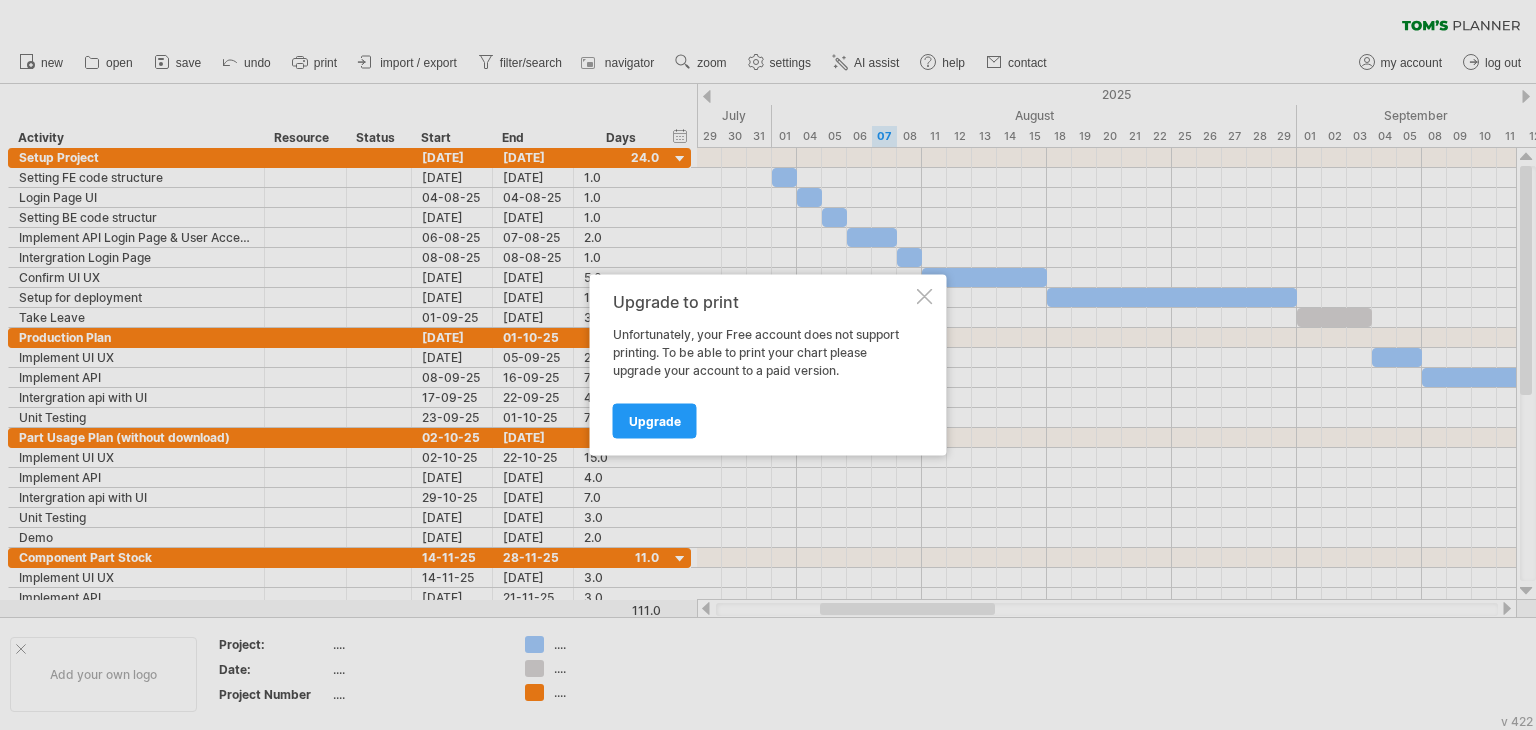 click at bounding box center (925, 297) 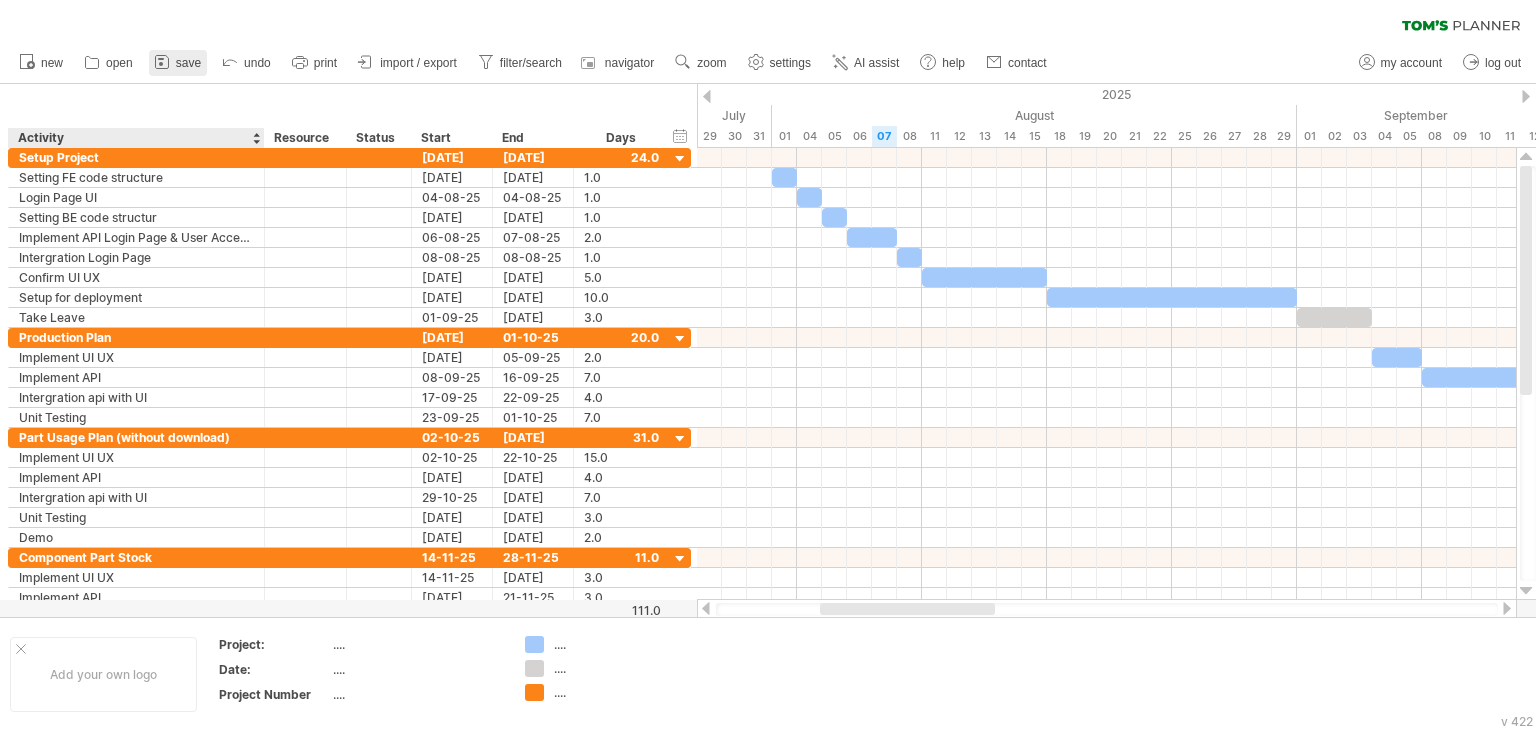 click on "save" at bounding box center (178, 63) 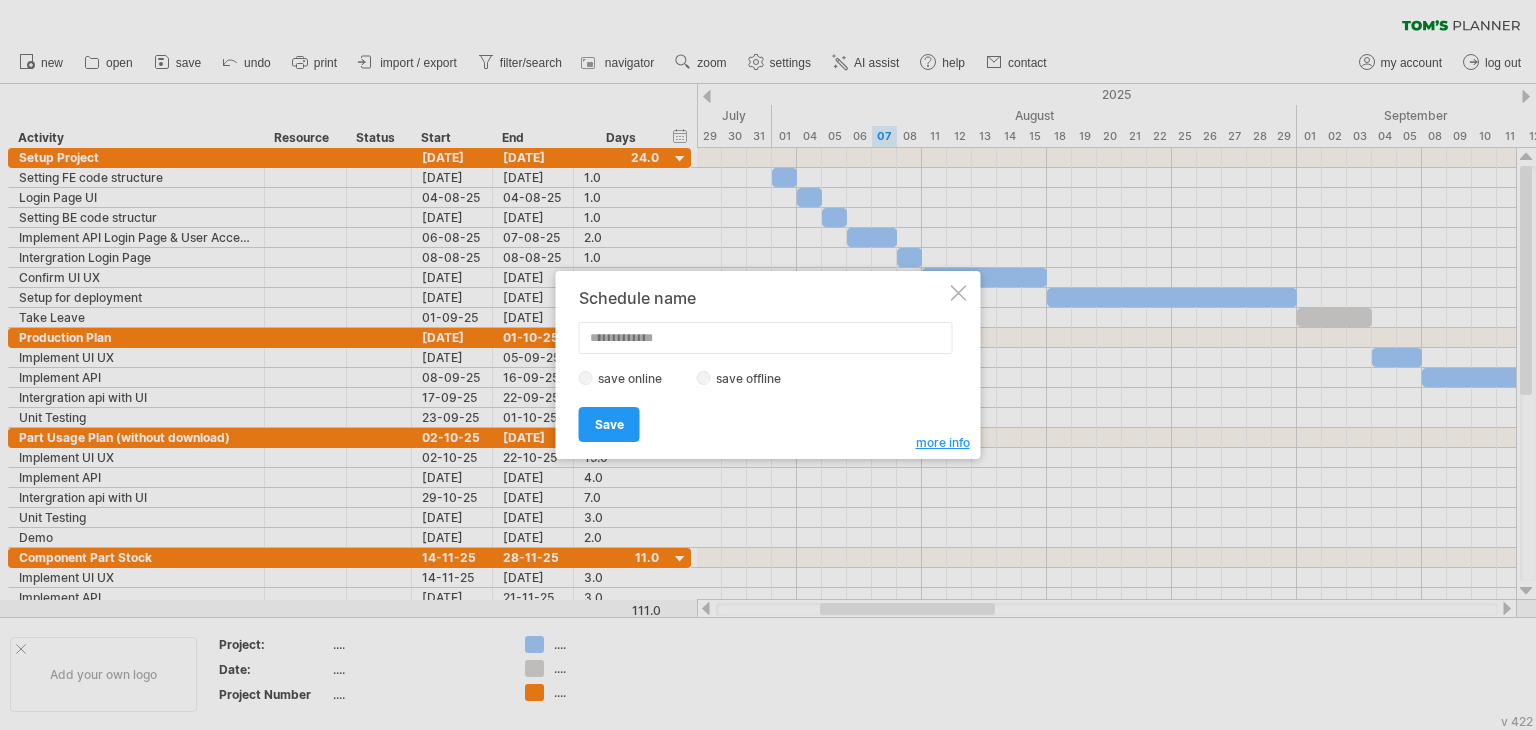 click at bounding box center (959, 293) 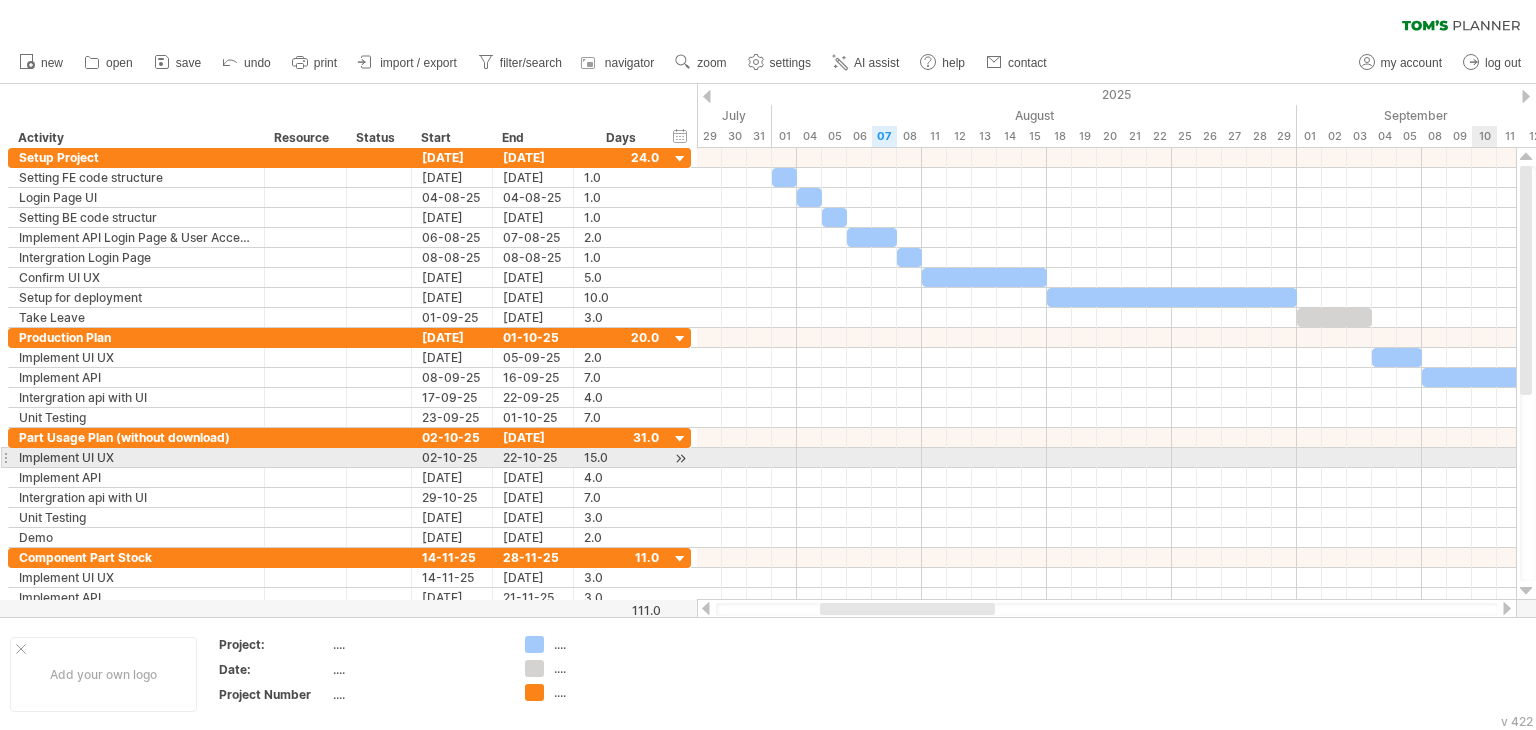 drag, startPoint x: 1534, startPoint y: 324, endPoint x: 1535, endPoint y: 462, distance: 138.00362 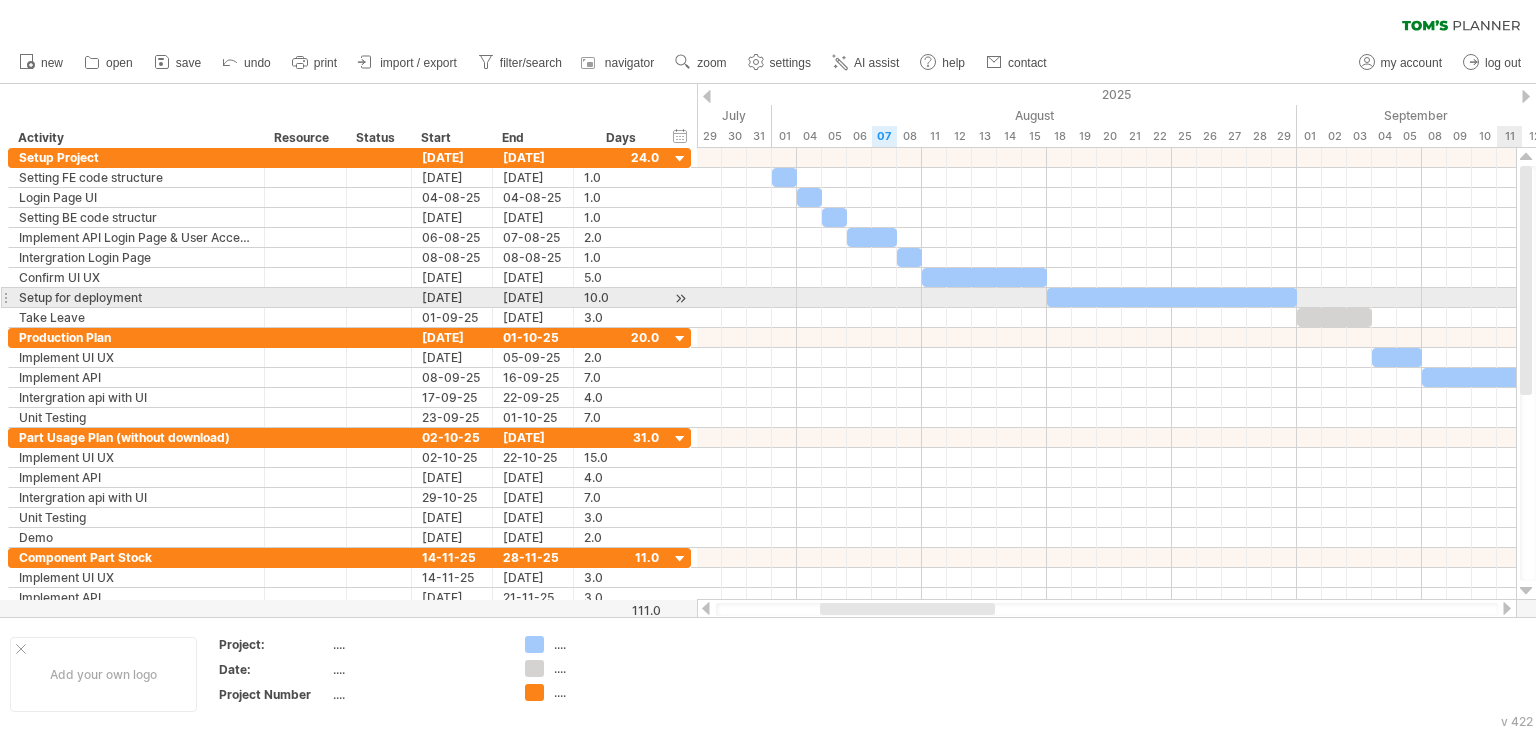 drag, startPoint x: 1528, startPoint y: 386, endPoint x: 1500, endPoint y: 299, distance: 91.394745 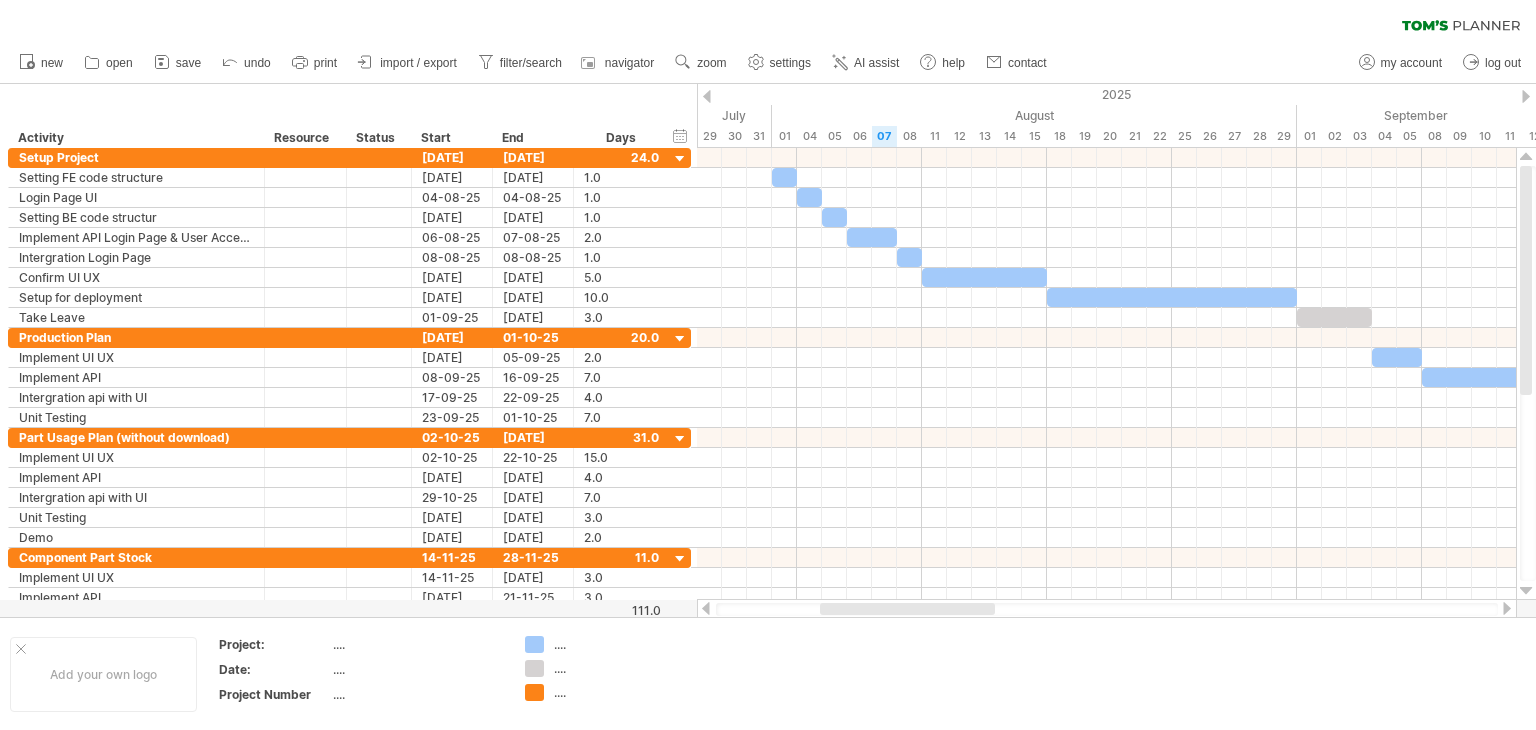 scroll, scrollTop: 4, scrollLeft: 0, axis: vertical 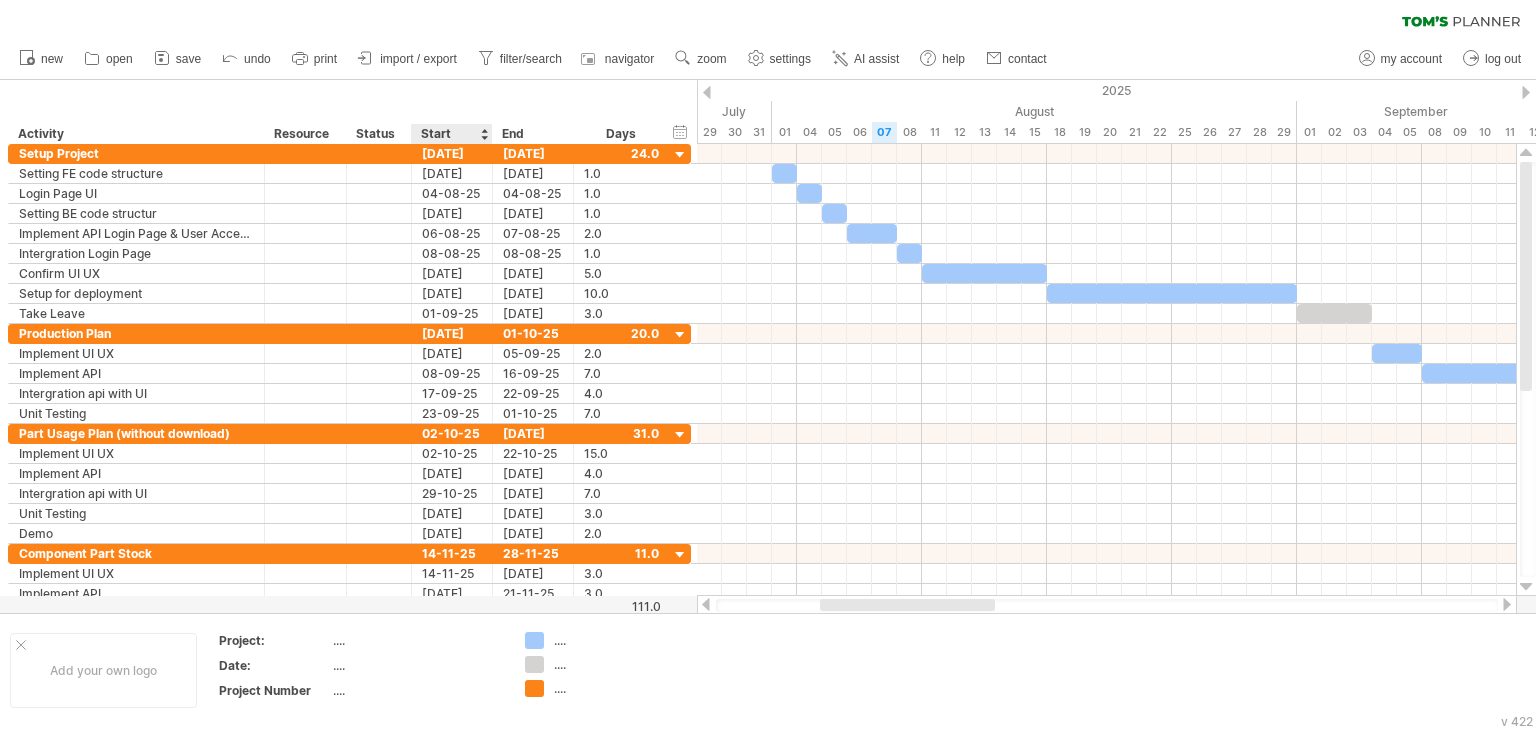 click on "hide start/end/duration show start/end/duration
******** Activity ******** Resource ****** Status Start   End   Days" at bounding box center (348, 112) 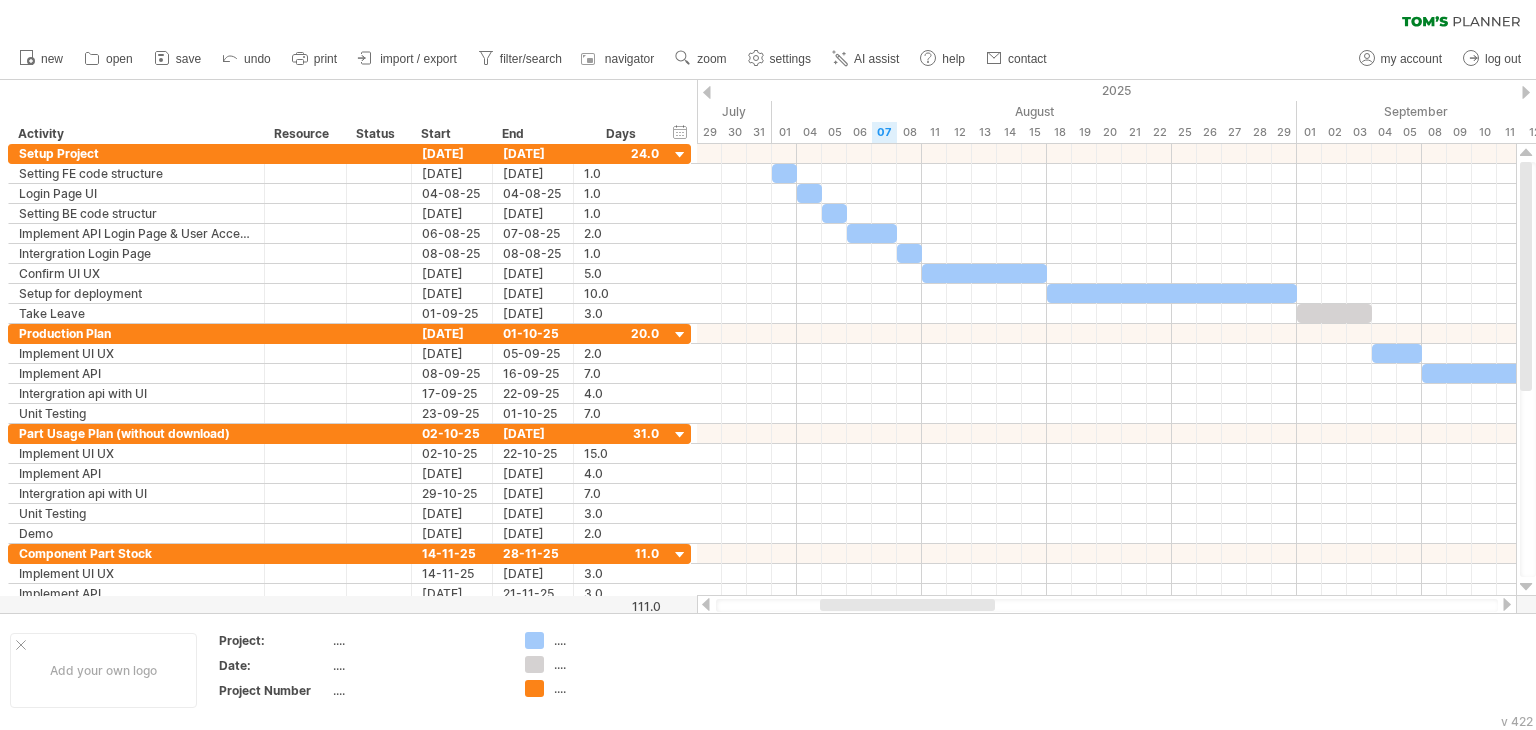 click at bounding box center [707, 92] 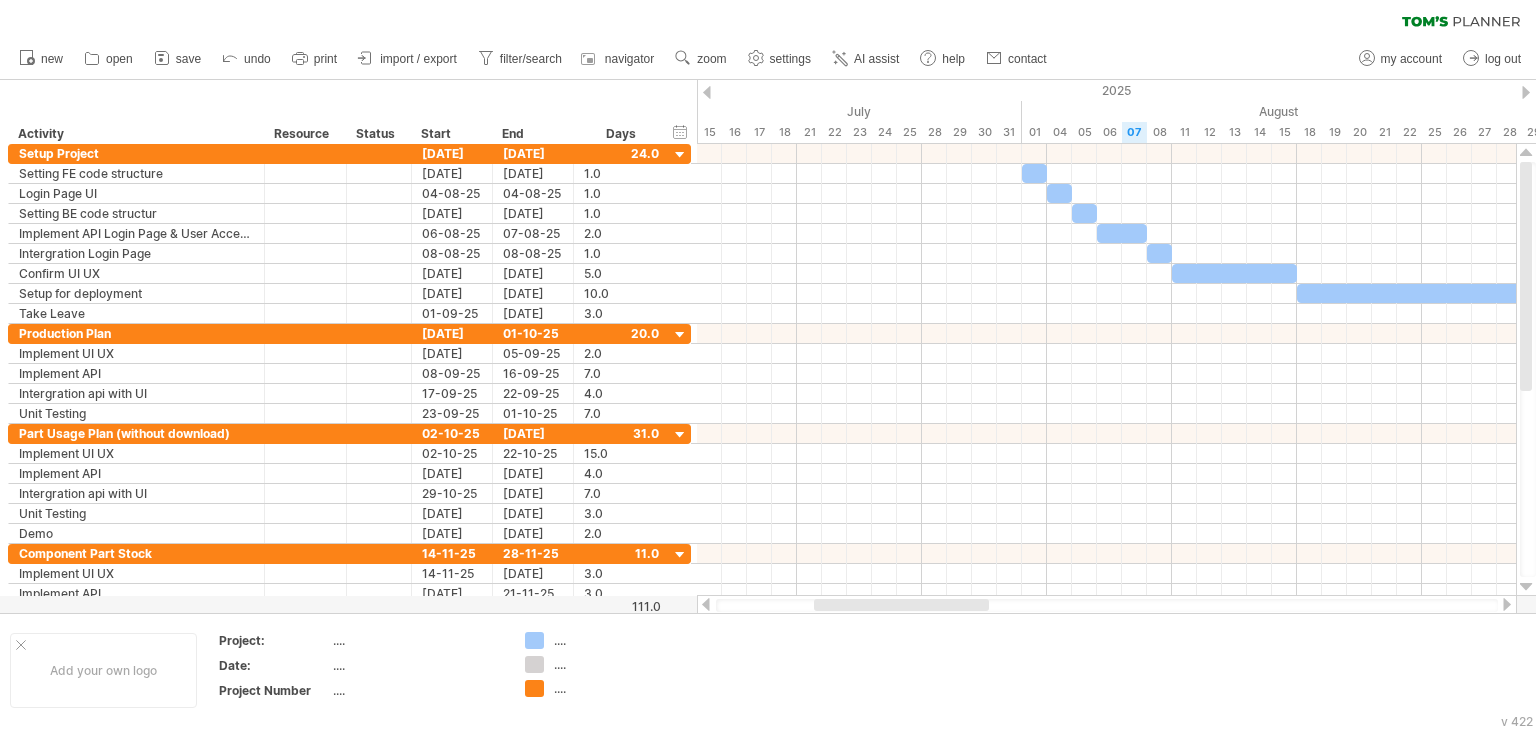click at bounding box center [707, 92] 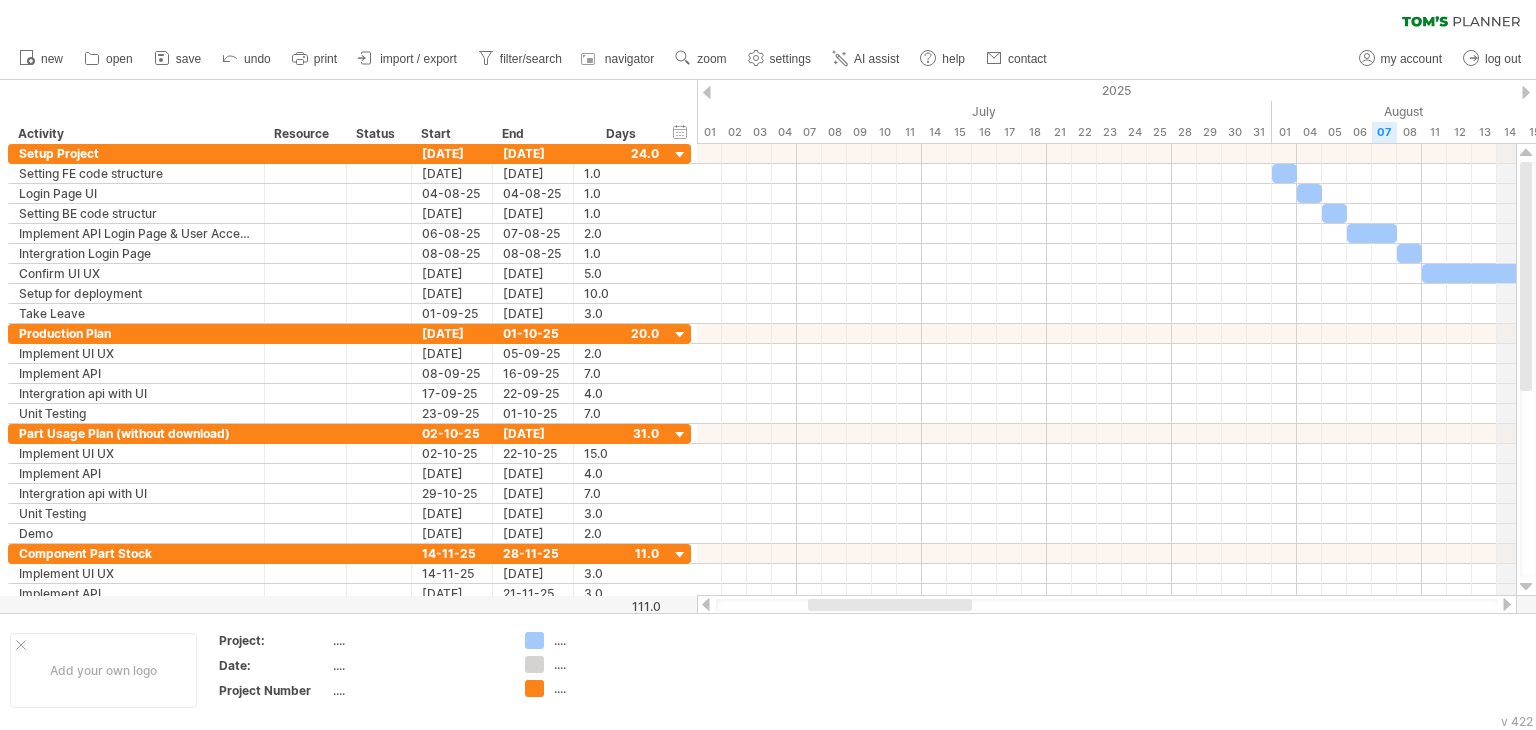 click on "2025" at bounding box center [1697, 90] 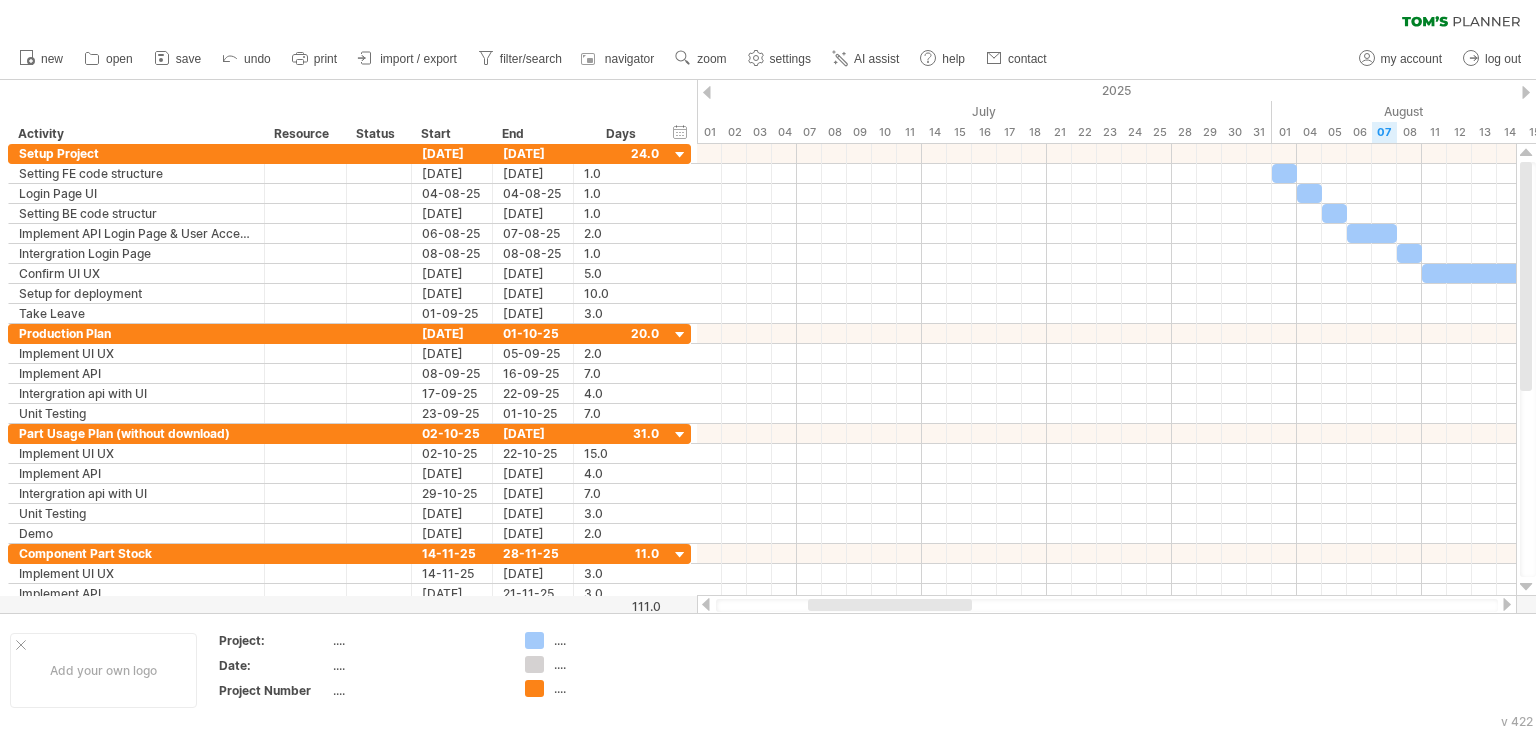 click at bounding box center (1526, 92) 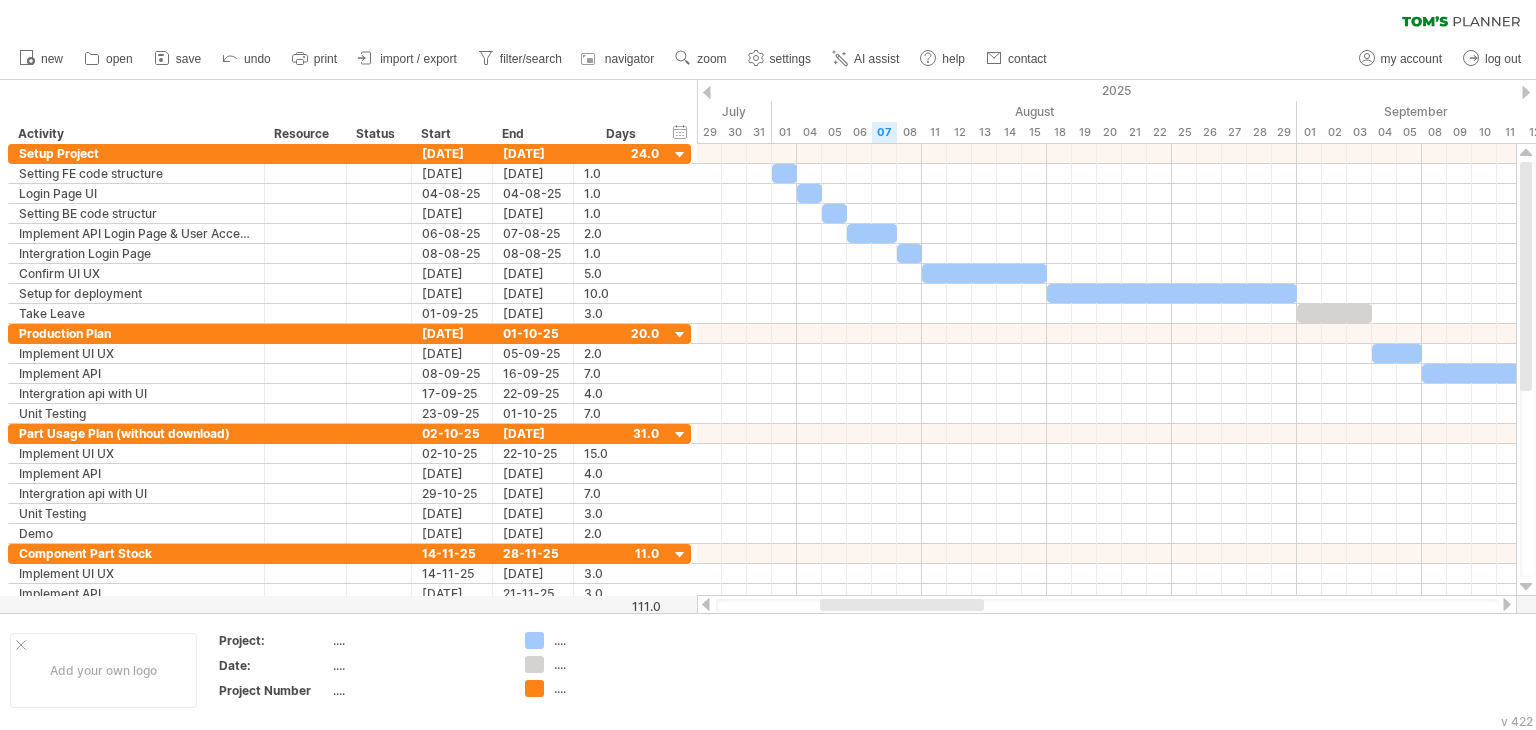 click at bounding box center (1526, 92) 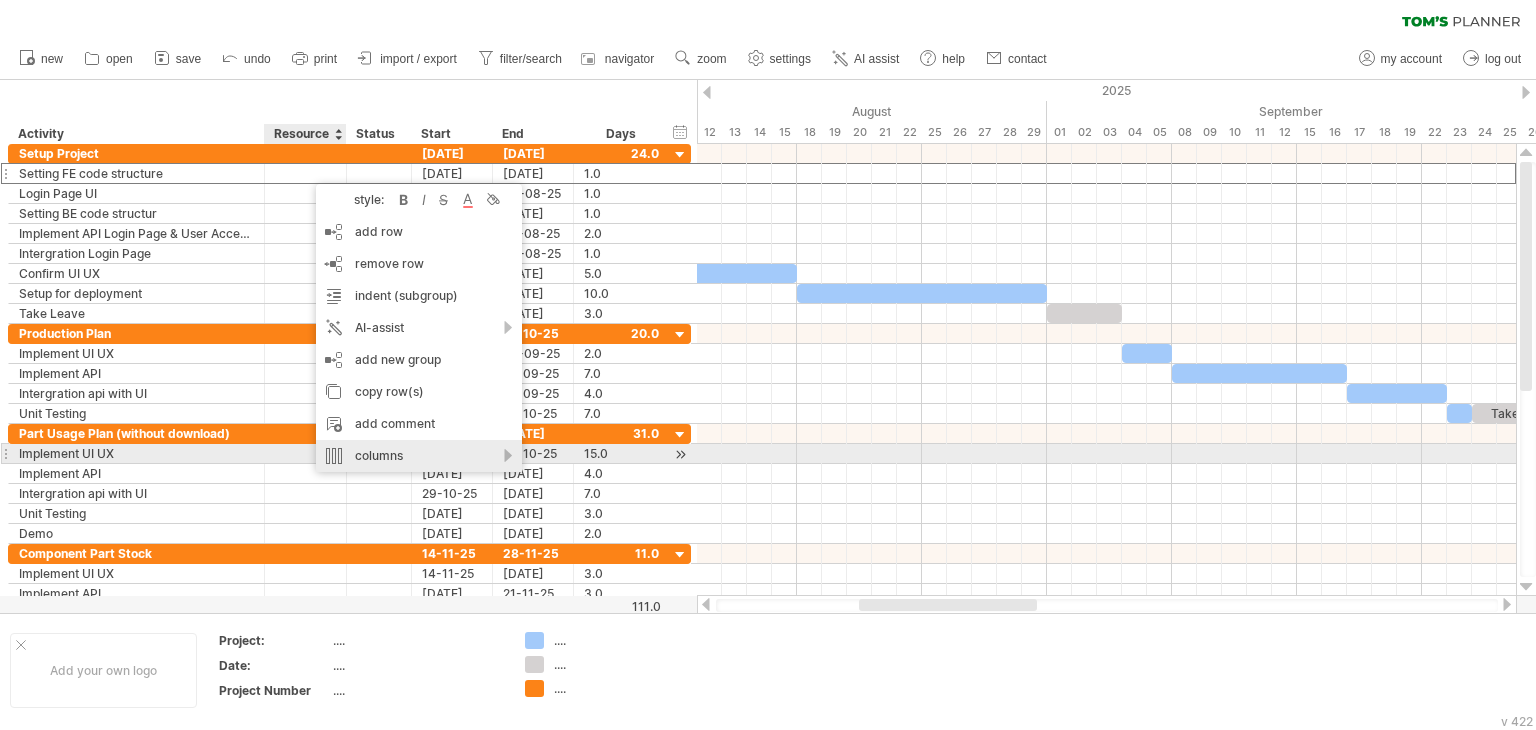 click on "columns" at bounding box center (419, 456) 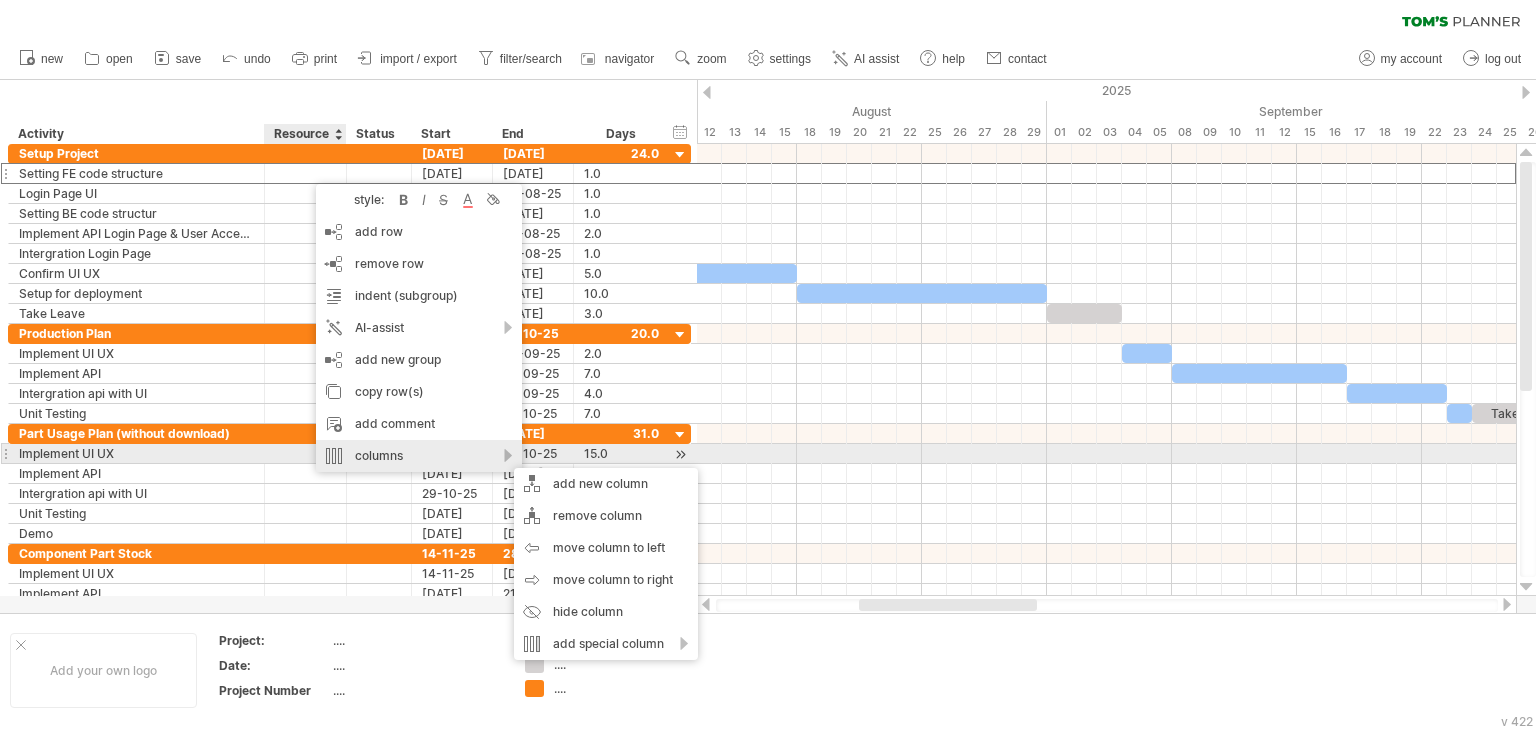 click on "columns" at bounding box center (419, 456) 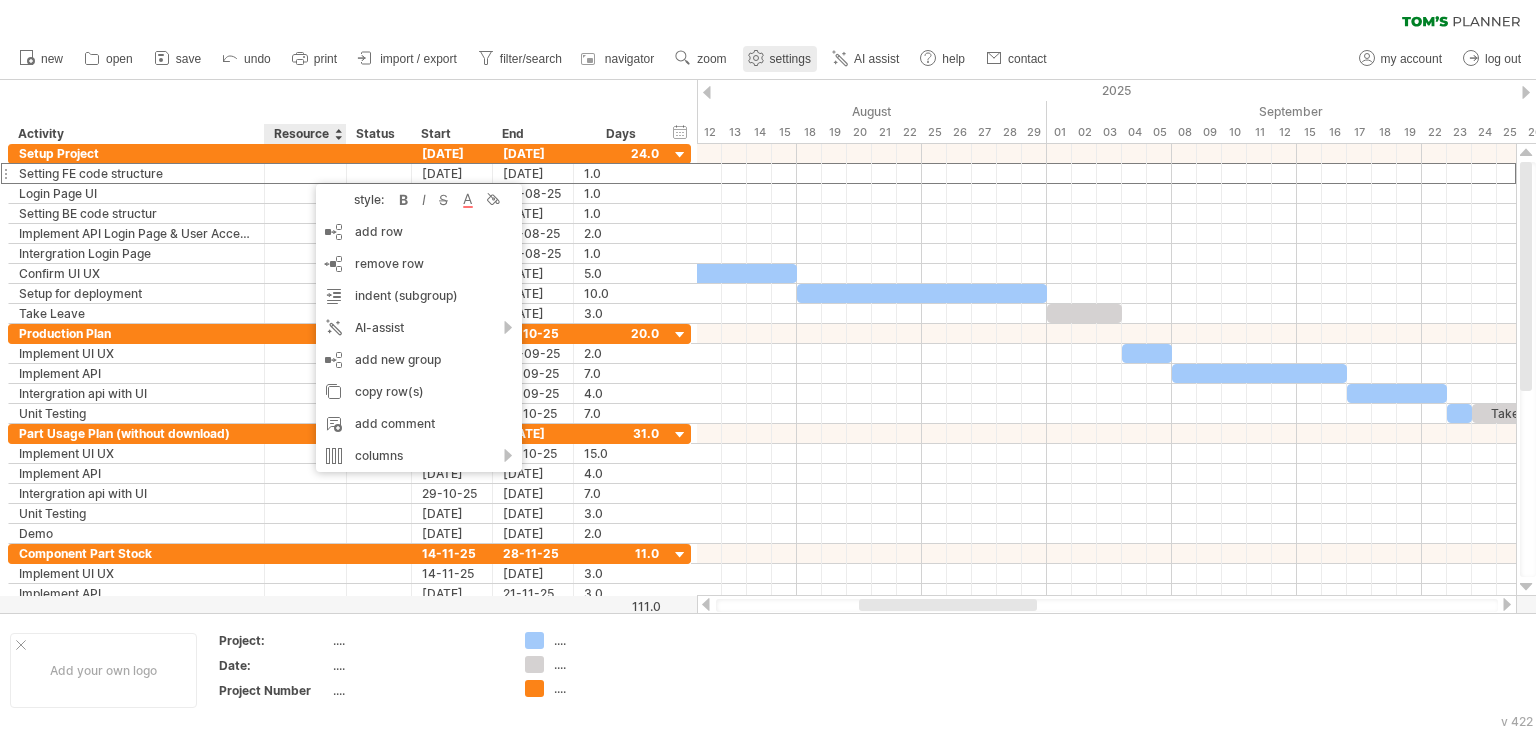 click on "settings" at bounding box center (790, 59) 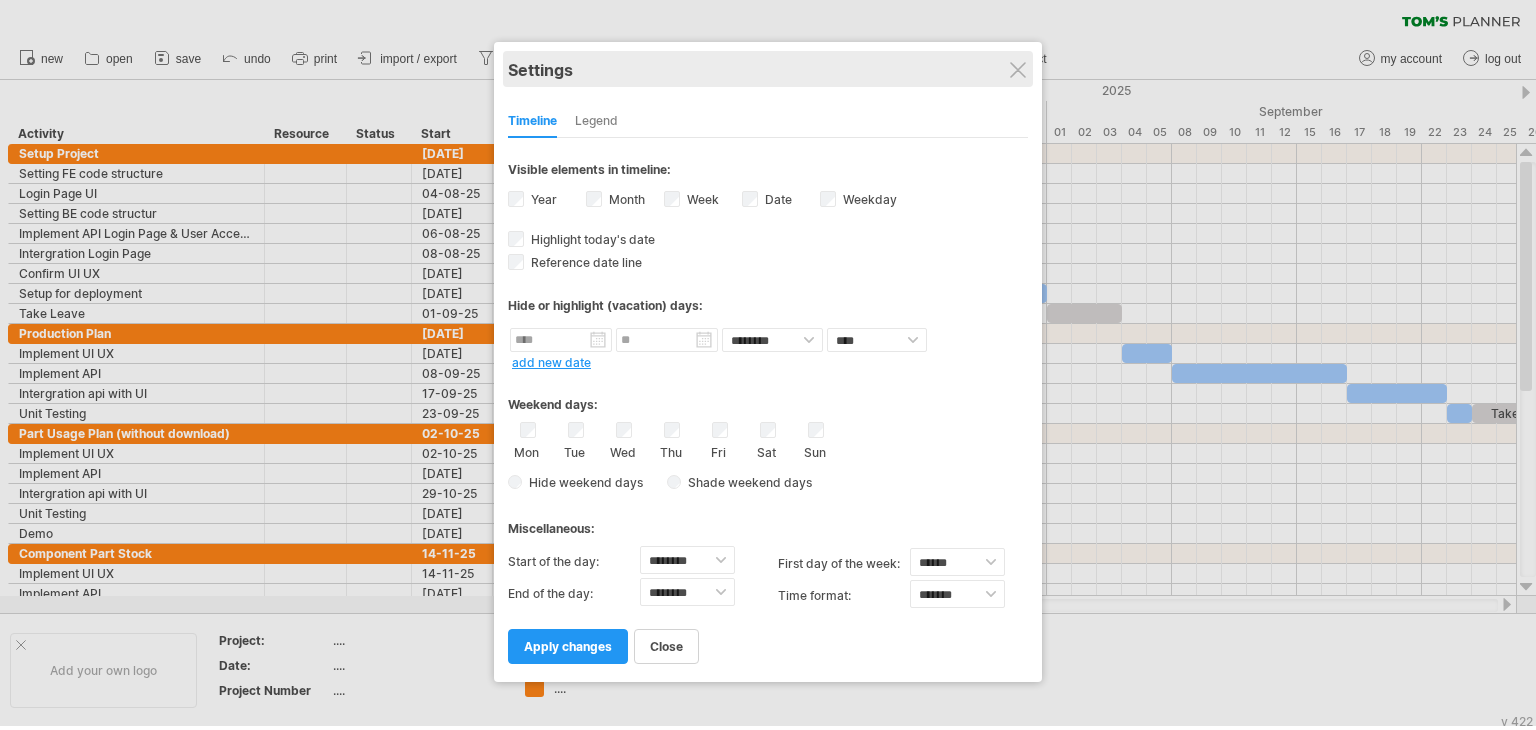 click on "Settings" at bounding box center [768, 69] 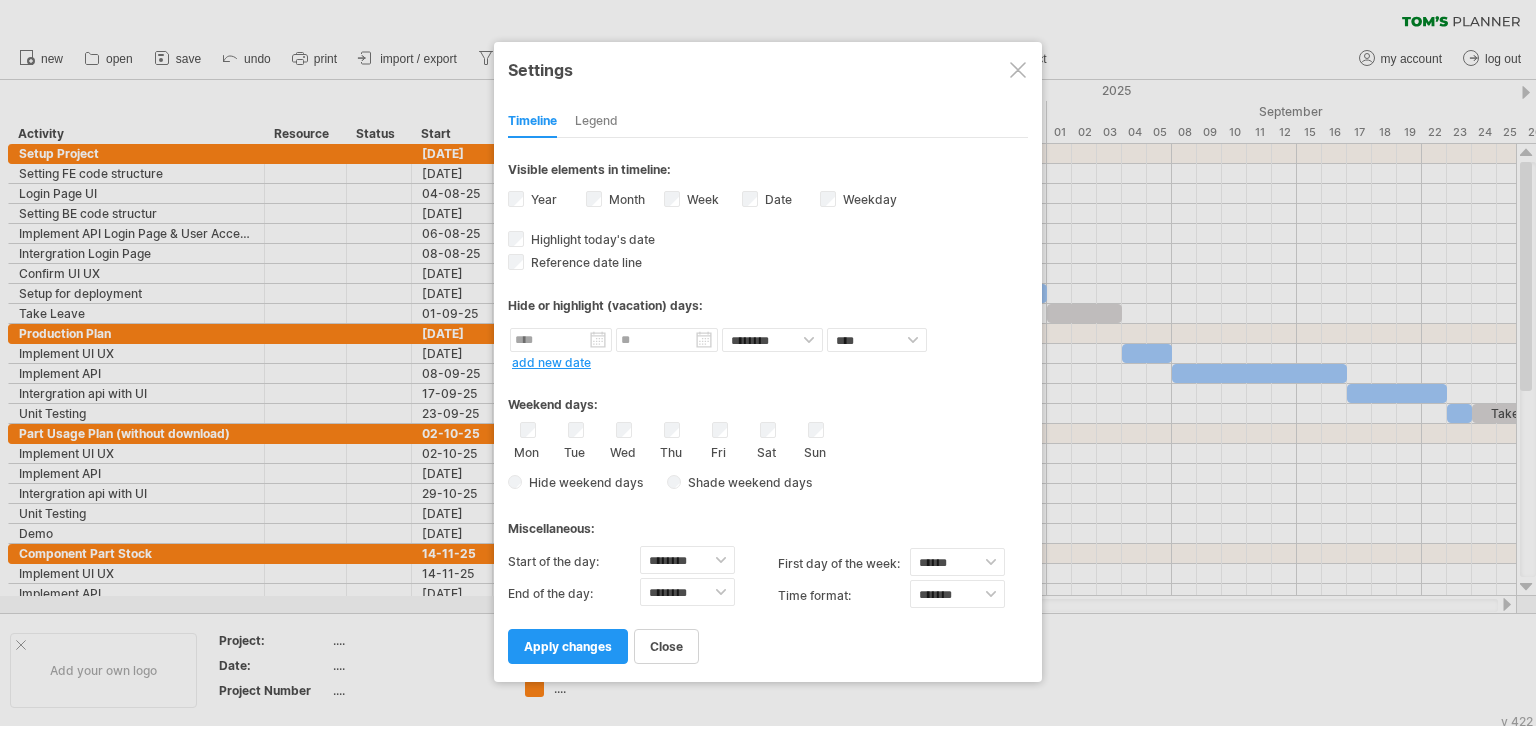click at bounding box center (1018, 70) 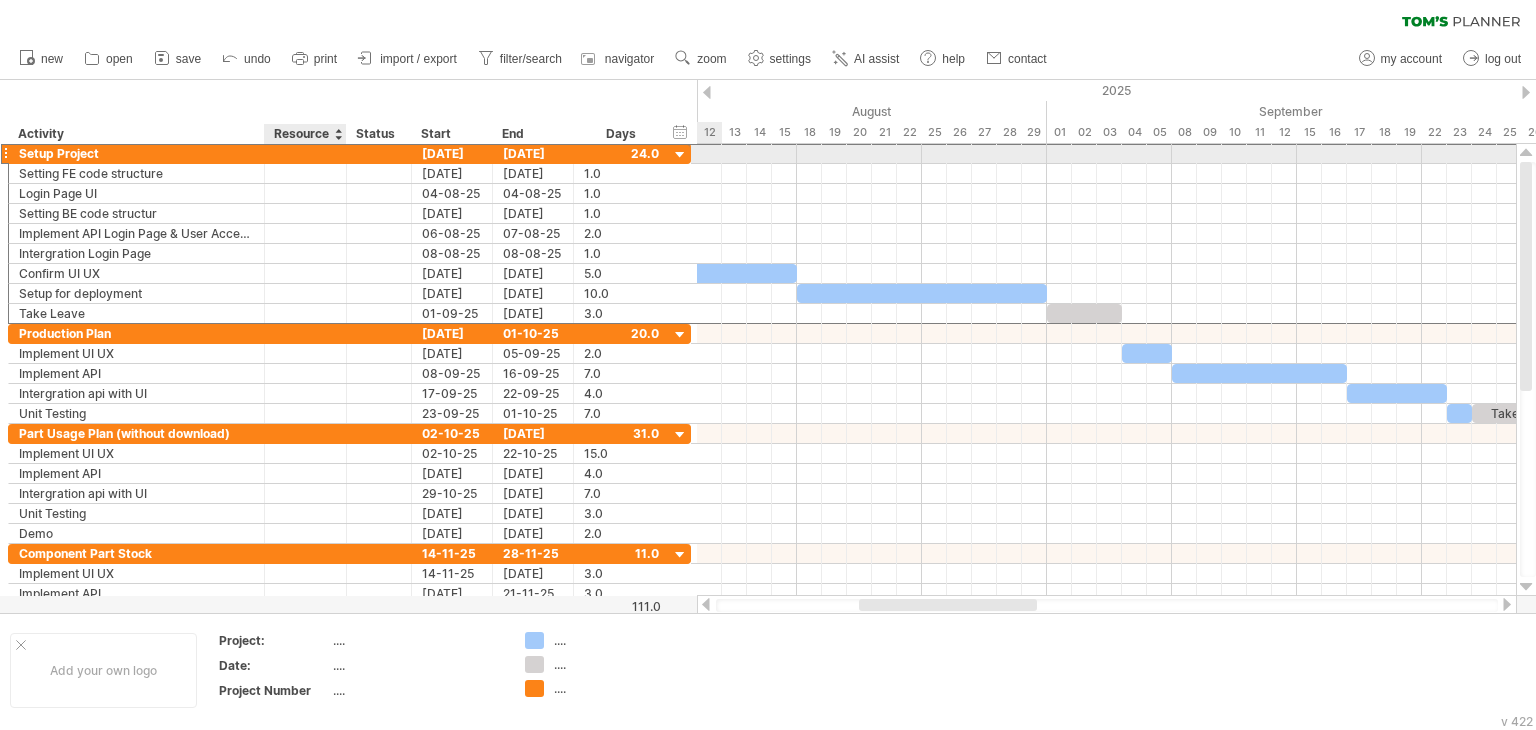 click at bounding box center [305, 153] 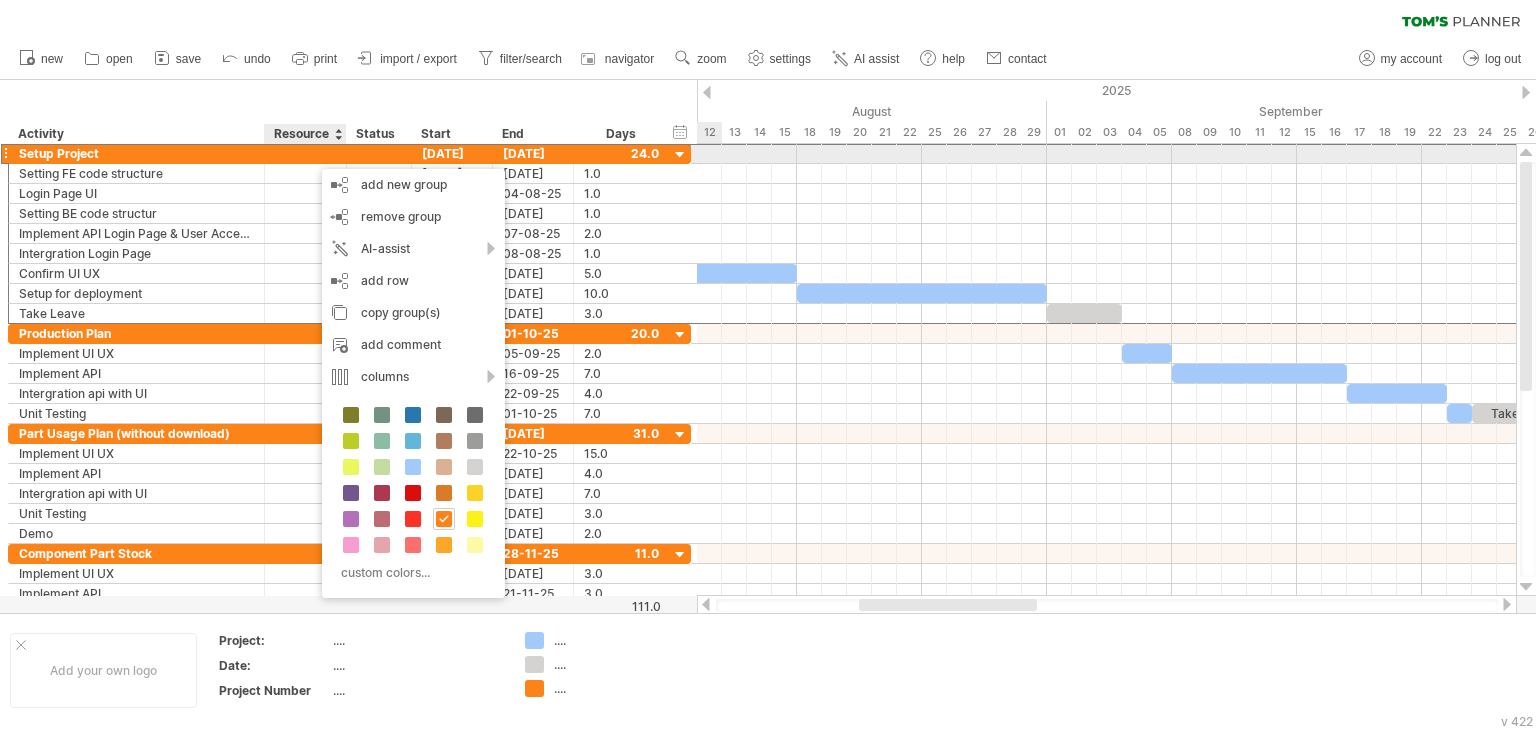 click on "Setup Project" at bounding box center [136, 153] 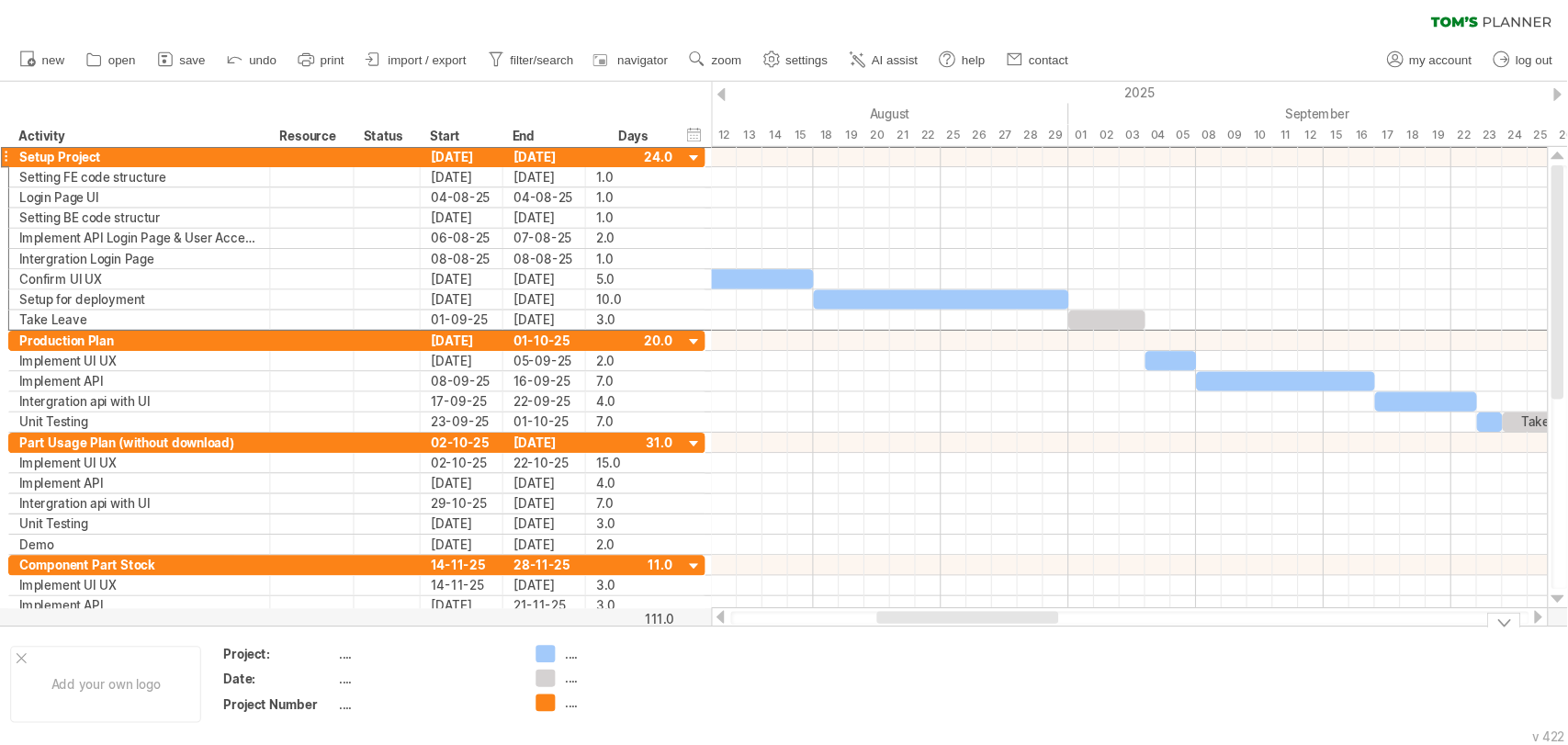 scroll, scrollTop: 4, scrollLeft: 0, axis: vertical 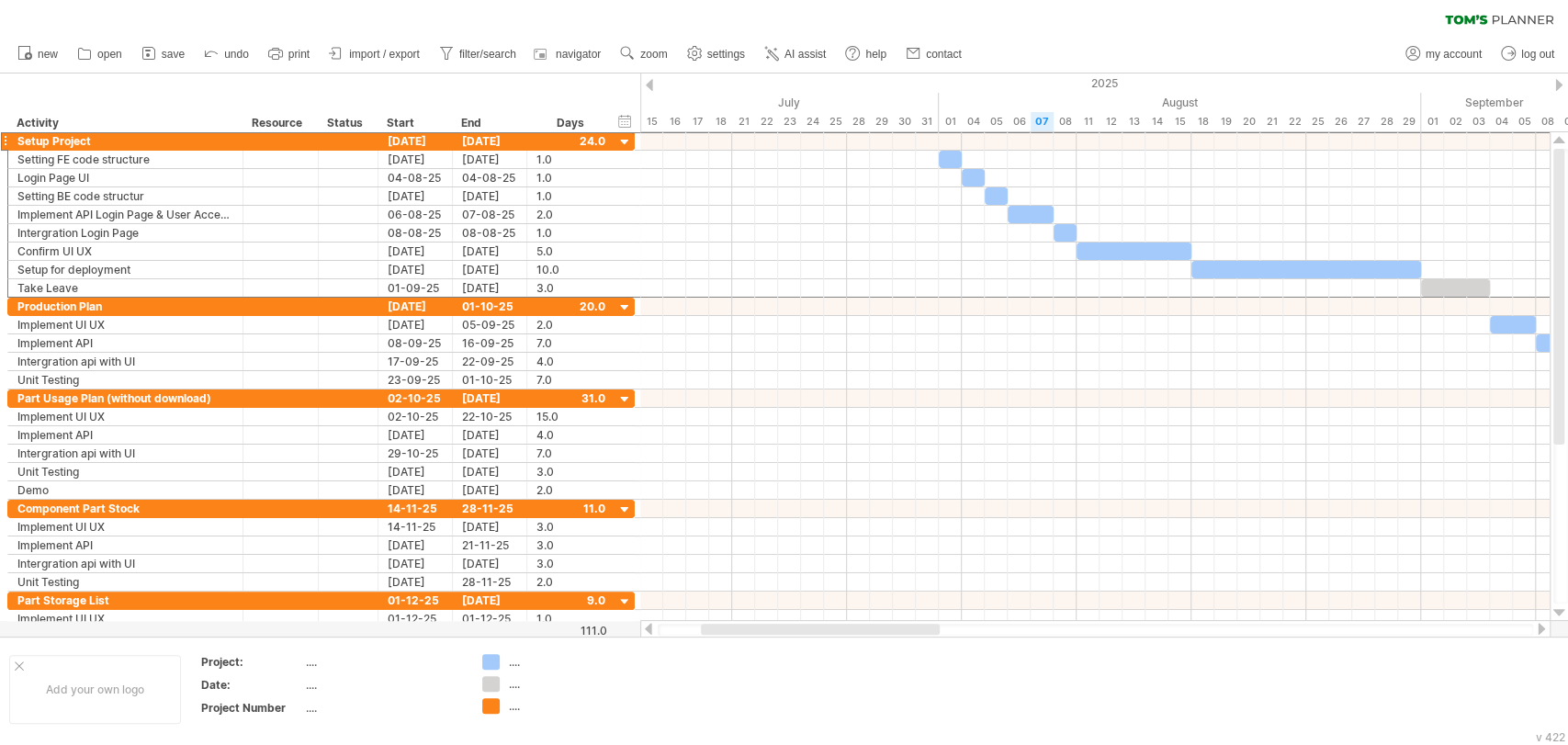 drag, startPoint x: 960, startPoint y: 626, endPoint x: 843, endPoint y: 626, distance: 117 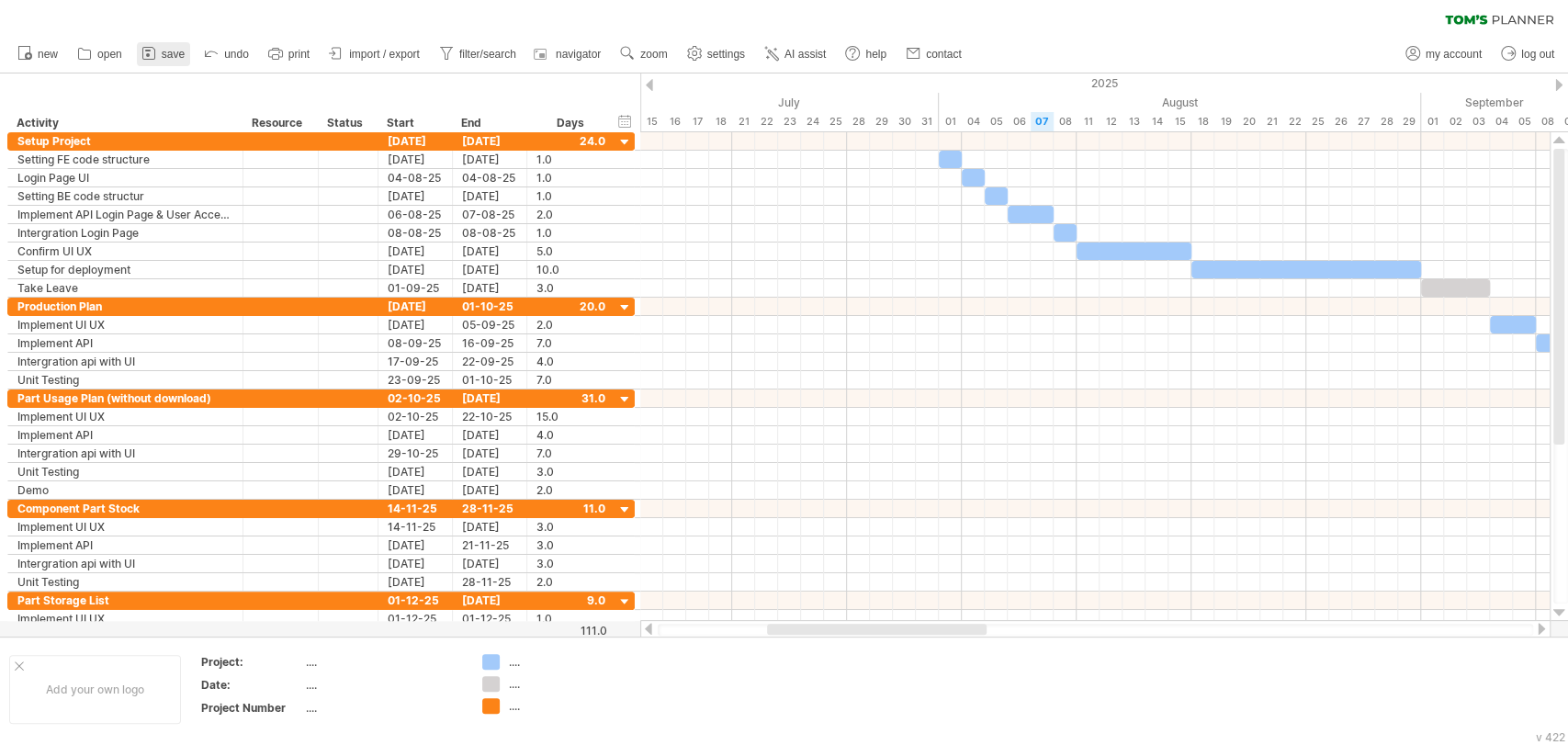 click on "save" at bounding box center (164, 54) 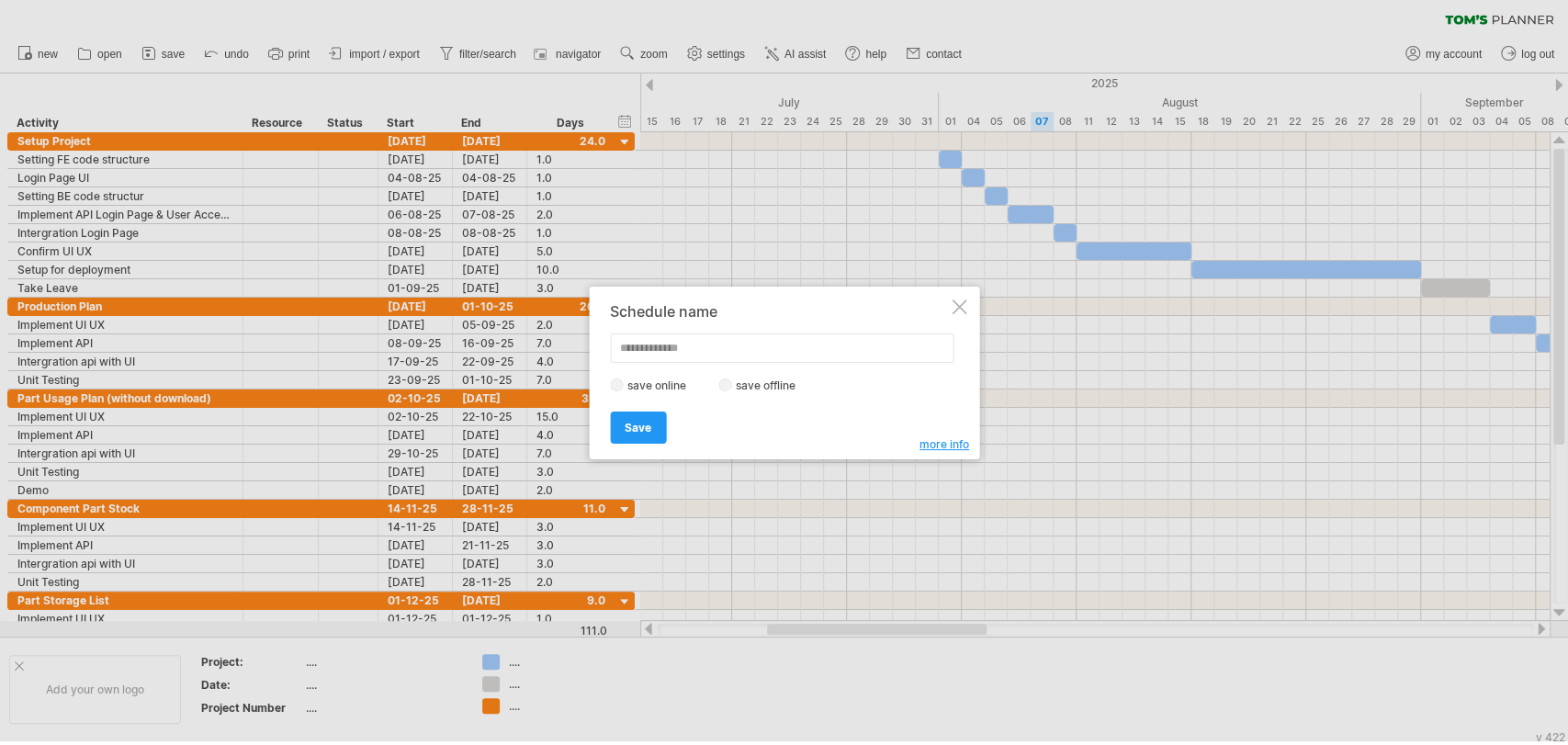 click at bounding box center [959, 307] 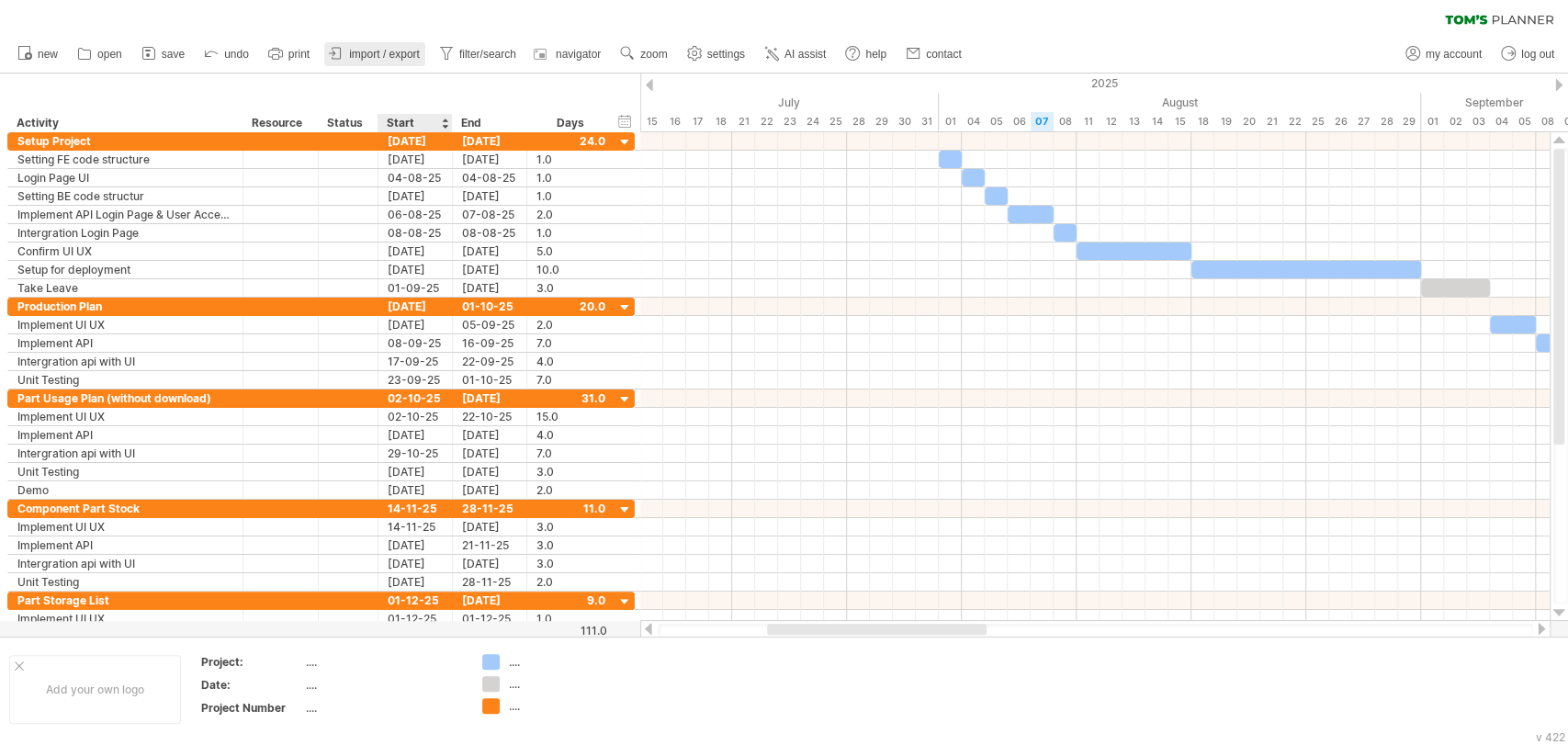 click on "import / export" at bounding box center [375, 54] 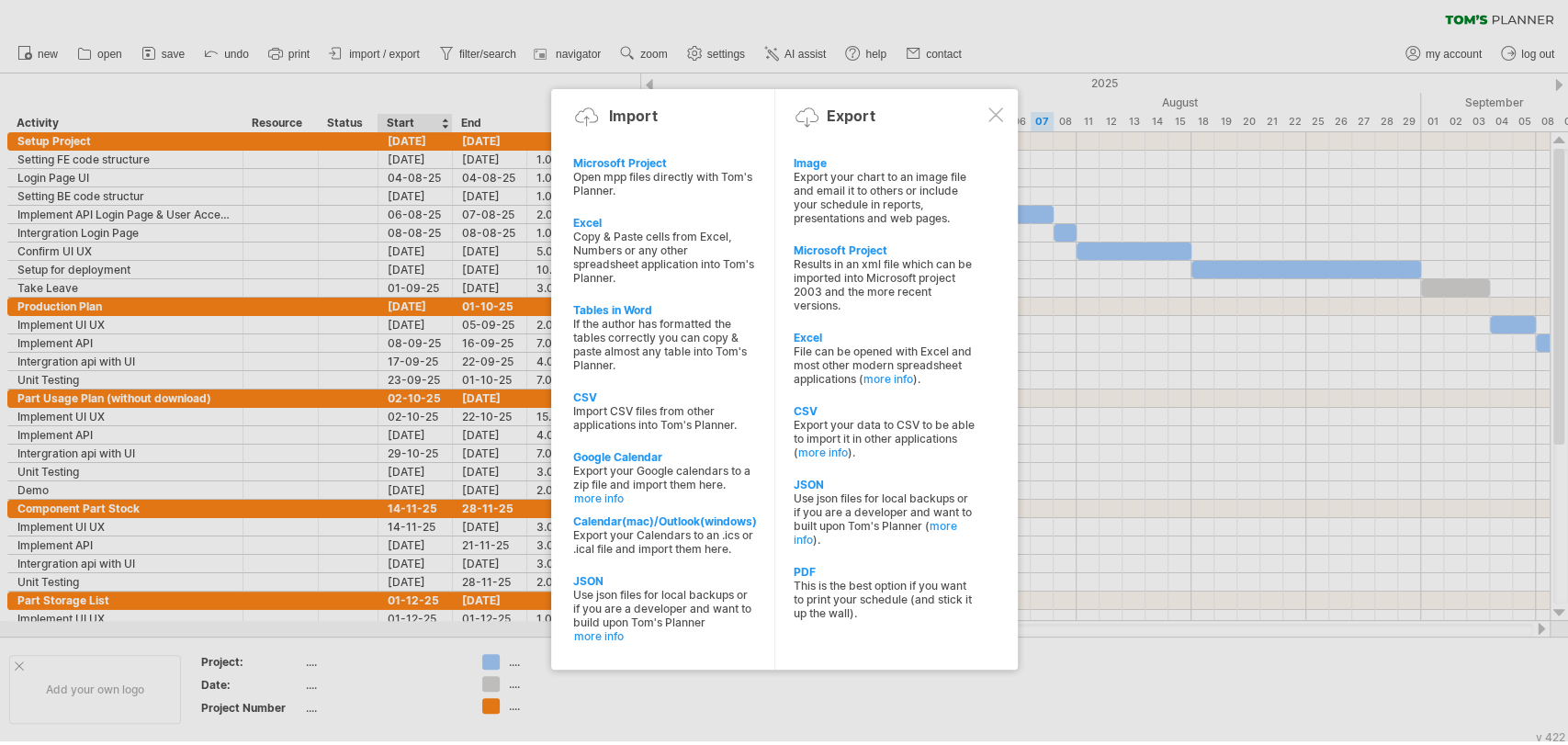 click at bounding box center (996, 115) 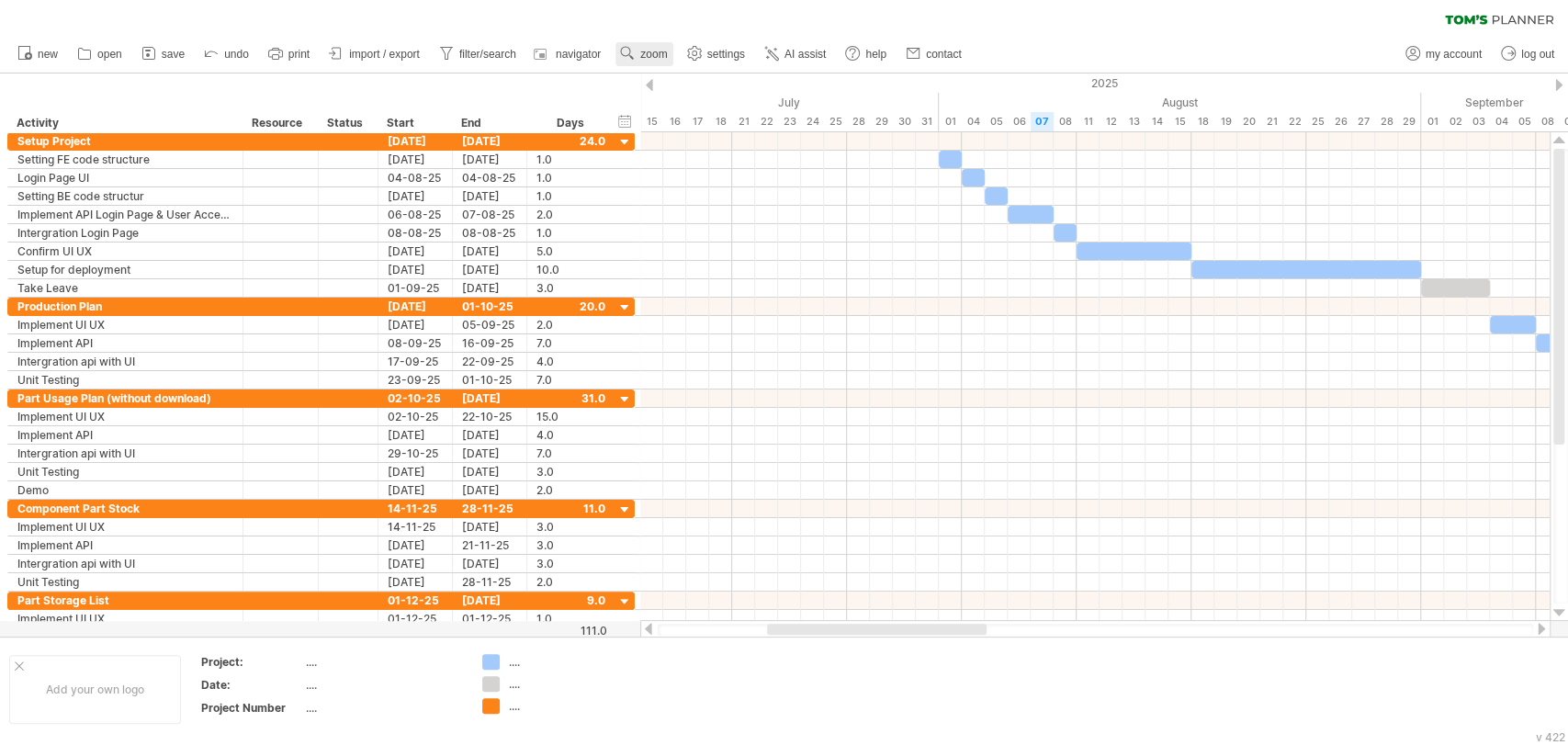 click on "zoom" at bounding box center (644, 54) 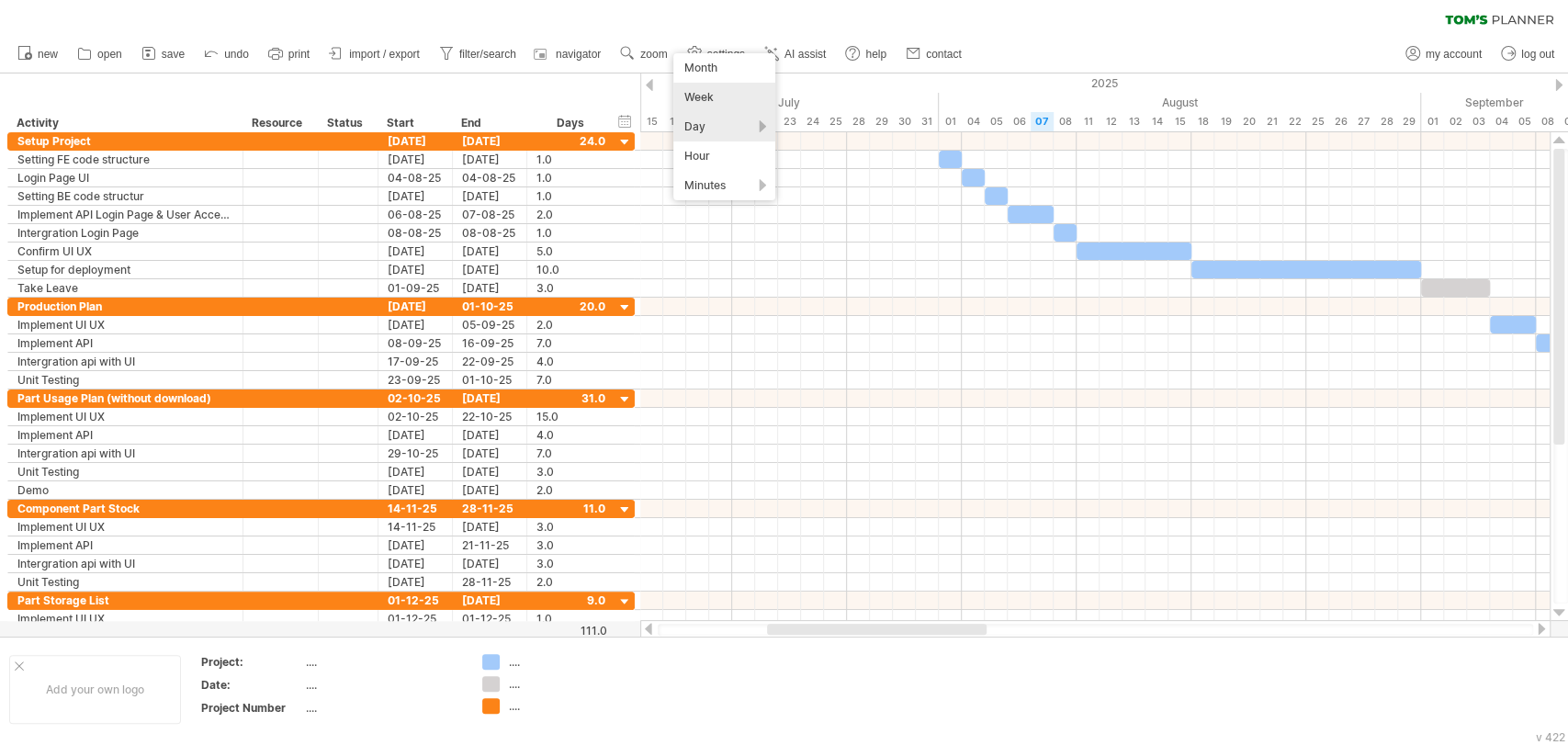 click on "Week" at bounding box center [724, 97] 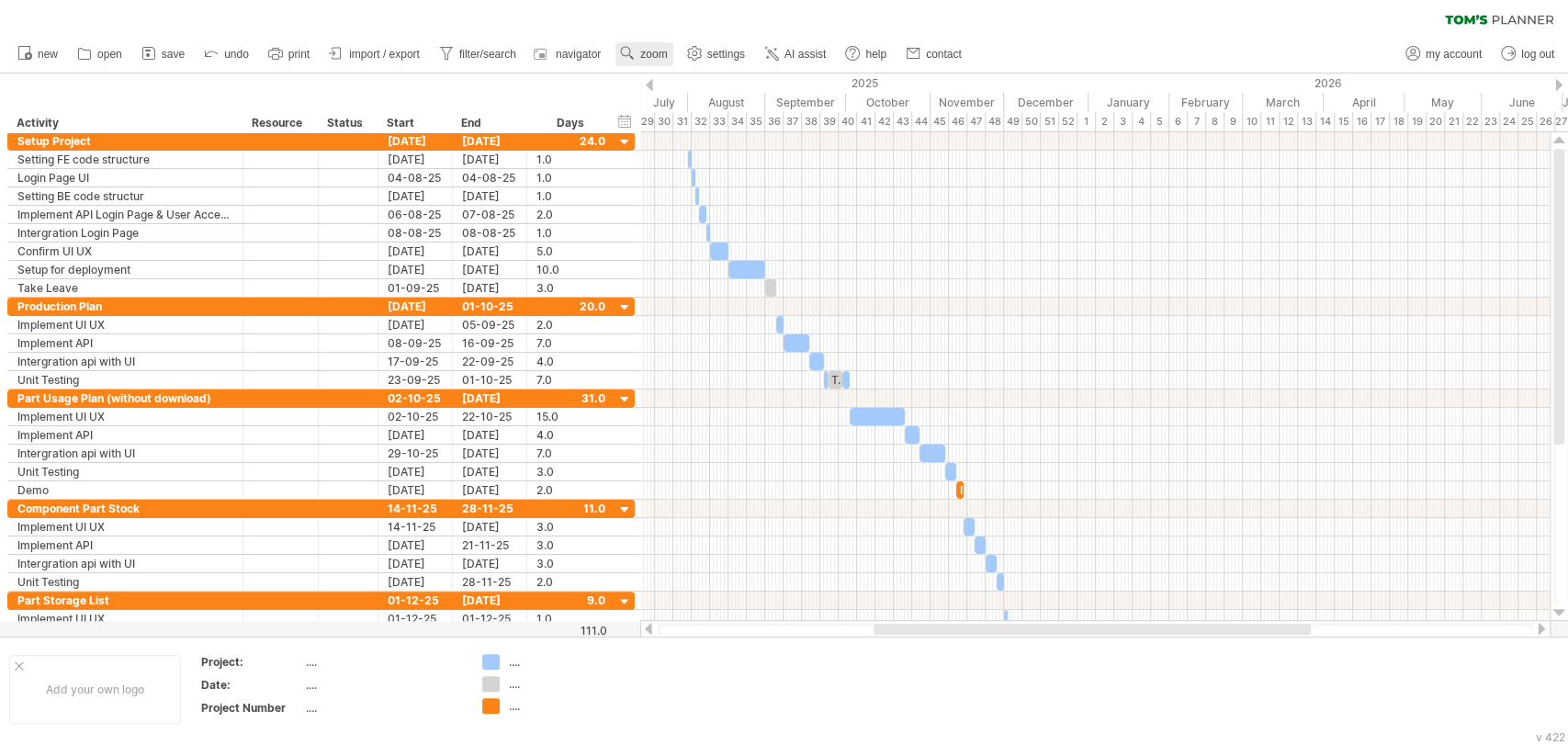click on "zoom" at bounding box center [653, 54] 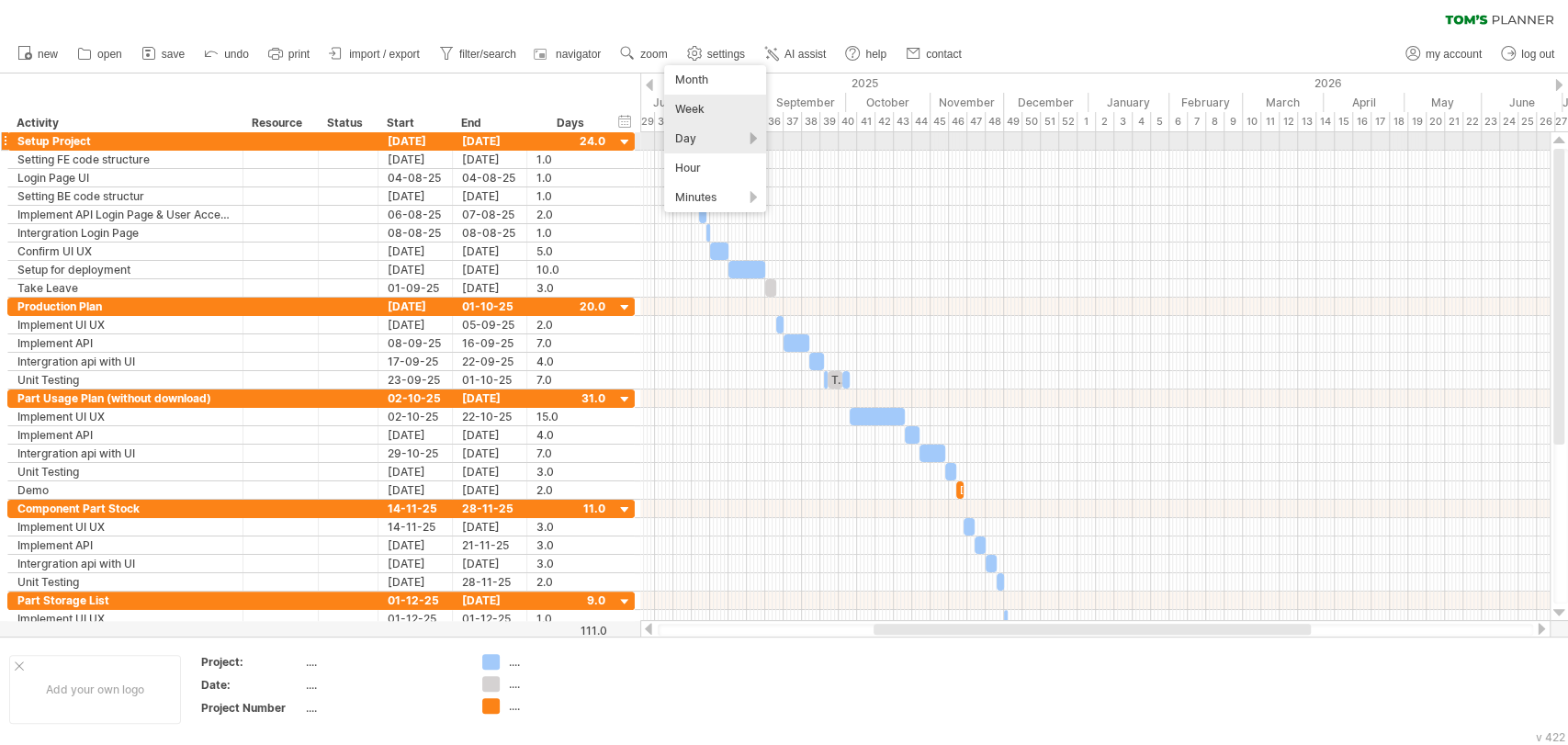 click on "Day" at bounding box center (715, 139) 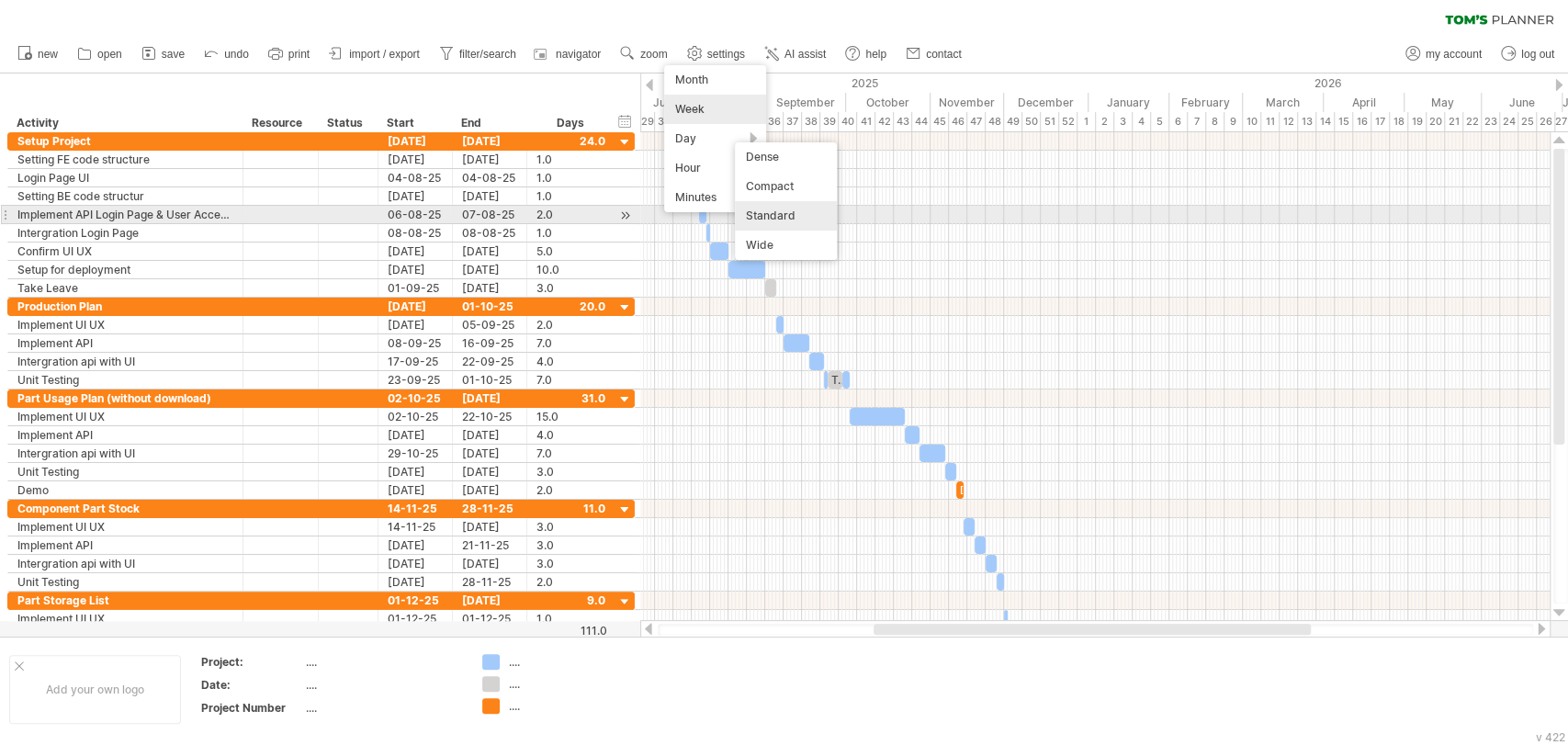 click on "Standard" at bounding box center [785, 216] 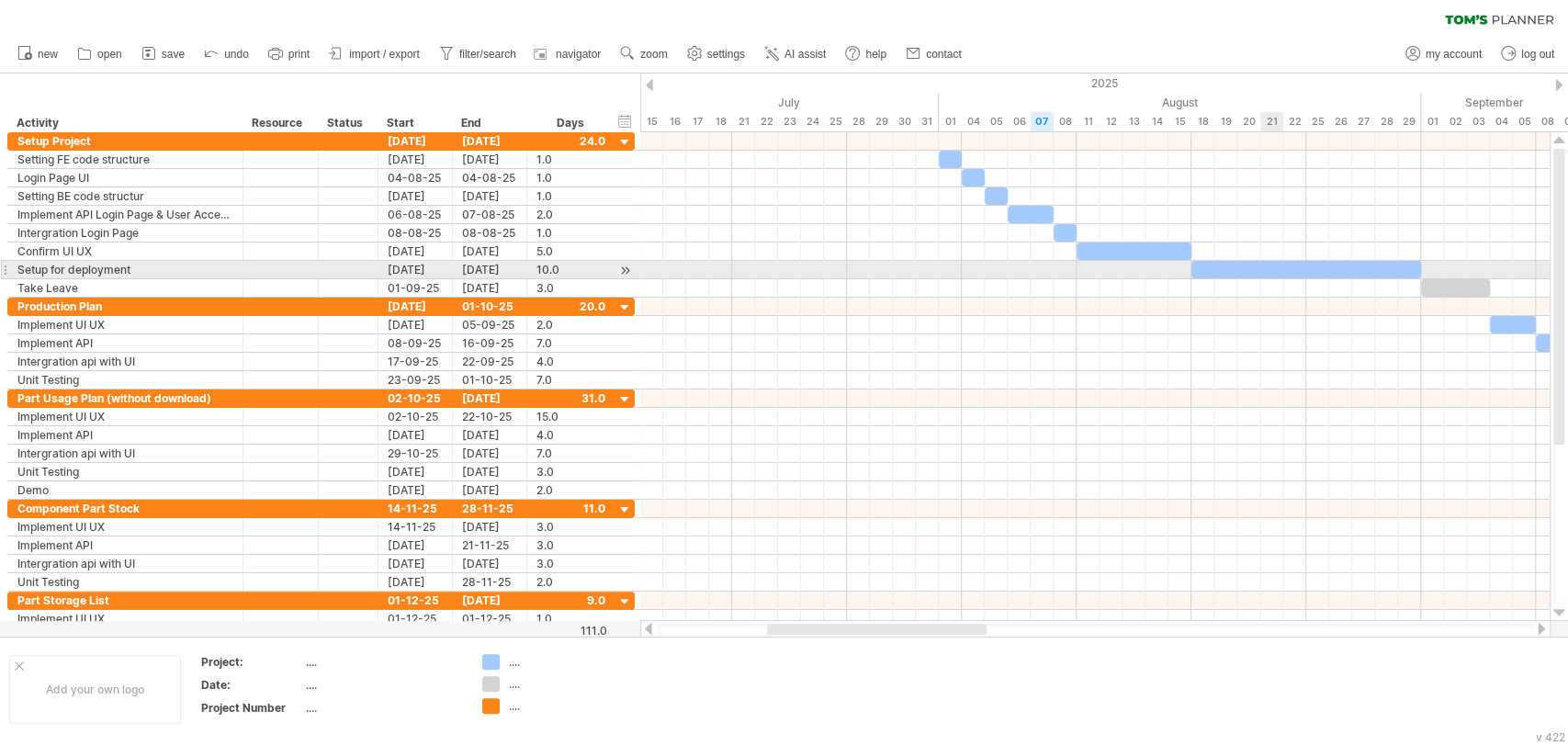 click at bounding box center (1306, 269) 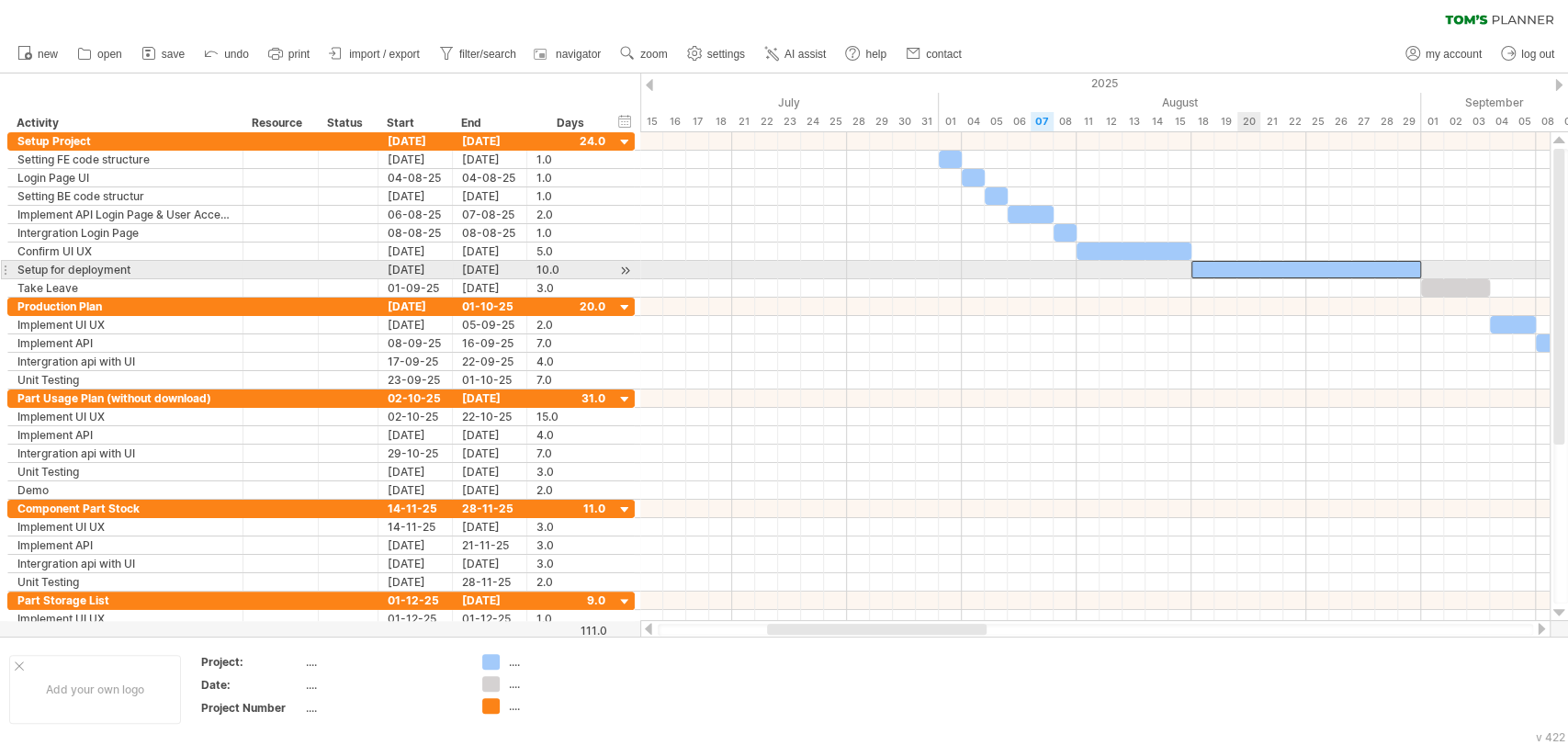 click at bounding box center [1306, 269] 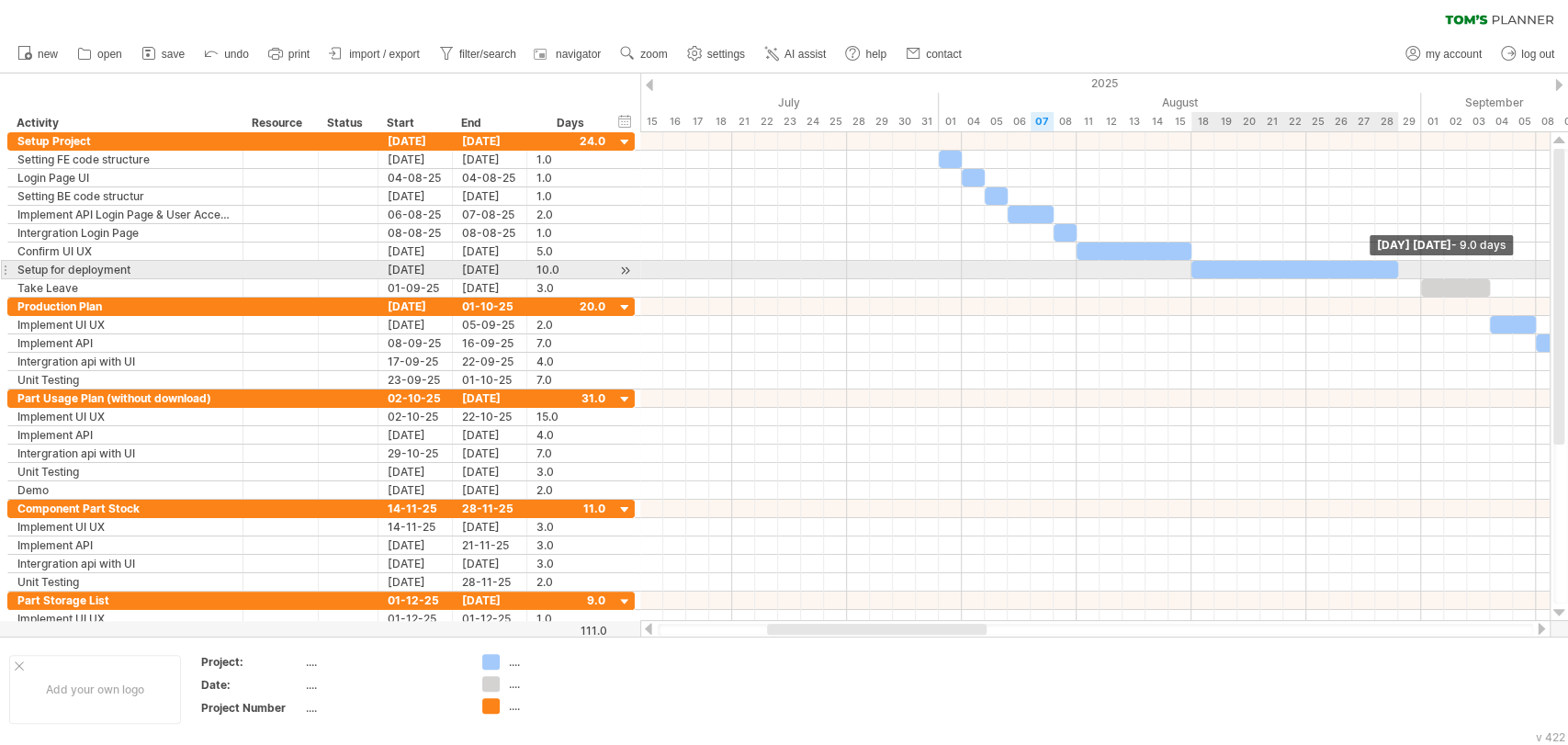 drag, startPoint x: 1419, startPoint y: 266, endPoint x: 1393, endPoint y: 272, distance: 26.683328 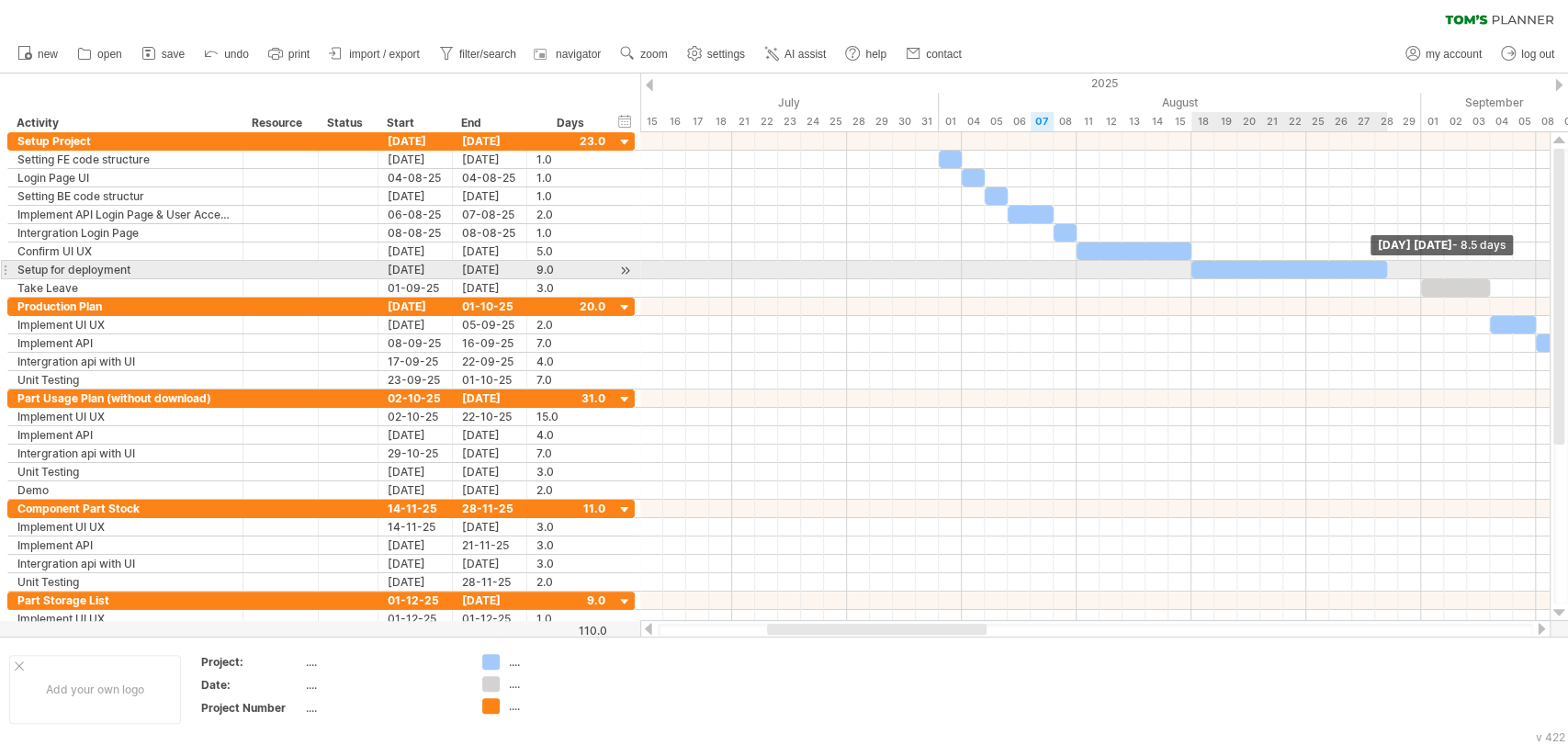 drag, startPoint x: 1395, startPoint y: 272, endPoint x: 1380, endPoint y: 275, distance: 15.297059 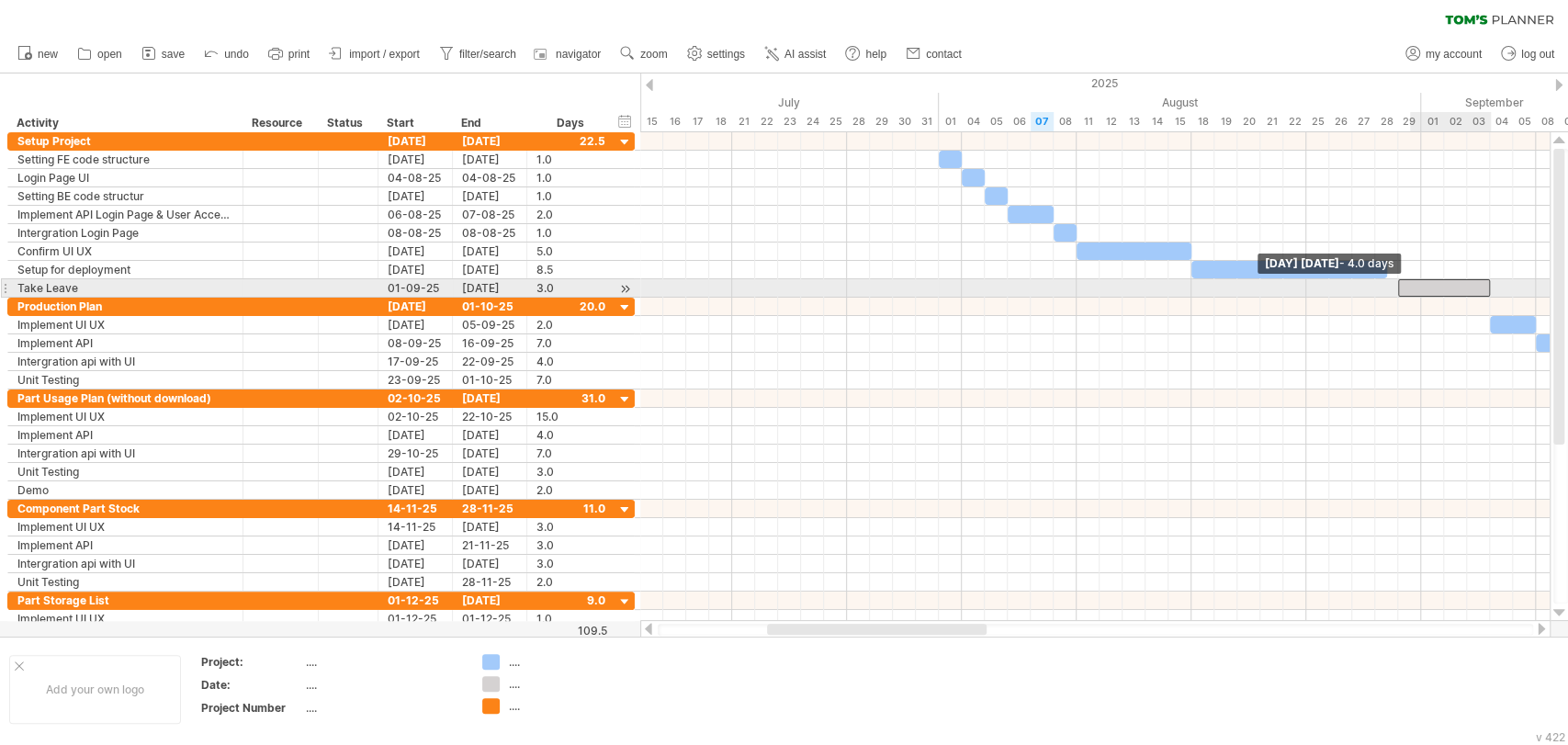 drag, startPoint x: 1421, startPoint y: 282, endPoint x: 1404, endPoint y: 291, distance: 19.235384 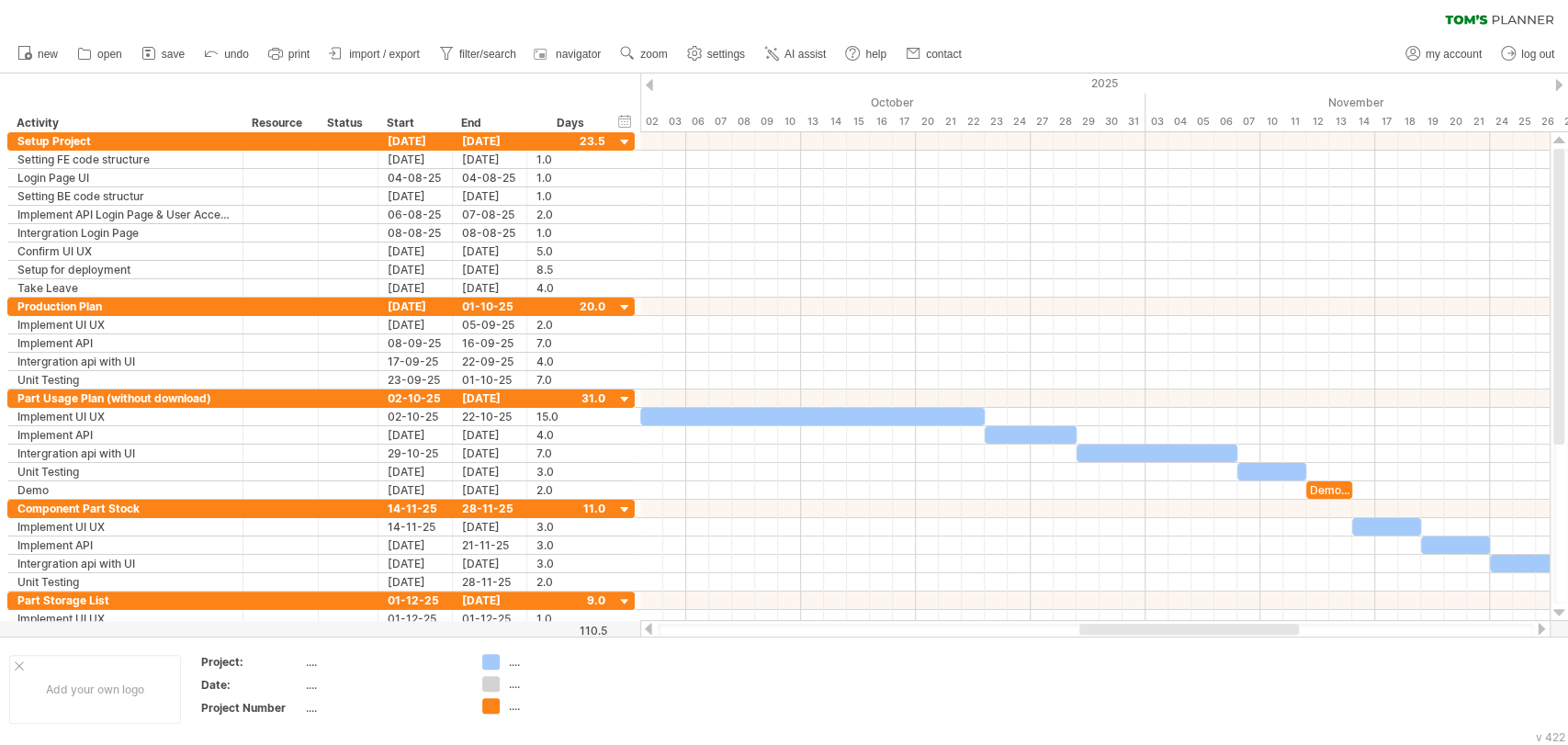 drag, startPoint x: 926, startPoint y: 631, endPoint x: 1385, endPoint y: 642, distance: 459.13179 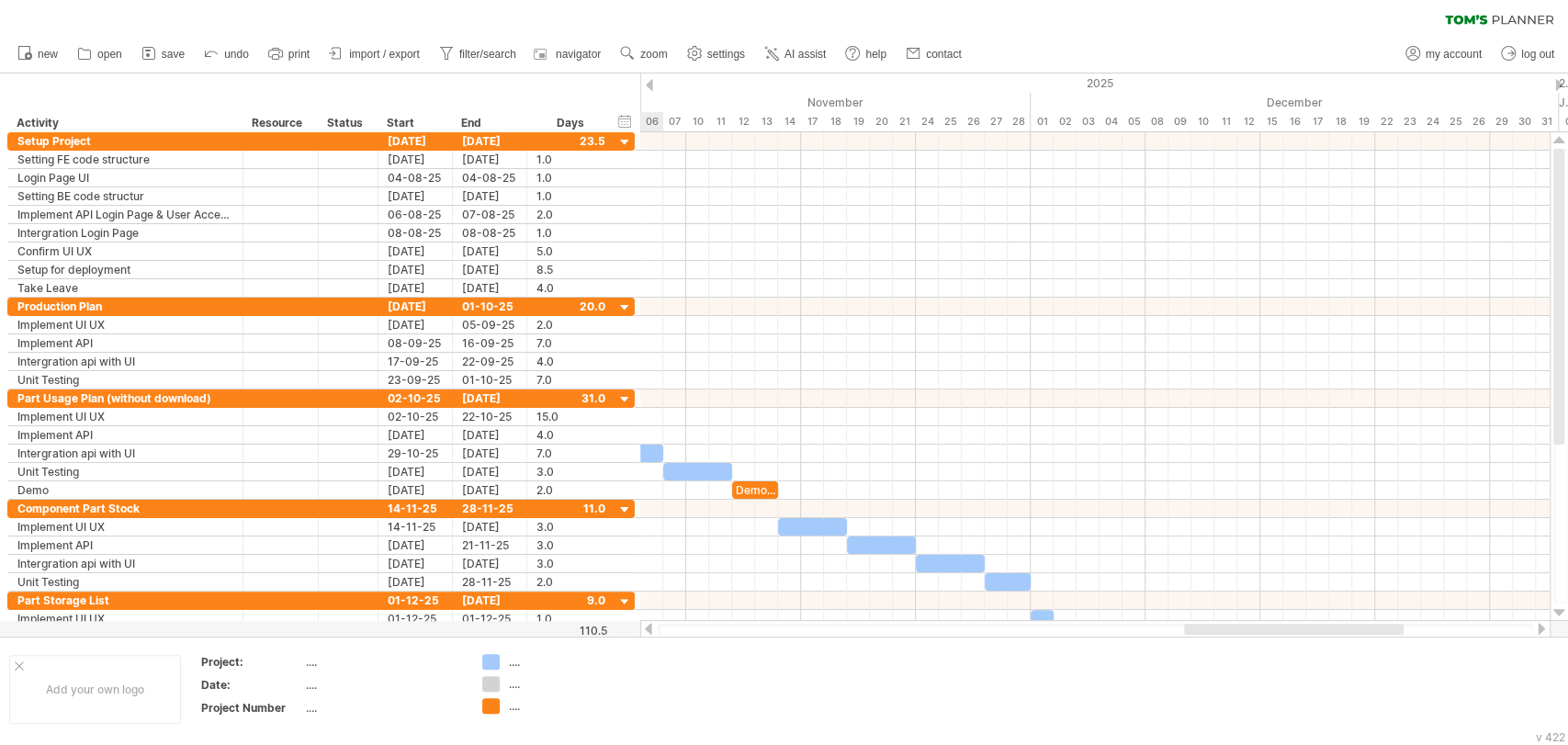 drag, startPoint x: 1445, startPoint y: 645, endPoint x: 1138, endPoint y: 623, distance: 307.78726 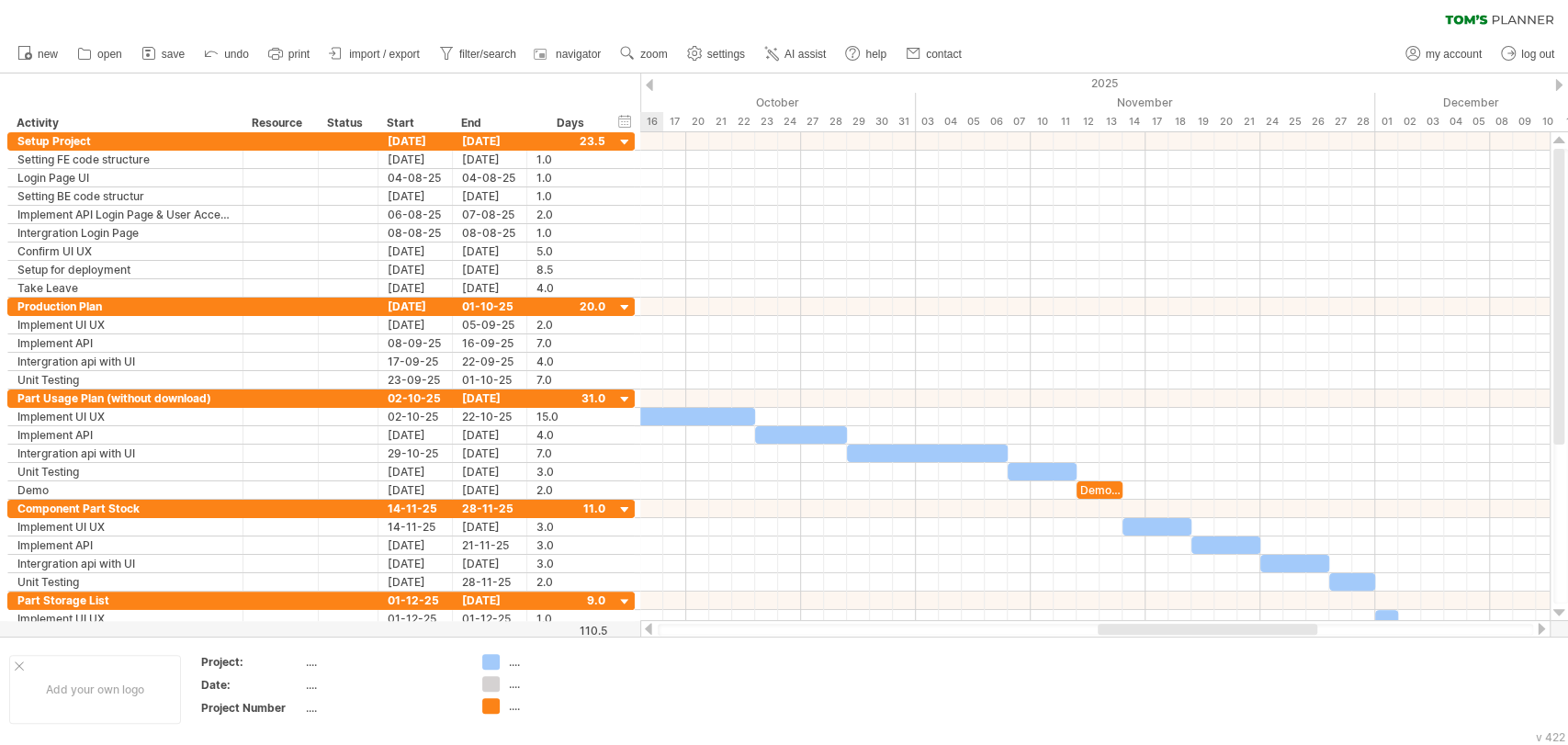 drag, startPoint x: 1237, startPoint y: 631, endPoint x: 1151, endPoint y: 633, distance: 86.02325 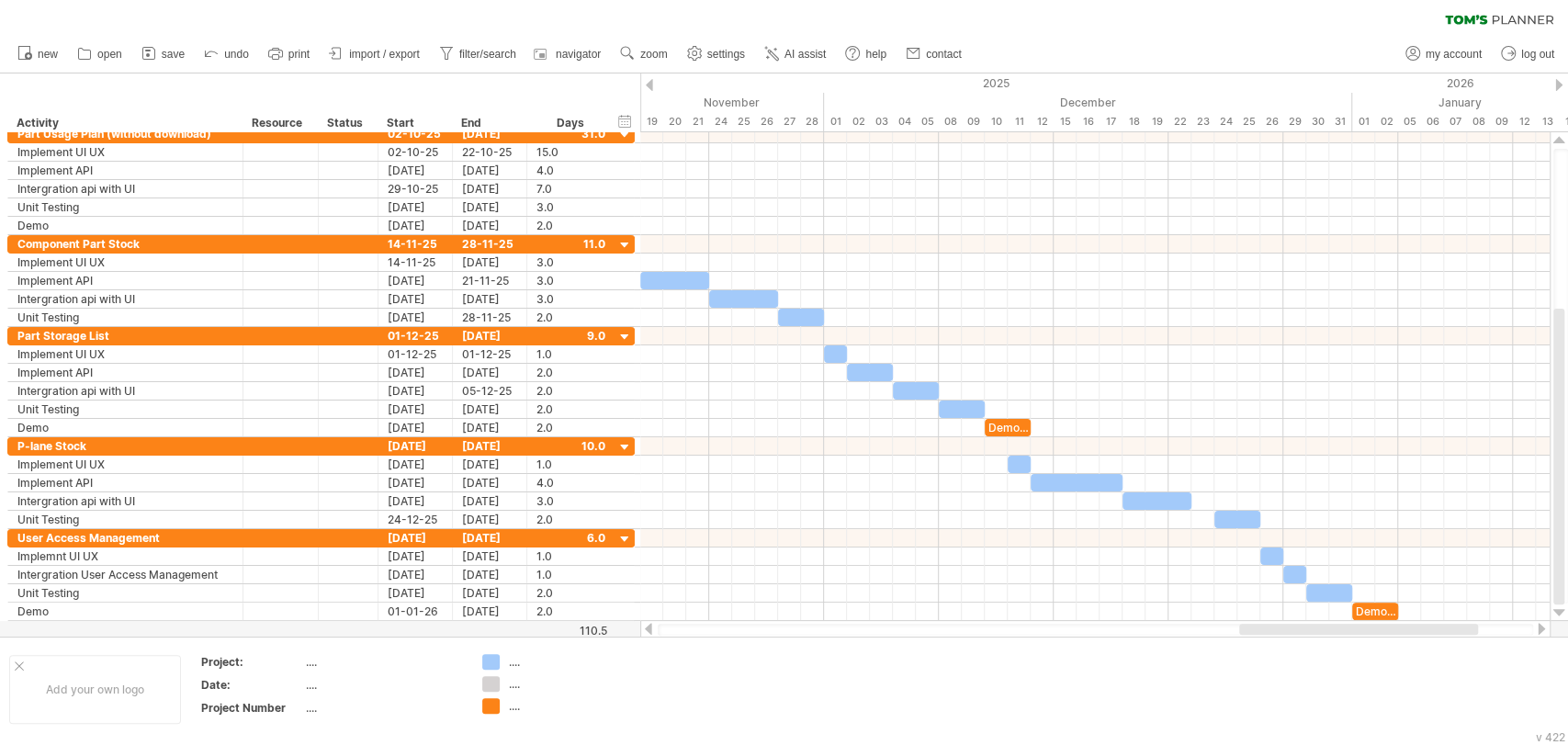 drag, startPoint x: 1249, startPoint y: 630, endPoint x: 1406, endPoint y: 634, distance: 157.05095 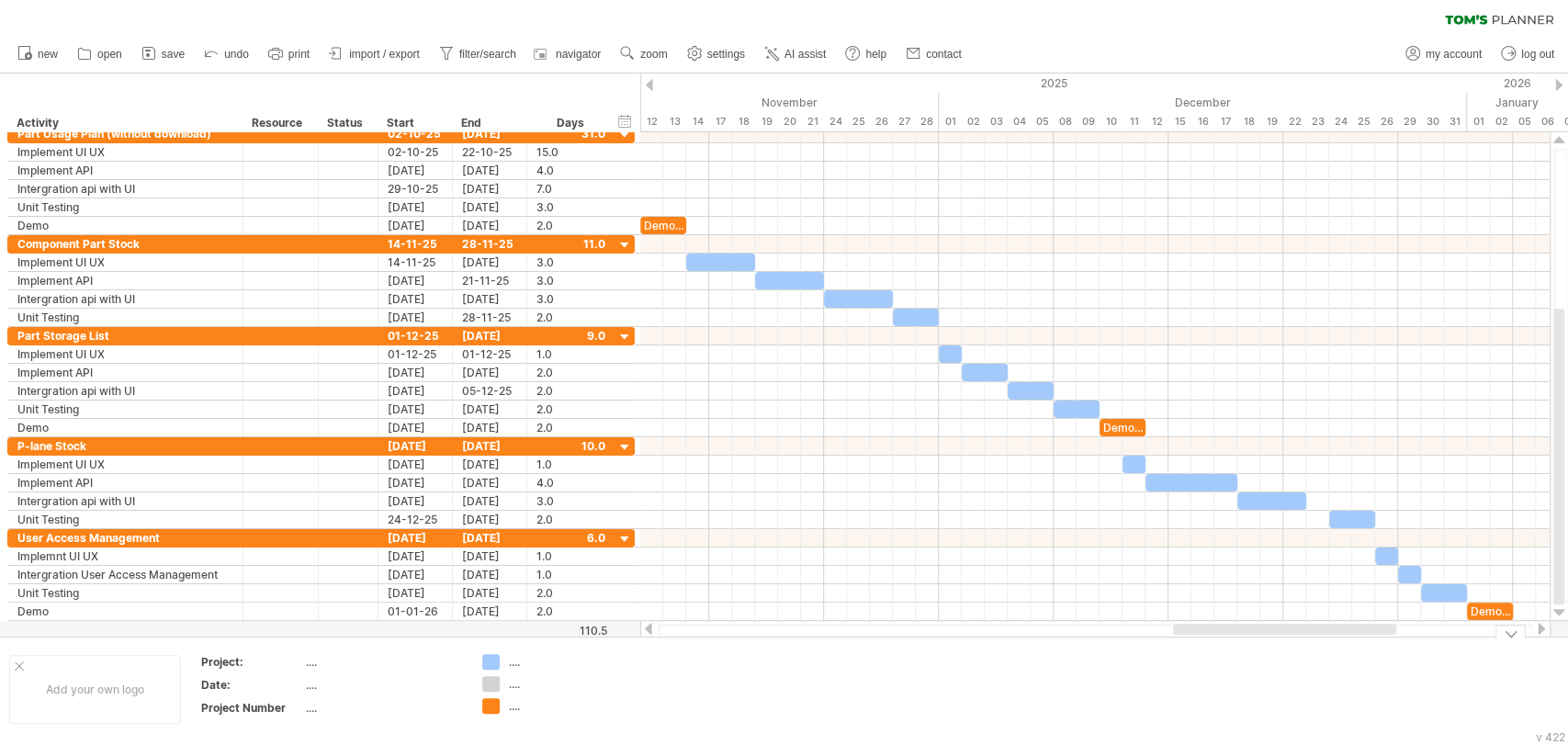 drag, startPoint x: 1248, startPoint y: 629, endPoint x: 1205, endPoint y: 638, distance: 43.931765 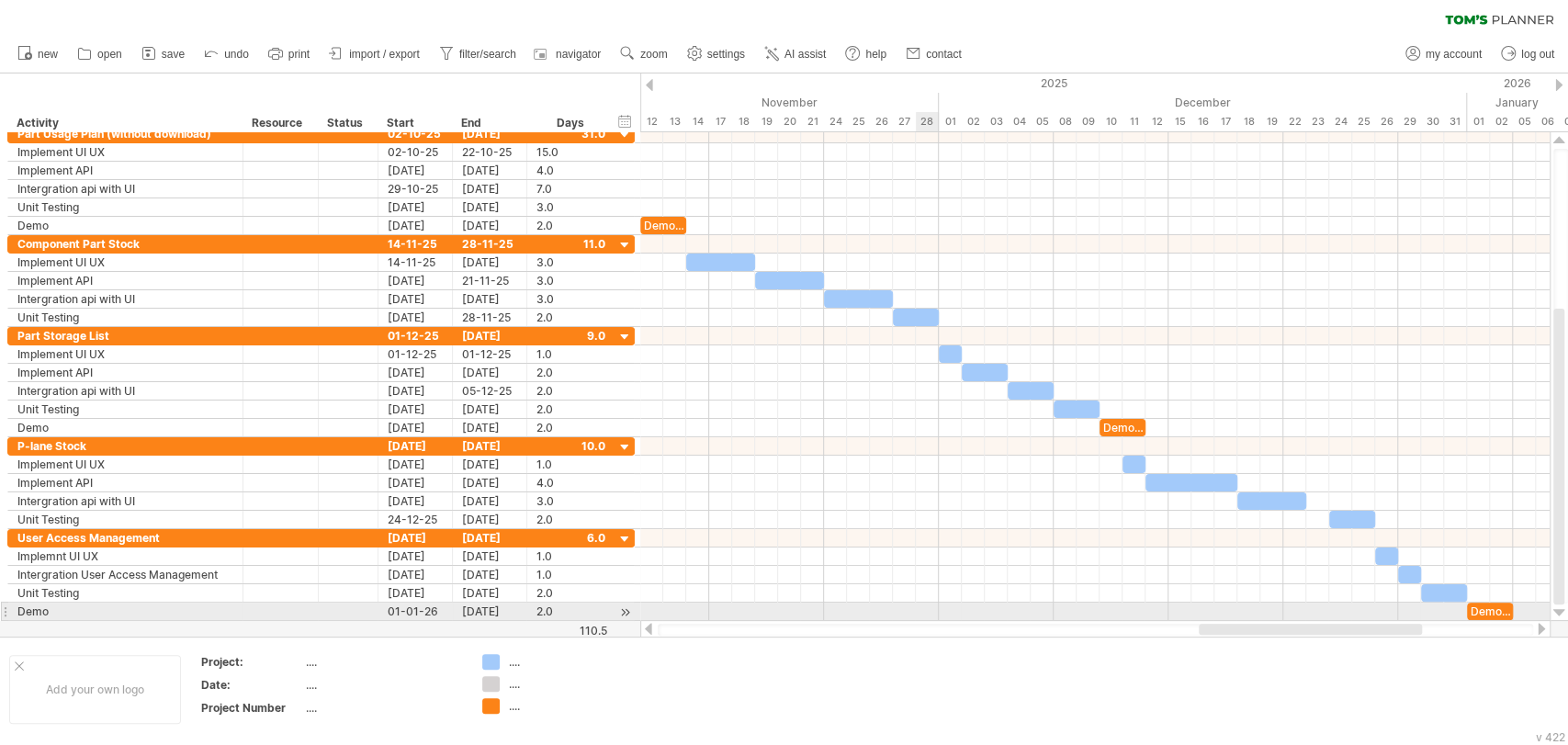 drag, startPoint x: 1205, startPoint y: 638, endPoint x: 944, endPoint y: 611, distance: 262.3928 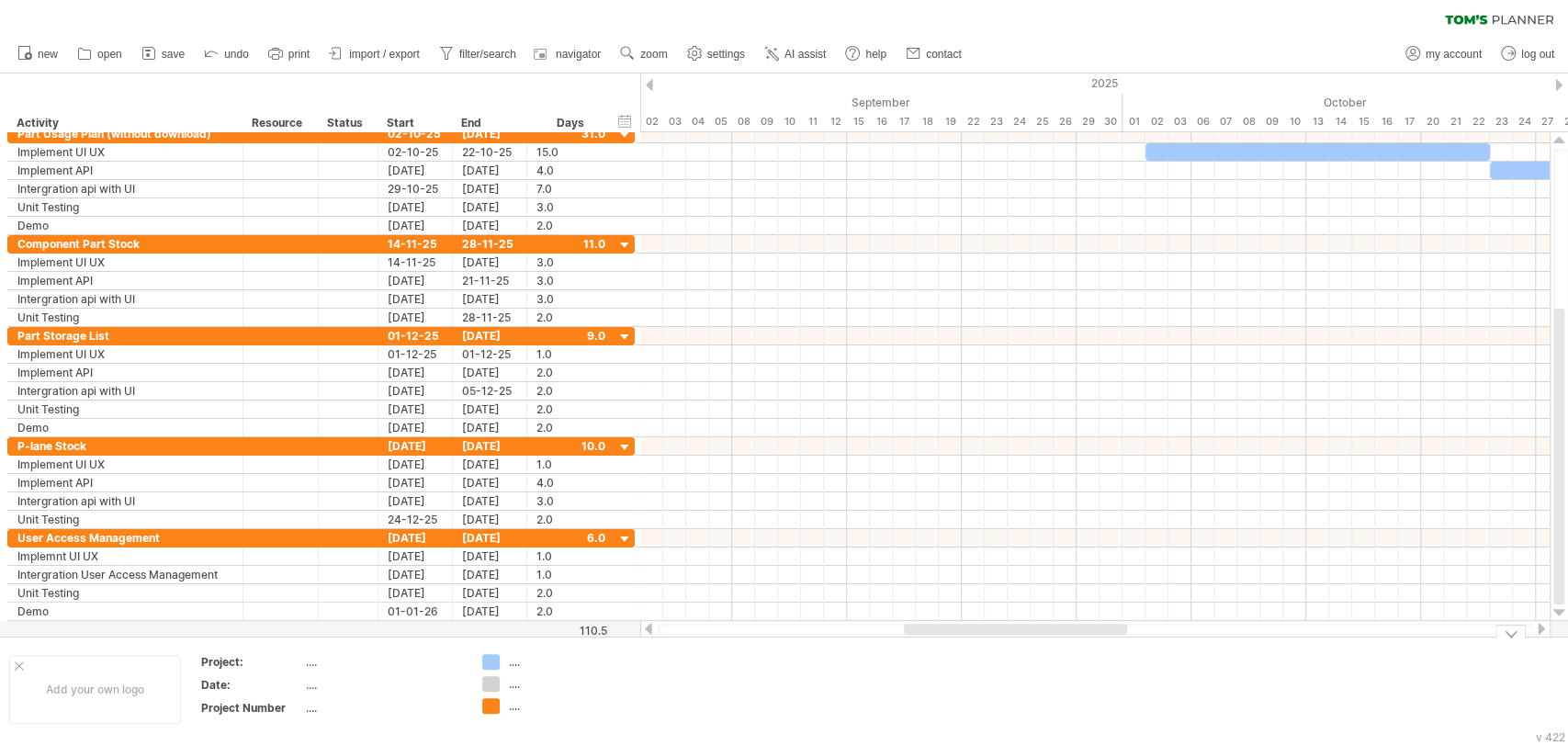 drag, startPoint x: 1249, startPoint y: 628, endPoint x: 954, endPoint y: 632, distance: 295.02712 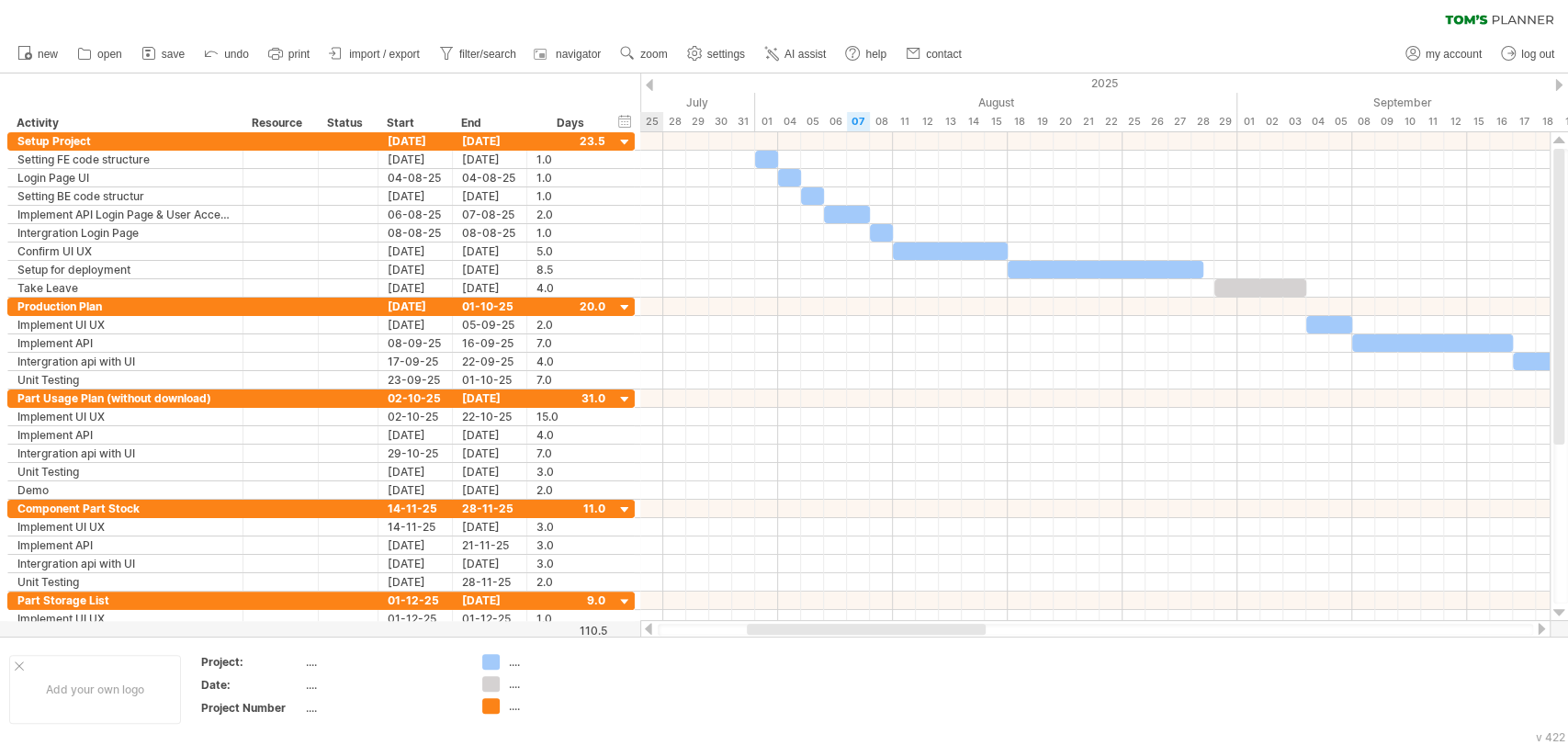 drag, startPoint x: 1077, startPoint y: 630, endPoint x: 919, endPoint y: 632, distance: 158.01266 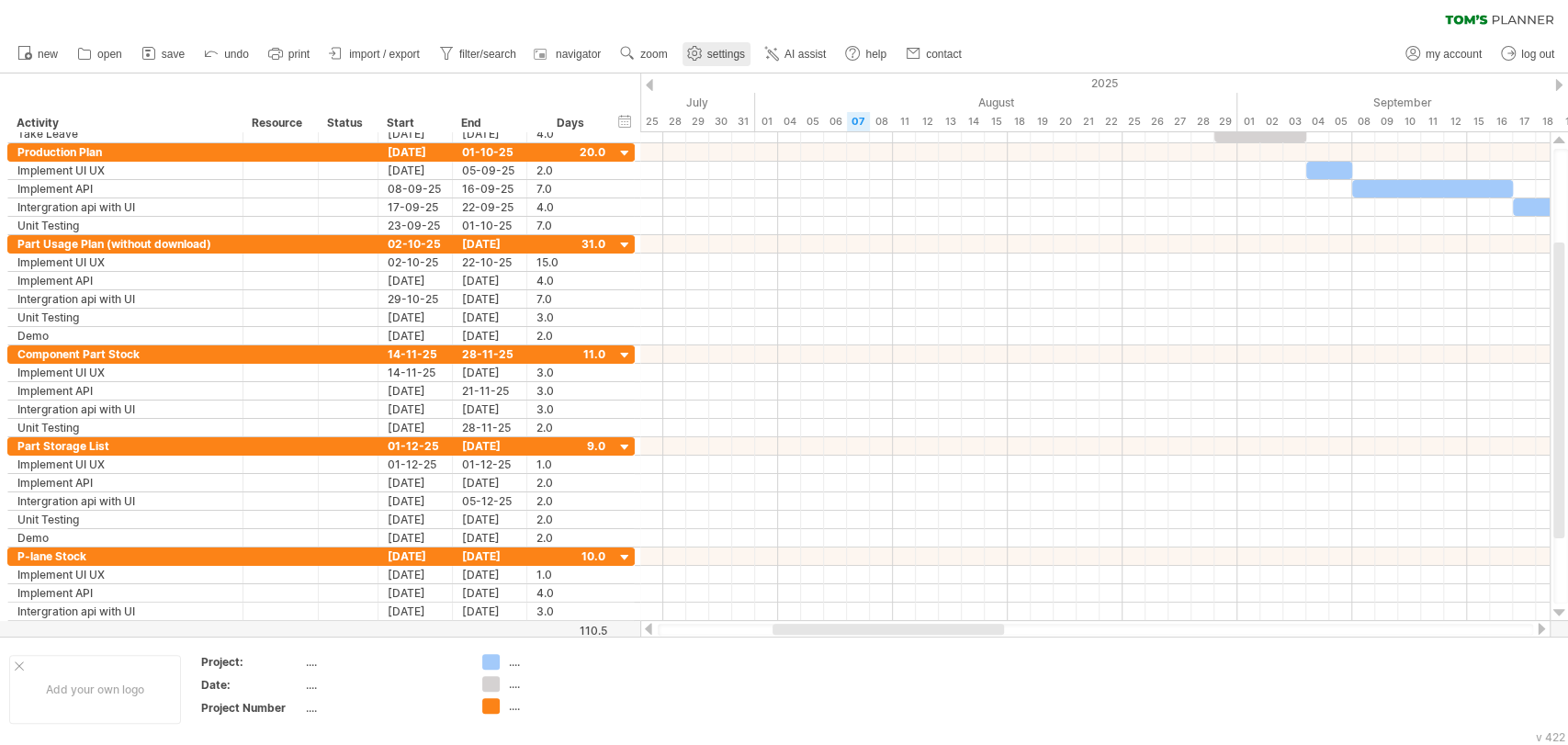 click on "settings" at bounding box center [726, 54] 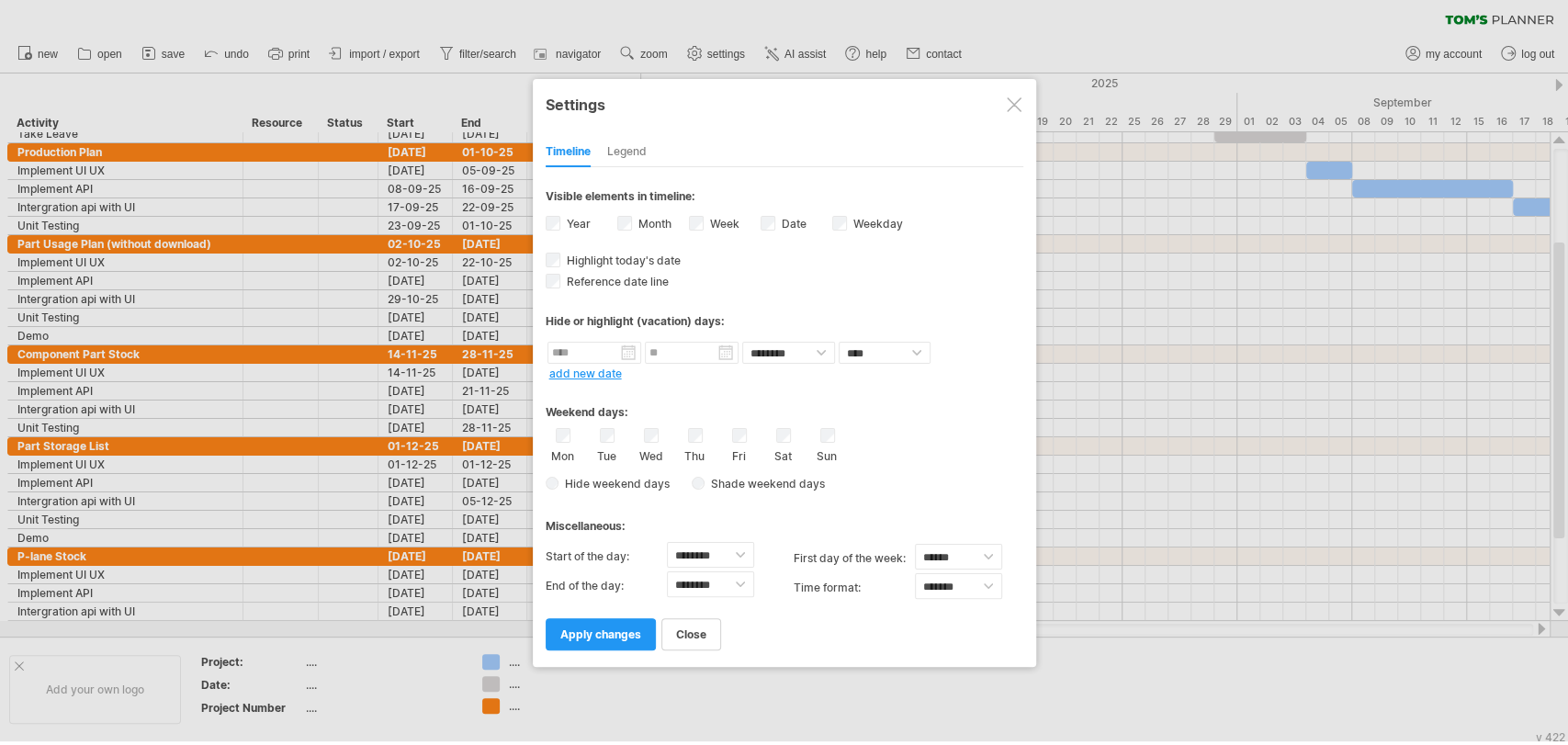 click at bounding box center [1014, 105] 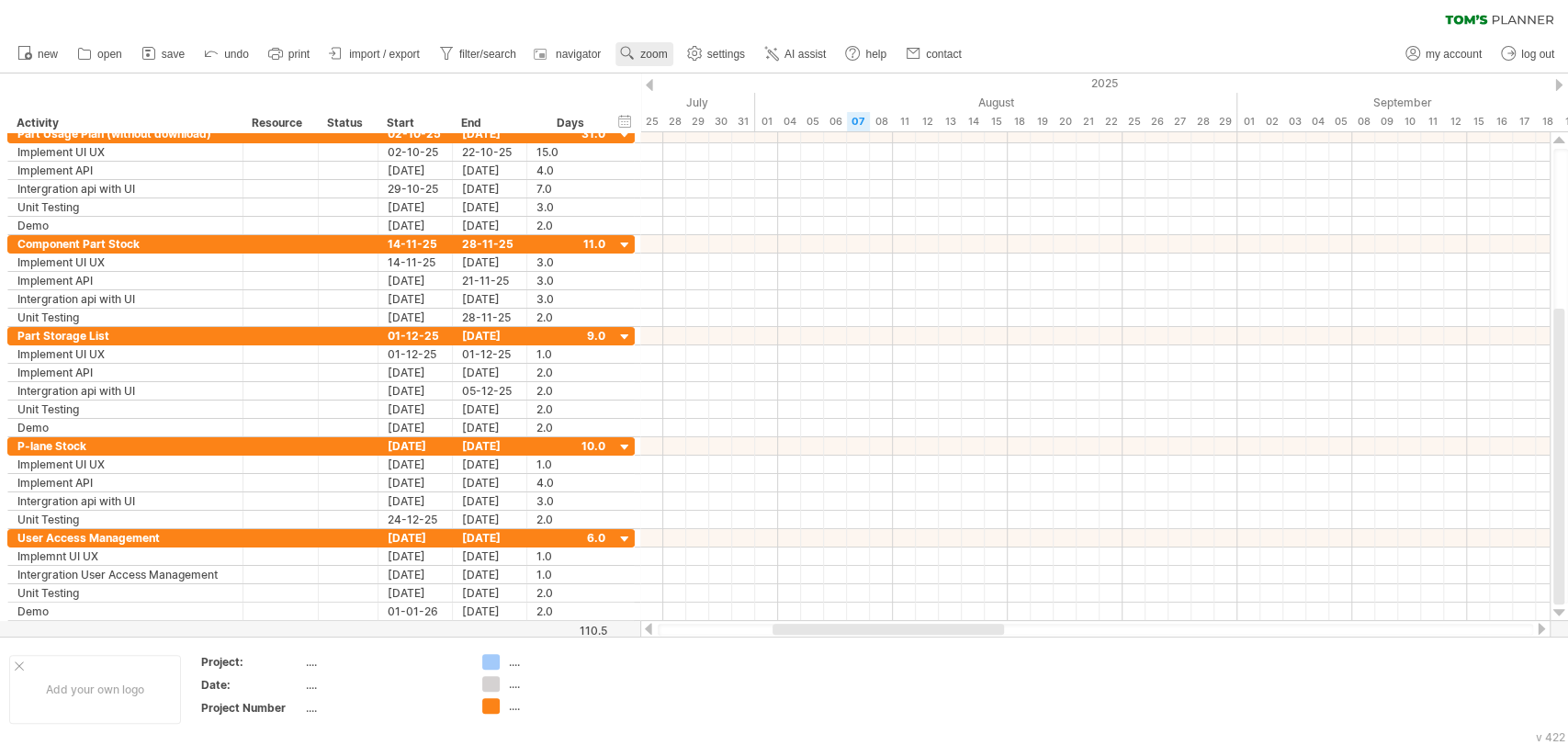 click on "zoom" at bounding box center [644, 54] 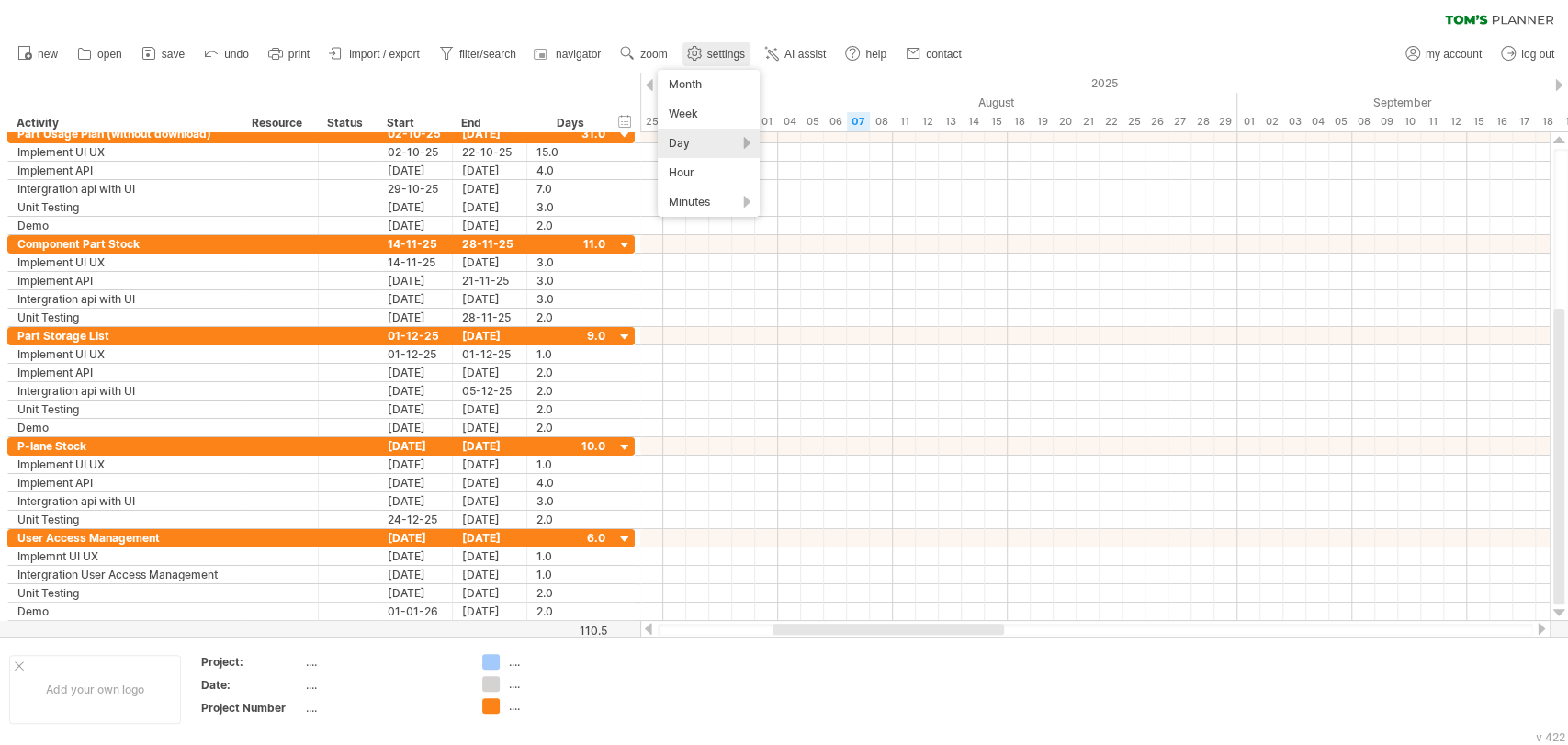 click on "settings" at bounding box center [726, 54] 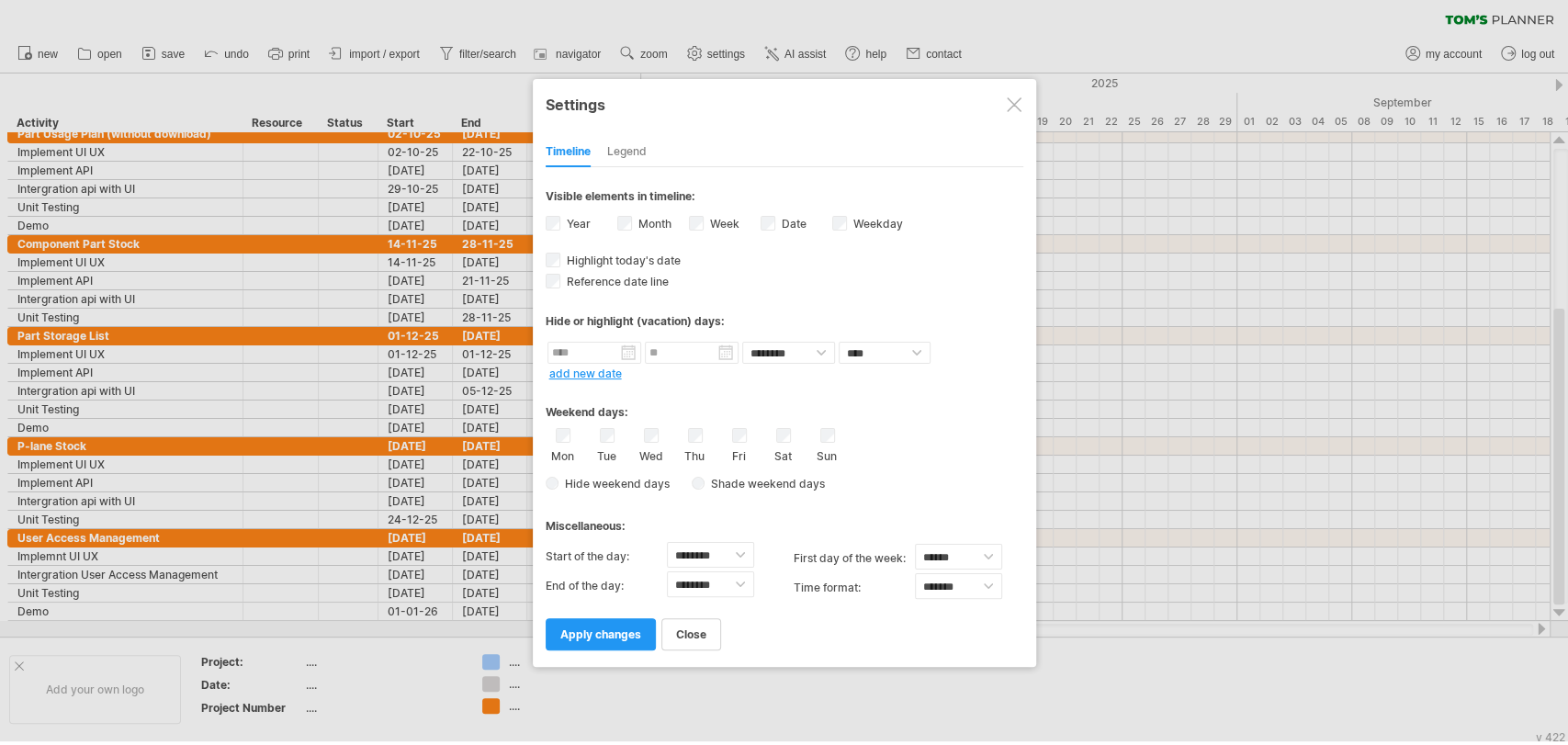 click at bounding box center [1014, 105] 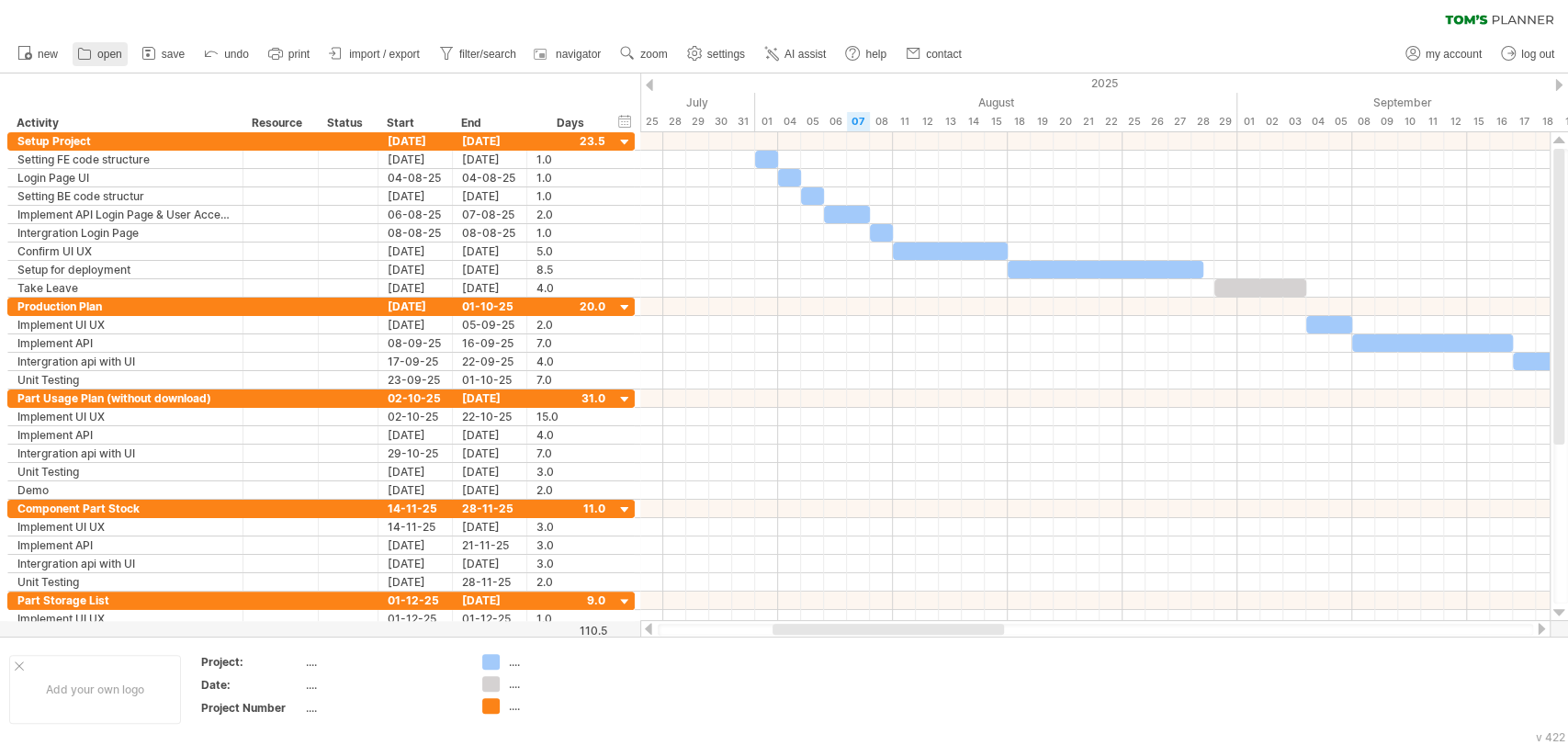 click on "open" at bounding box center (100, 54) 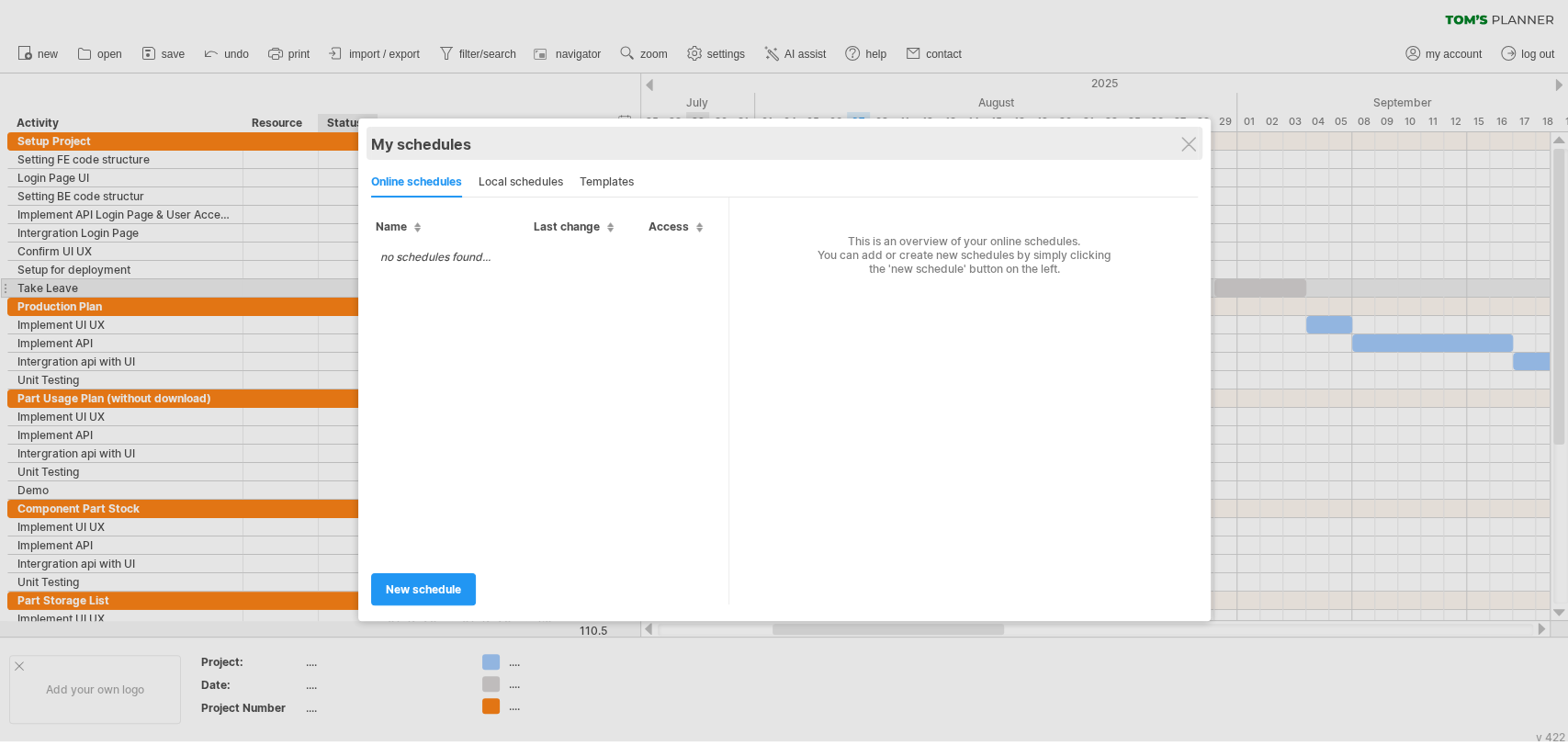 click on "My schedules
share/collaborate online" at bounding box center [784, 143] 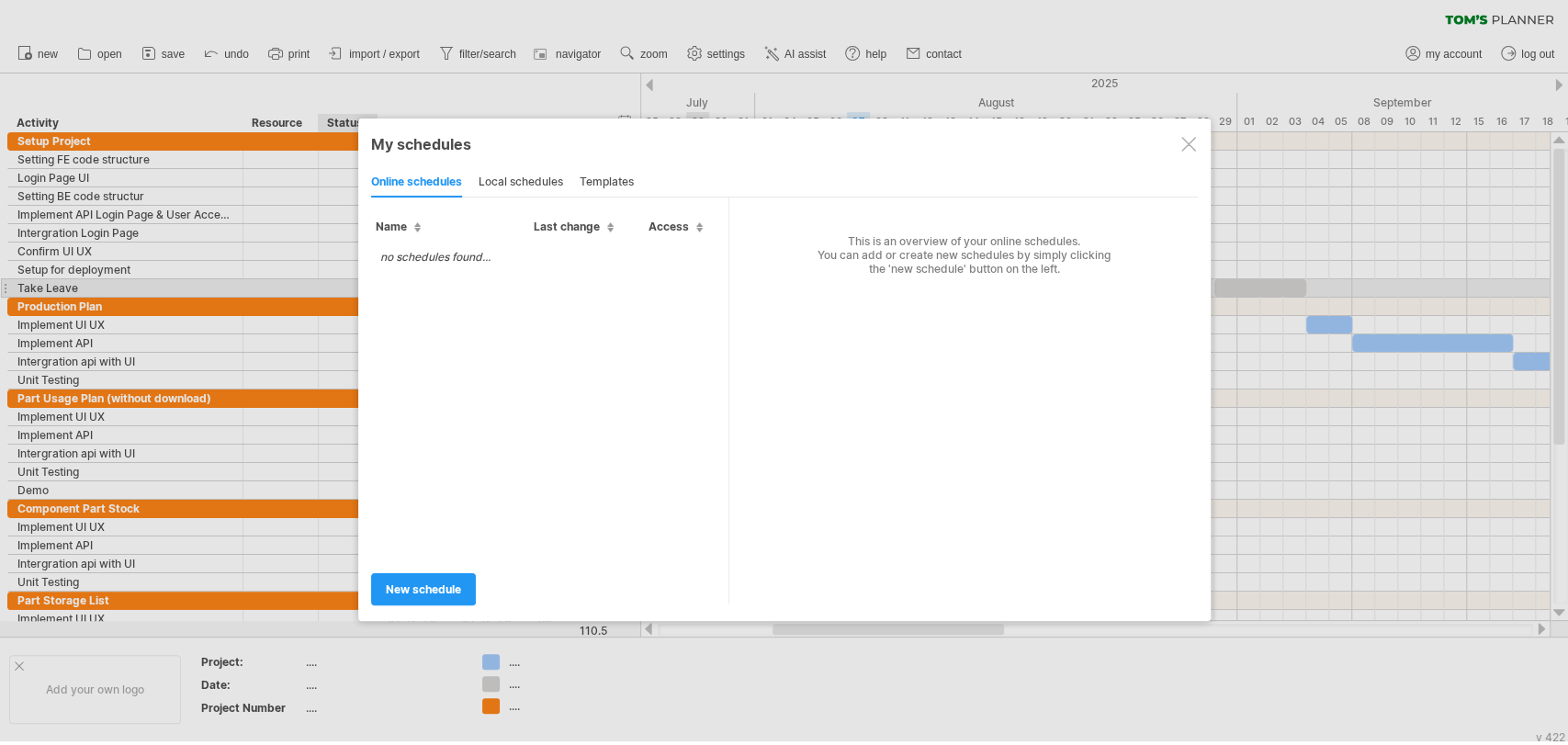 click at bounding box center [1189, 144] 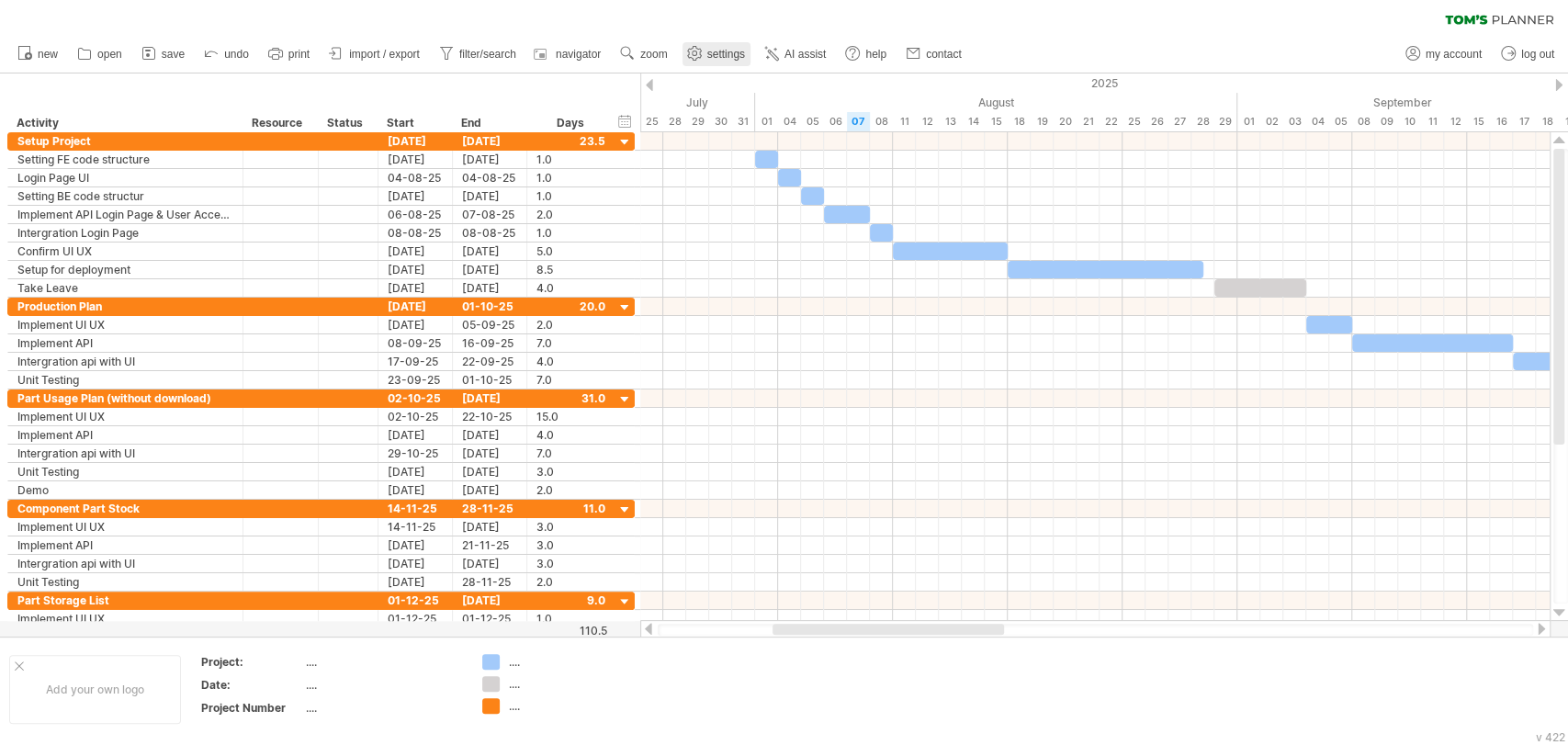 click on "settings" at bounding box center (716, 54) 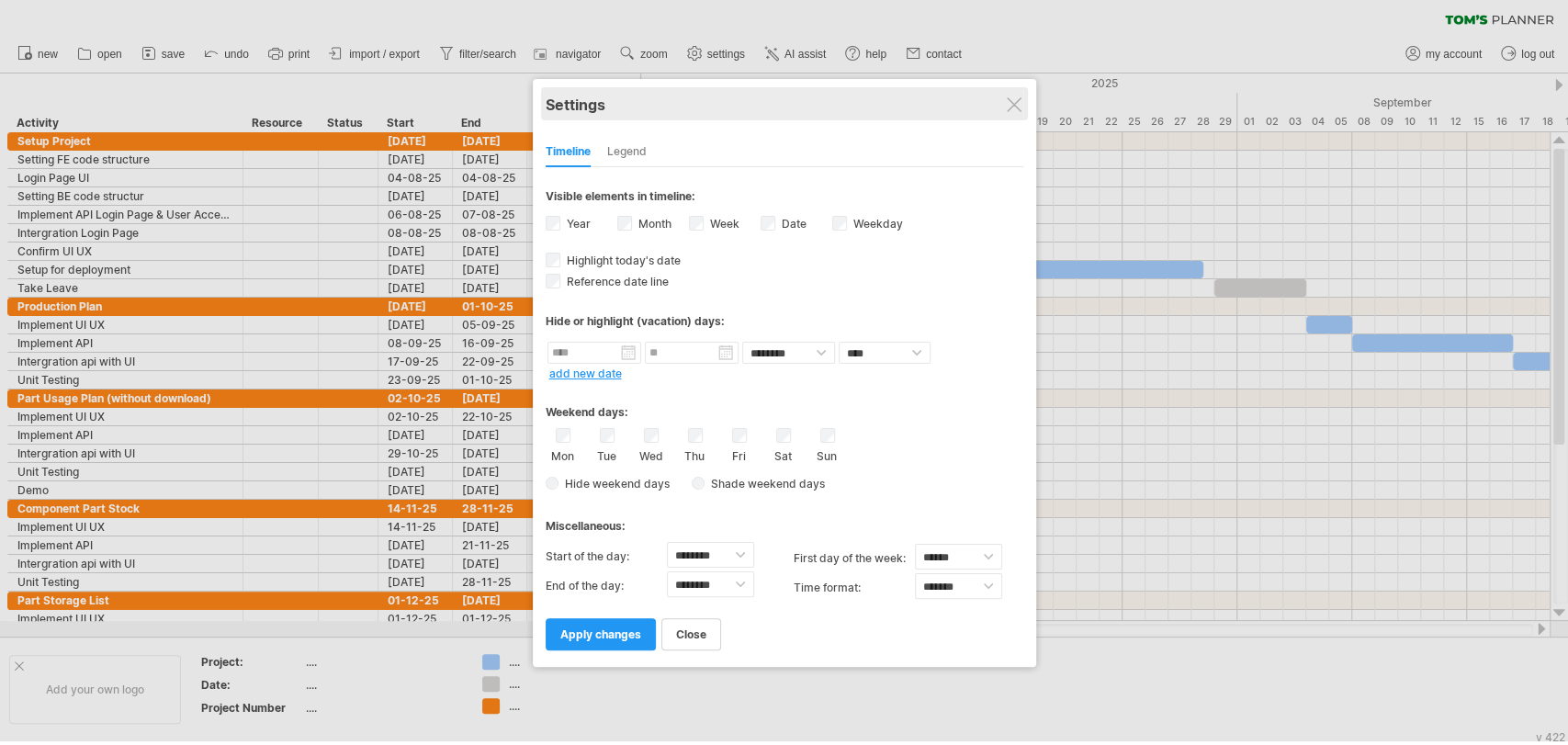 click on "Settings" at bounding box center [784, 104] 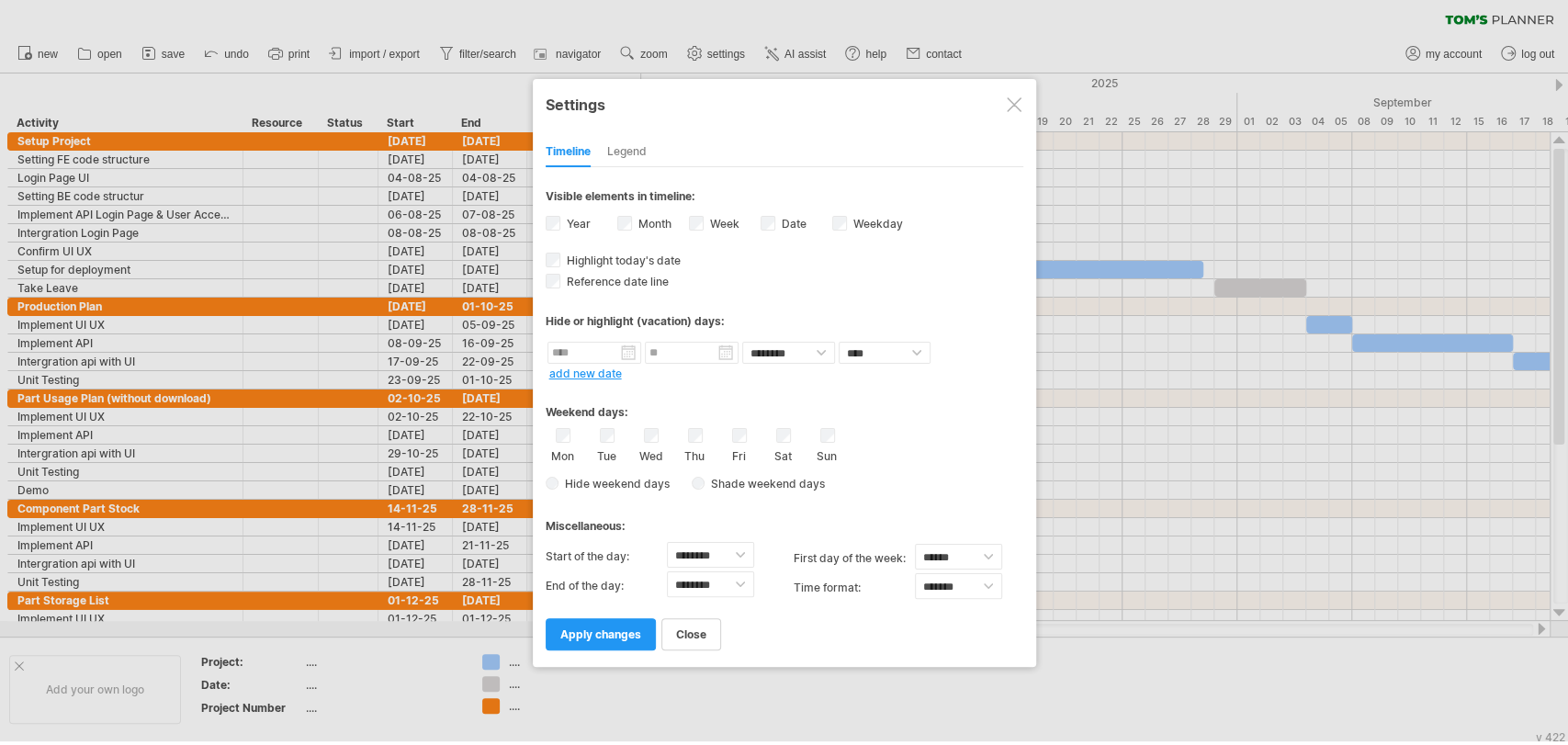 click at bounding box center [1014, 105] 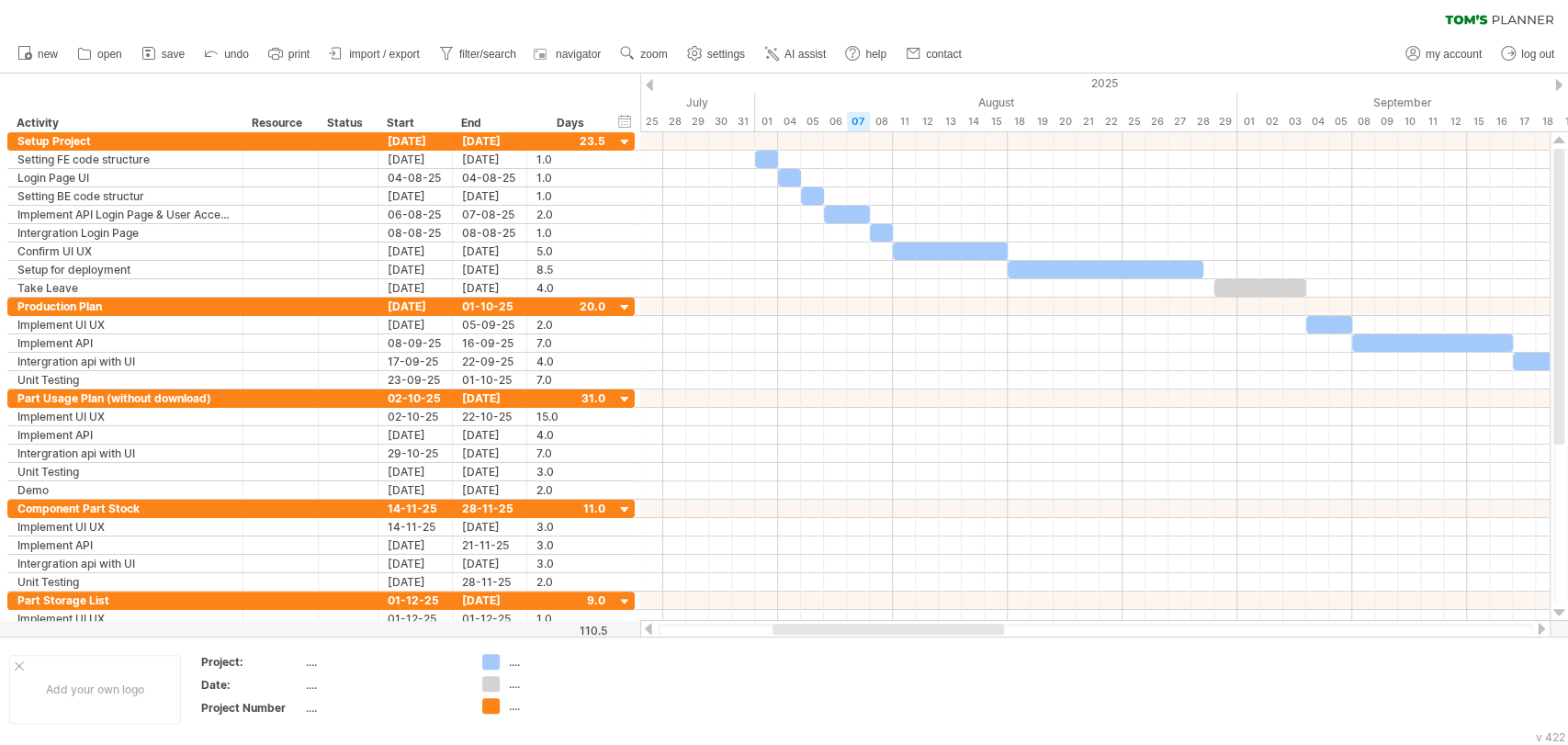 drag, startPoint x: 985, startPoint y: 619, endPoint x: 1055, endPoint y: 626, distance: 70.349129 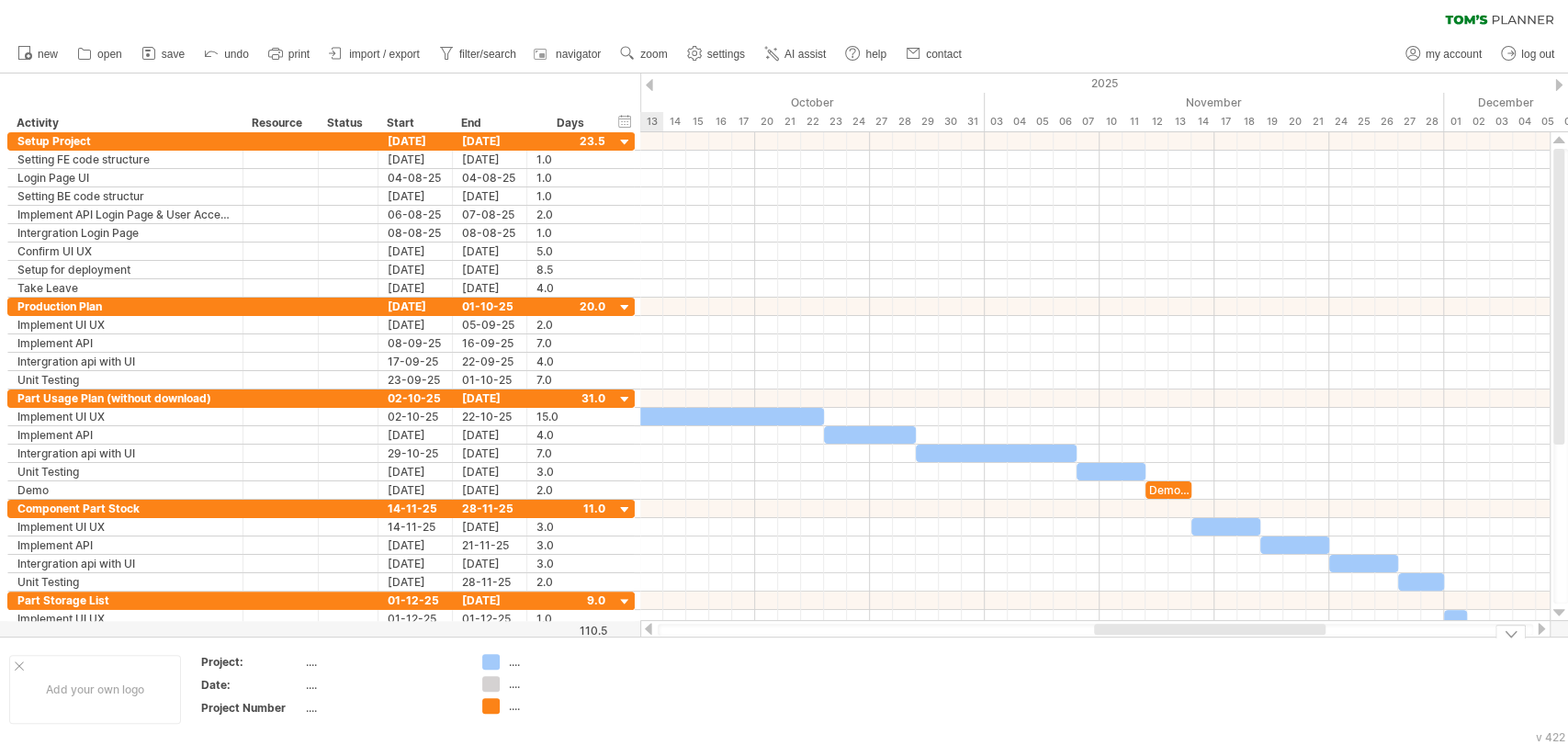 drag, startPoint x: 987, startPoint y: 630, endPoint x: 1303, endPoint y: 650, distance: 316.63228 